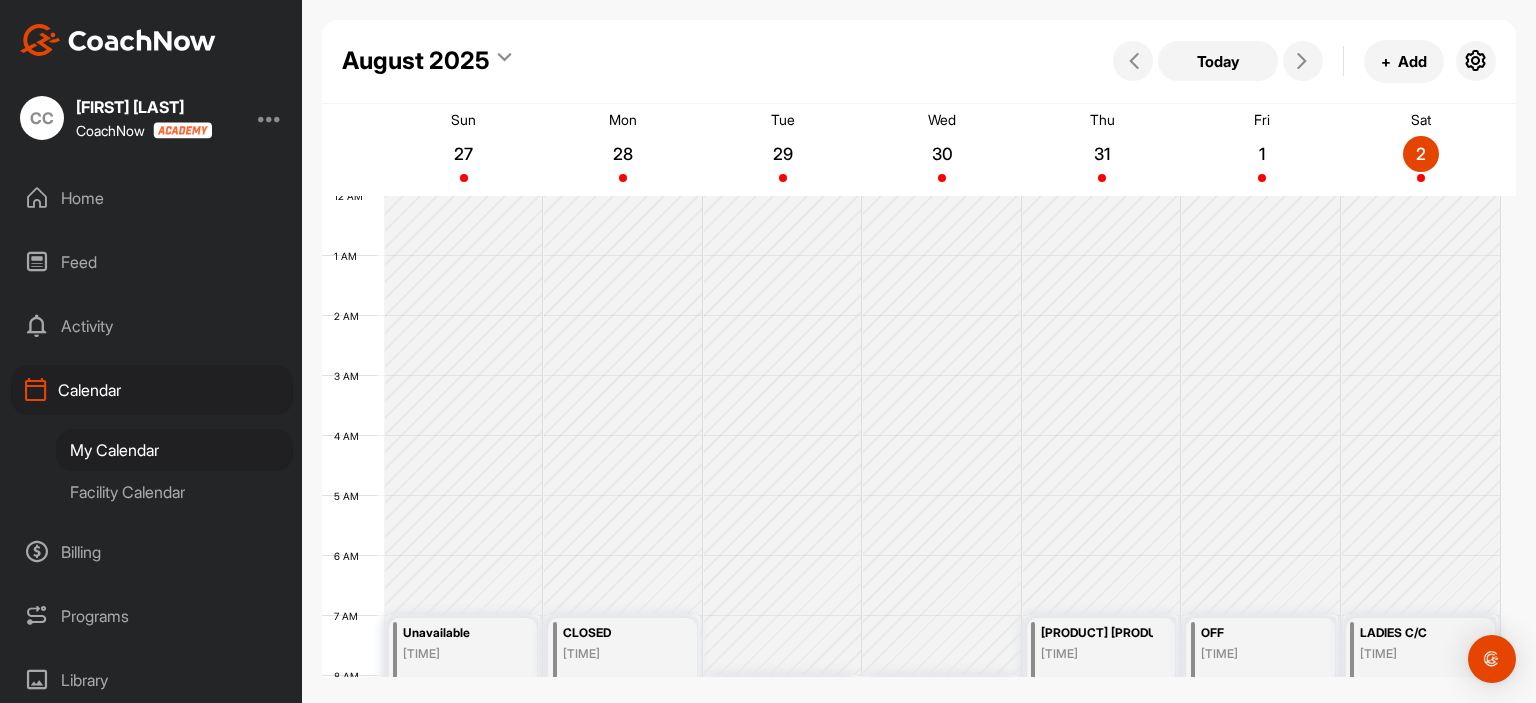 scroll, scrollTop: 0, scrollLeft: 0, axis: both 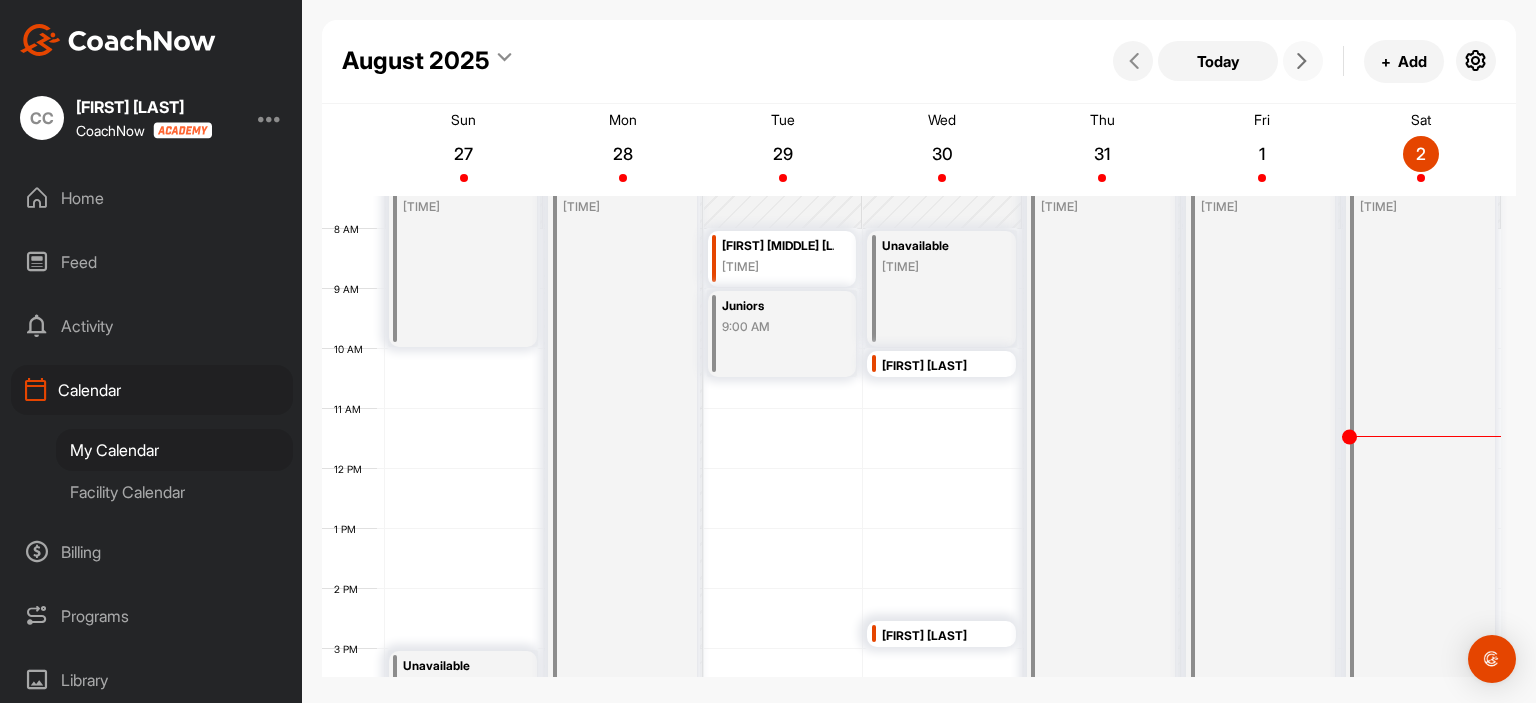 click at bounding box center [1302, 61] 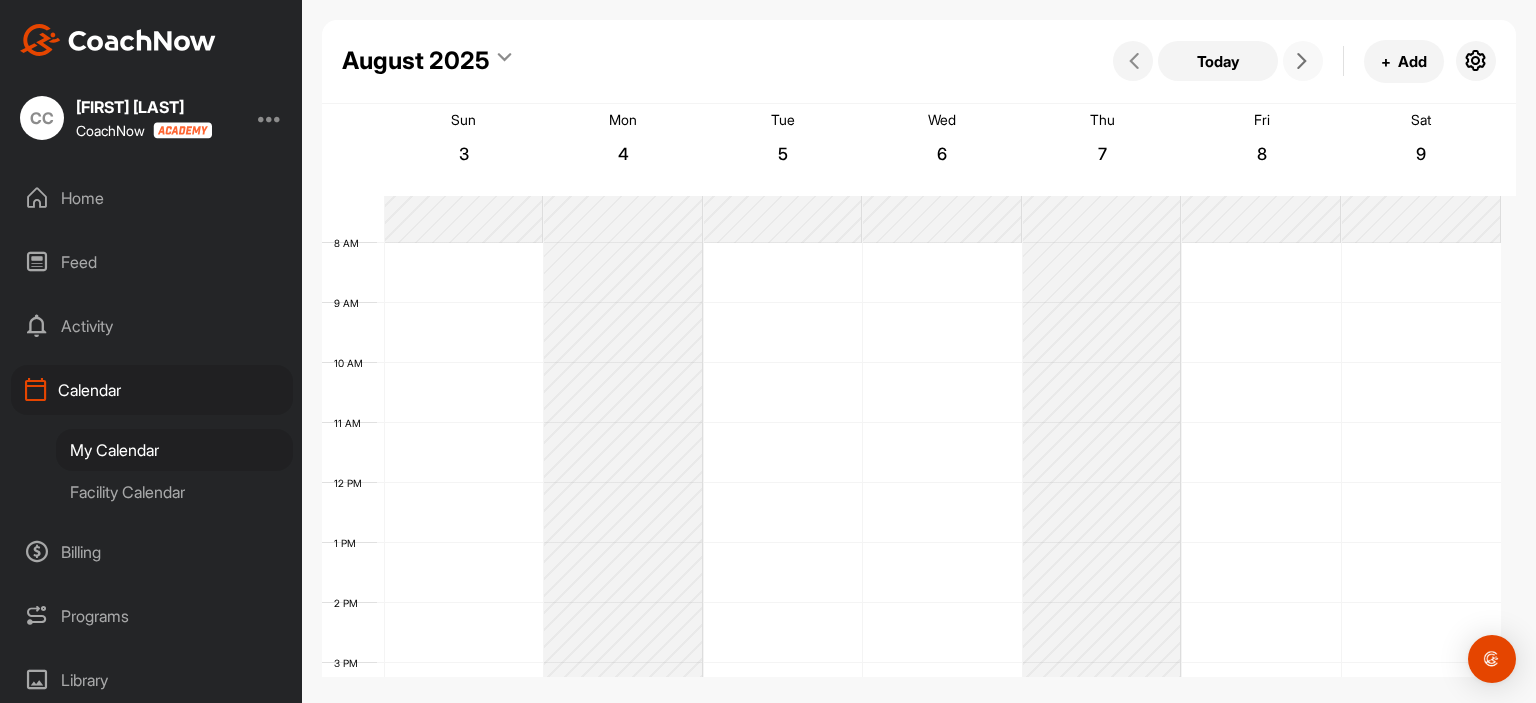 scroll, scrollTop: 400, scrollLeft: 0, axis: vertical 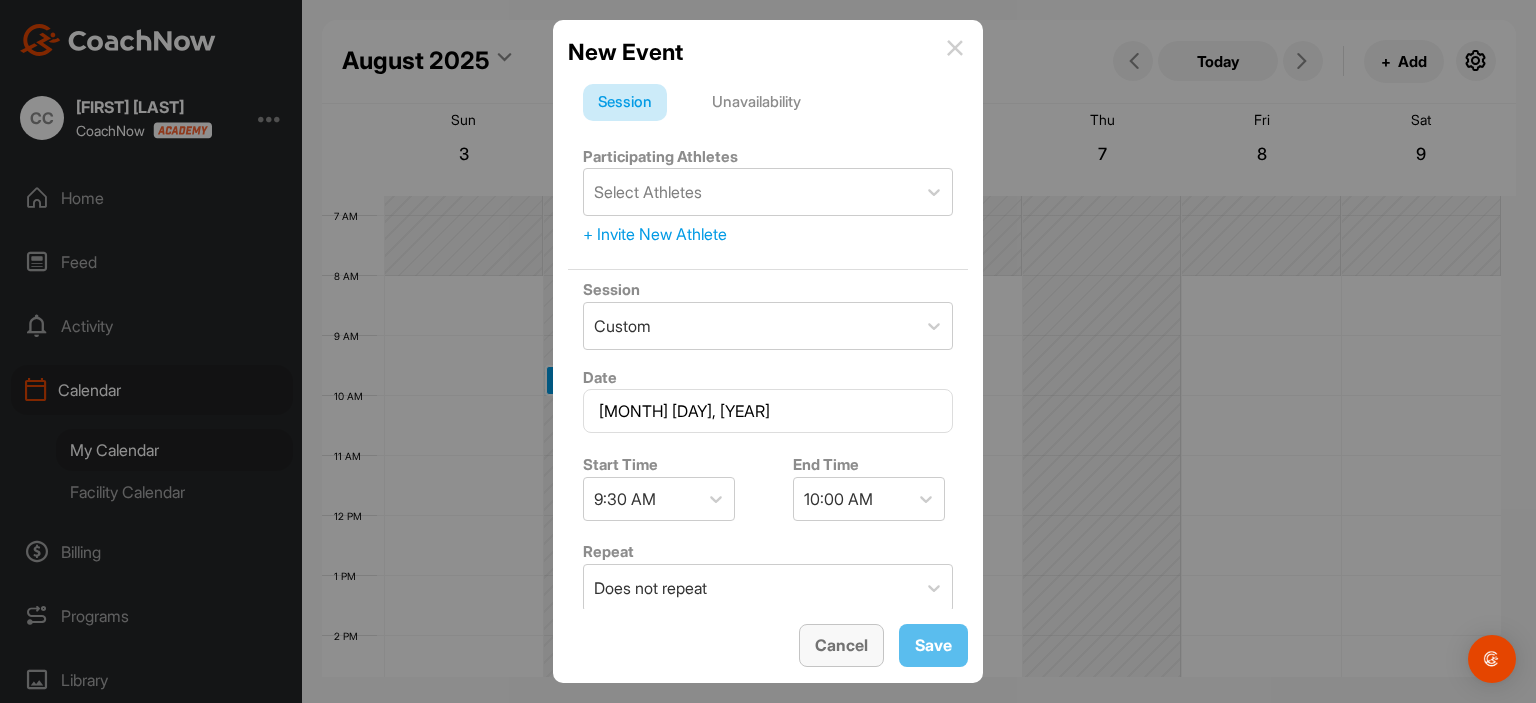 click on "Cancel" at bounding box center (841, 645) 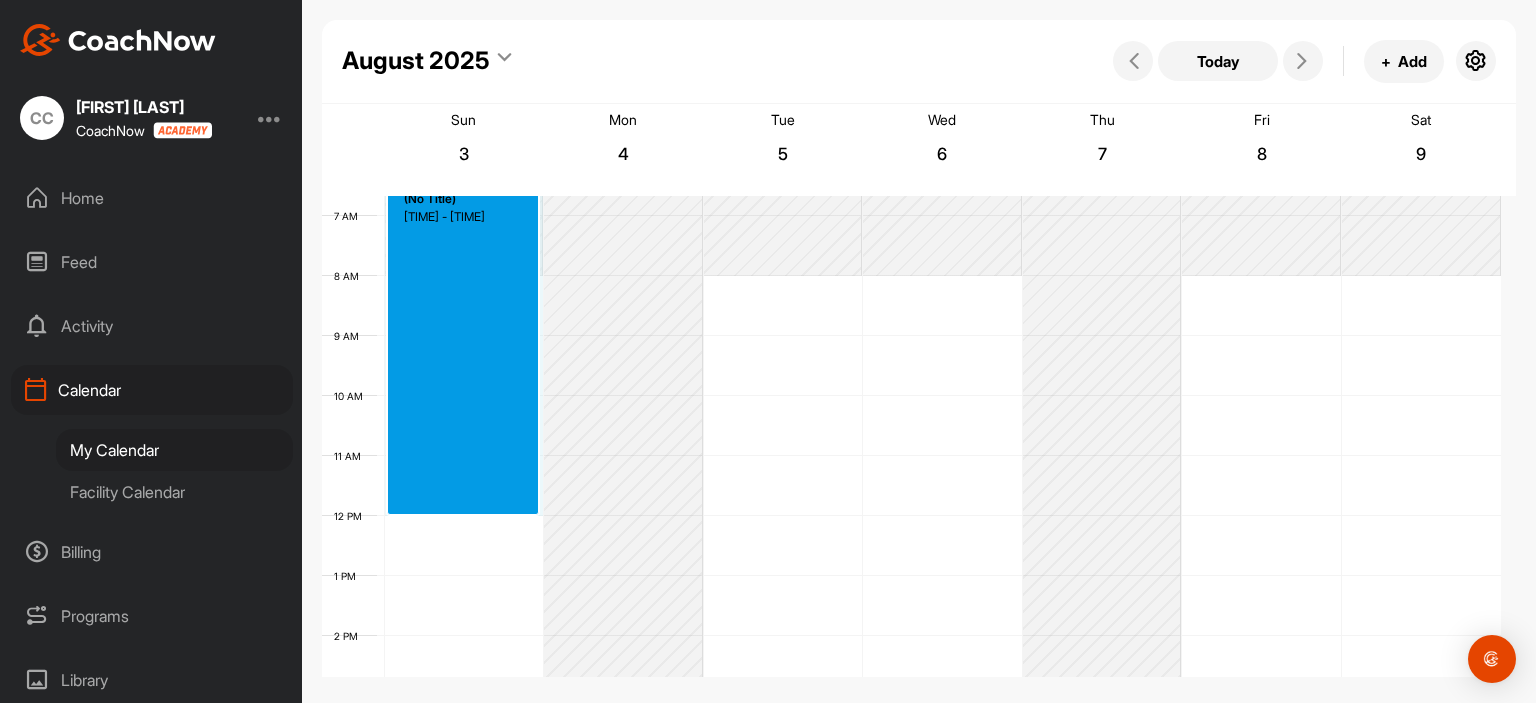 drag, startPoint x: 451, startPoint y: 215, endPoint x: 408, endPoint y: 505, distance: 293.1706 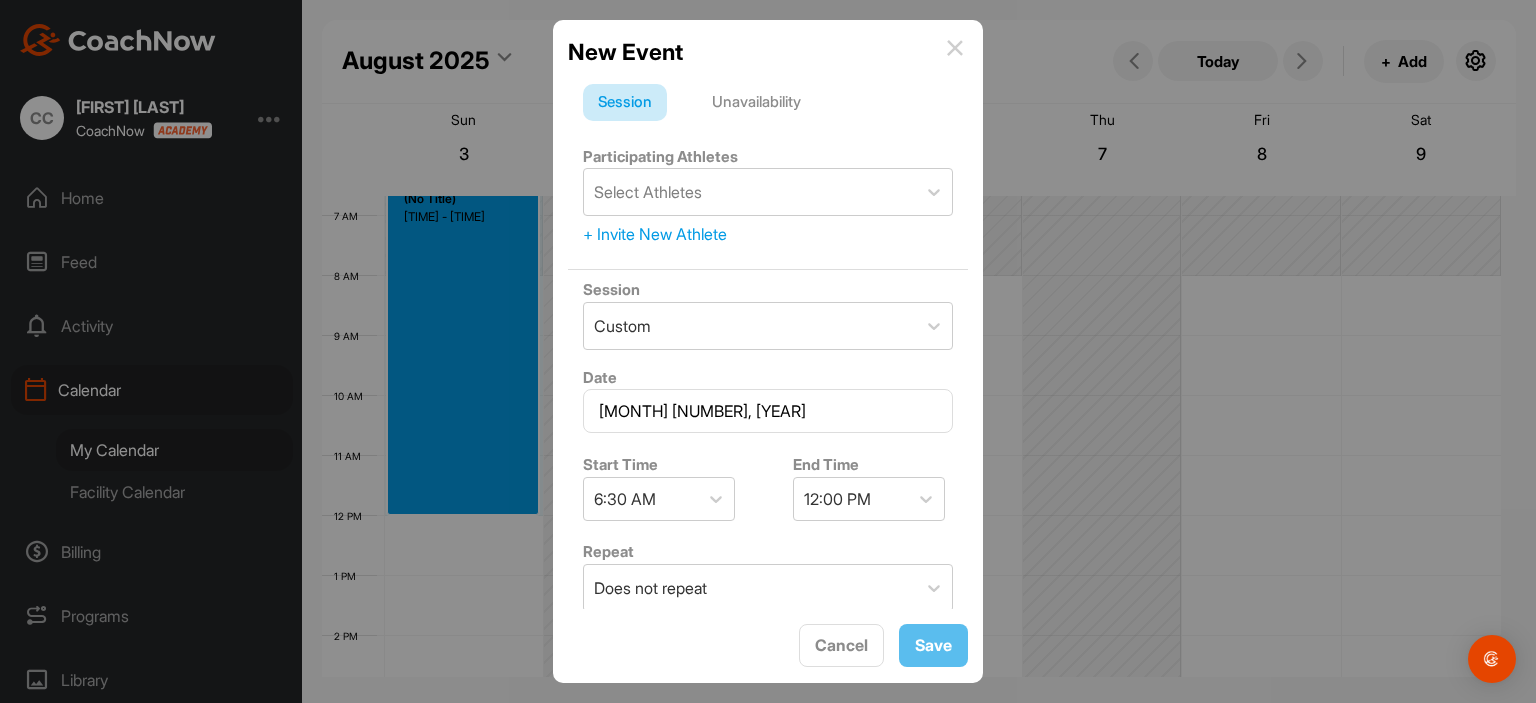 click on "Unavailability" at bounding box center [756, 103] 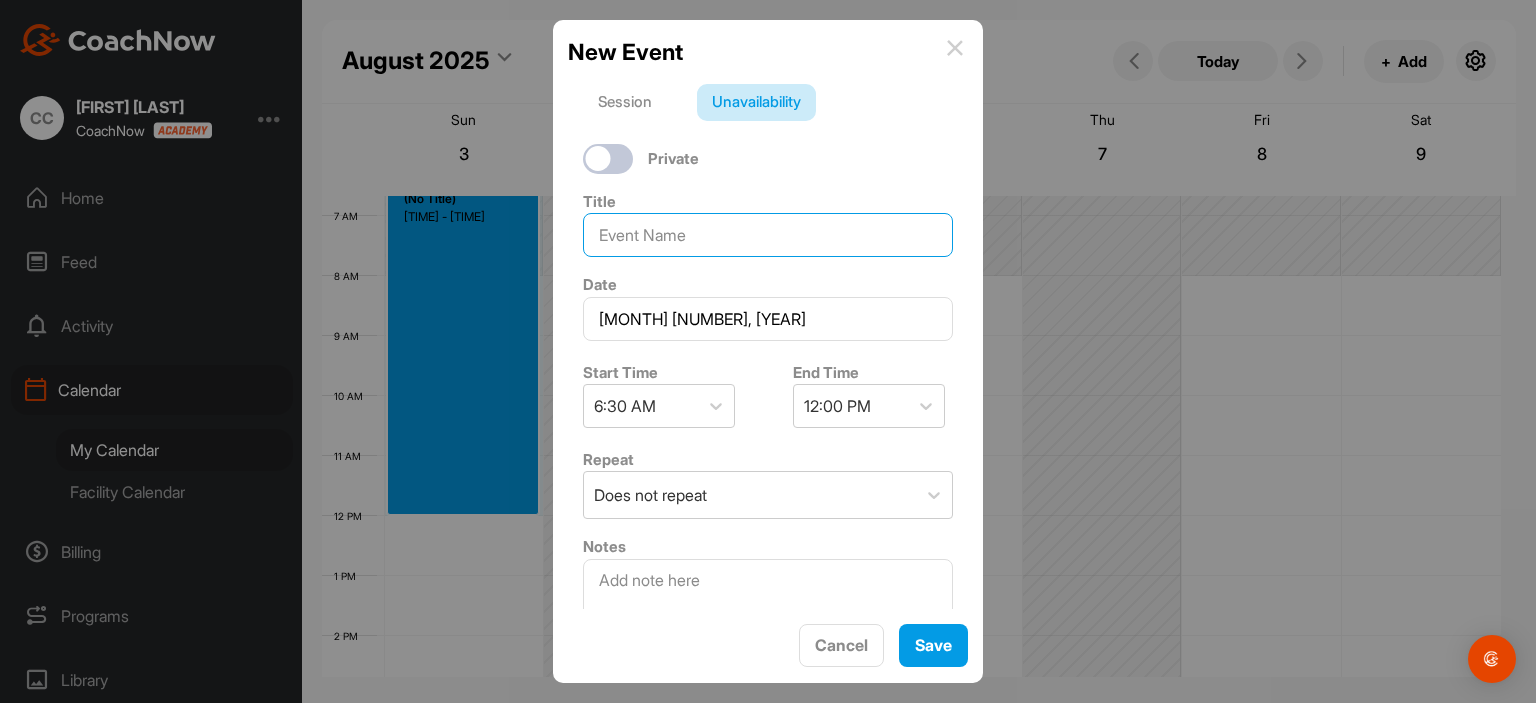 click at bounding box center (768, 235) 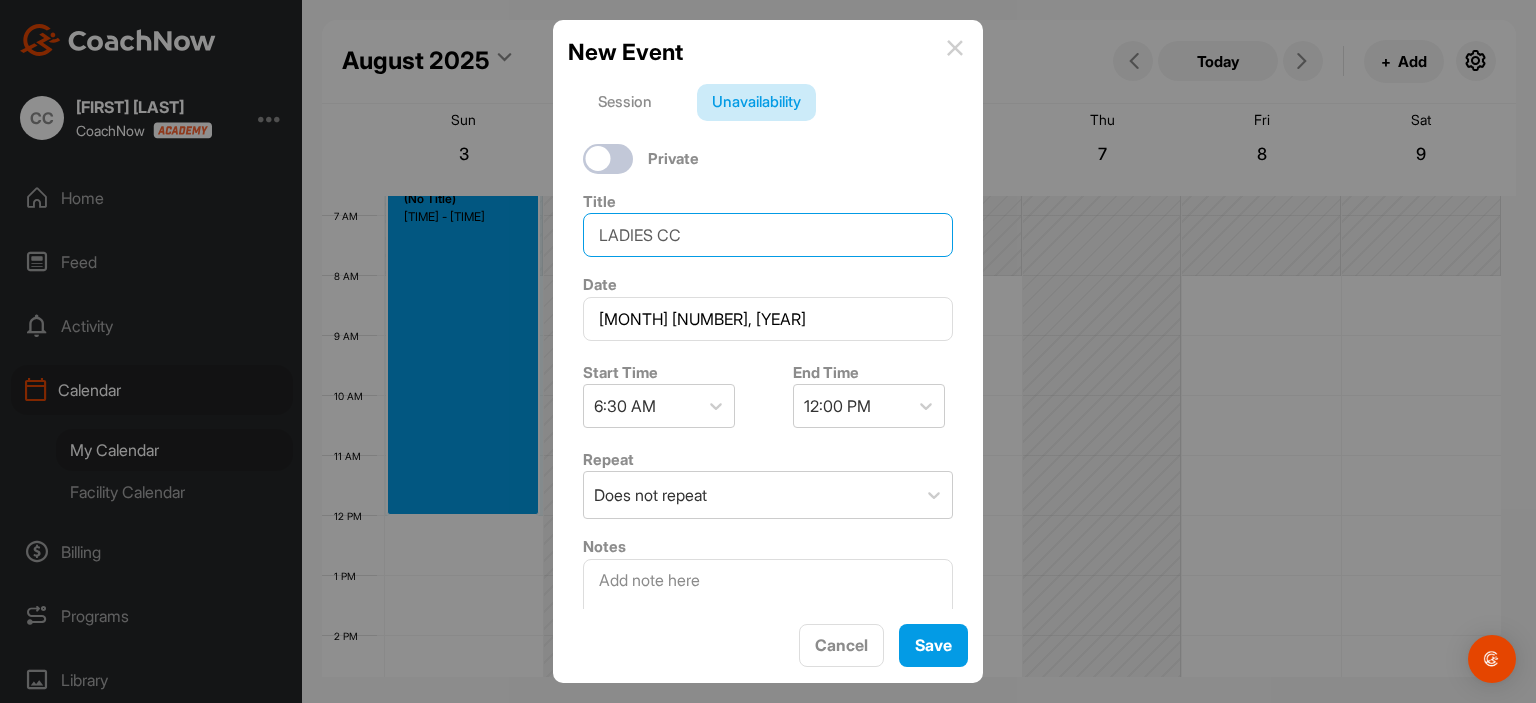 type on "LADIES CC" 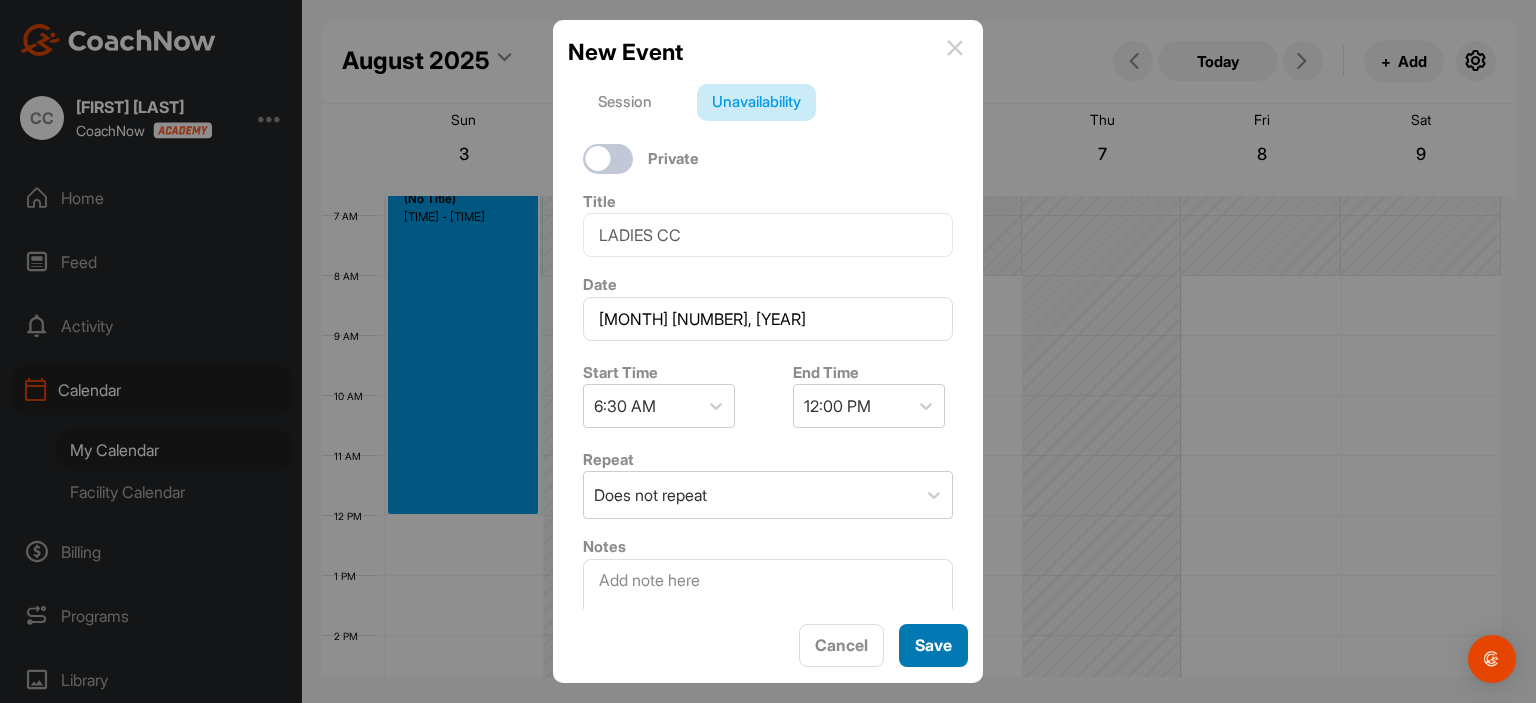 drag, startPoint x: 1218, startPoint y: 24, endPoint x: 964, endPoint y: 642, distance: 668.1617 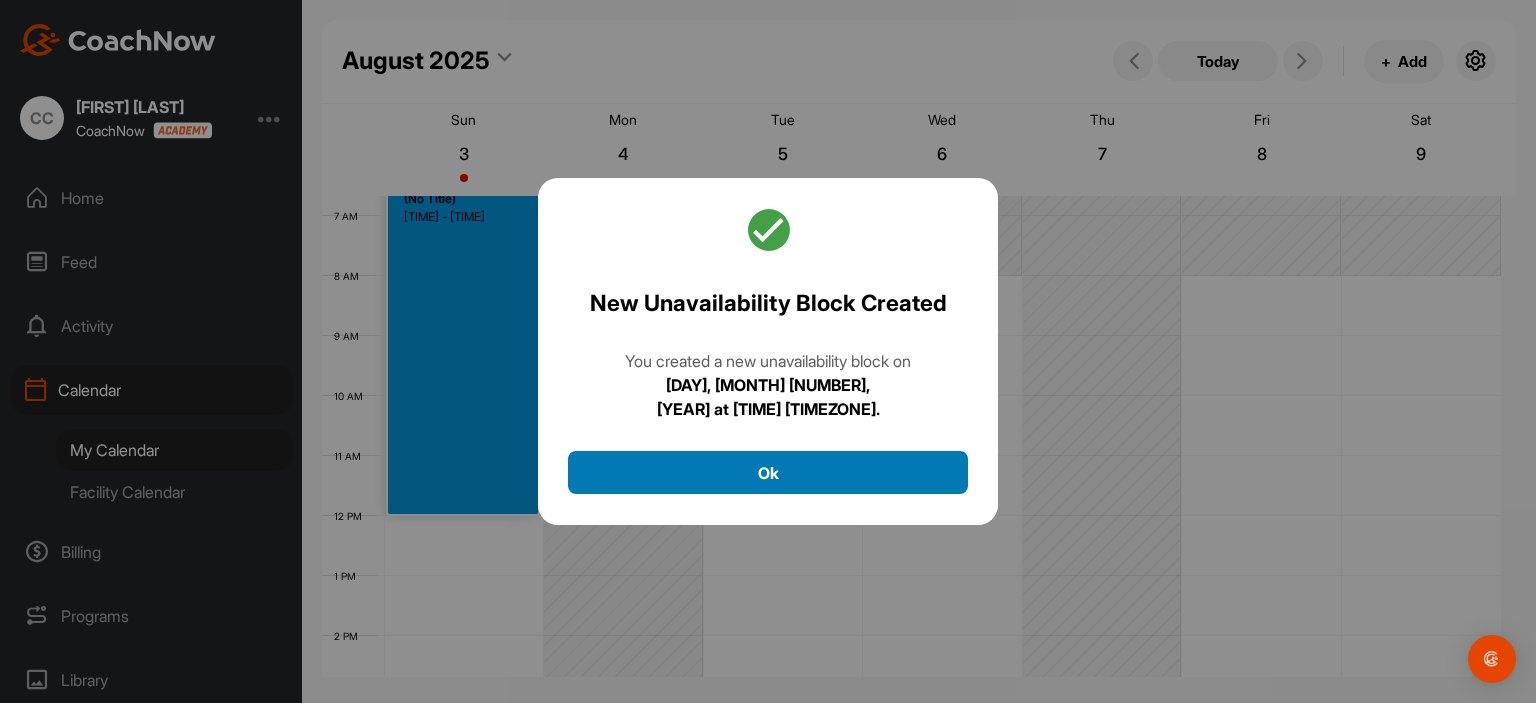 click on "Ok" at bounding box center [768, 472] 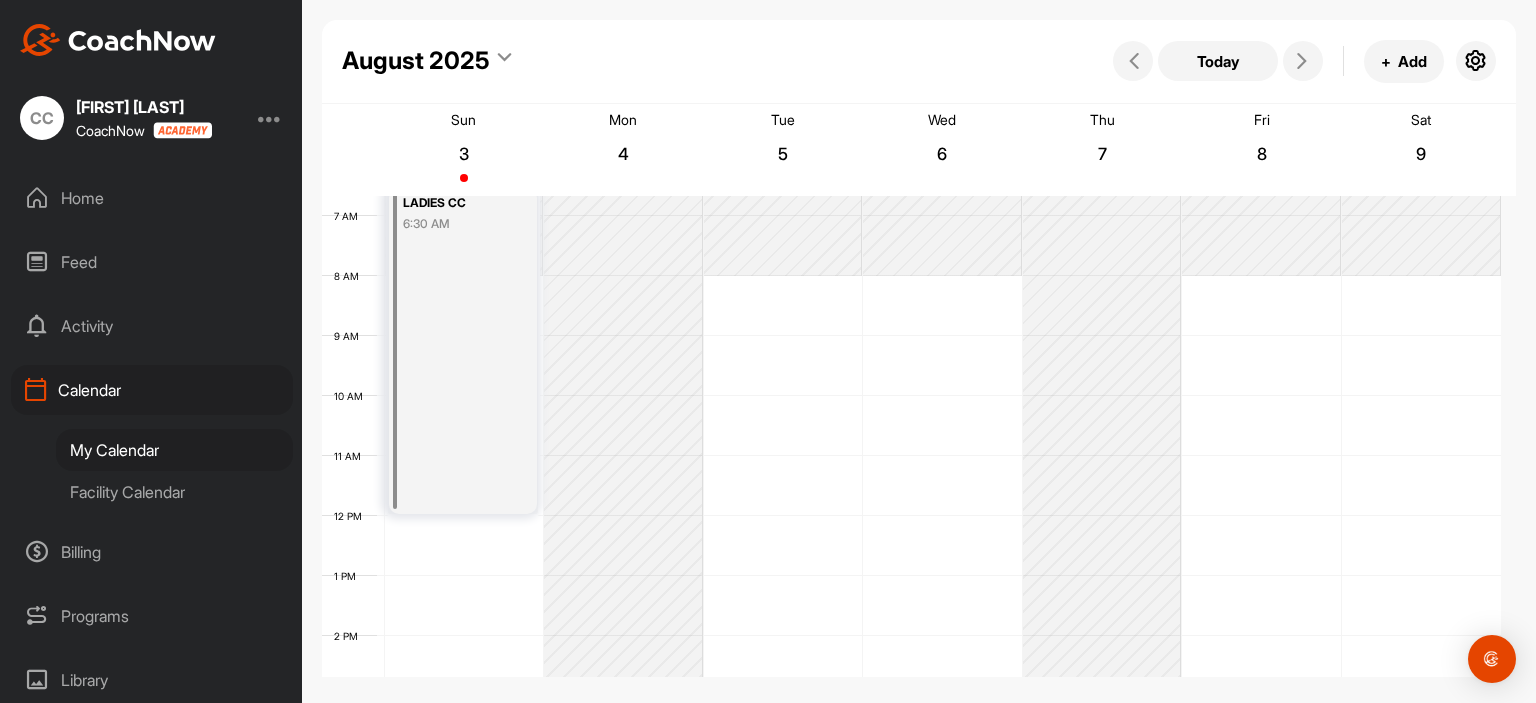 scroll, scrollTop: 200, scrollLeft: 0, axis: vertical 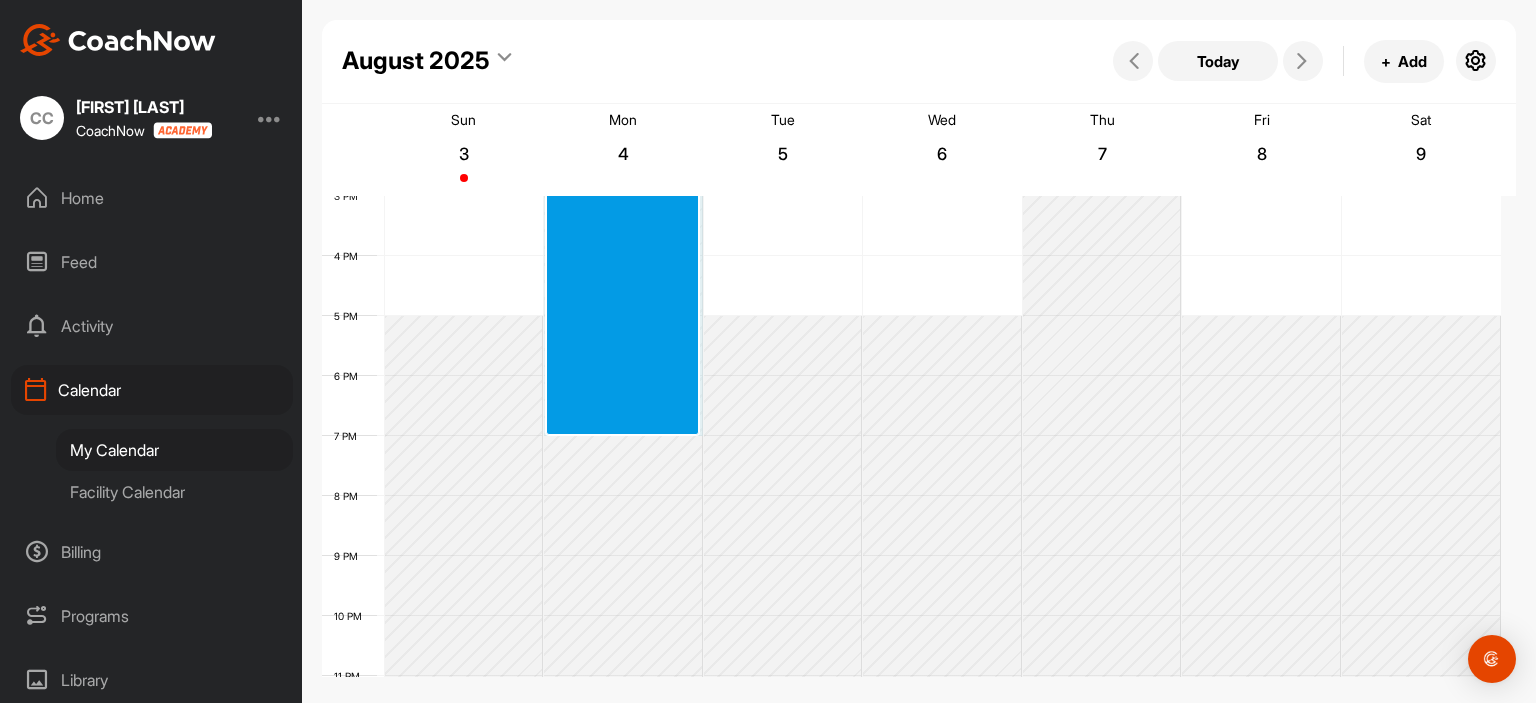drag, startPoint x: 657, startPoint y: 418, endPoint x: 592, endPoint y: 427, distance: 65.62012 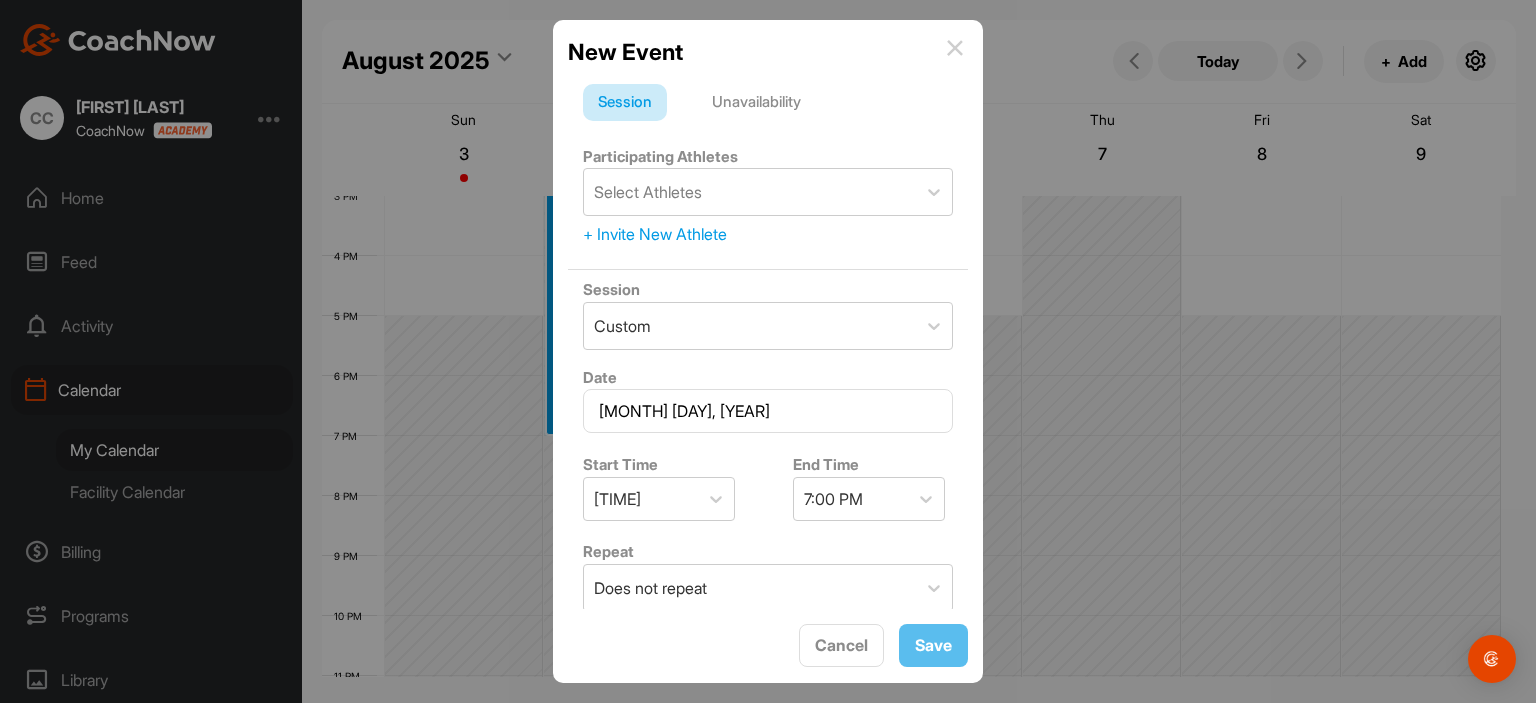 click on "Unavailability" at bounding box center [756, 103] 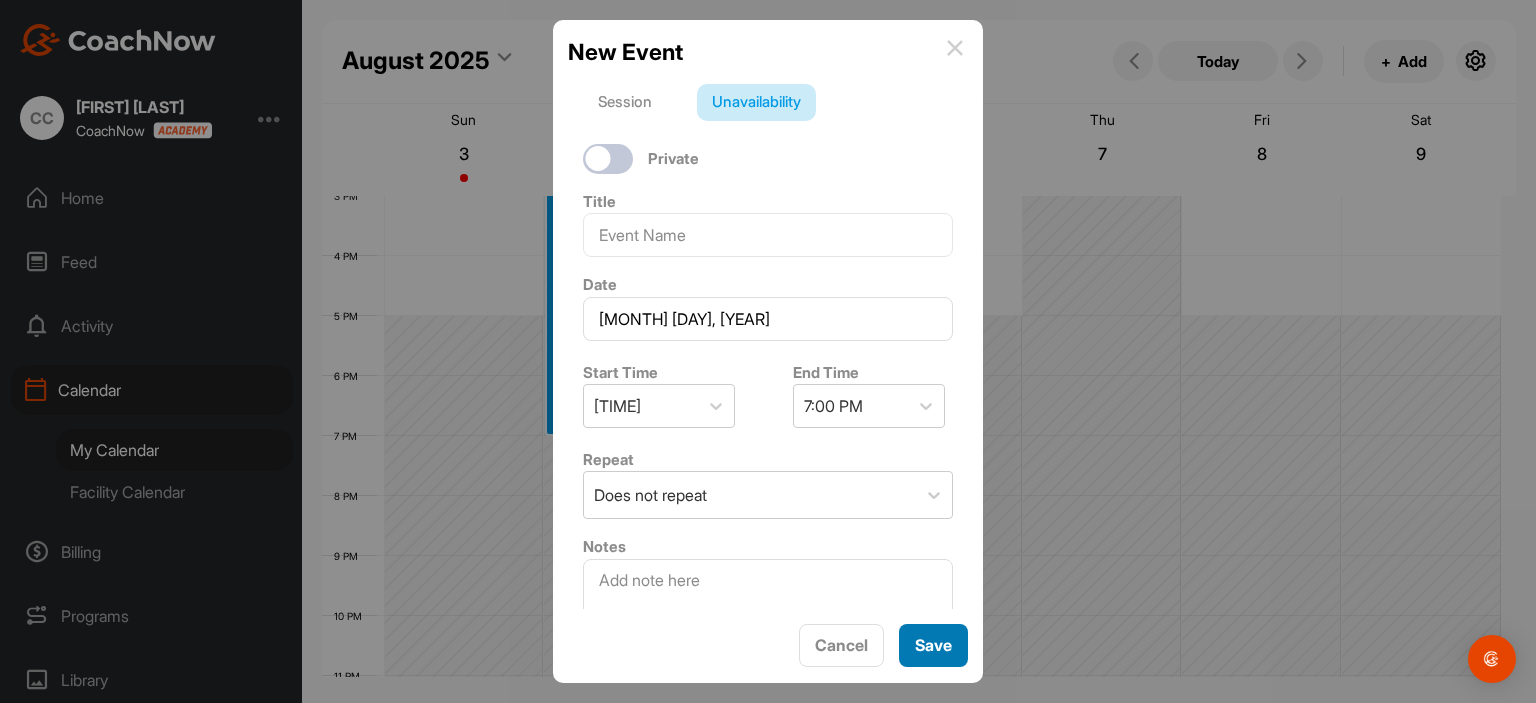 click on "Save" at bounding box center [933, 645] 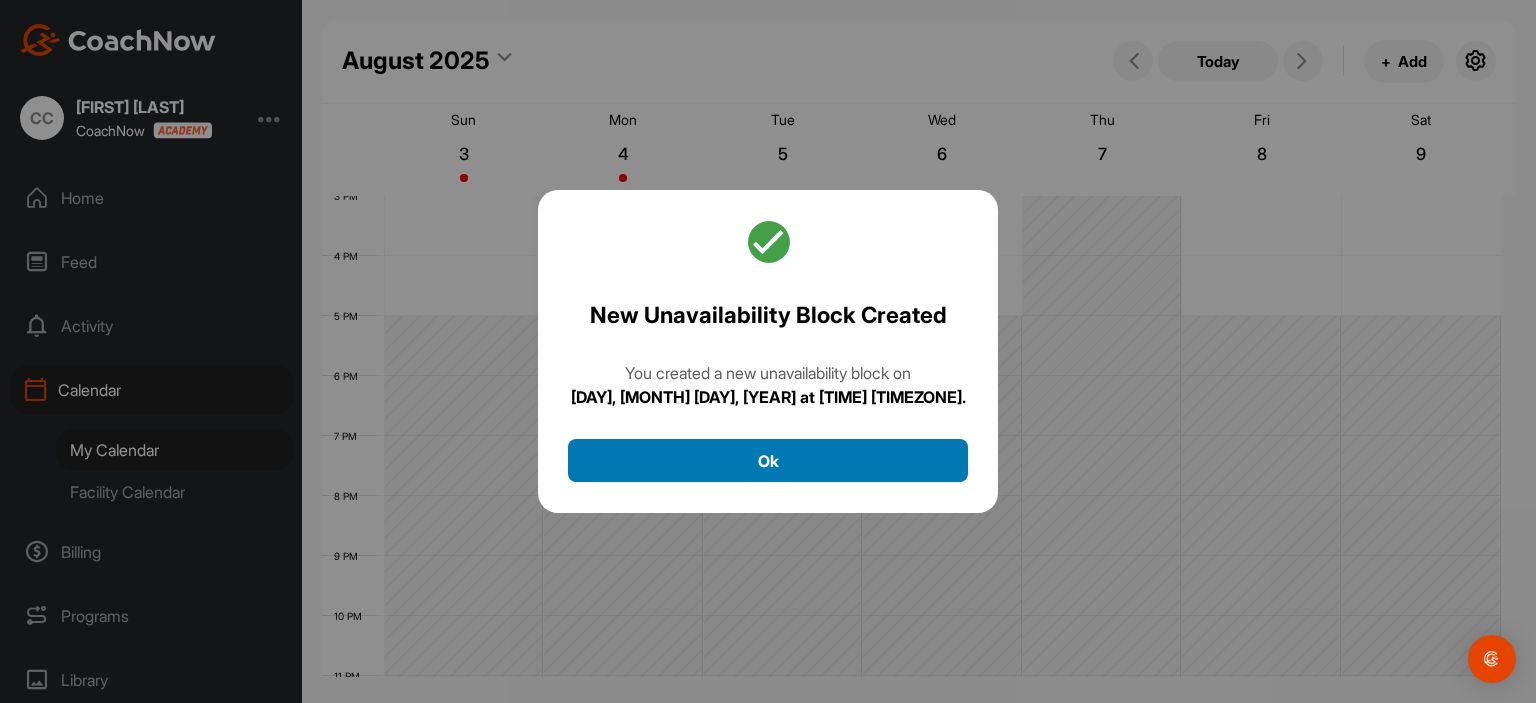 click on "Ok" at bounding box center [768, 460] 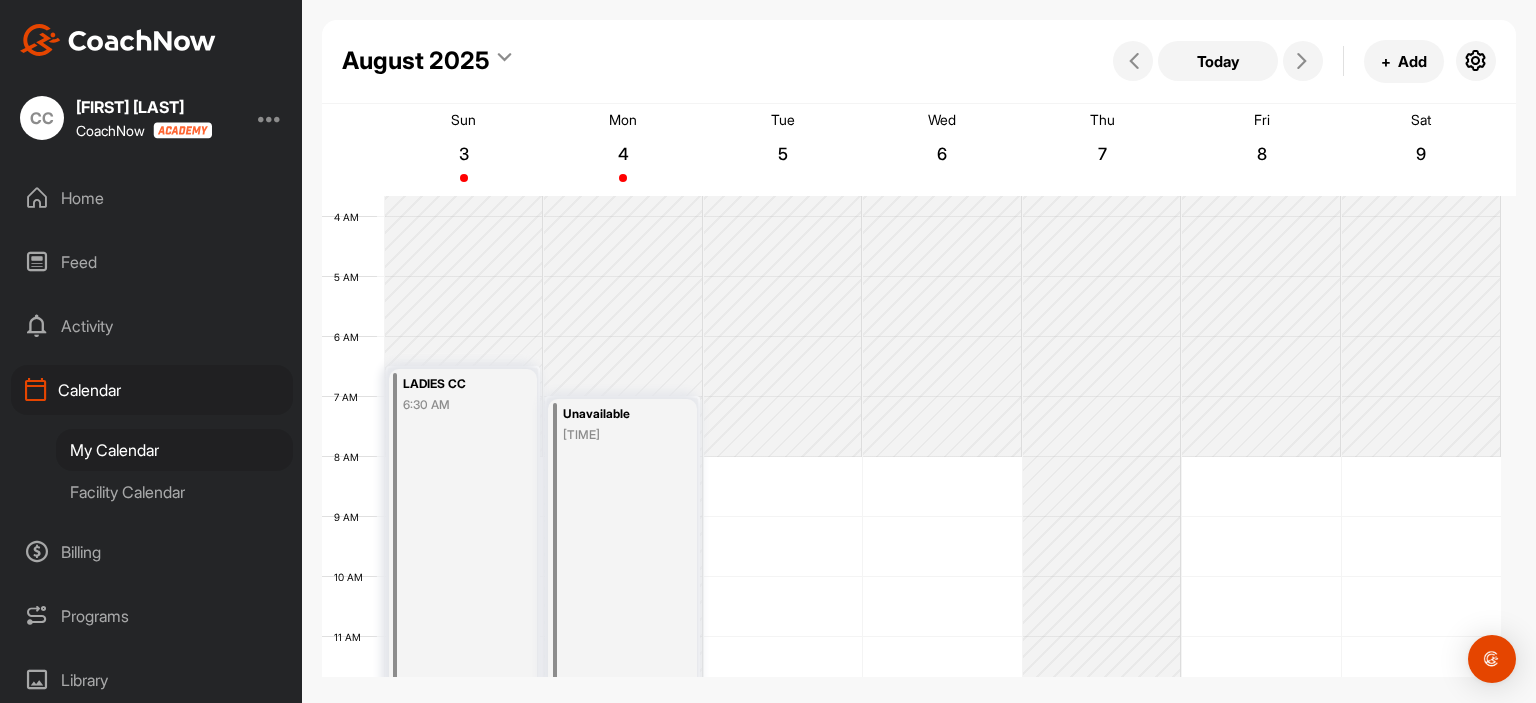 scroll, scrollTop: 200, scrollLeft: 0, axis: vertical 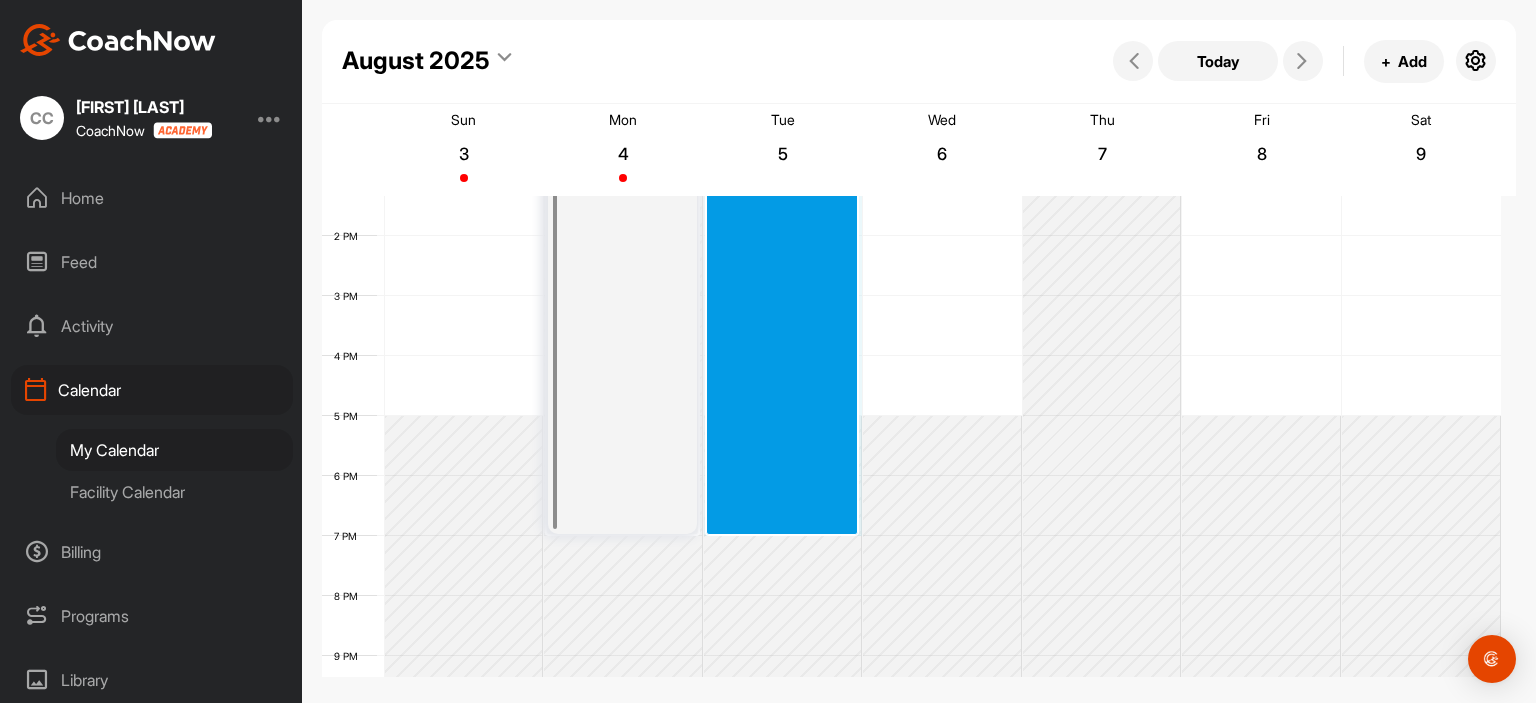 drag, startPoint x: 744, startPoint y: 417, endPoint x: 734, endPoint y: 525, distance: 108.461975 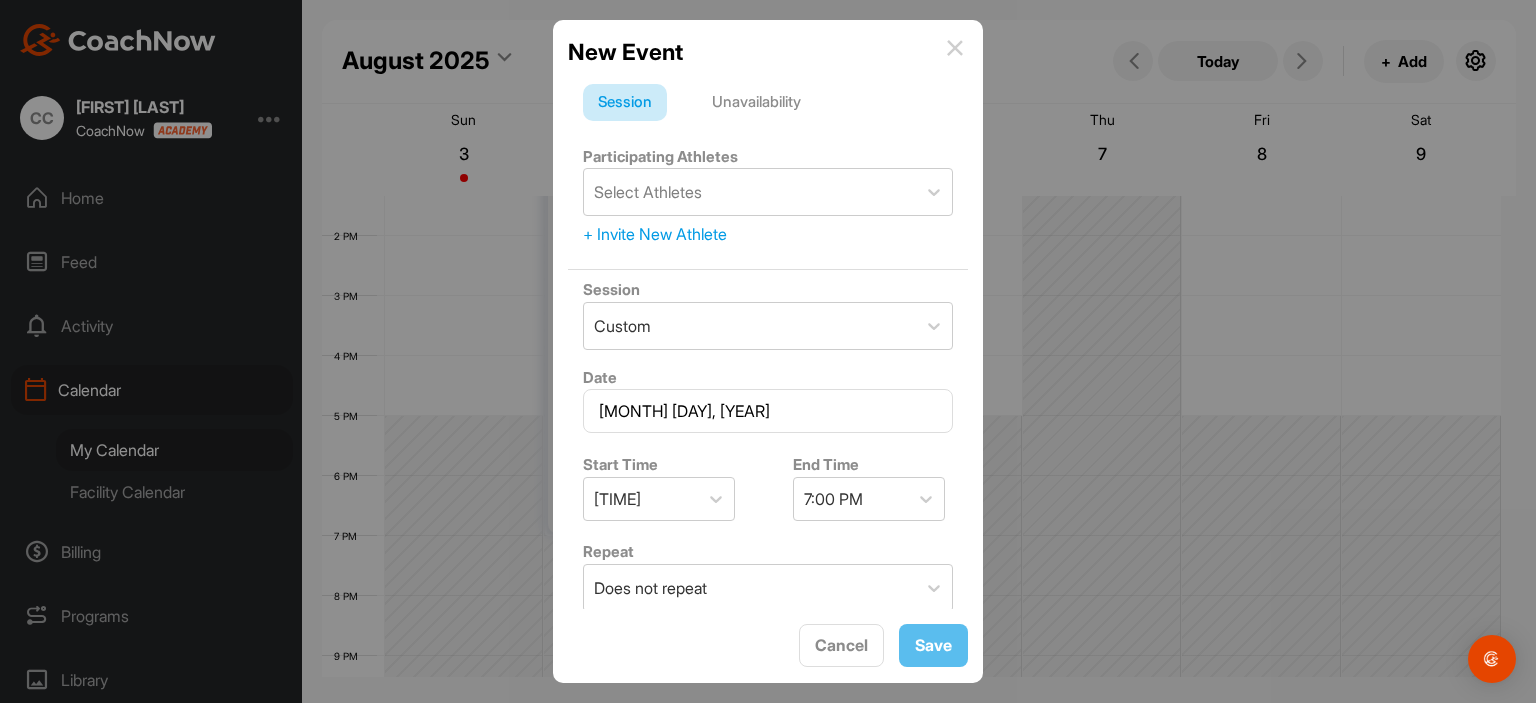 click on "Unavailability" at bounding box center (756, 103) 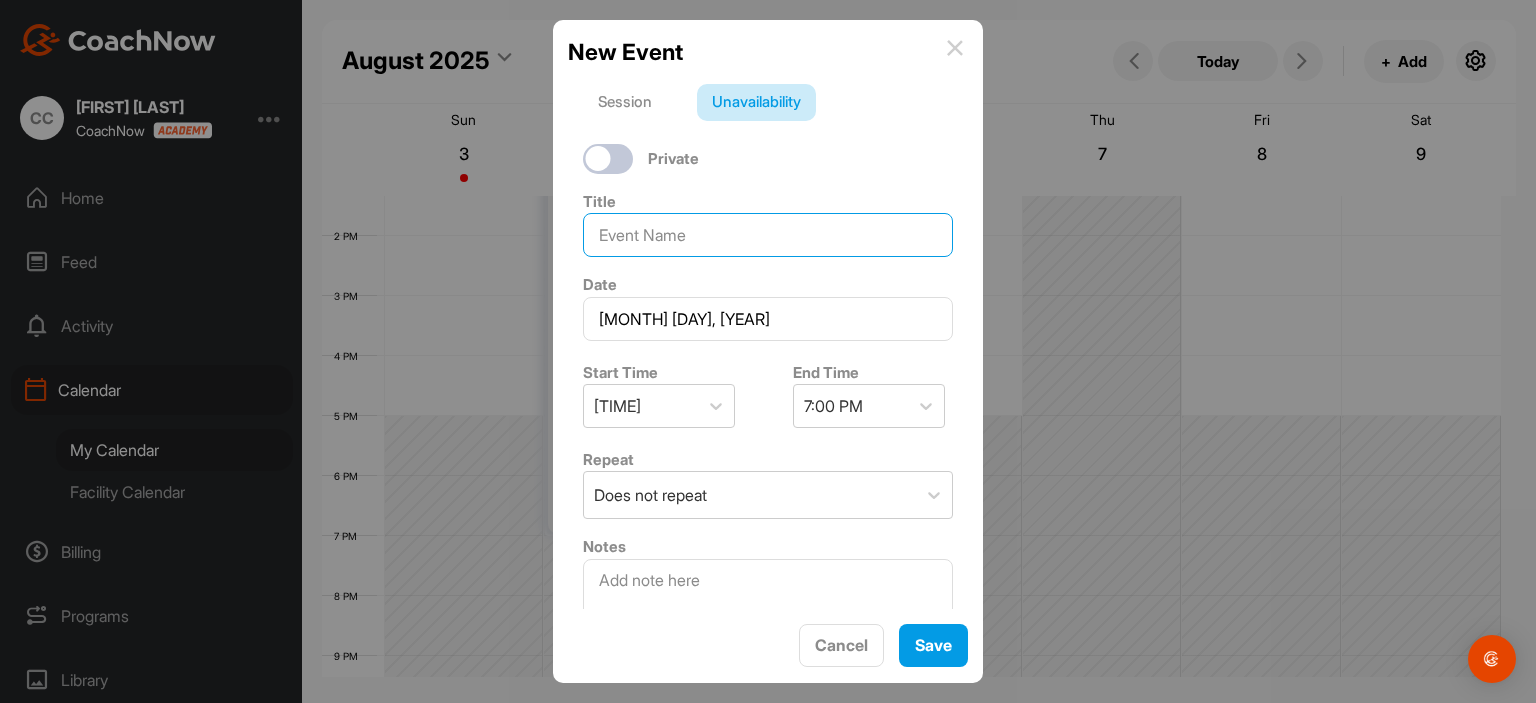 click at bounding box center [768, 235] 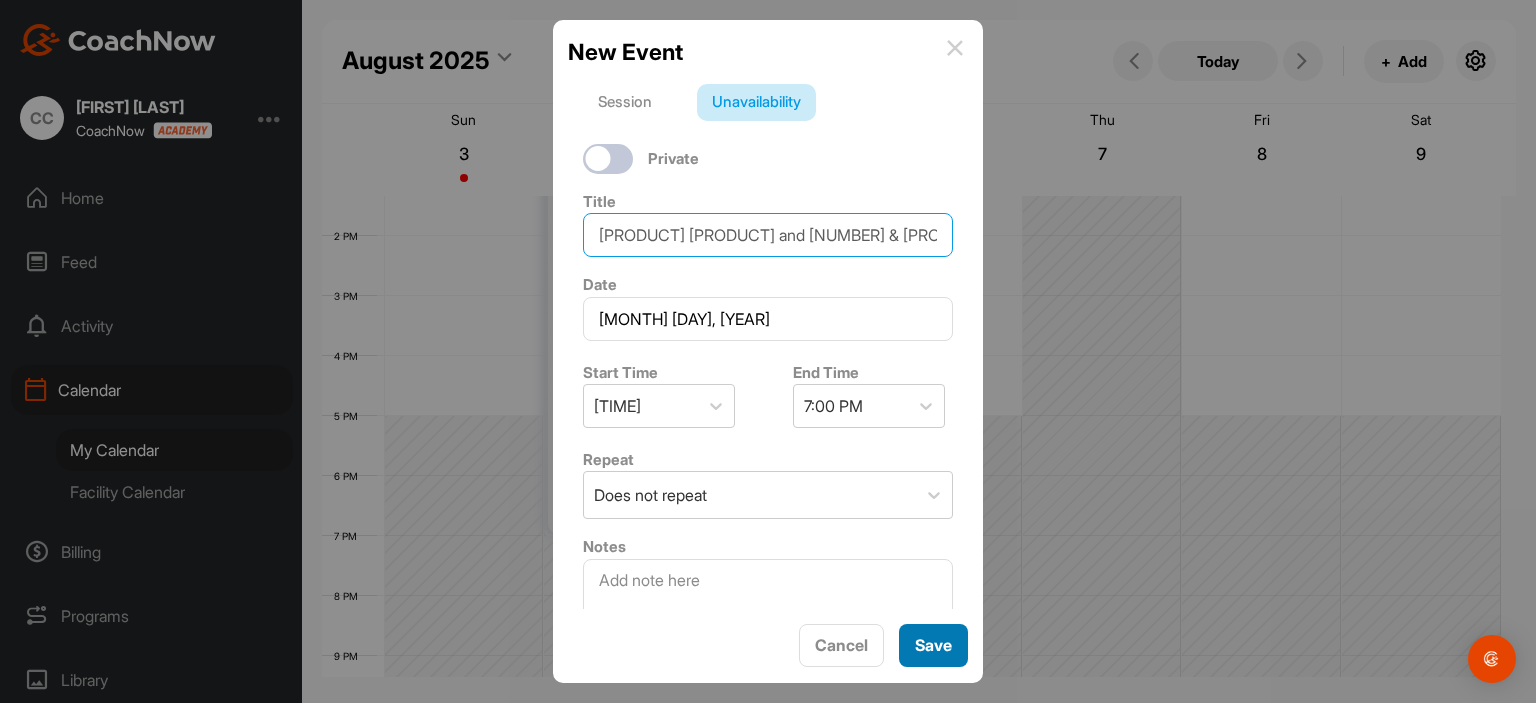 type on "[PRODUCT] [PRODUCT] and [NUMBER] & [PRODUCT]" 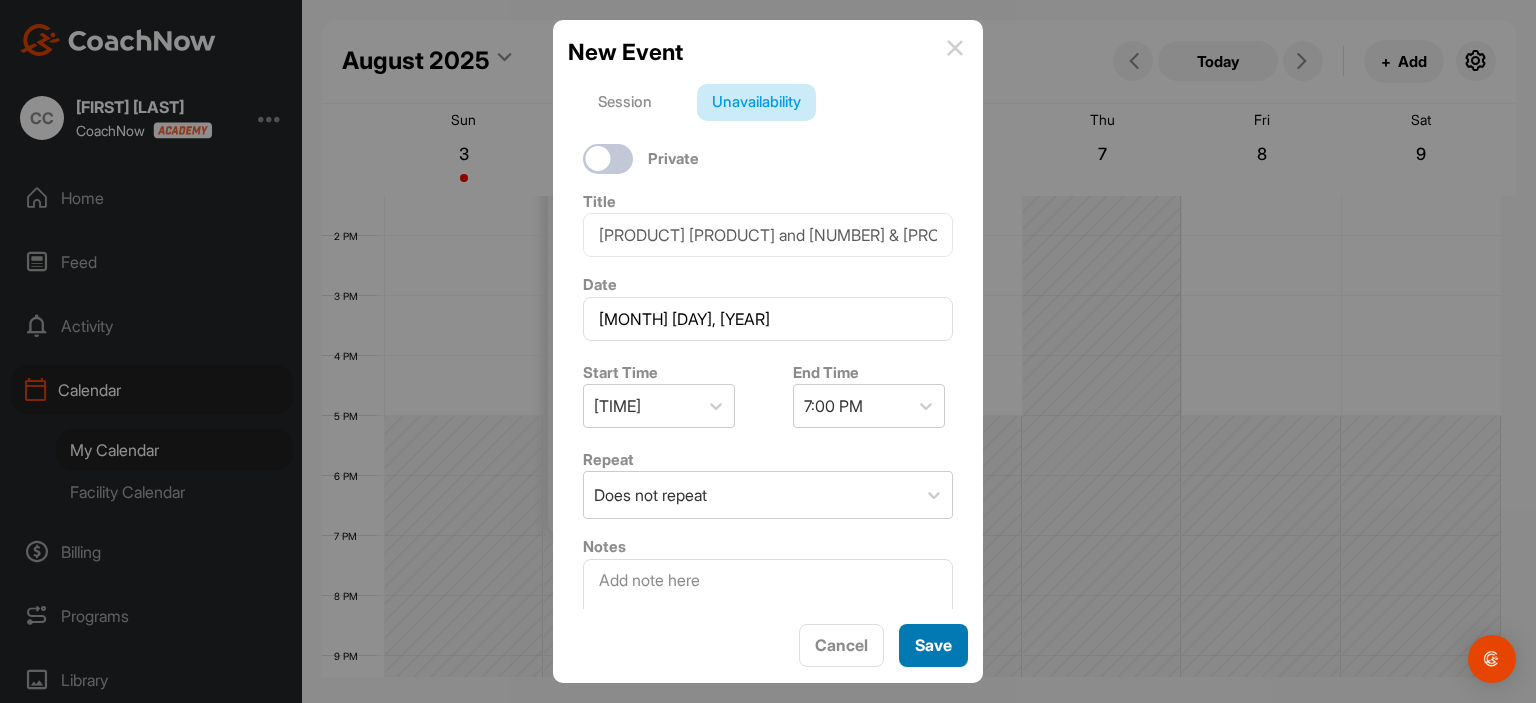 click on "Save" at bounding box center (933, 645) 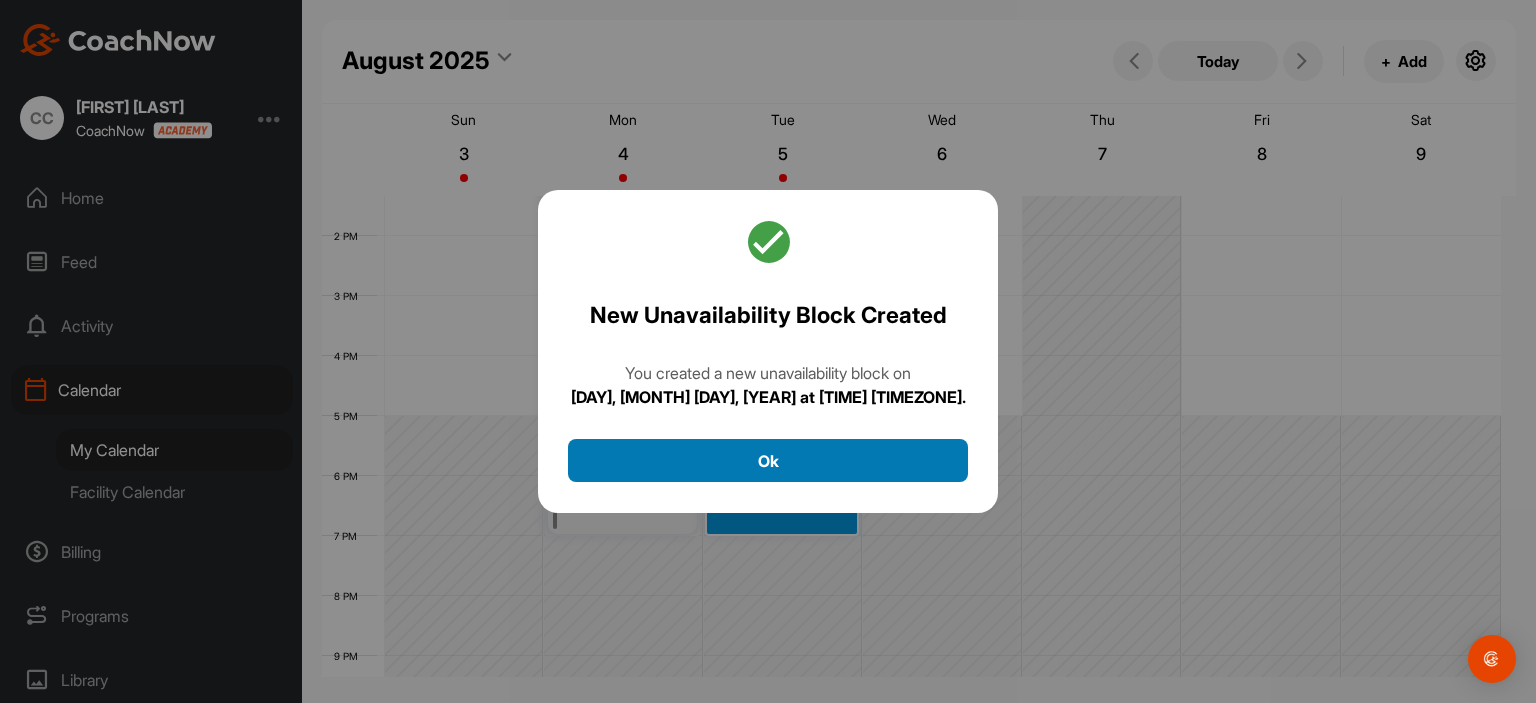 click on "Ok" at bounding box center (768, 460) 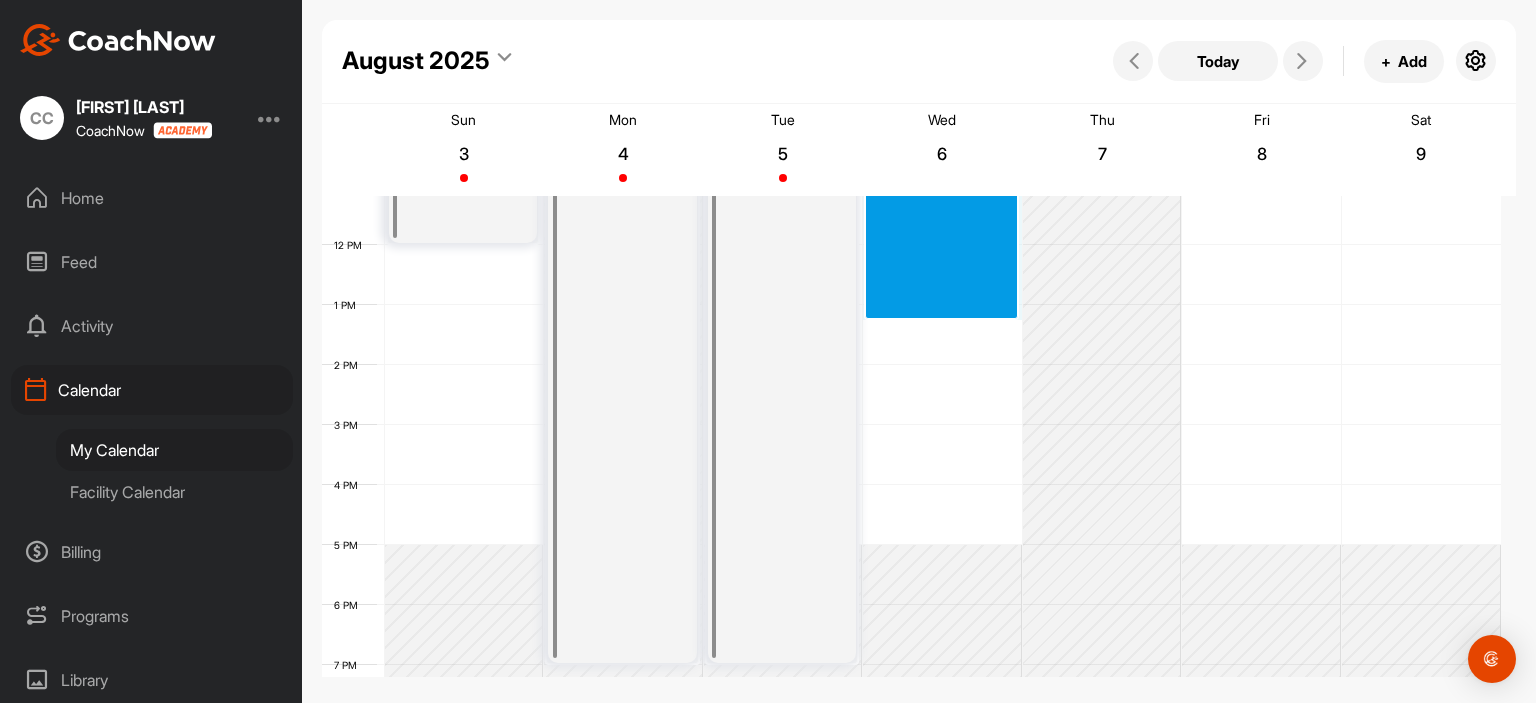 scroll, scrollTop: 800, scrollLeft: 0, axis: vertical 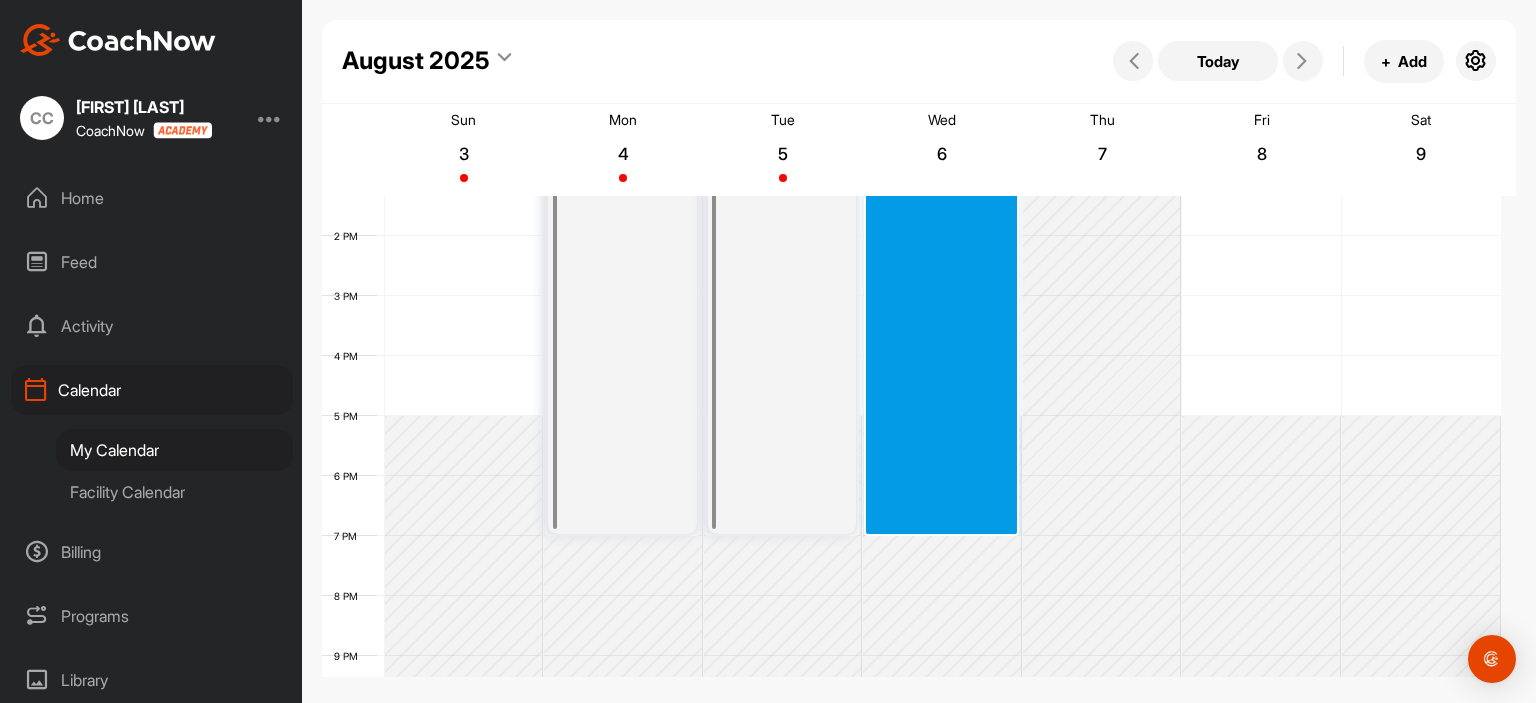 drag, startPoint x: 880, startPoint y: 417, endPoint x: 895, endPoint y: 523, distance: 107.05606 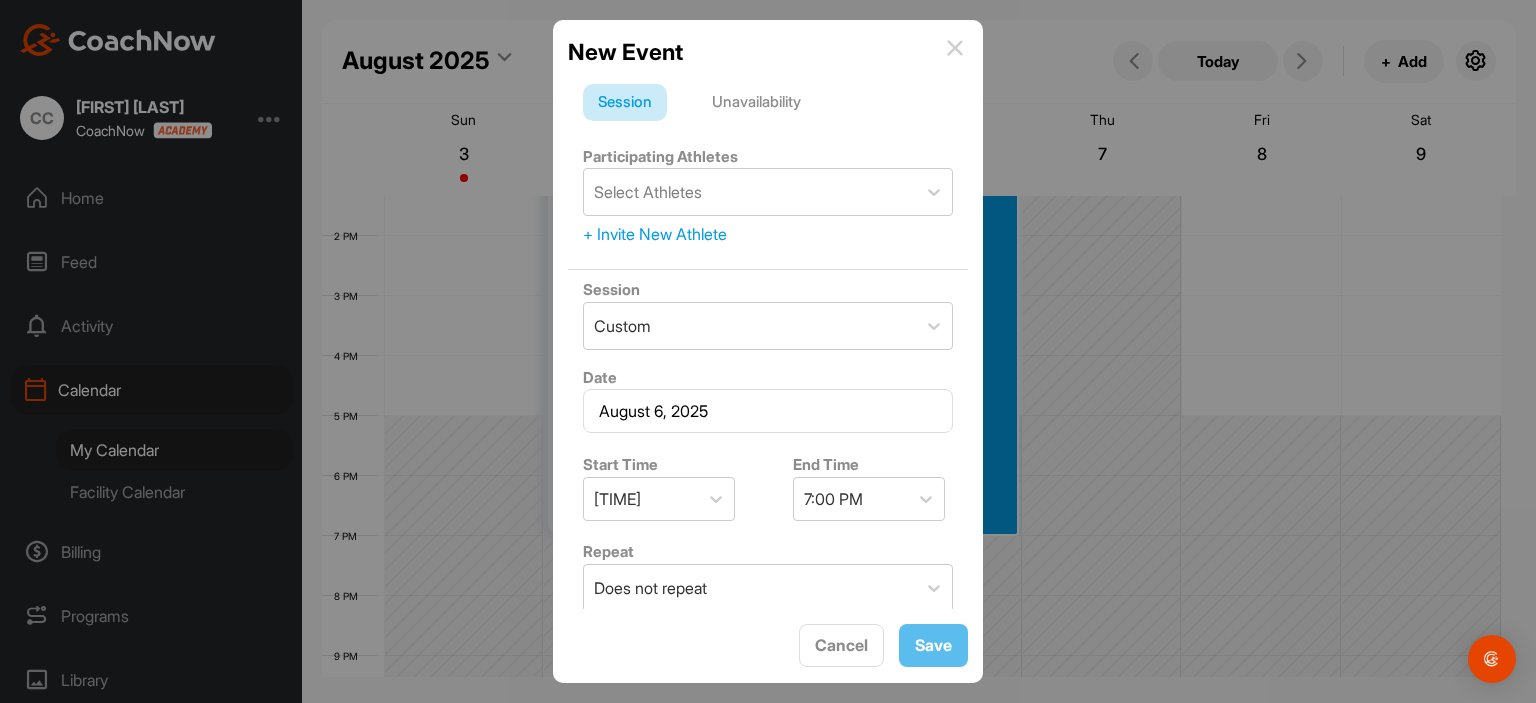 click on "Session Unavailability Participating Athletes Select Athletes + Invite New Athlete Session Custom Date [MONTH] [DAY], [YEAR] Start Time [TIME] End Time [TIME] Repeat Does not repeat Rate $ Location Notes" at bounding box center [768, 513] 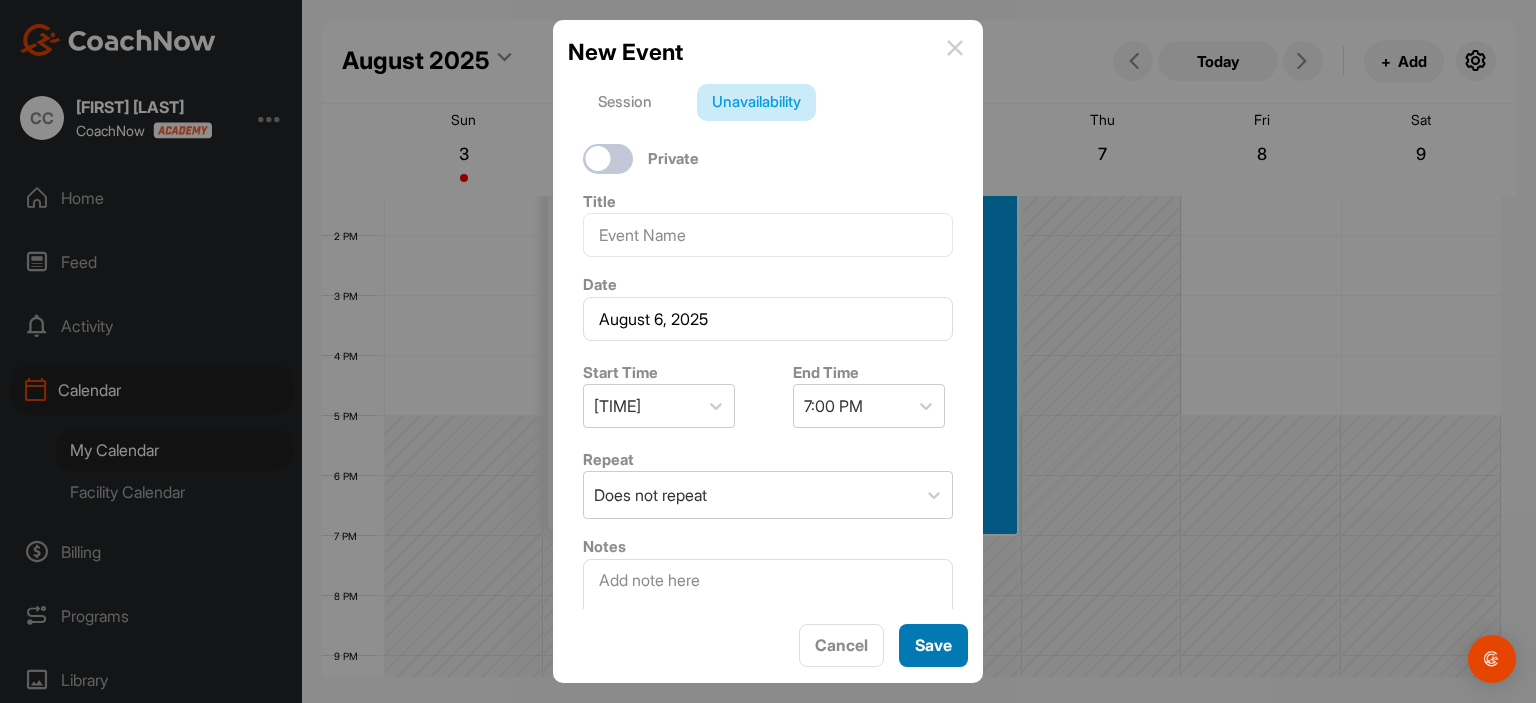 click on "Save" at bounding box center [933, 645] 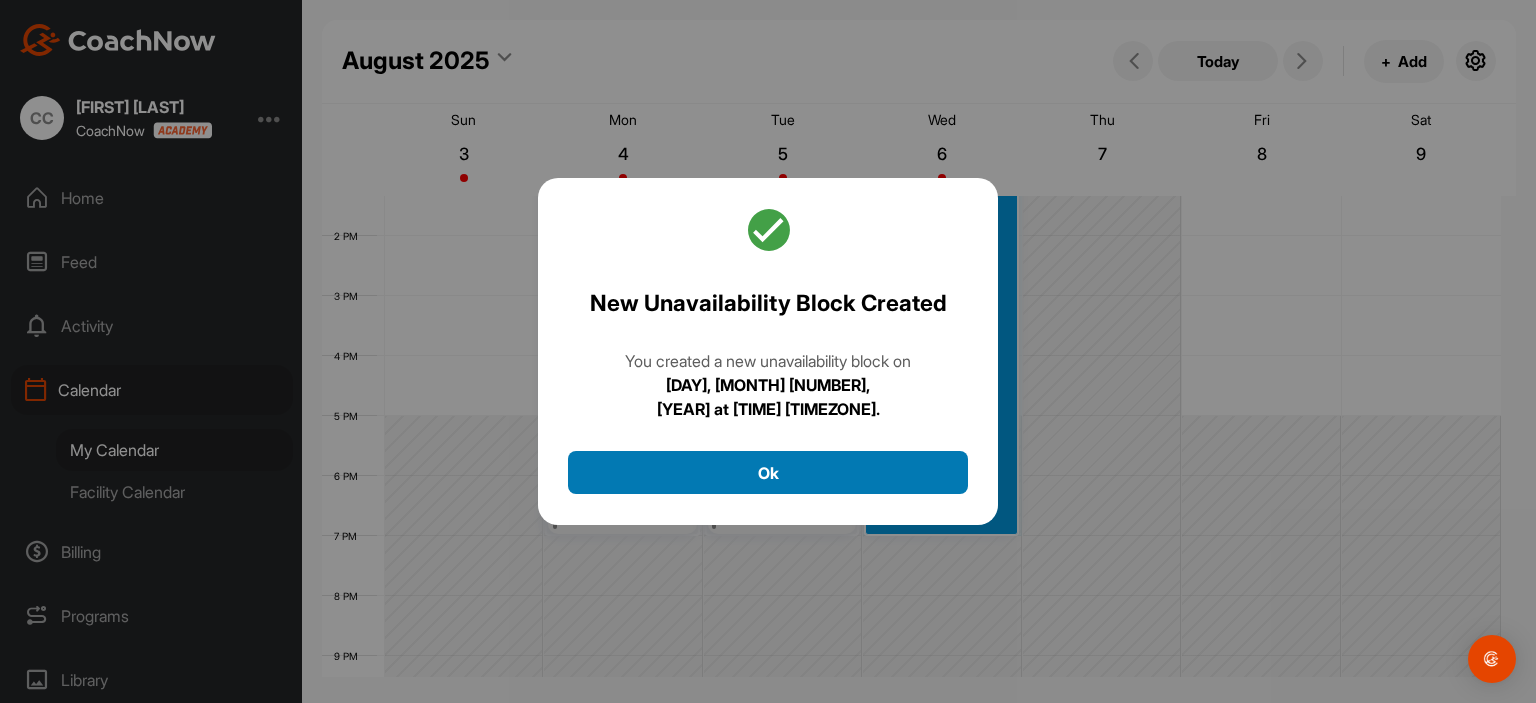click on "Ok" at bounding box center [768, 472] 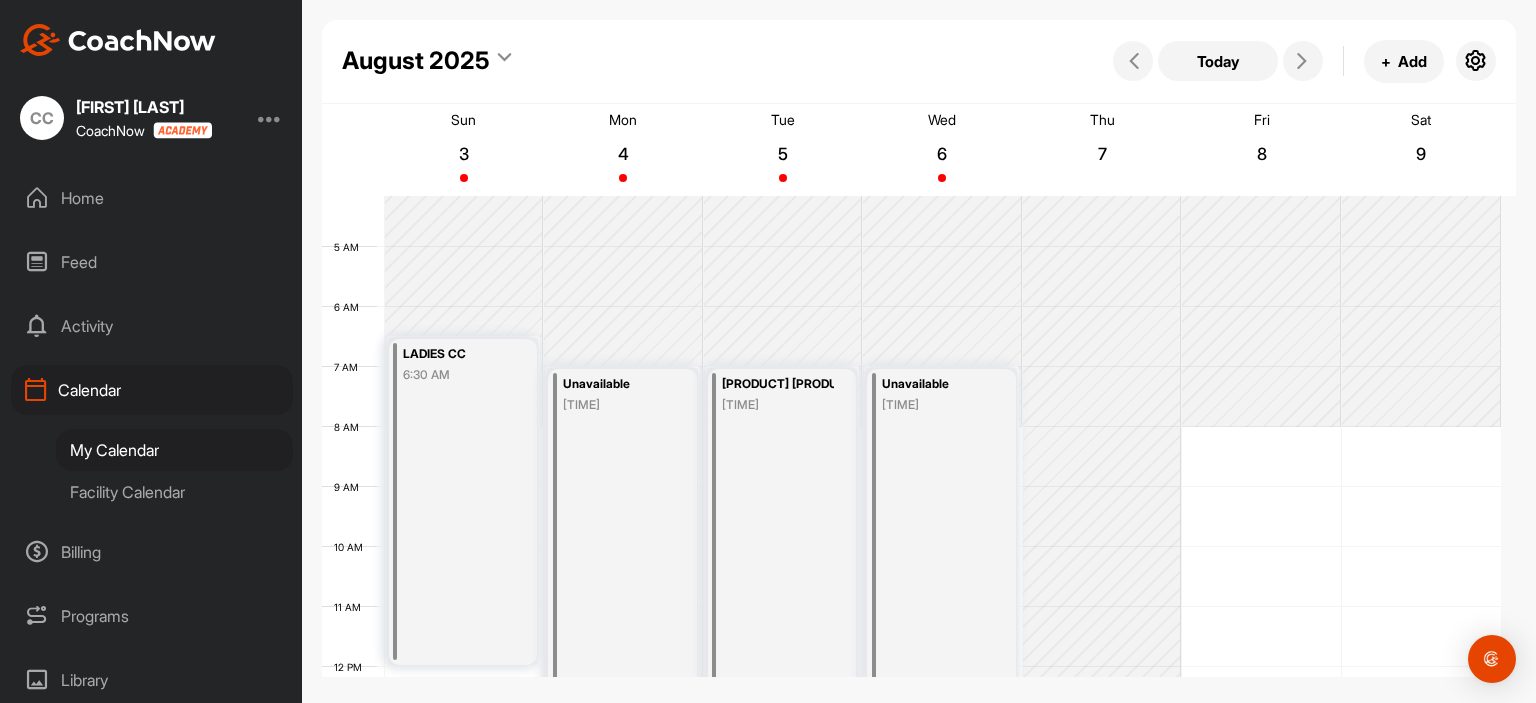 scroll, scrollTop: 200, scrollLeft: 0, axis: vertical 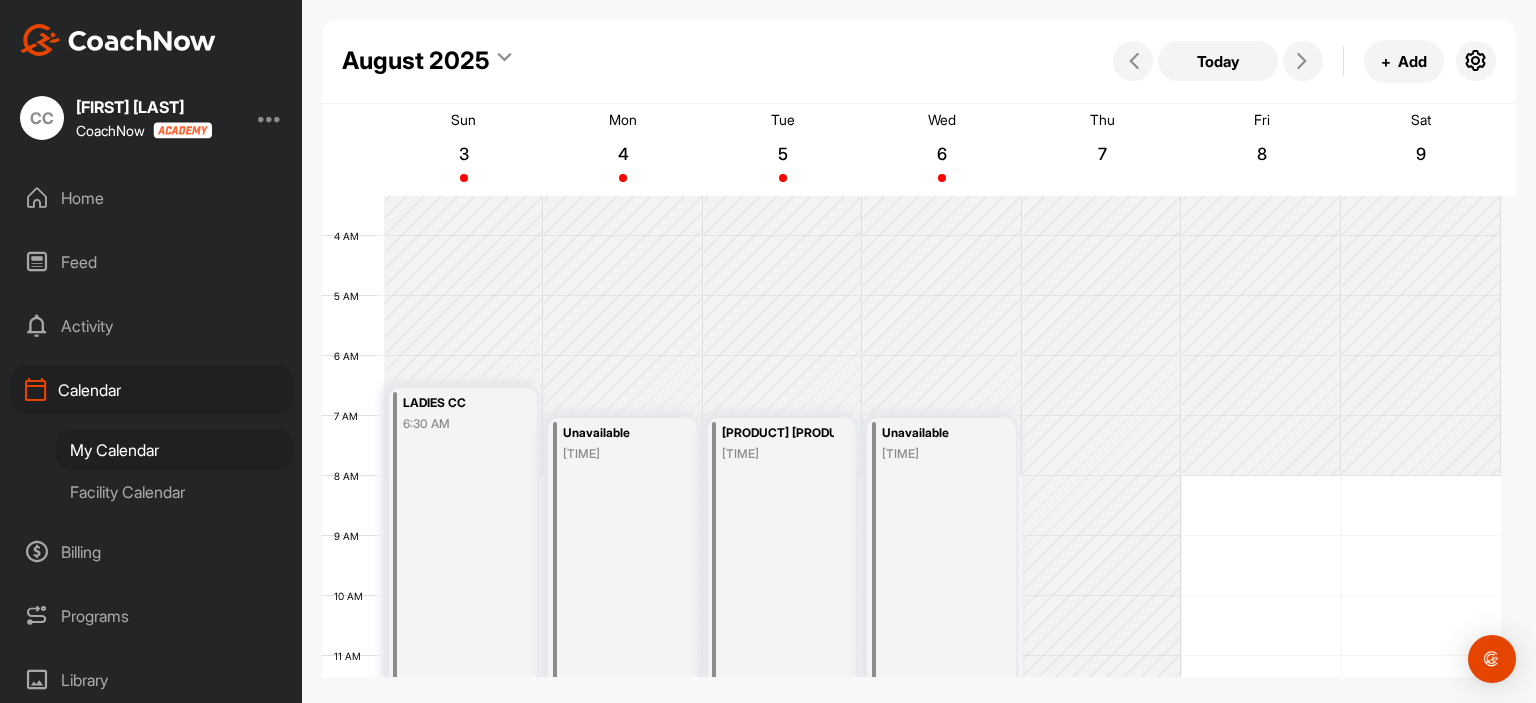 click on "[TIME]" at bounding box center (938, 454) 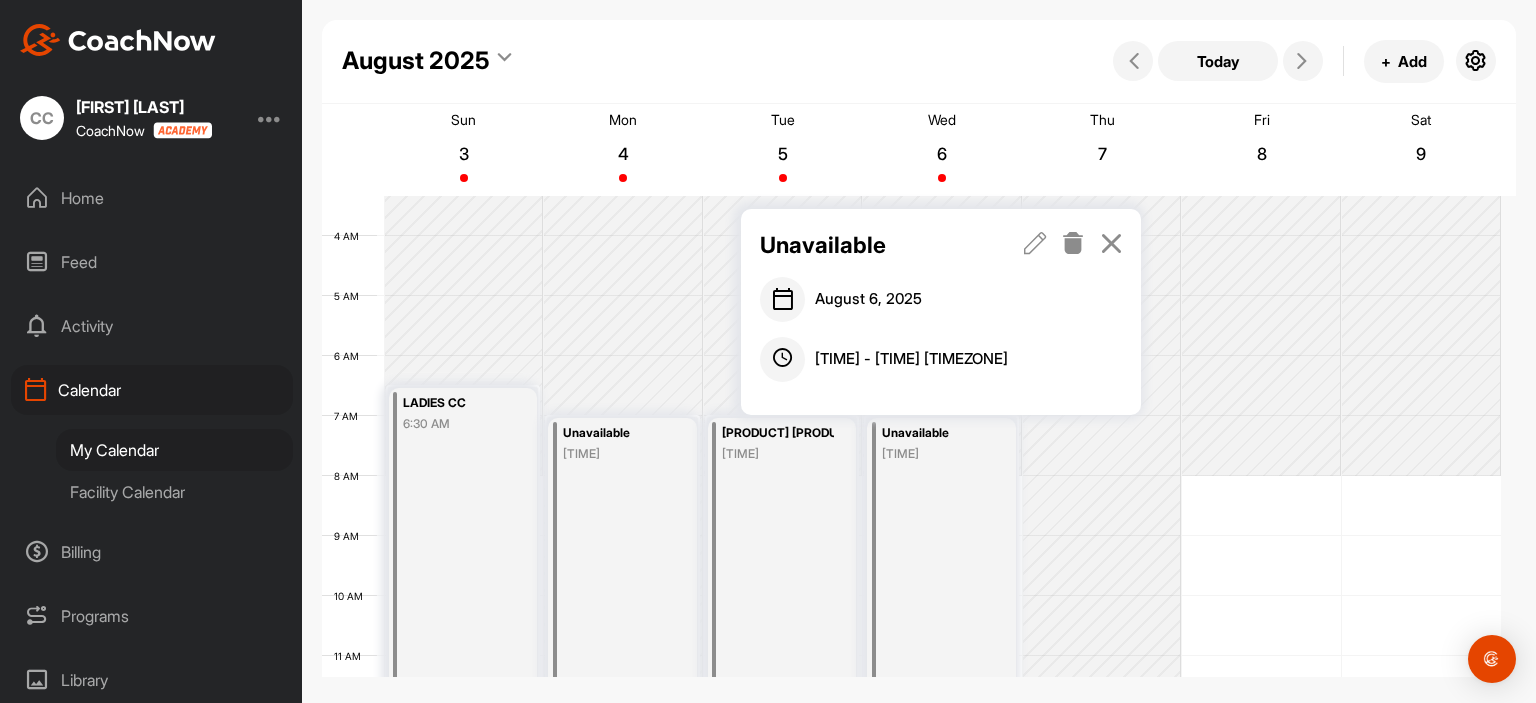 click at bounding box center (1035, 243) 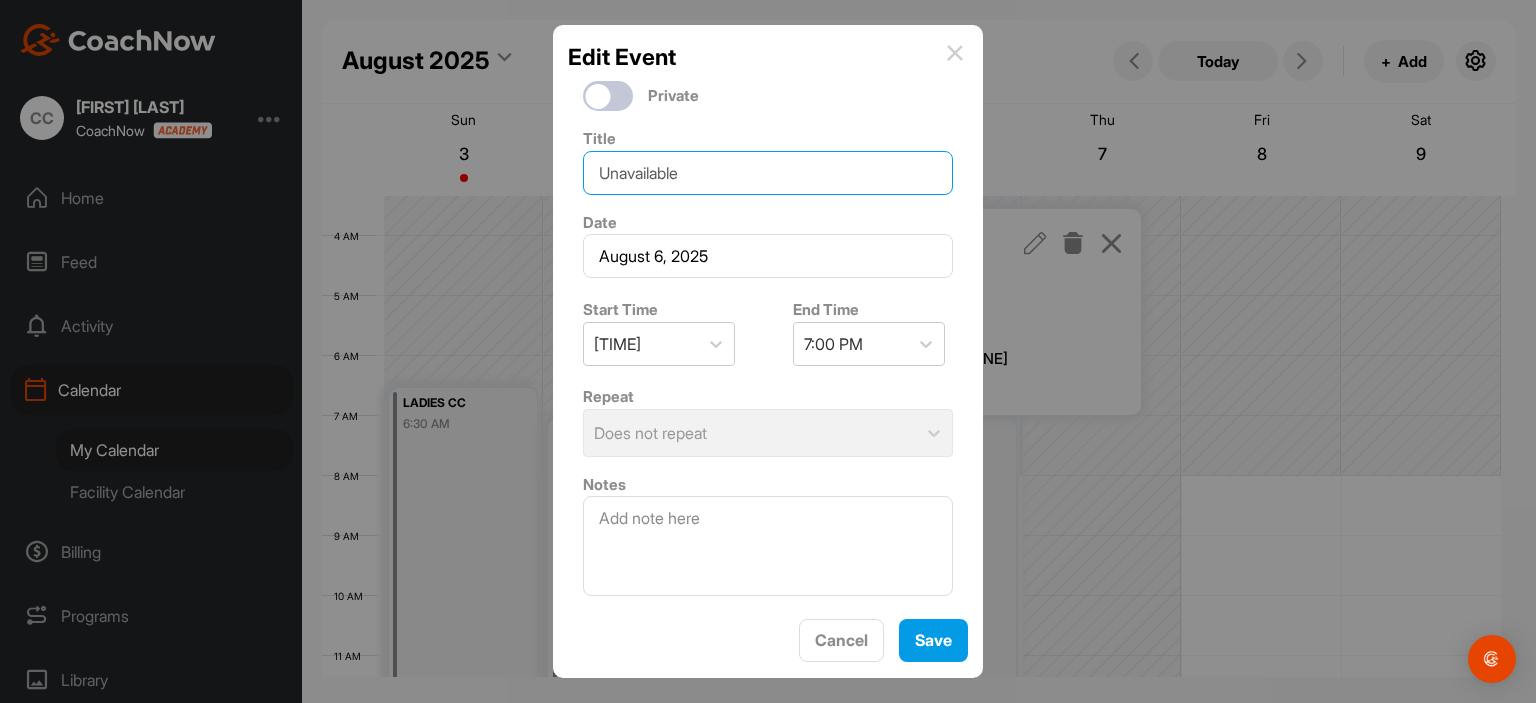 drag, startPoint x: 722, startPoint y: 172, endPoint x: 476, endPoint y: 160, distance: 246.29251 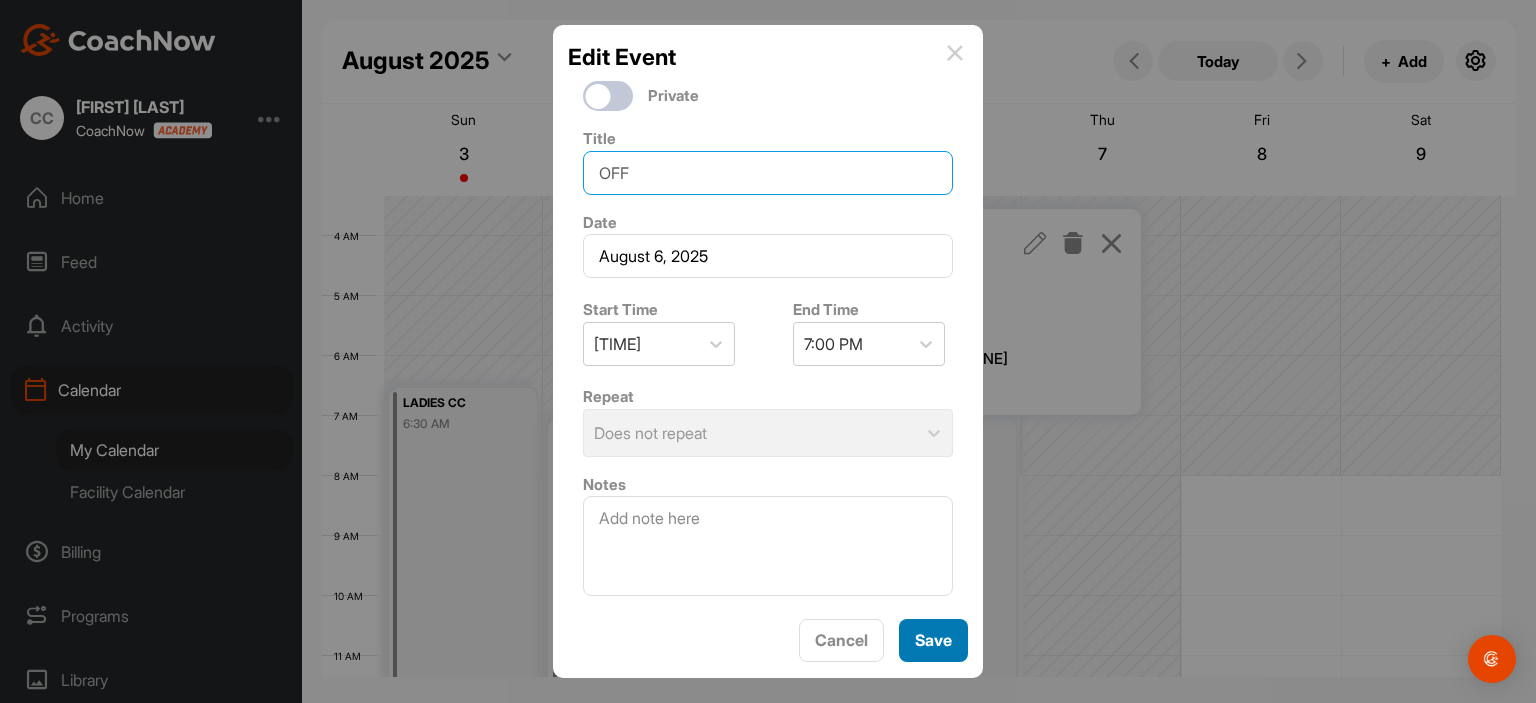 type on "OFF" 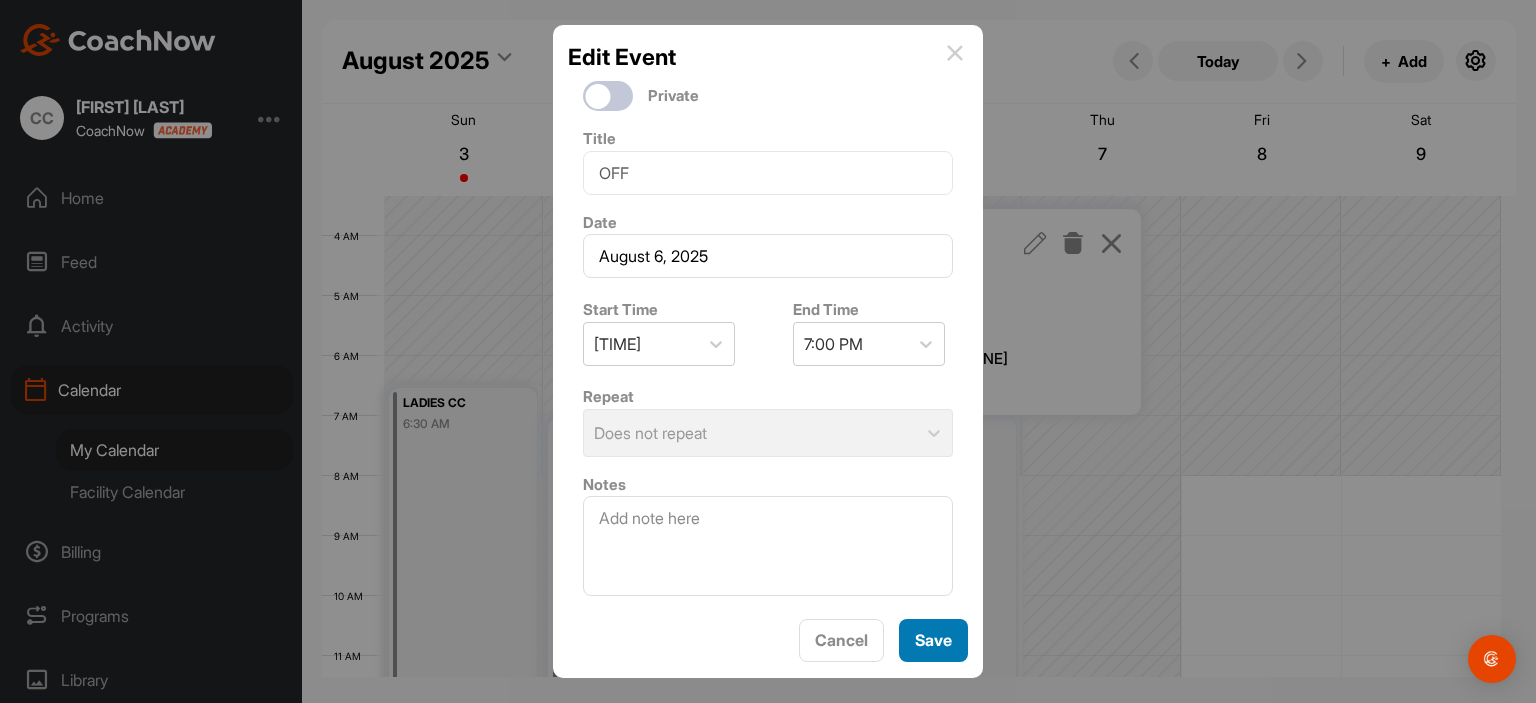 click on "Save" at bounding box center (933, 640) 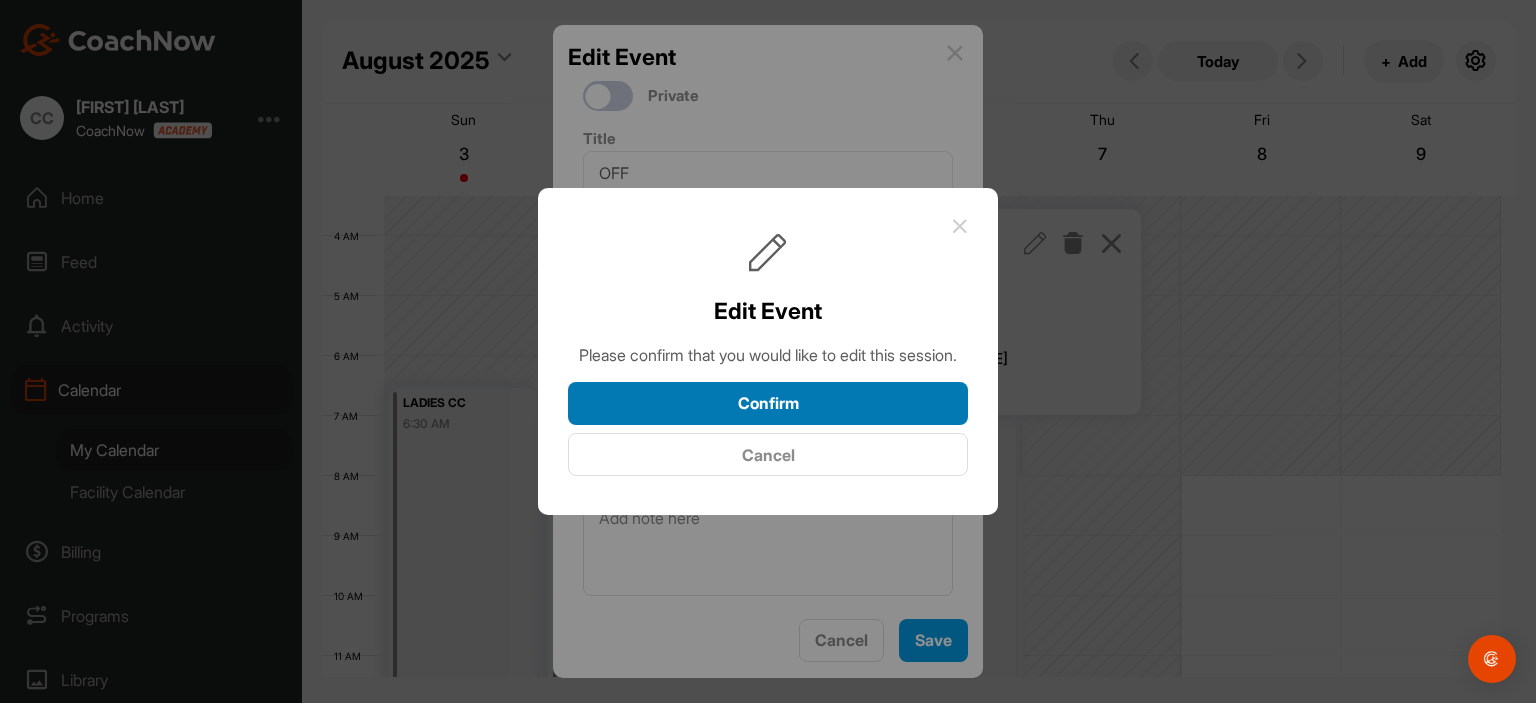 click on "Confirm" at bounding box center [768, 403] 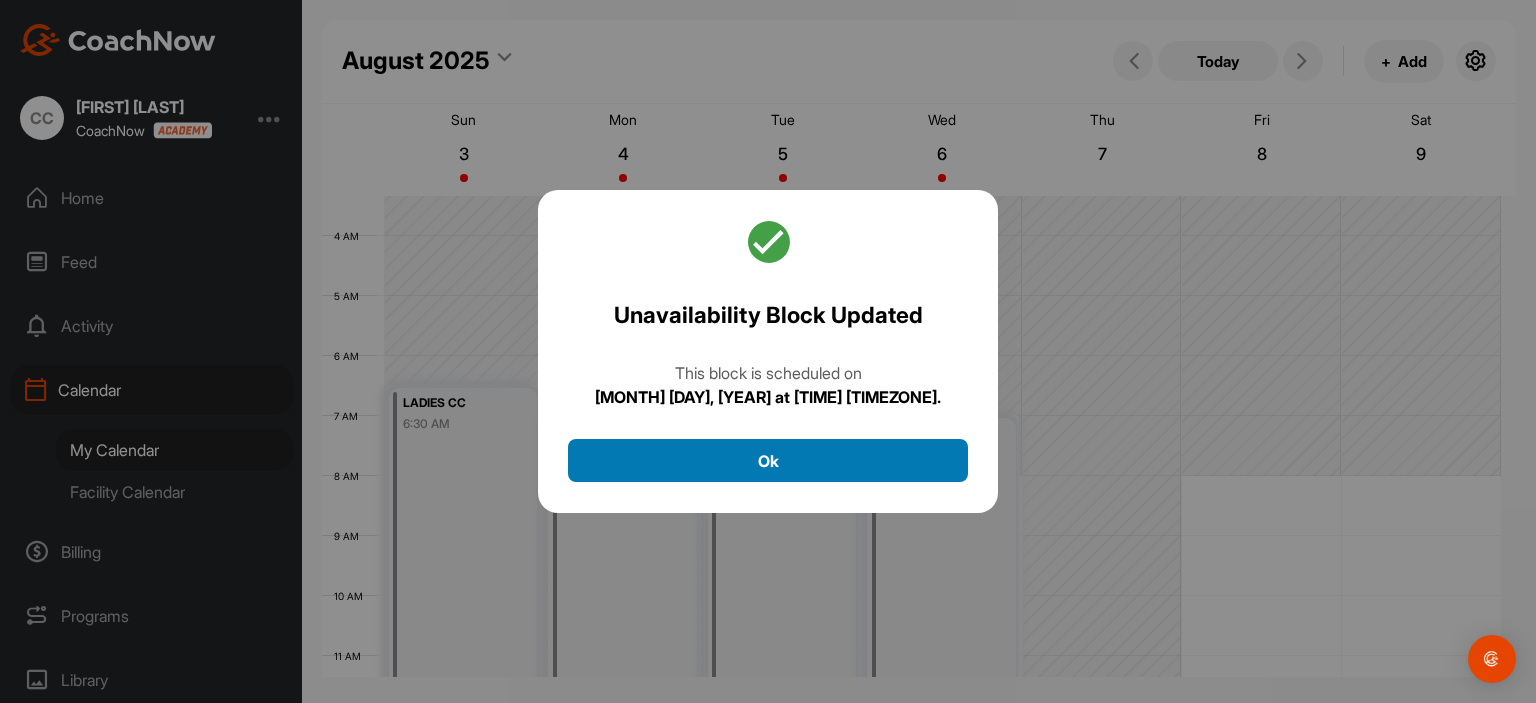 click on "Ok" at bounding box center [768, 460] 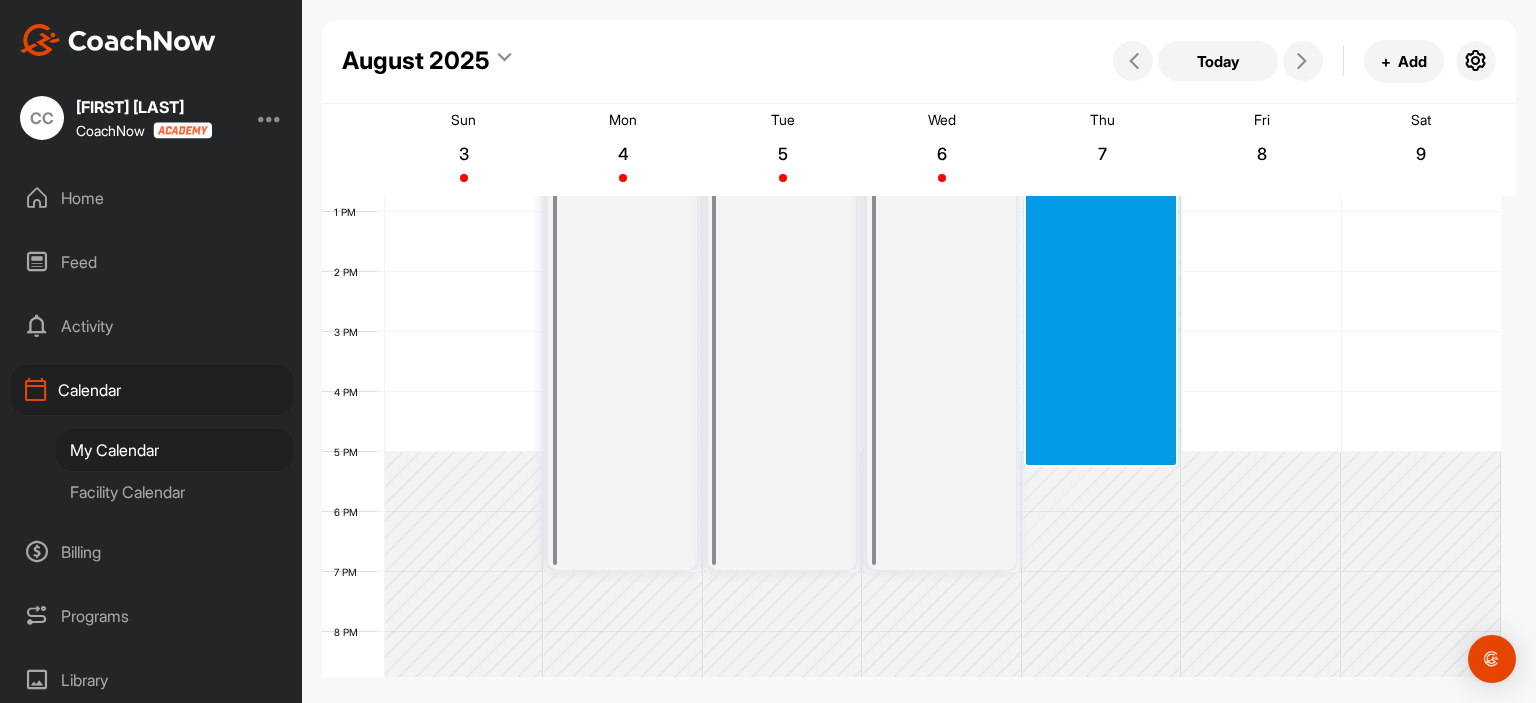 scroll, scrollTop: 900, scrollLeft: 0, axis: vertical 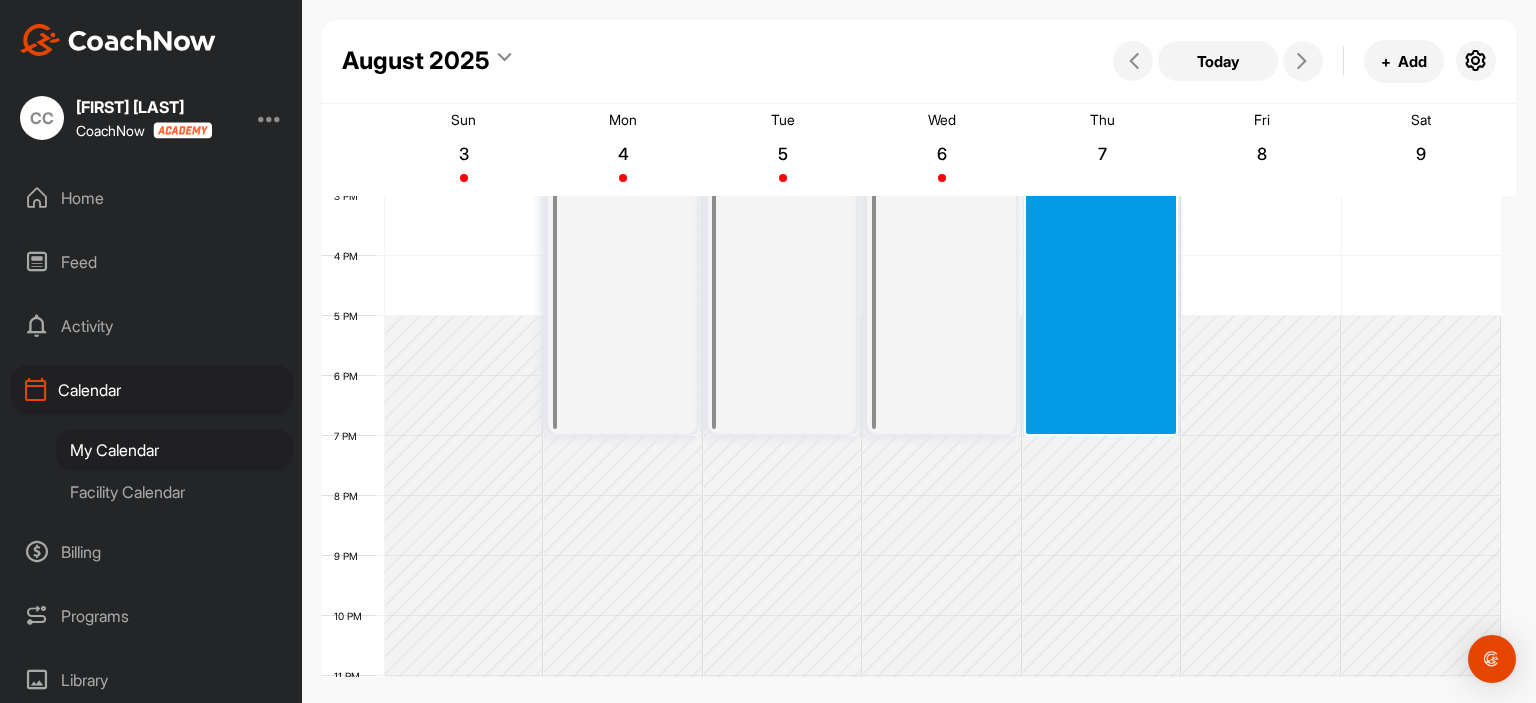 drag, startPoint x: 1077, startPoint y: 225, endPoint x: 1061, endPoint y: 427, distance: 202.63268 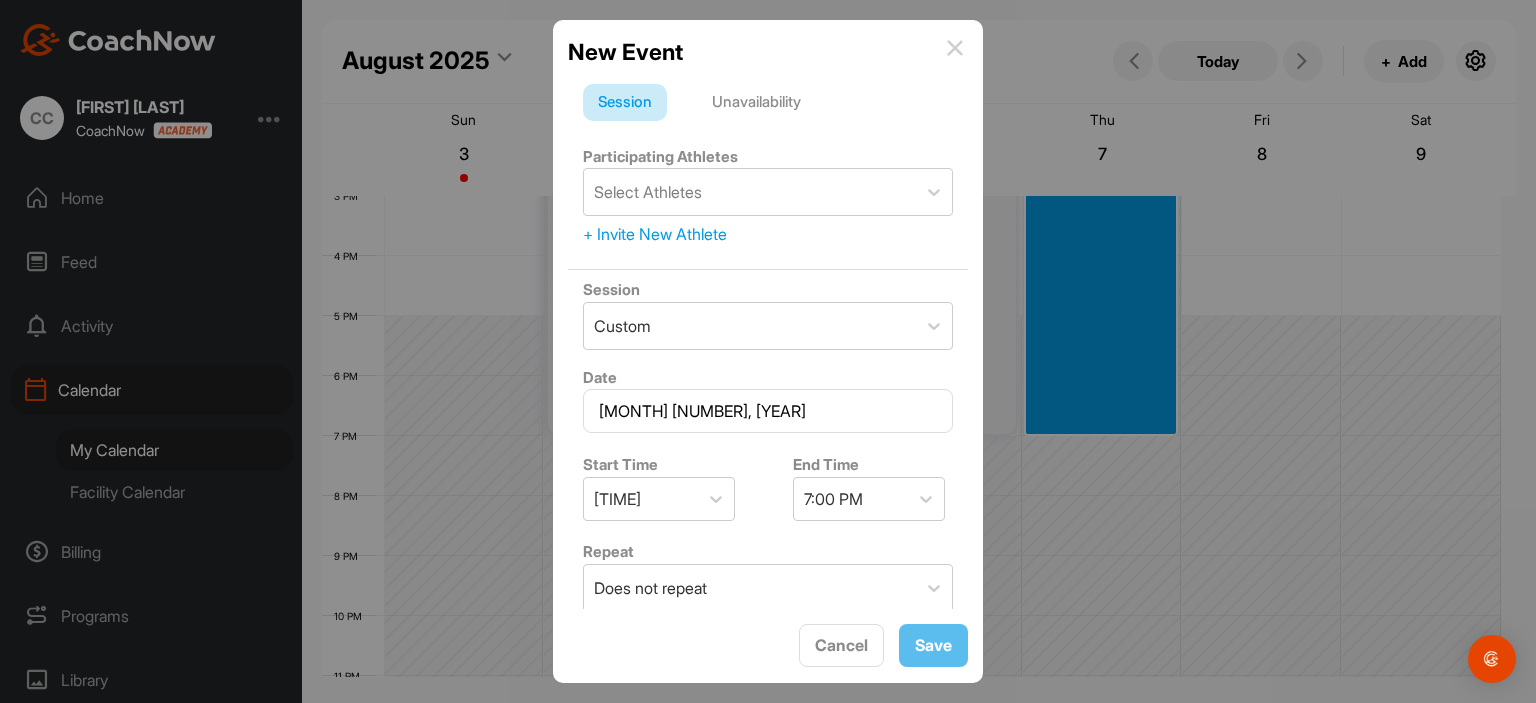 click on "Unavailability" at bounding box center (756, 103) 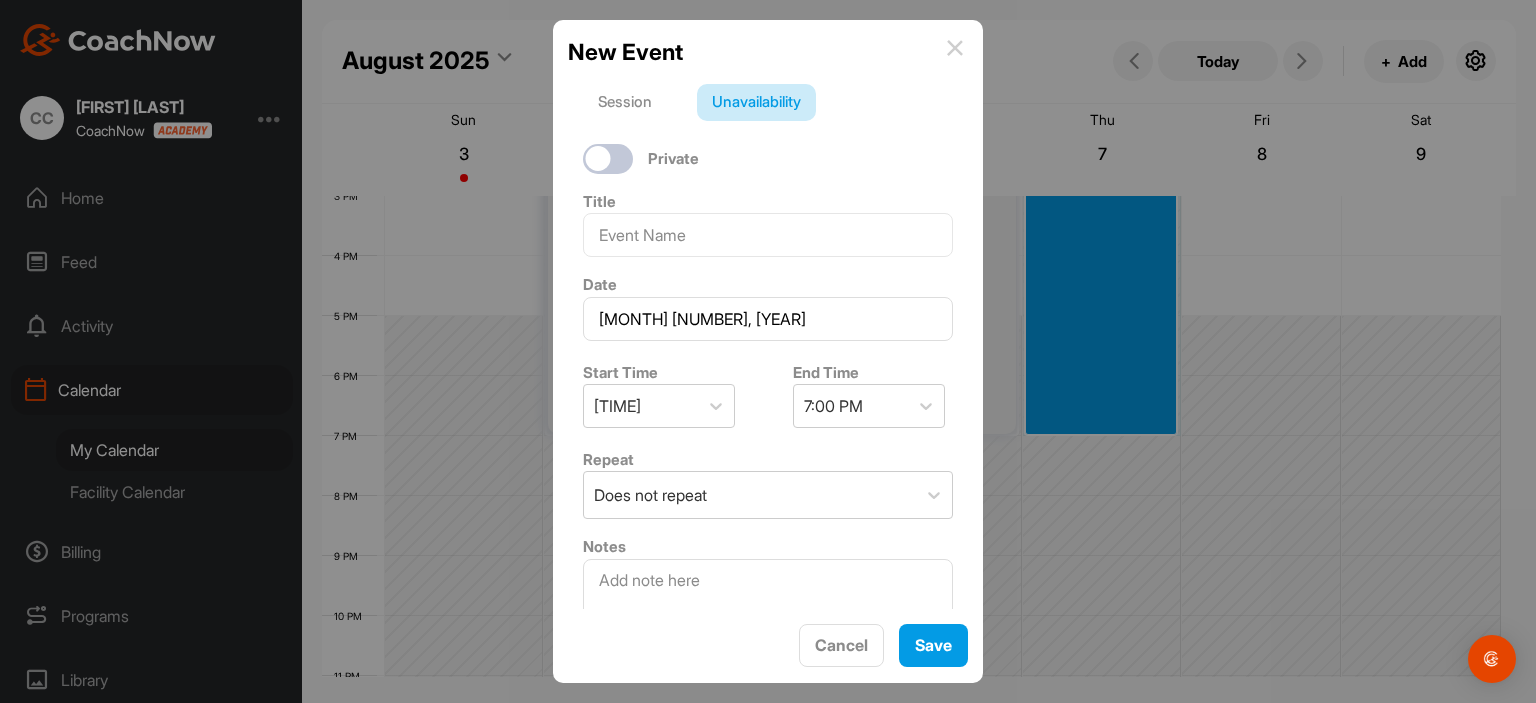 click on "Title" at bounding box center [768, 223] 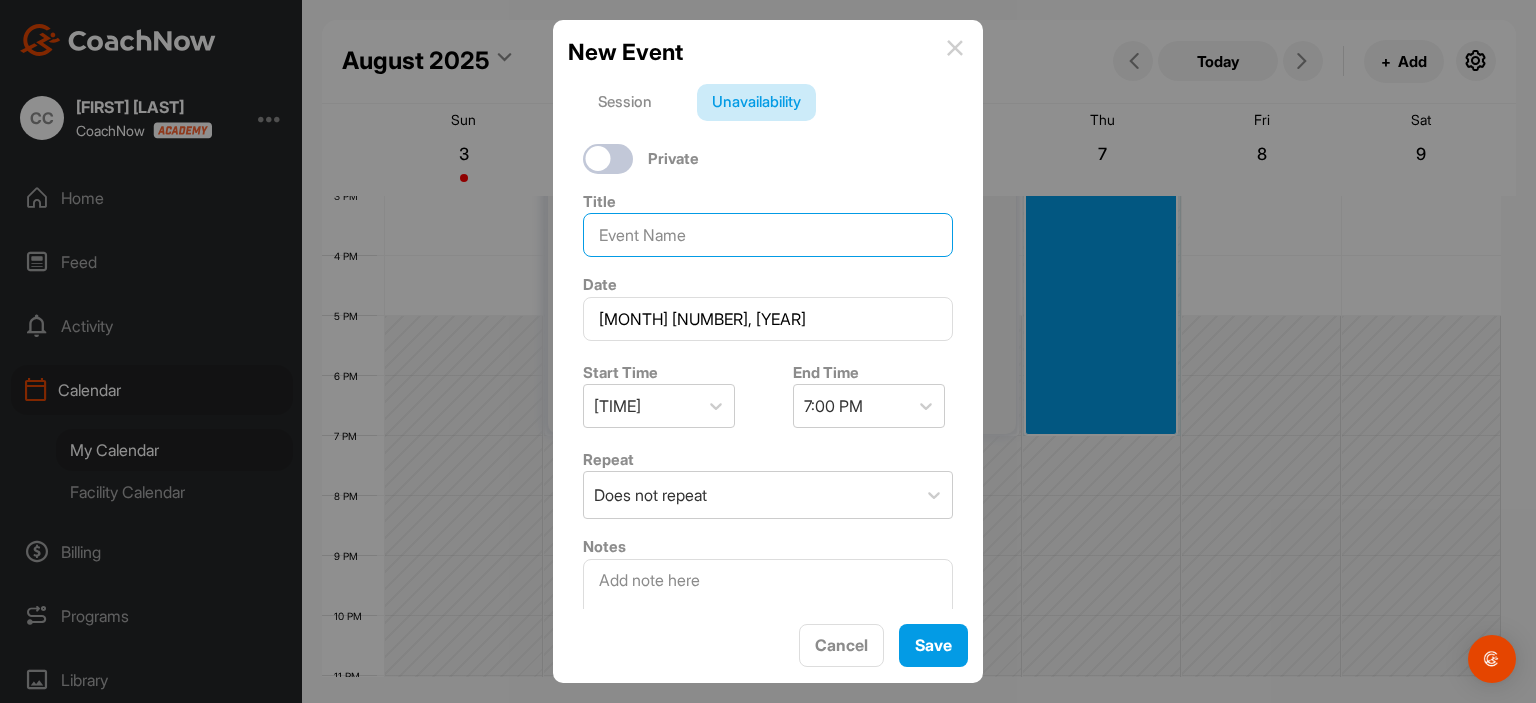 click at bounding box center [768, 235] 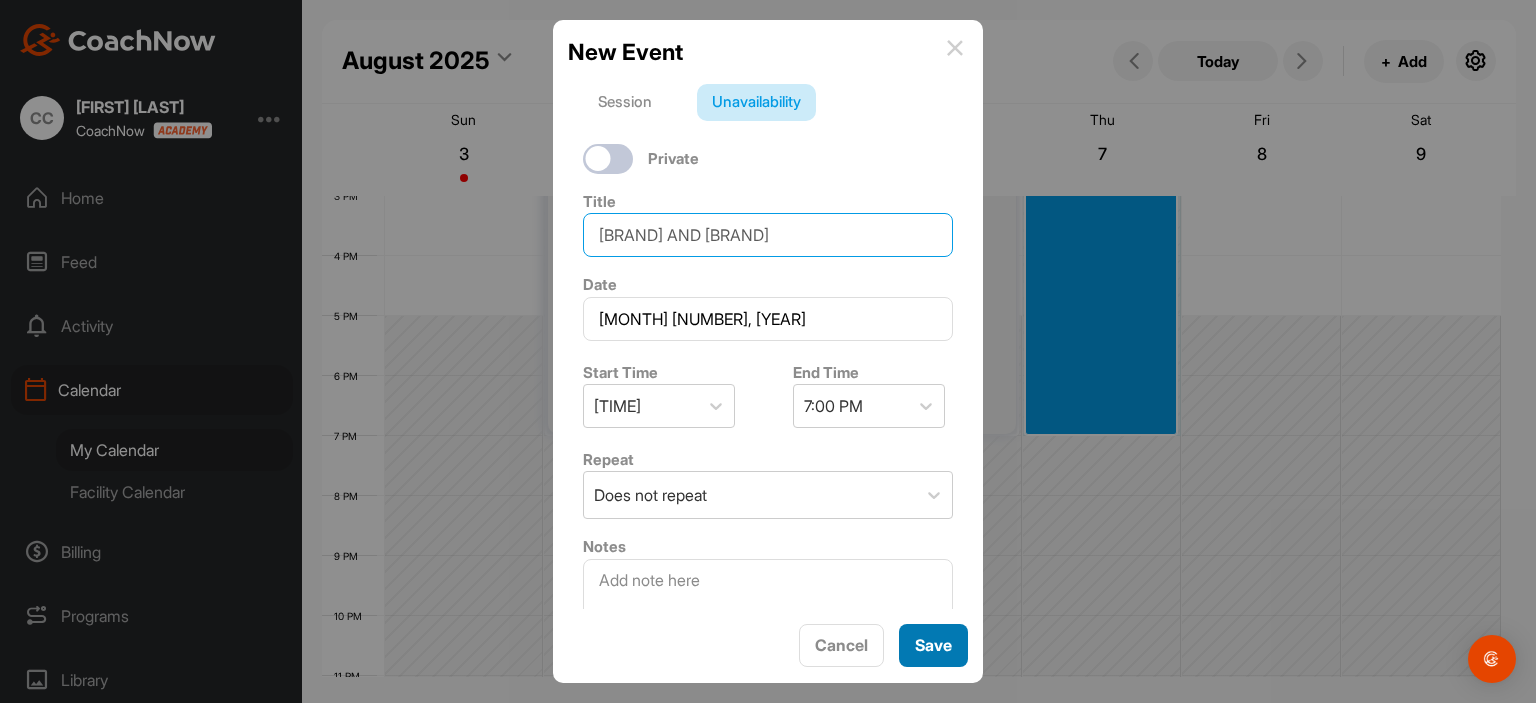type on "[BRAND] AND [BRAND]" 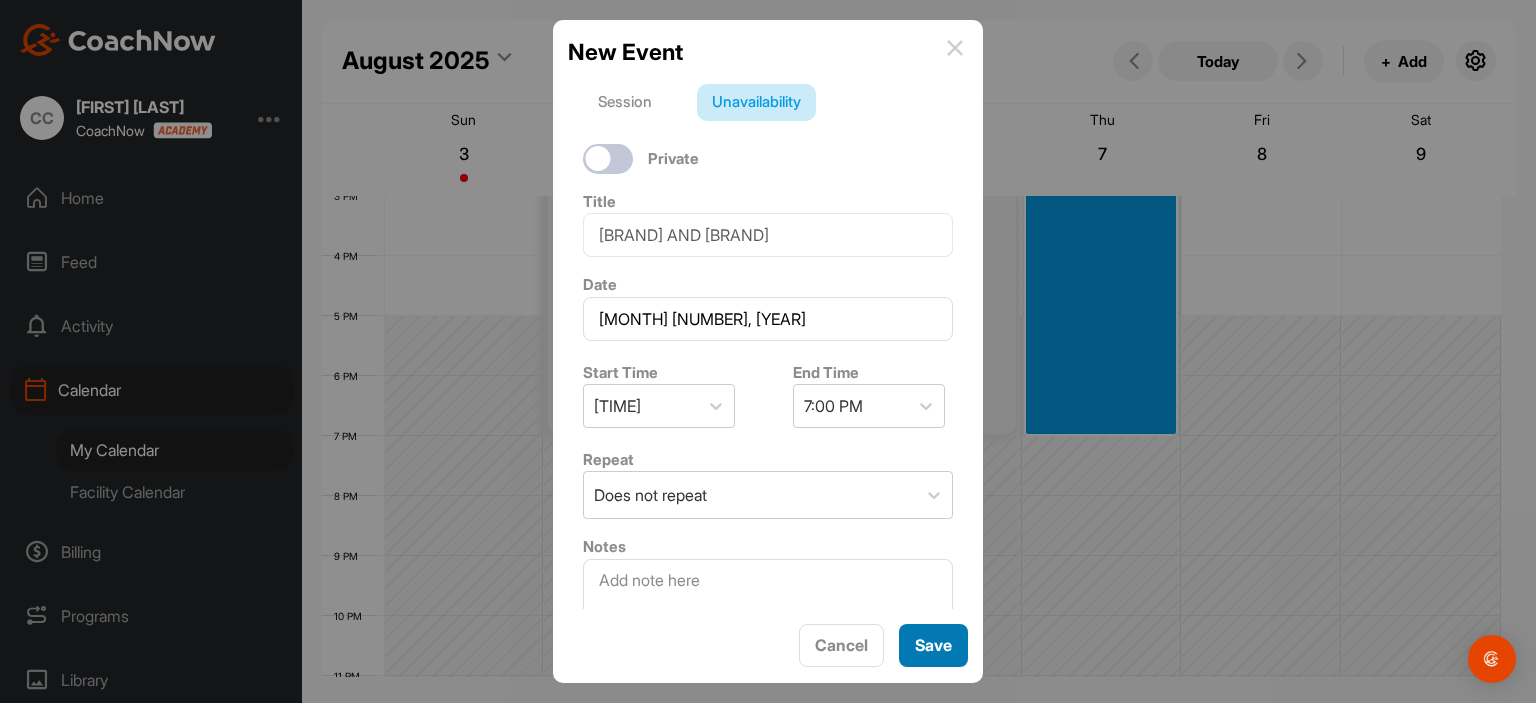 click on "Save" at bounding box center [933, 645] 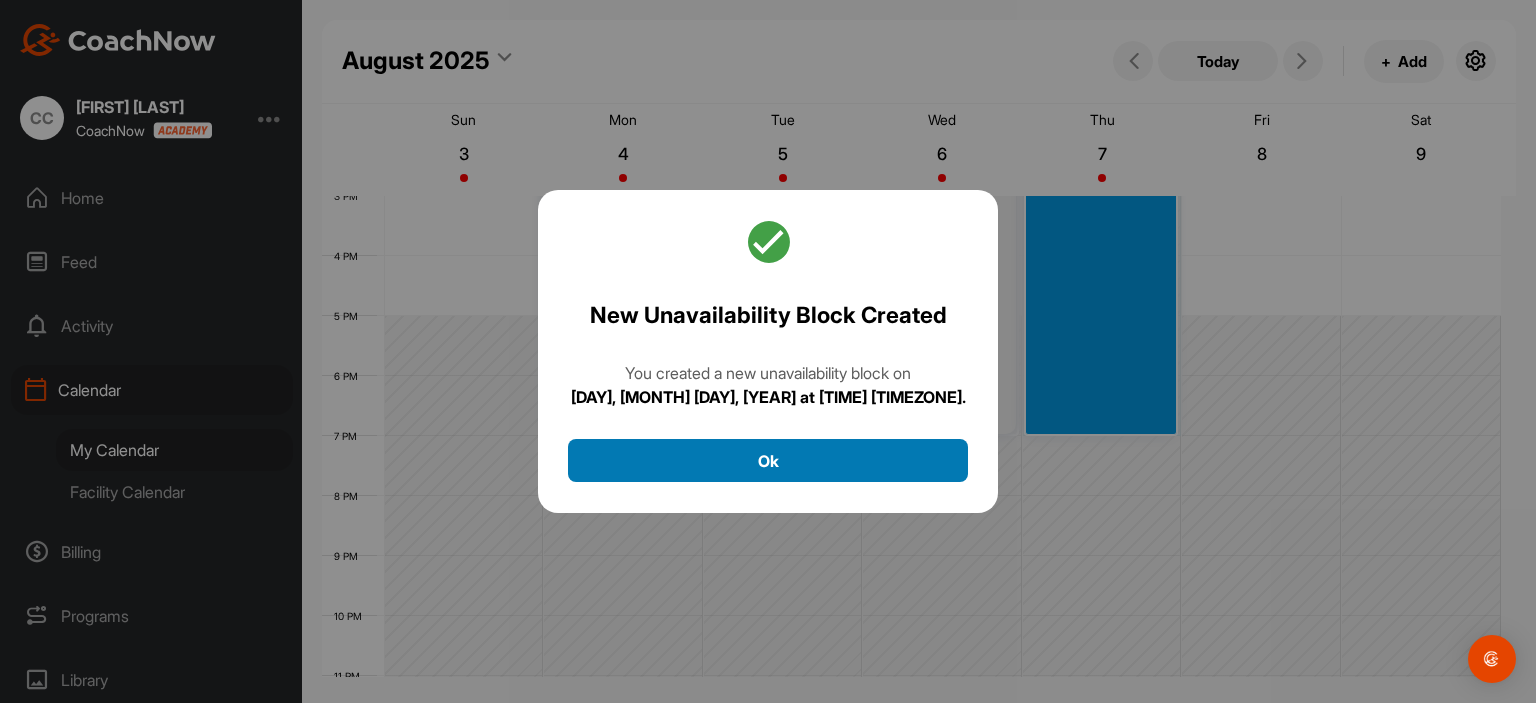 click on "Ok" at bounding box center (768, 460) 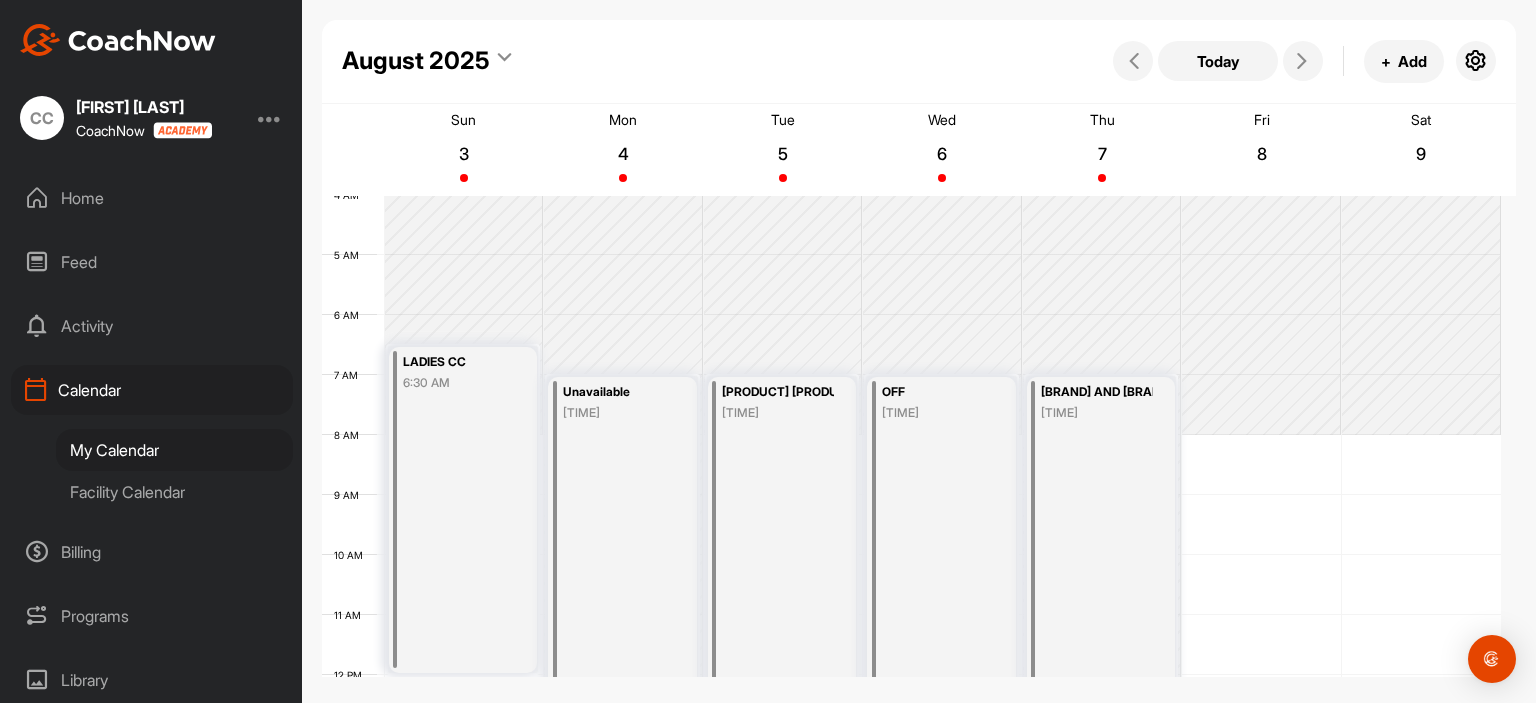 scroll, scrollTop: 200, scrollLeft: 0, axis: vertical 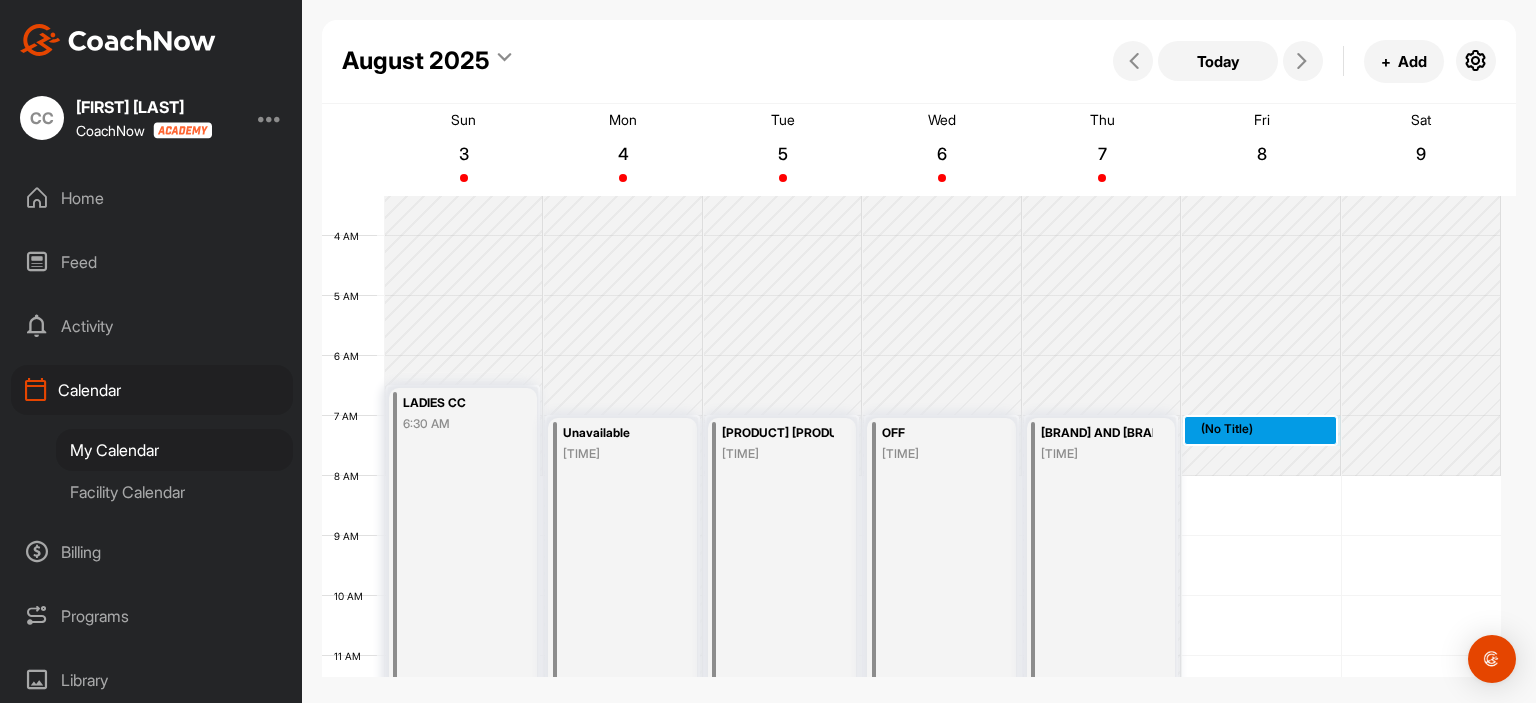 drag, startPoint x: 1212, startPoint y: 425, endPoint x: 1199, endPoint y: 413, distance: 17.691807 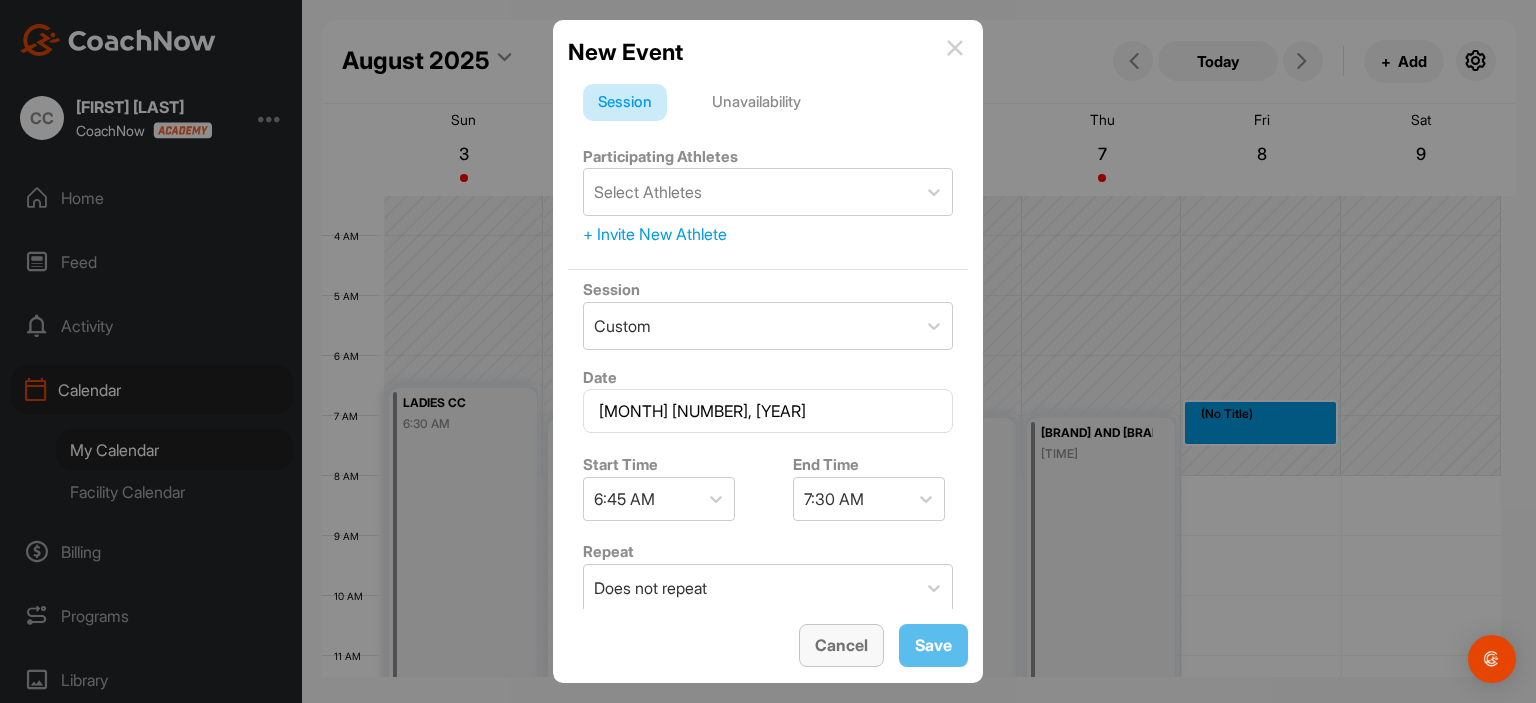 click on "Cancel" at bounding box center [841, 645] 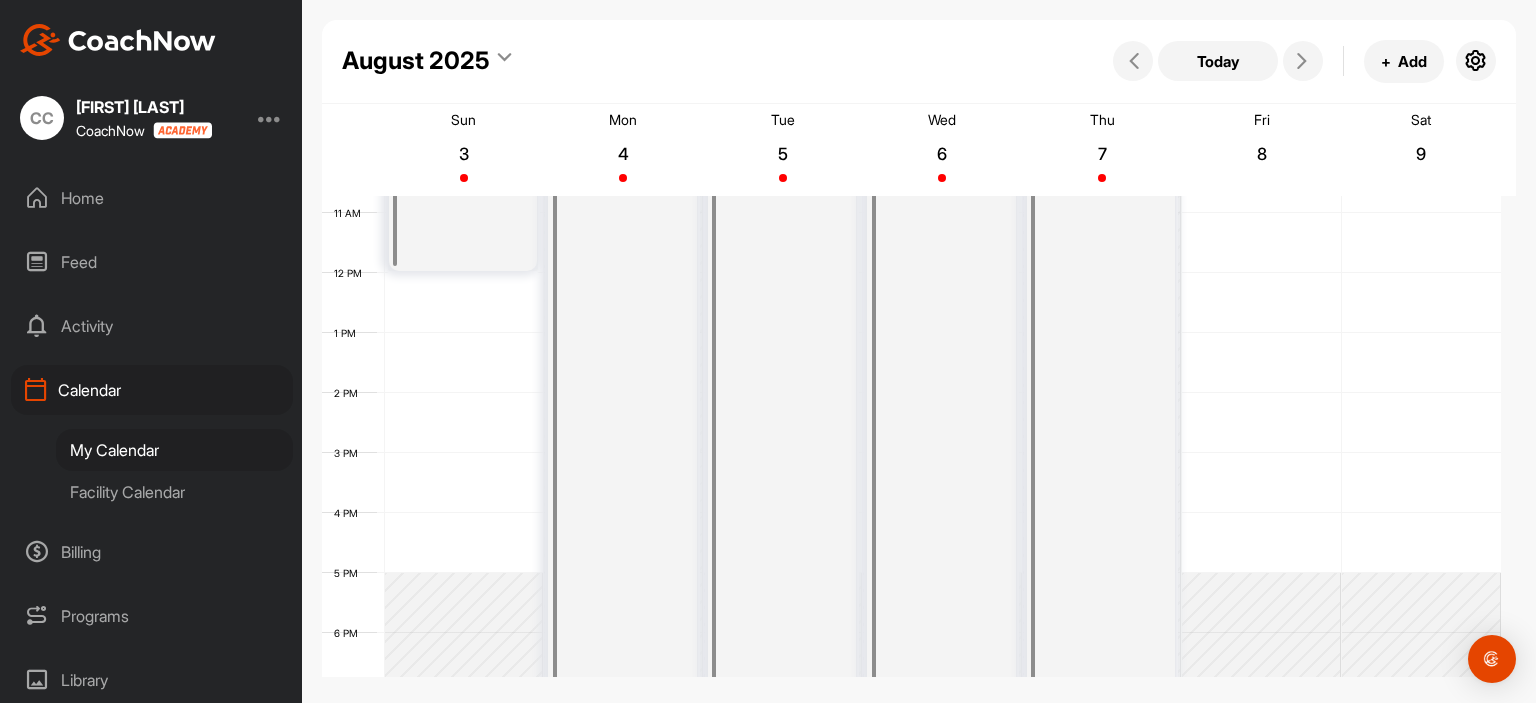 scroll, scrollTop: 700, scrollLeft: 0, axis: vertical 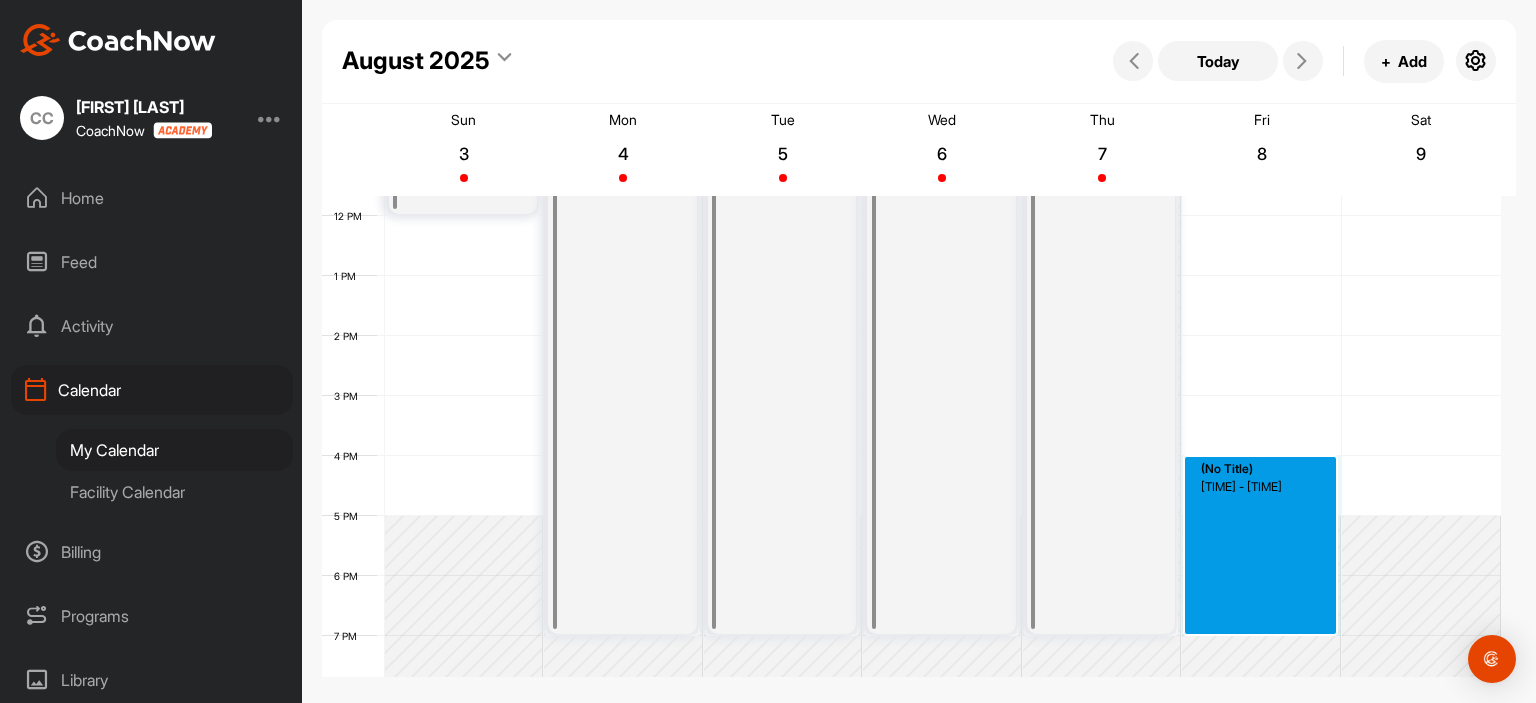 drag, startPoint x: 1254, startPoint y: 459, endPoint x: 1276, endPoint y: 626, distance: 168.44287 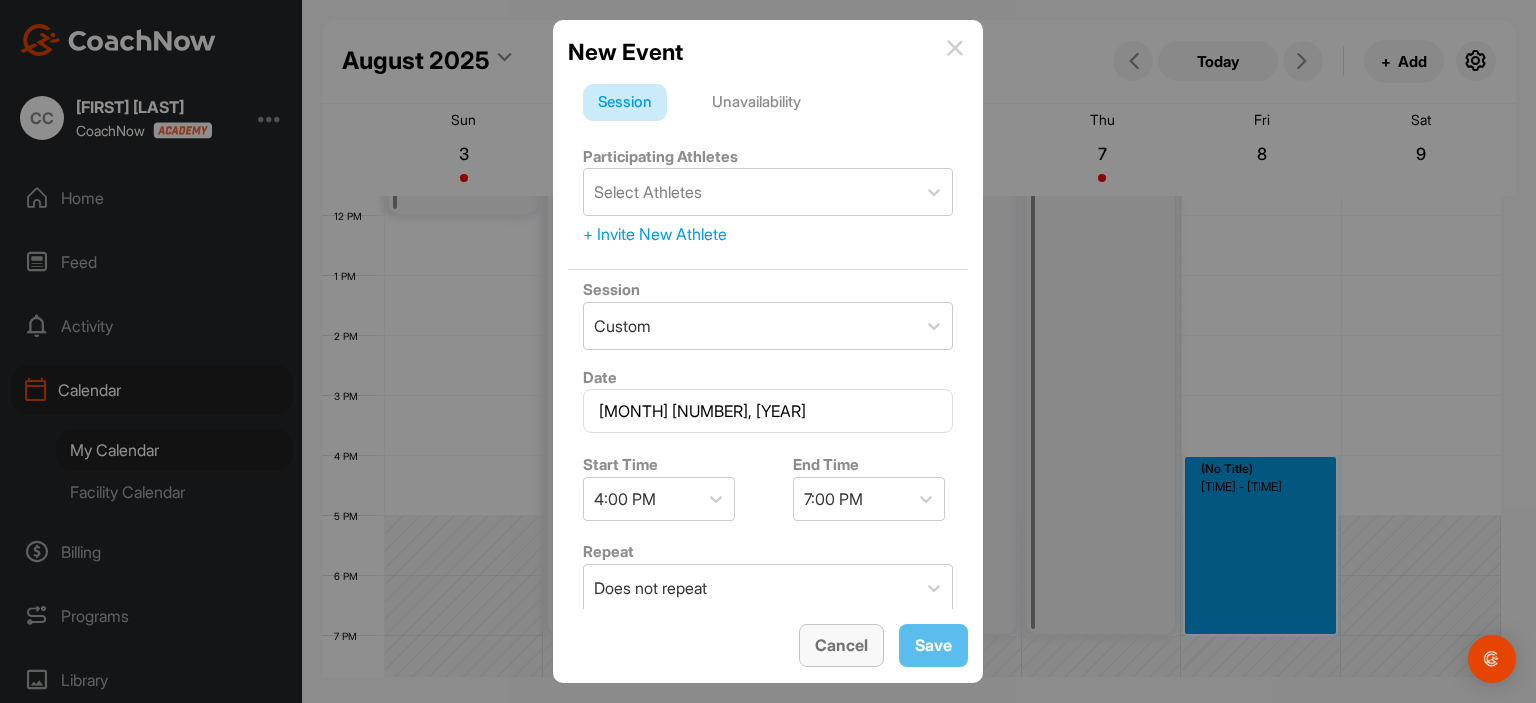 click on "Cancel" at bounding box center (841, 645) 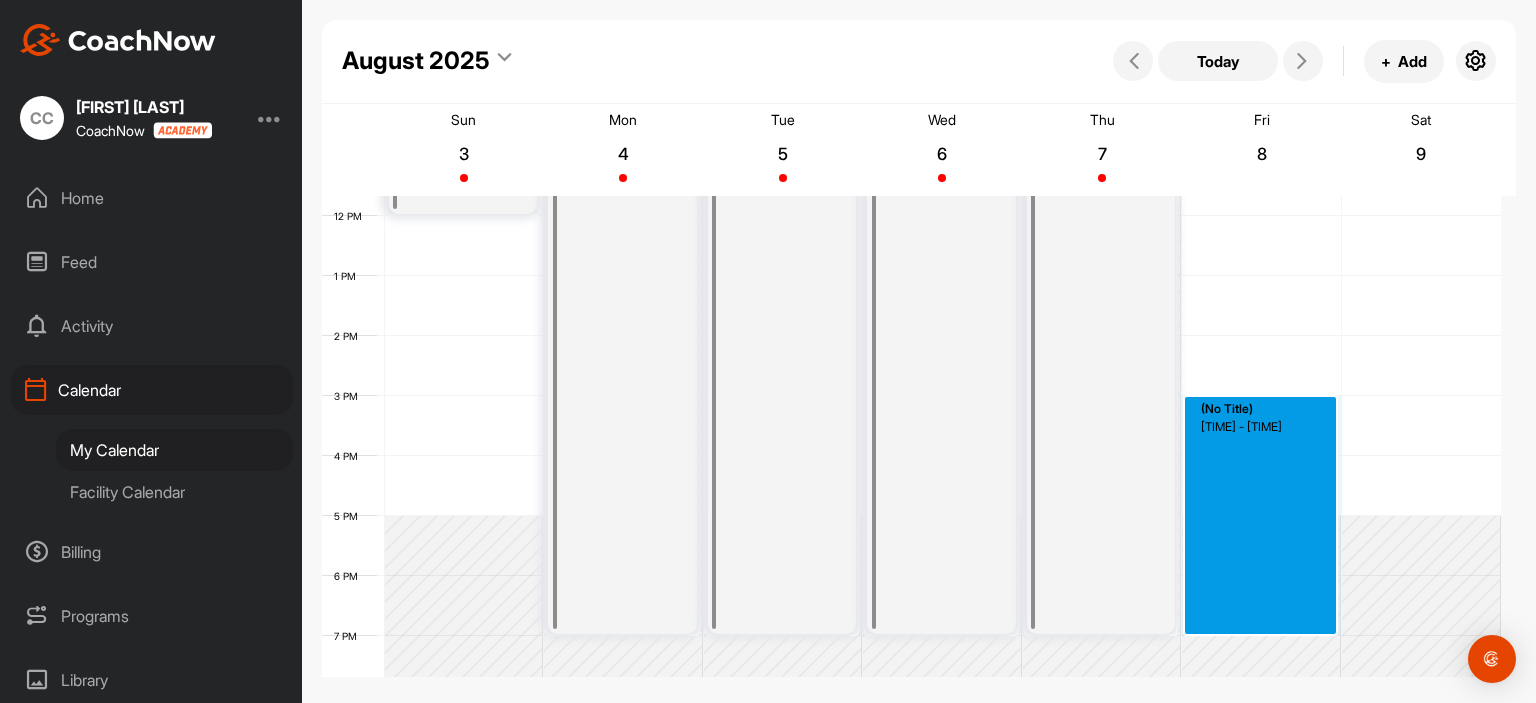 drag, startPoint x: 1246, startPoint y: 399, endPoint x: 1244, endPoint y: 632, distance: 233.00859 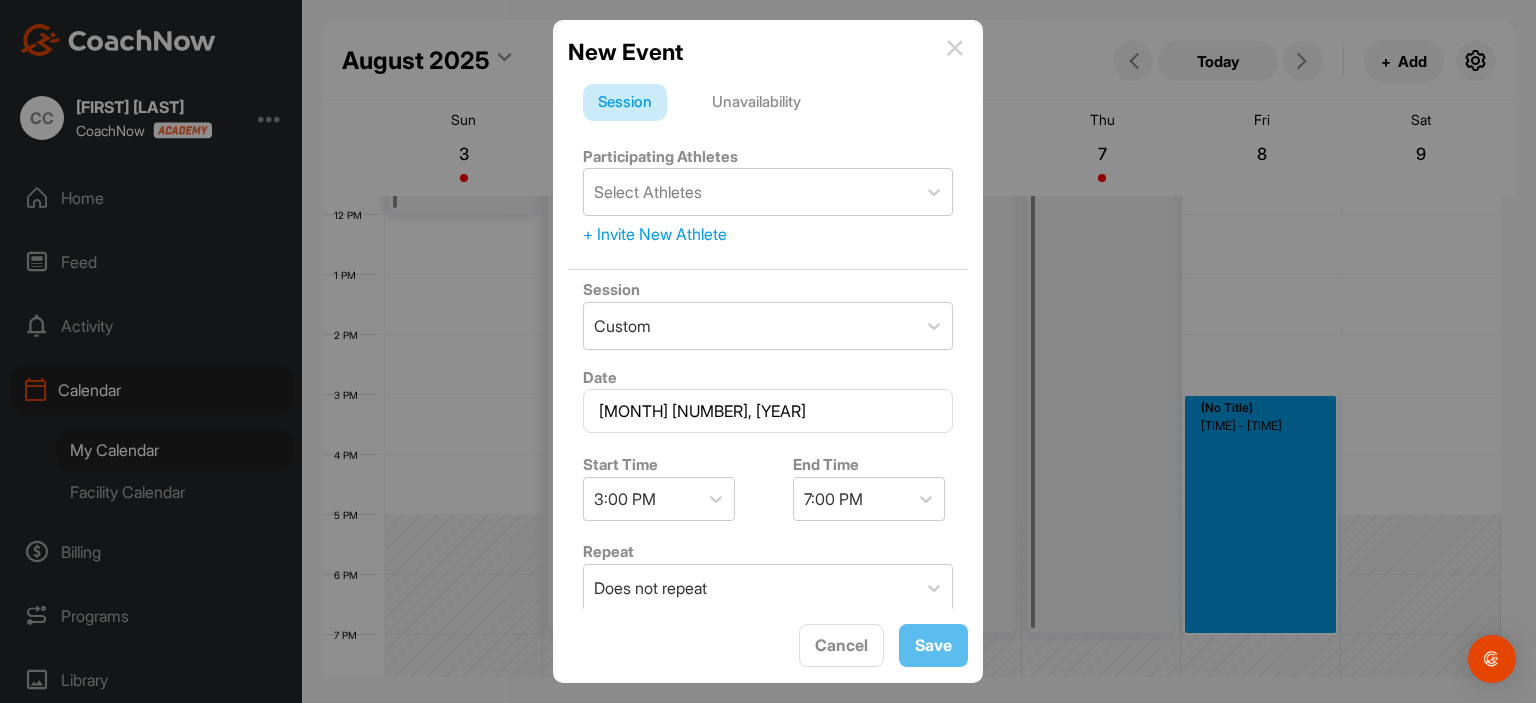 click on "Unavailability" at bounding box center [756, 103] 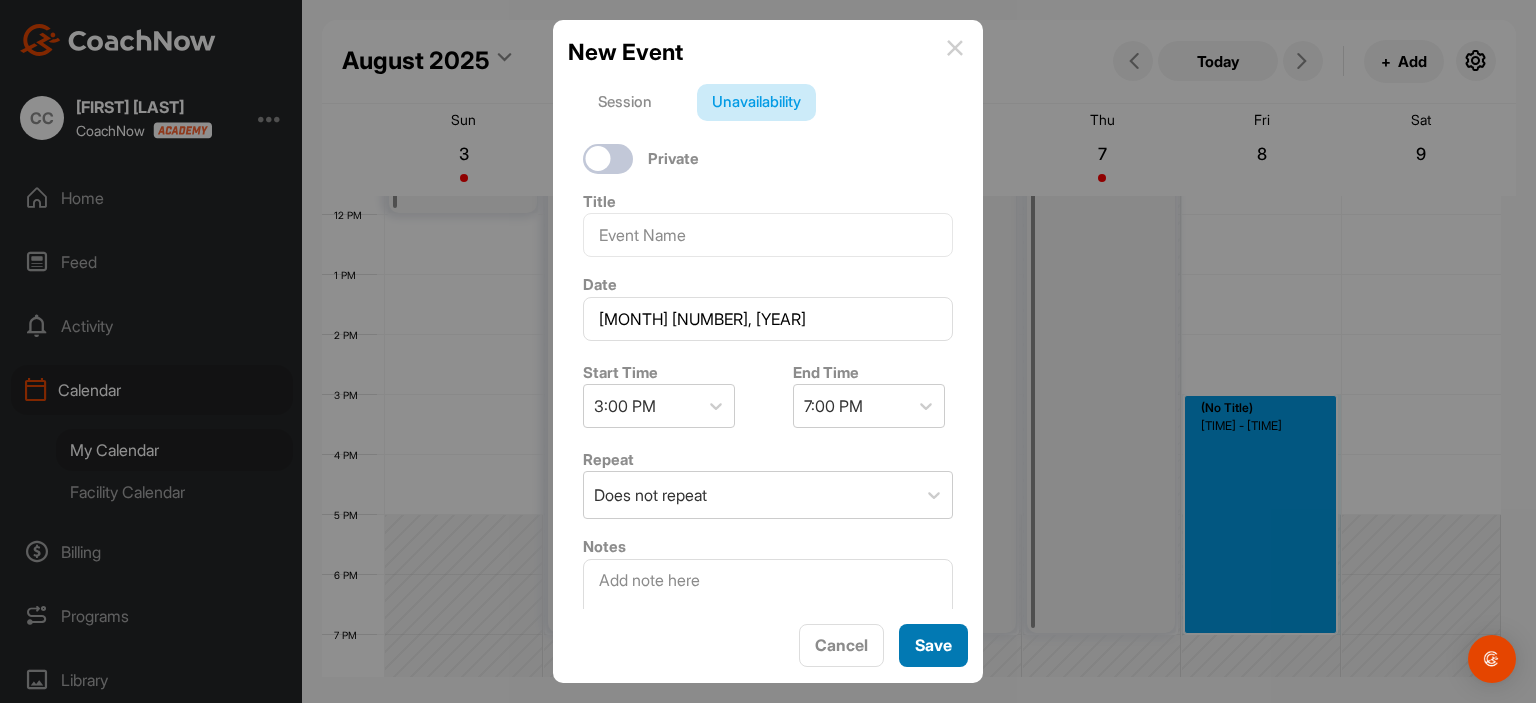 click on "Save" at bounding box center (933, 645) 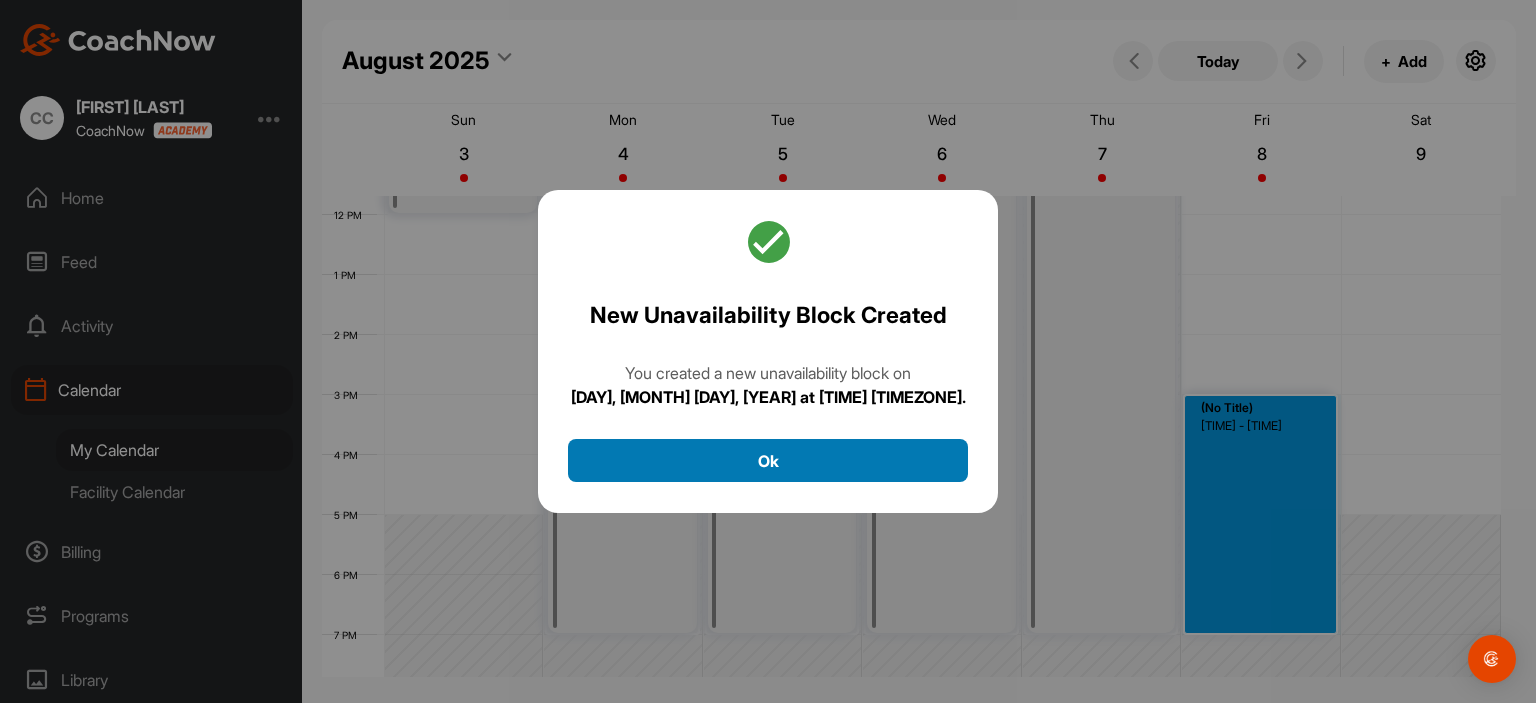 click on "Ok" at bounding box center (768, 460) 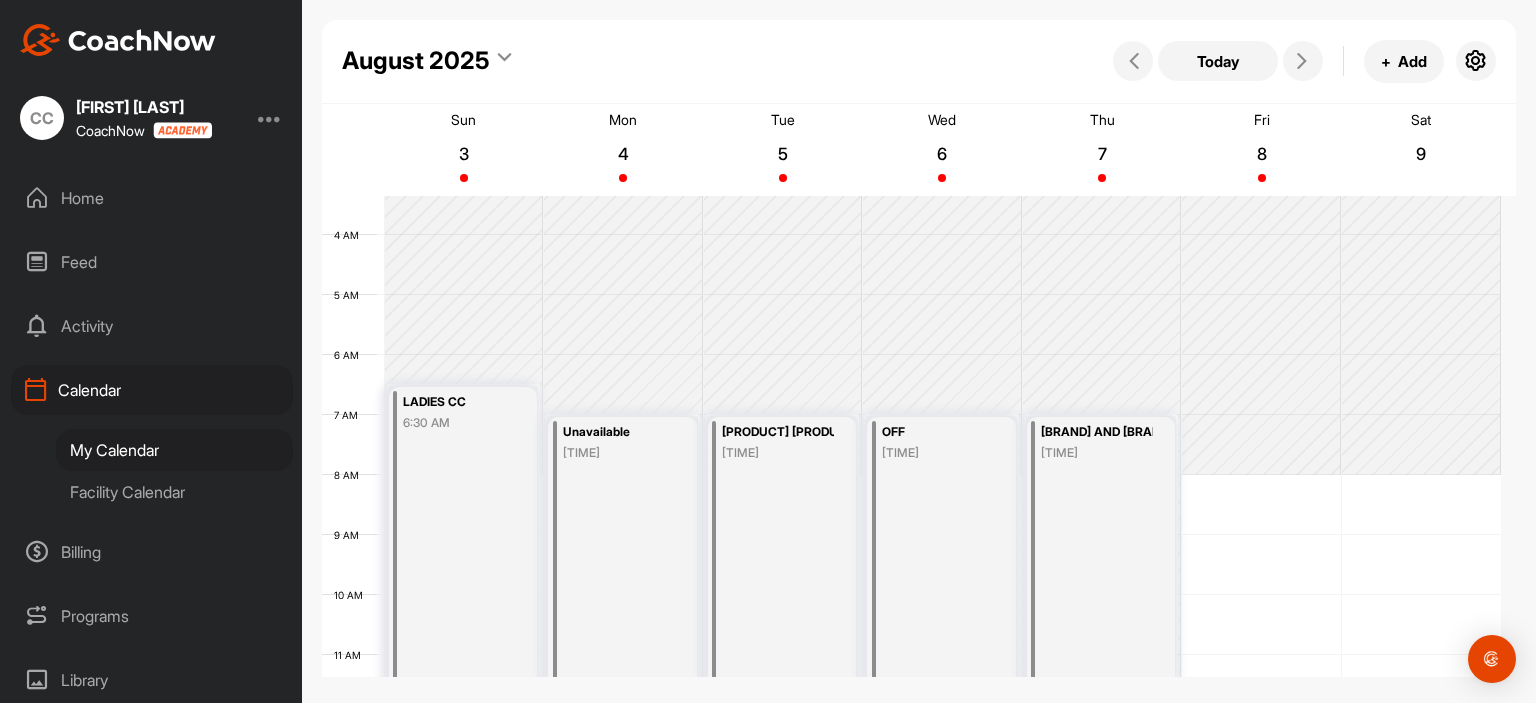 scroll, scrollTop: 301, scrollLeft: 0, axis: vertical 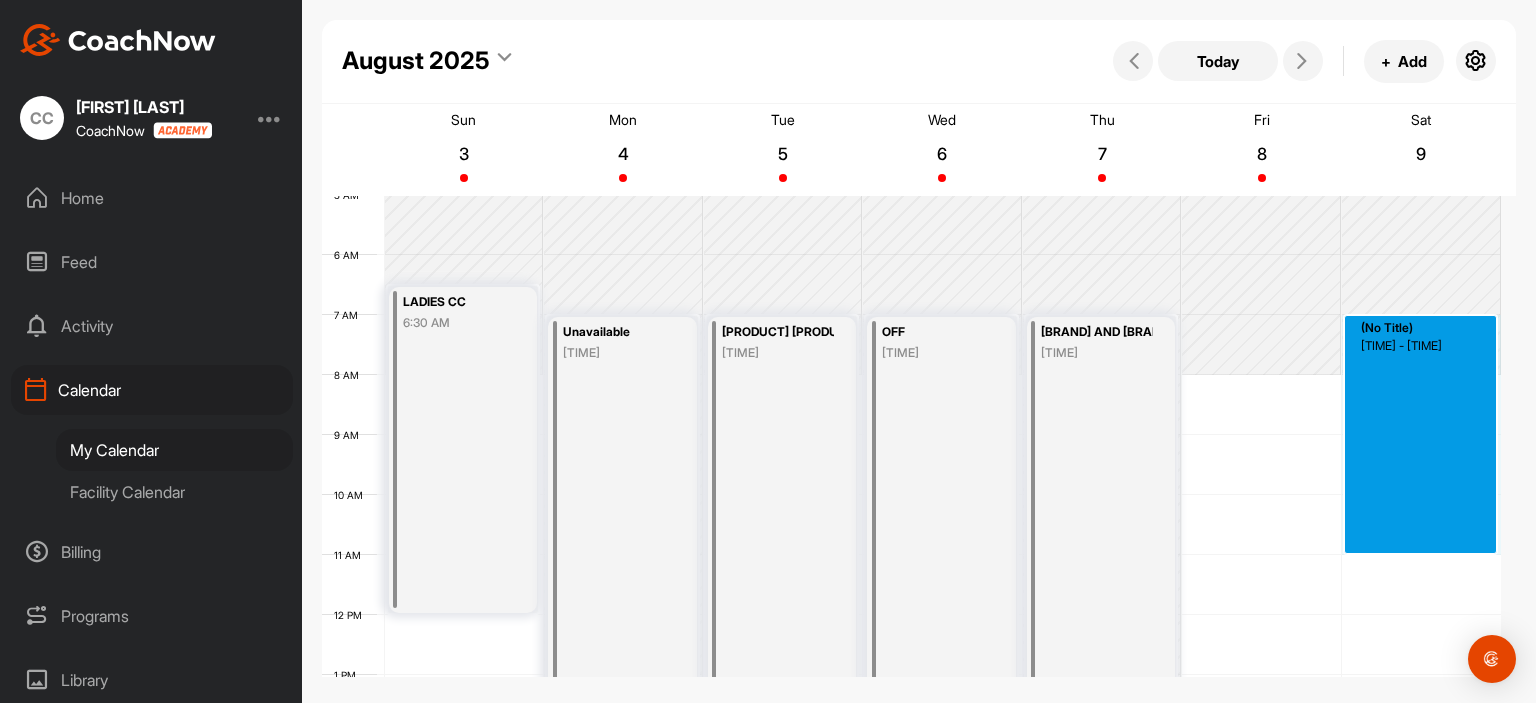 drag, startPoint x: 1400, startPoint y: 327, endPoint x: 1388, endPoint y: 540, distance: 213.33775 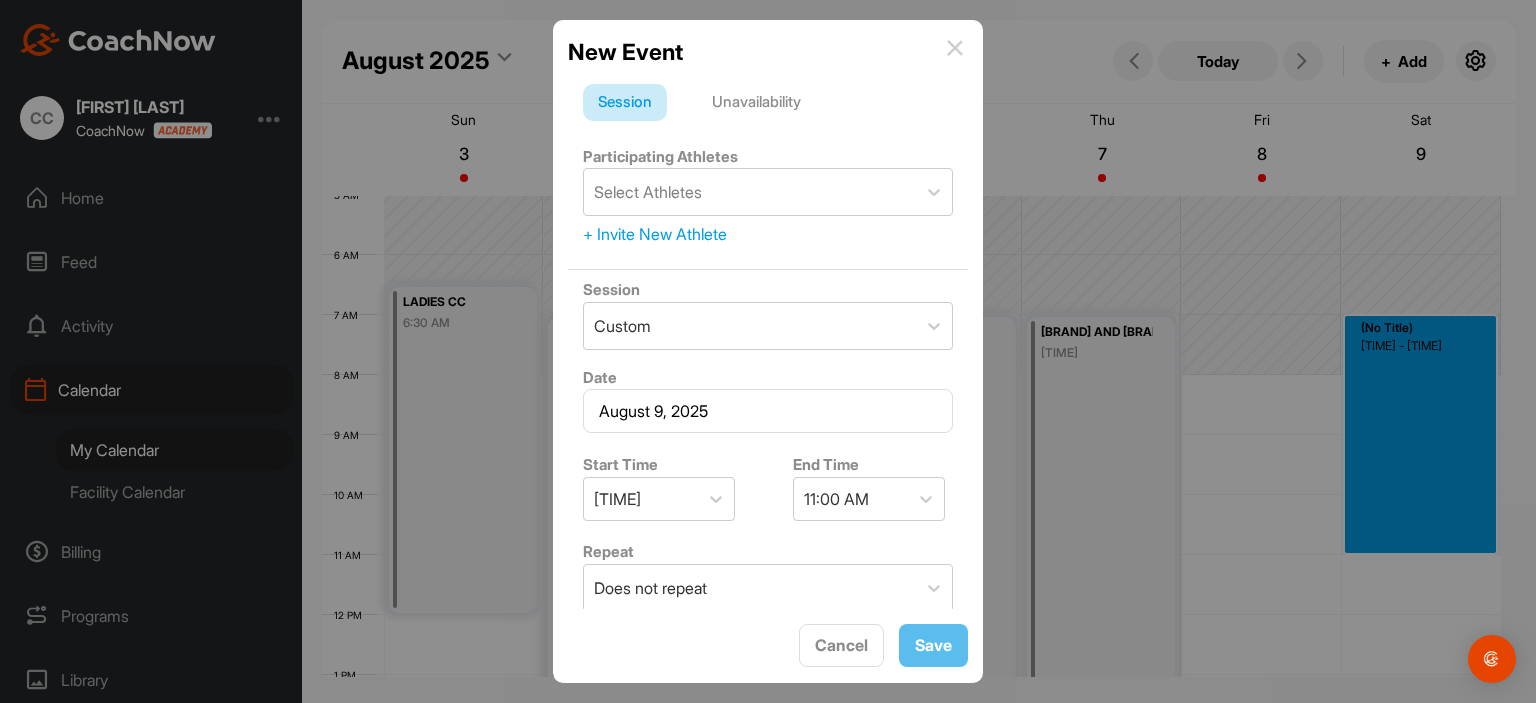 click on "Unavailability" at bounding box center (756, 103) 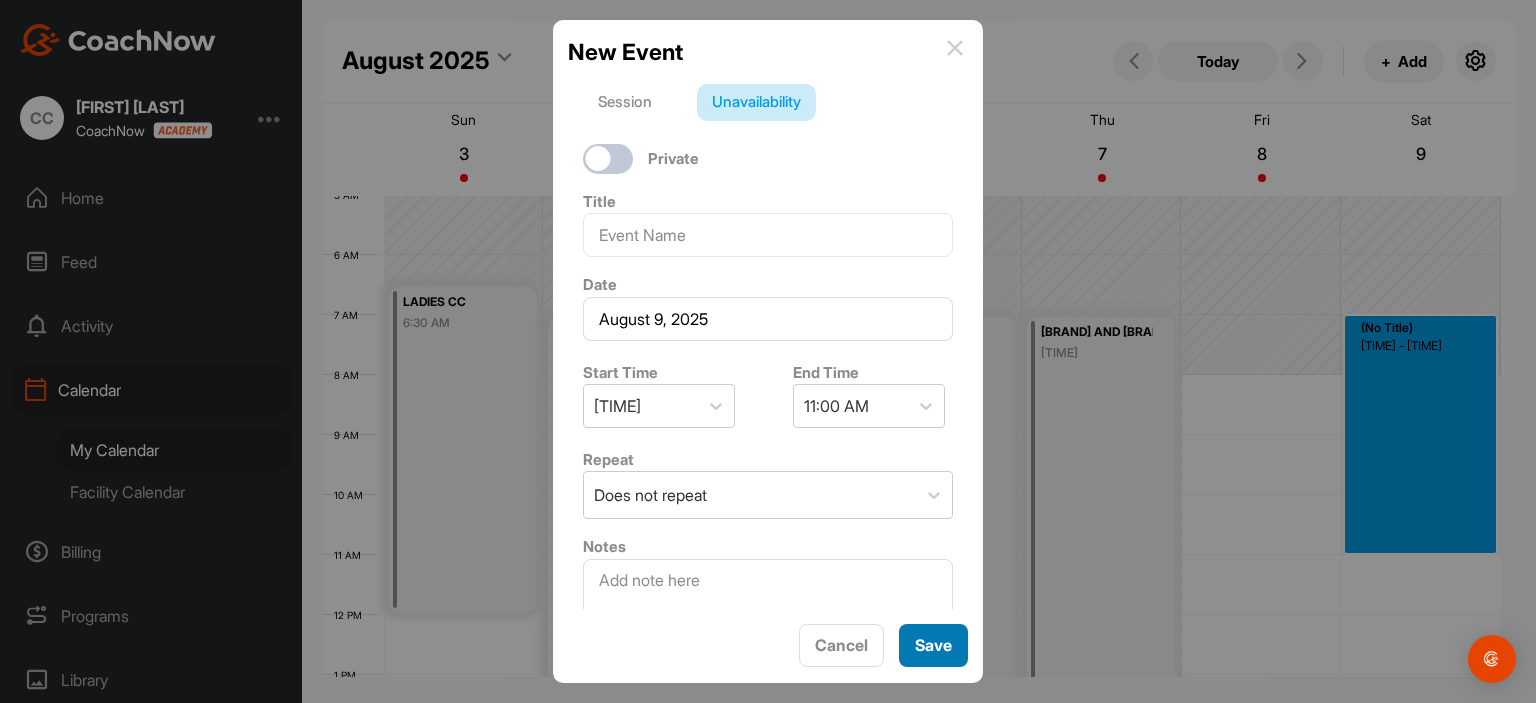 click on "Save" at bounding box center (933, 645) 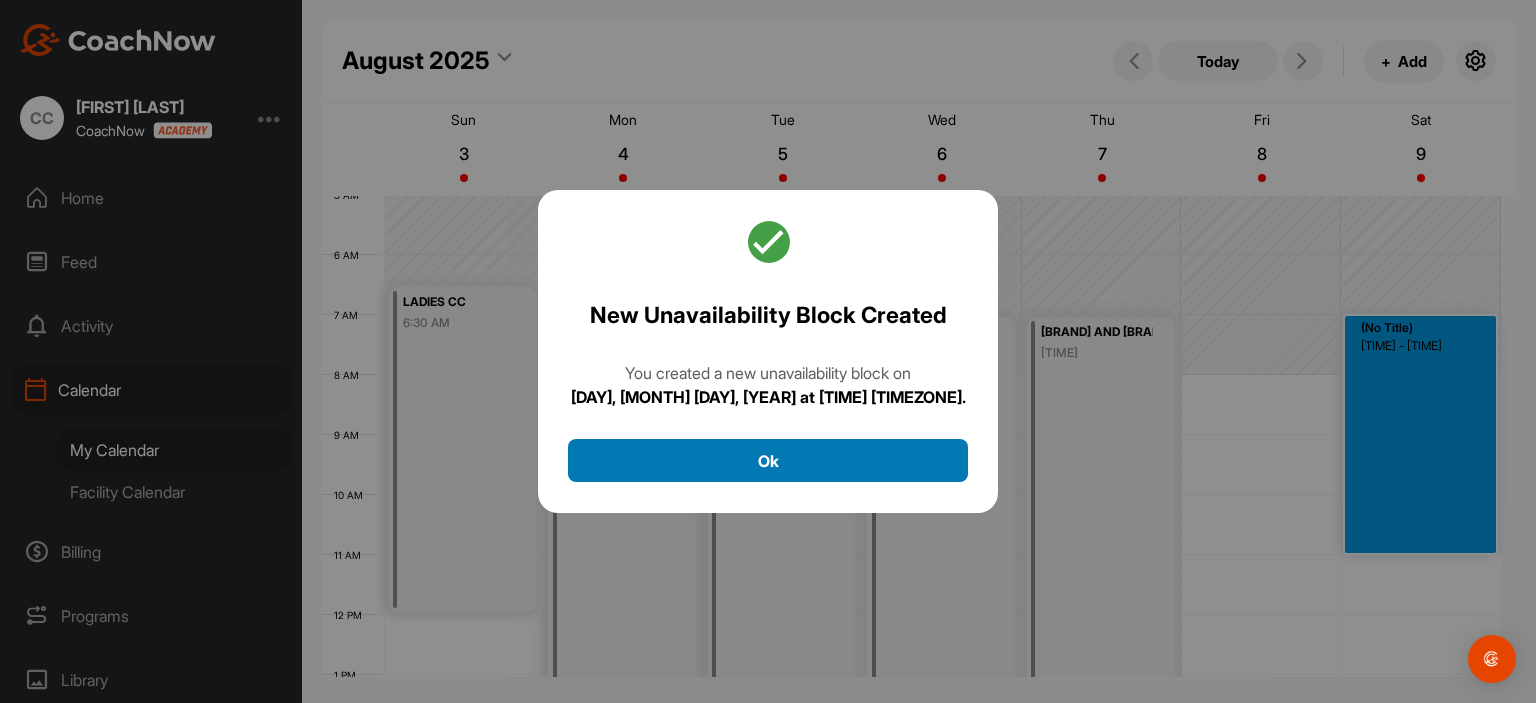 click on "Ok" at bounding box center (768, 460) 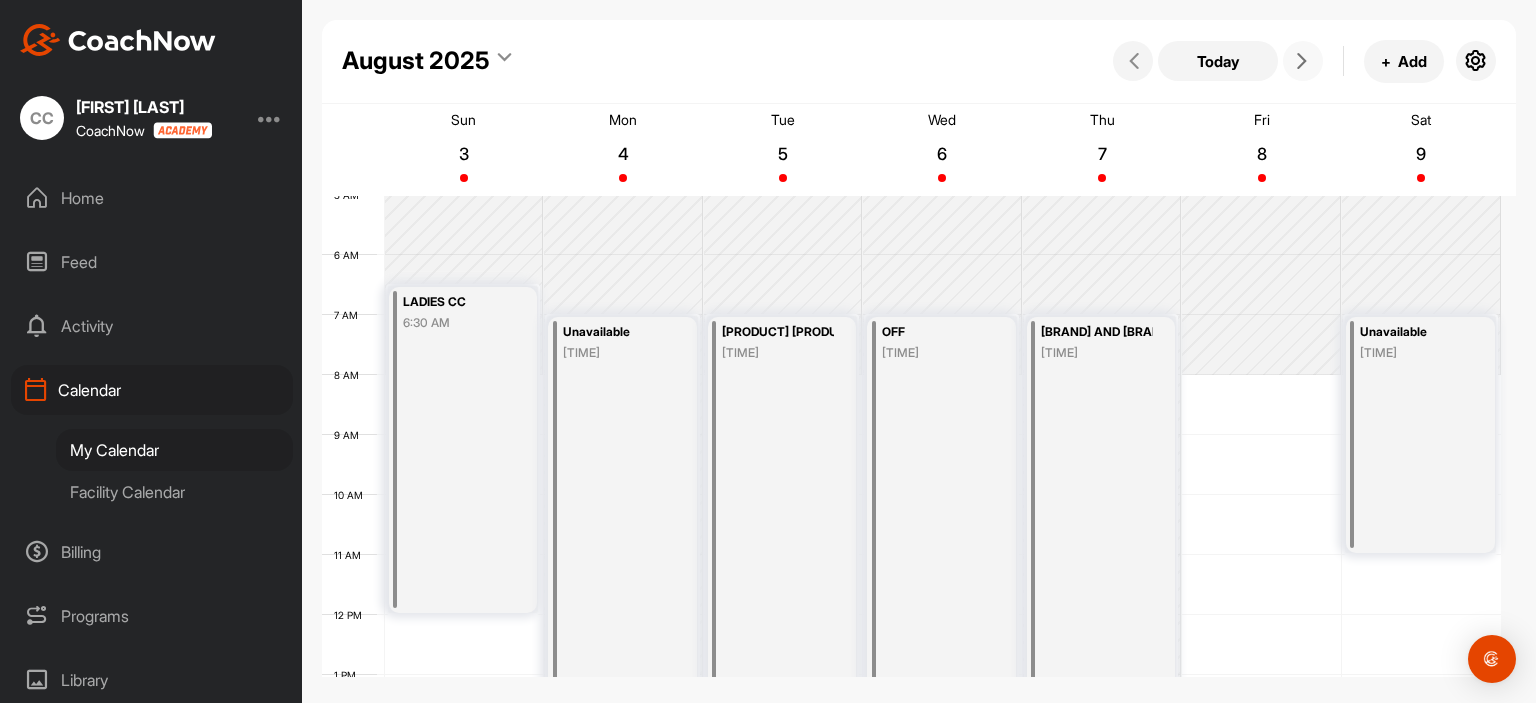 click at bounding box center [1303, 61] 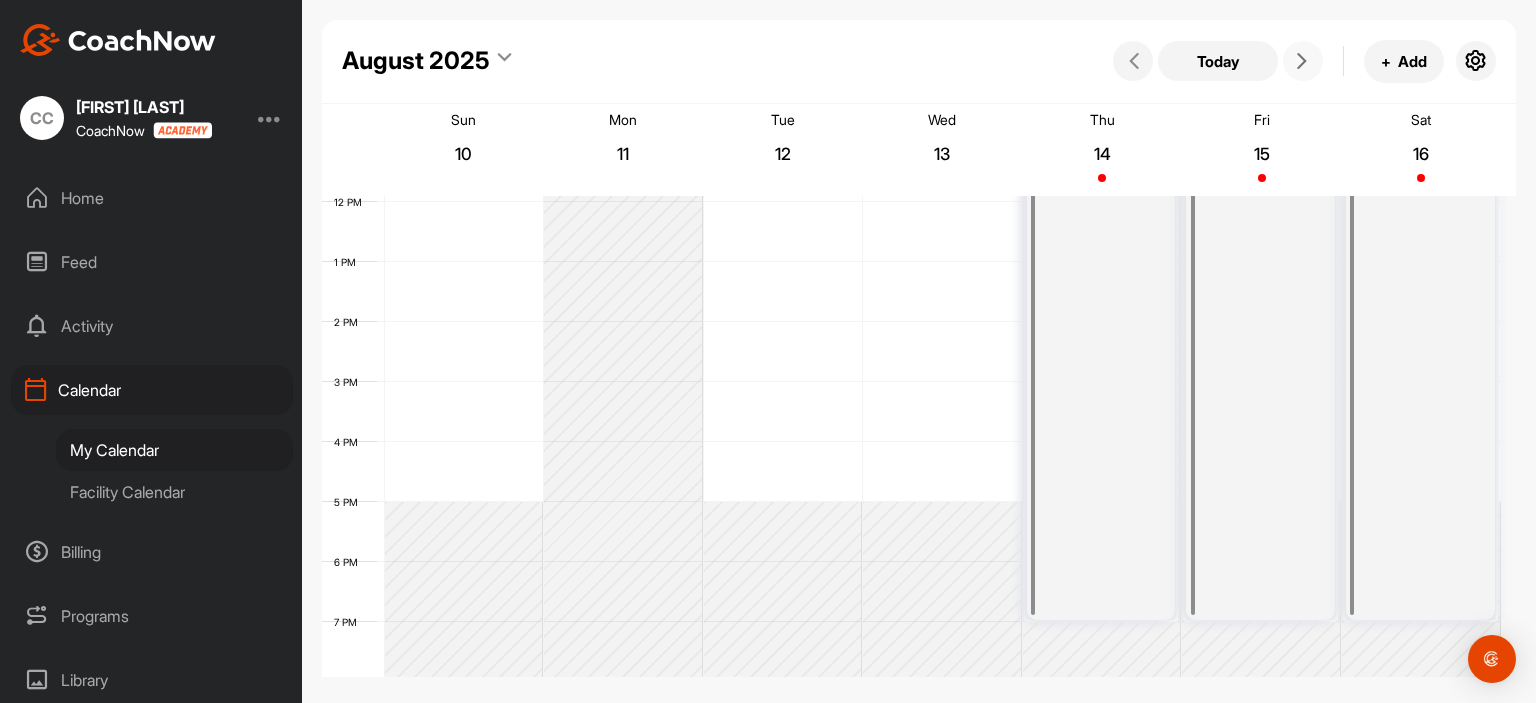 scroll, scrollTop: 747, scrollLeft: 0, axis: vertical 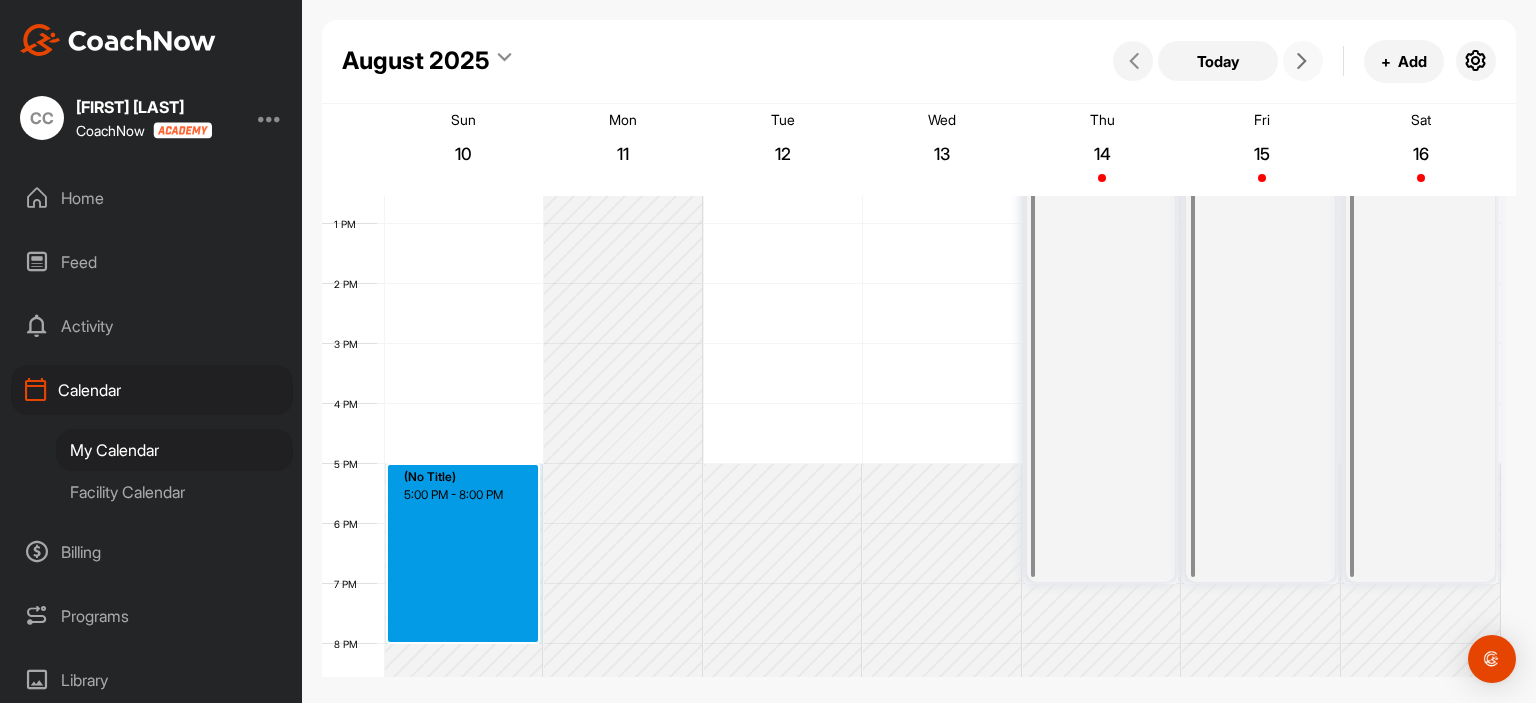 drag, startPoint x: 408, startPoint y: 473, endPoint x: 438, endPoint y: 639, distance: 168.68906 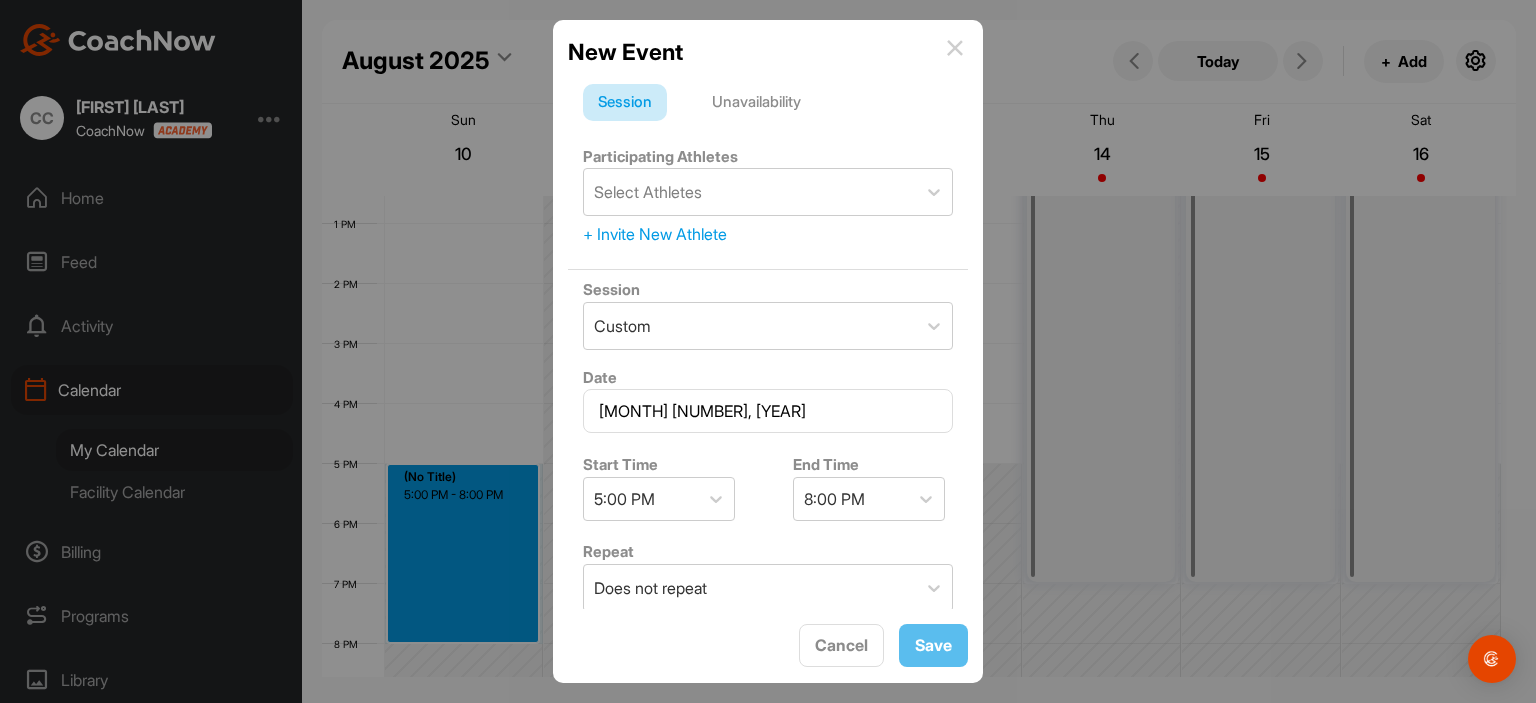 click on "Unavailability" at bounding box center (756, 103) 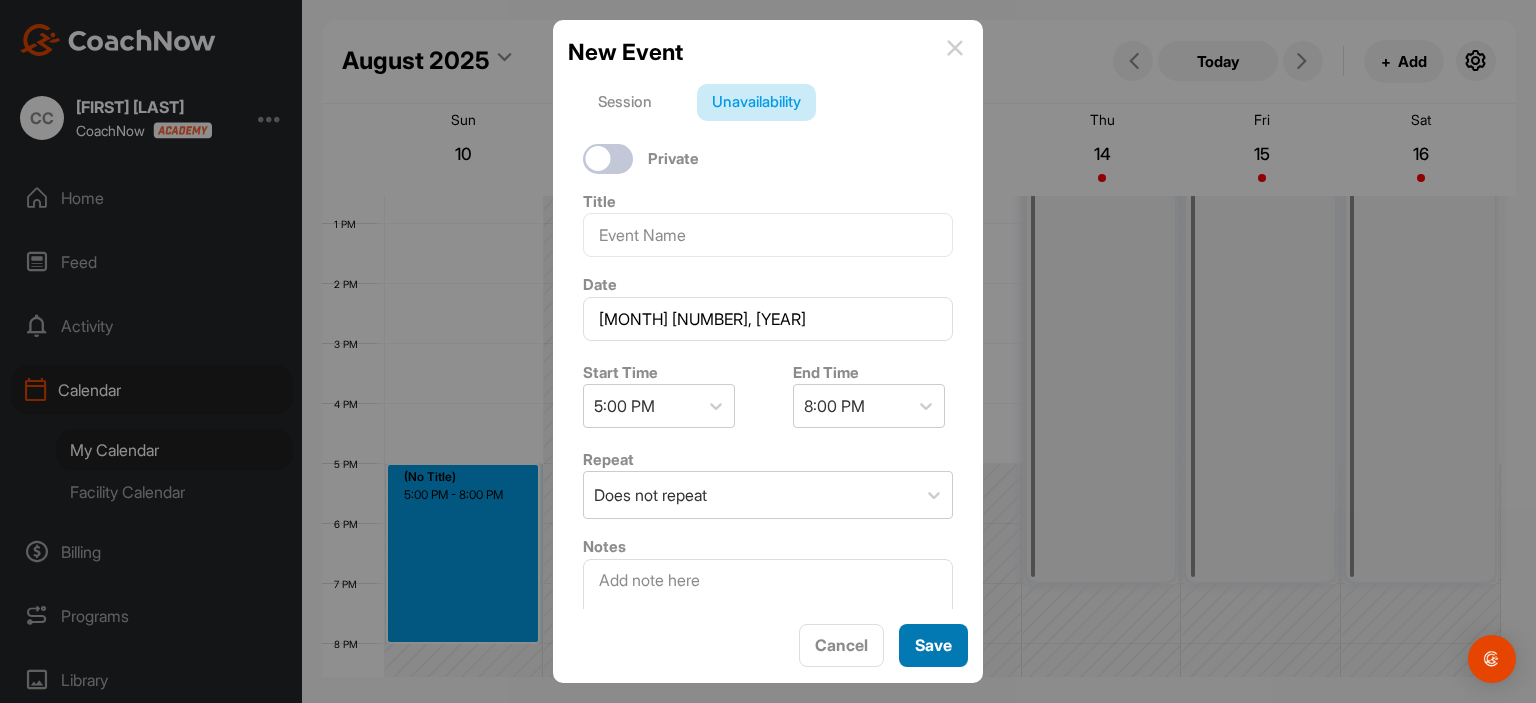 click on "Save" at bounding box center [933, 645] 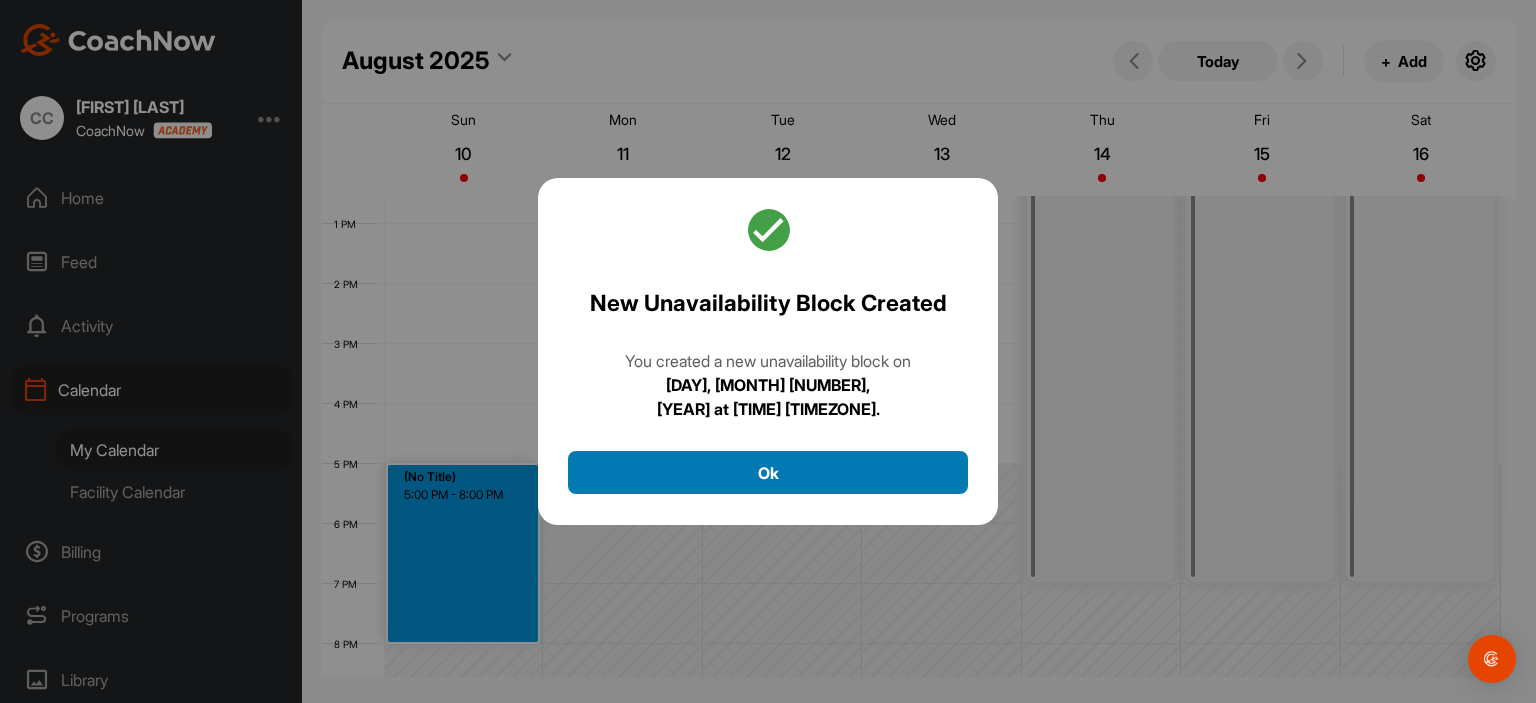 click on "Ok" at bounding box center (768, 472) 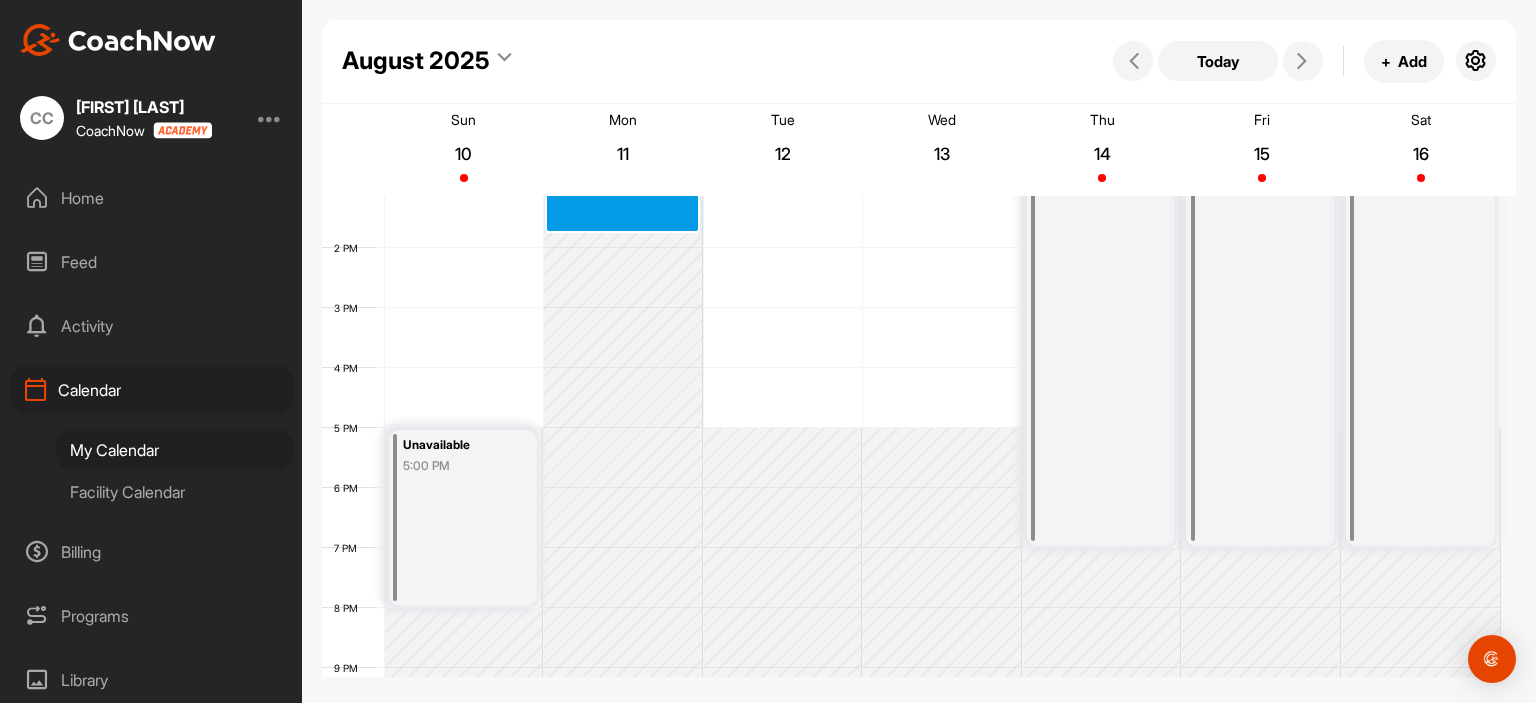 scroll, scrollTop: 852, scrollLeft: 0, axis: vertical 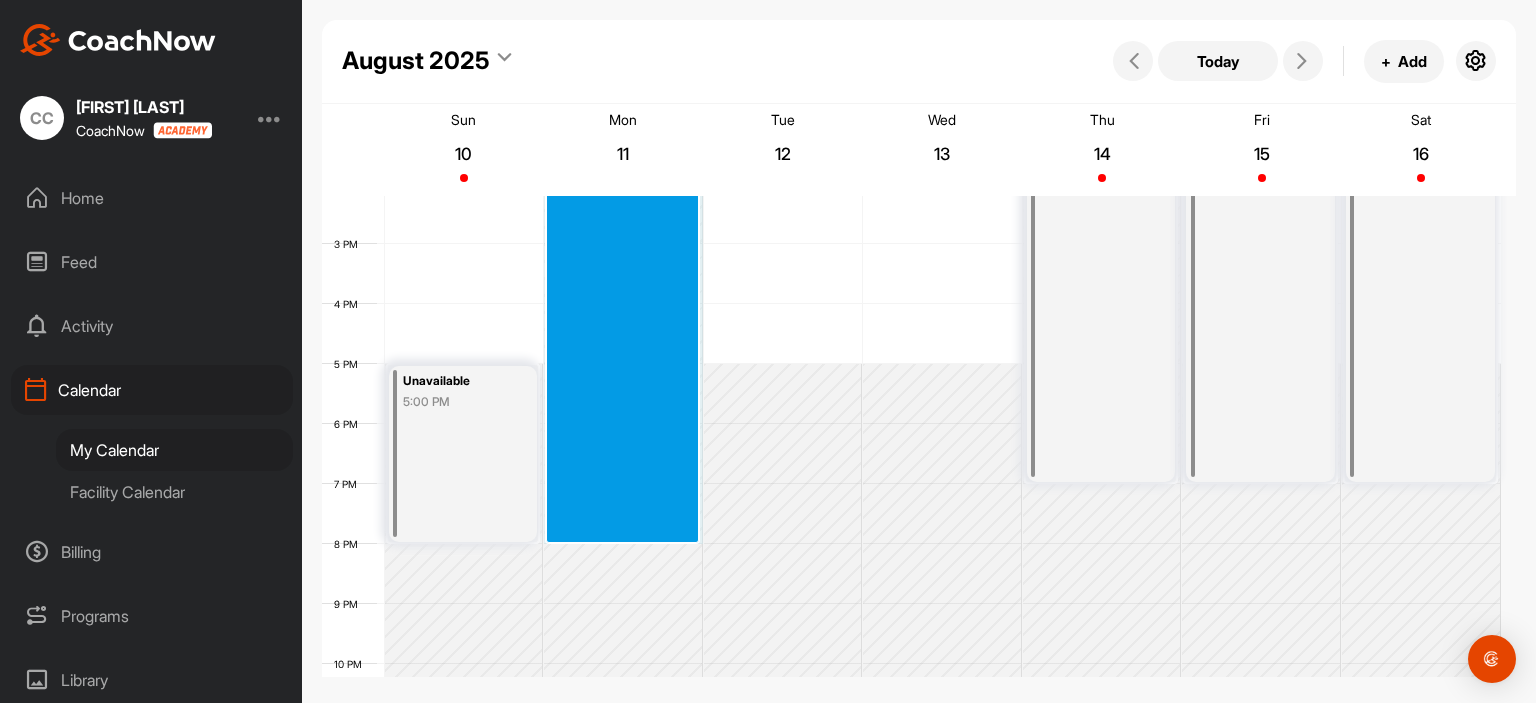 drag, startPoint x: 604, startPoint y: 369, endPoint x: 609, endPoint y: 535, distance: 166.07529 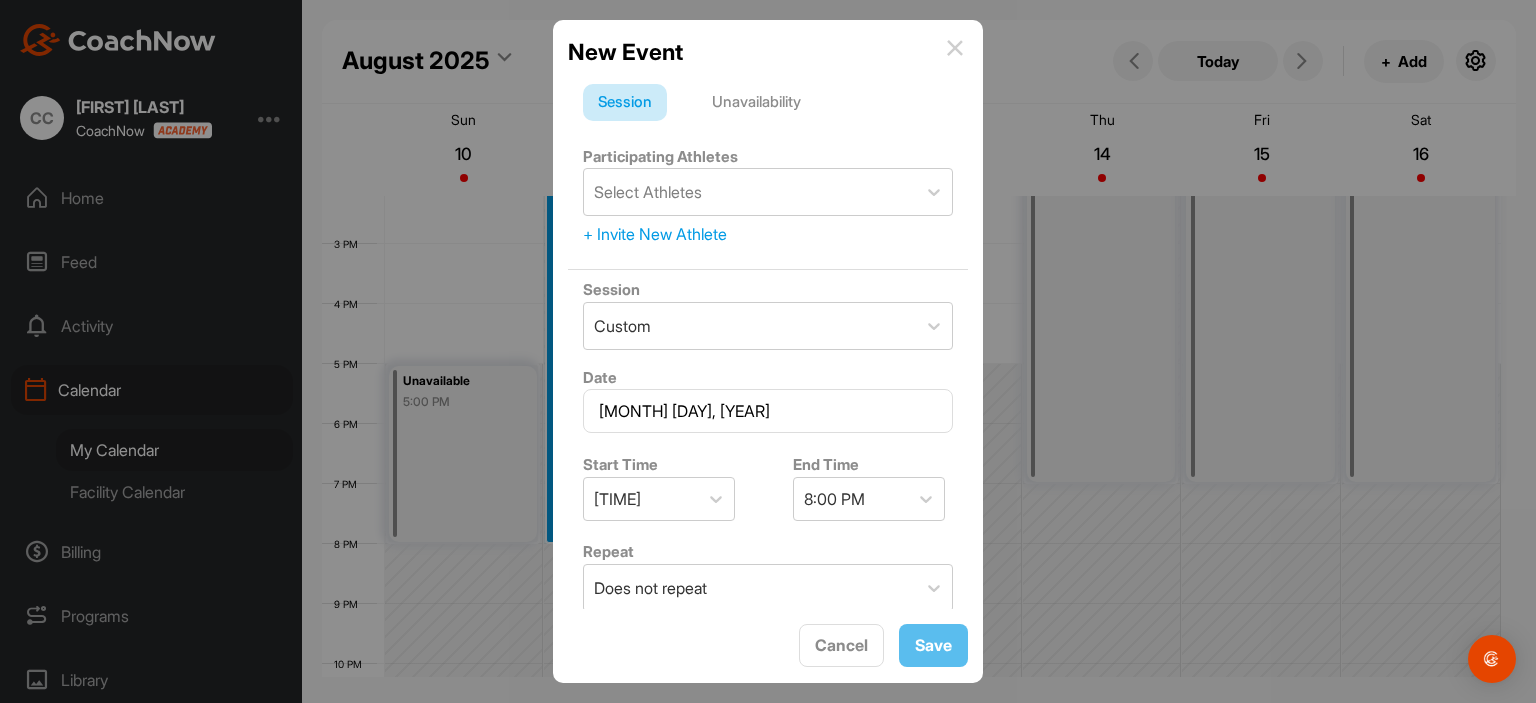 click on "Unavailability" at bounding box center [756, 103] 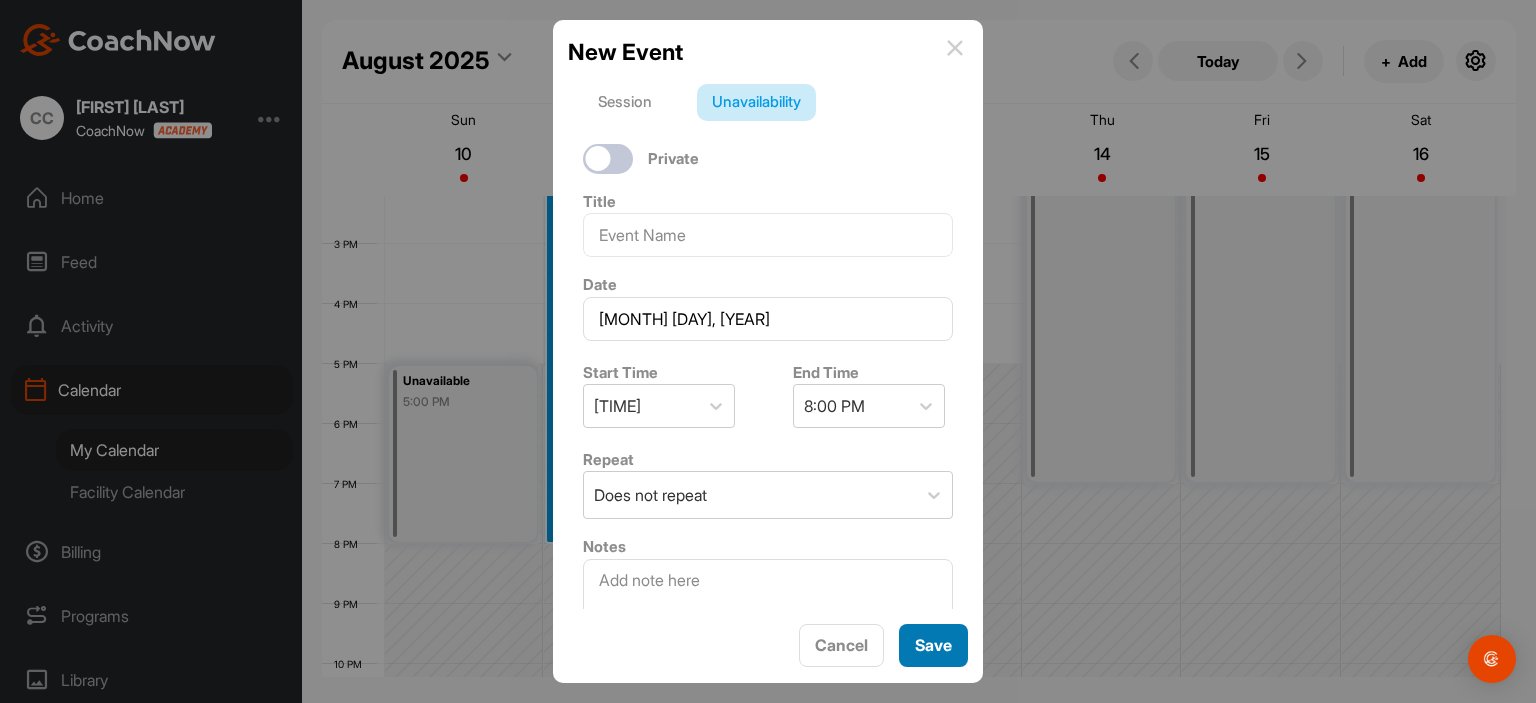 click on "Save" at bounding box center [933, 645] 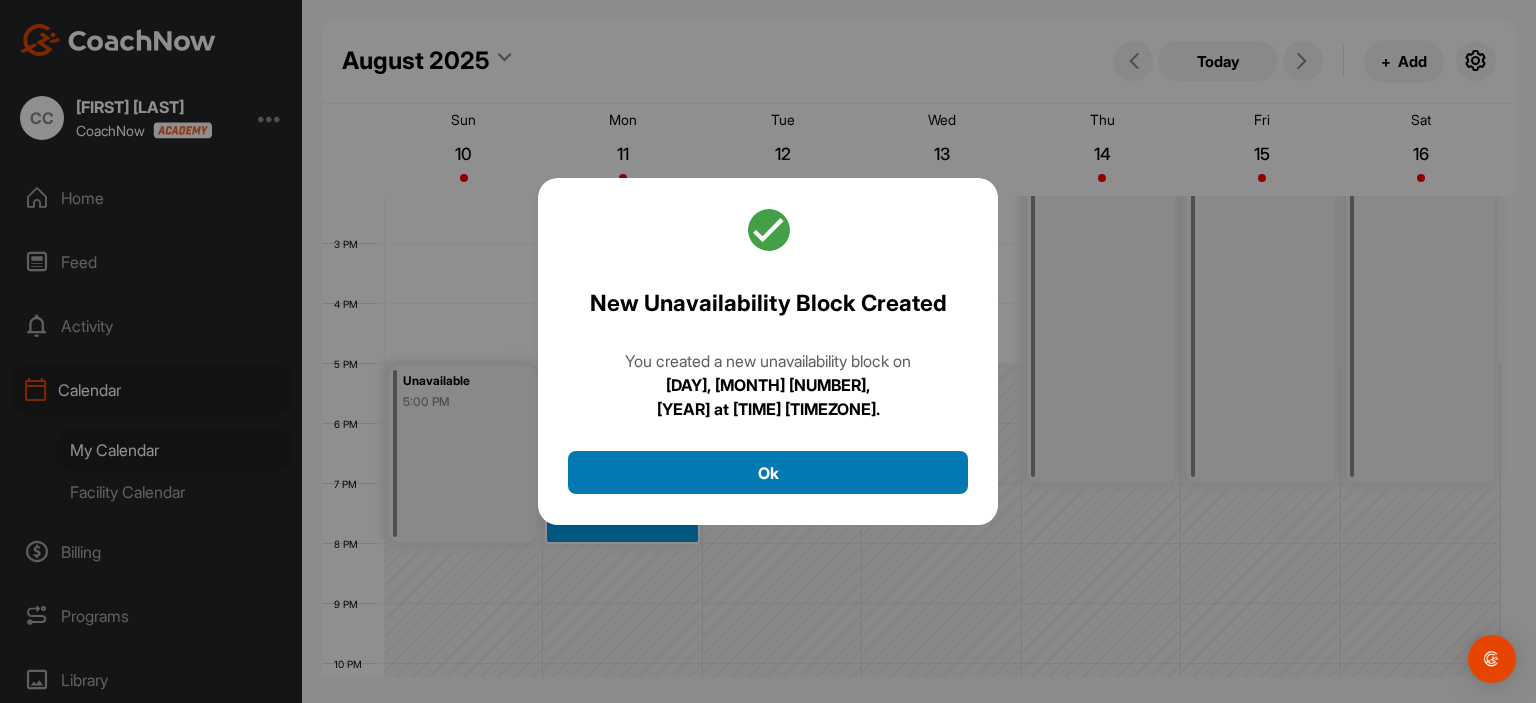click on "Ok" at bounding box center (768, 472) 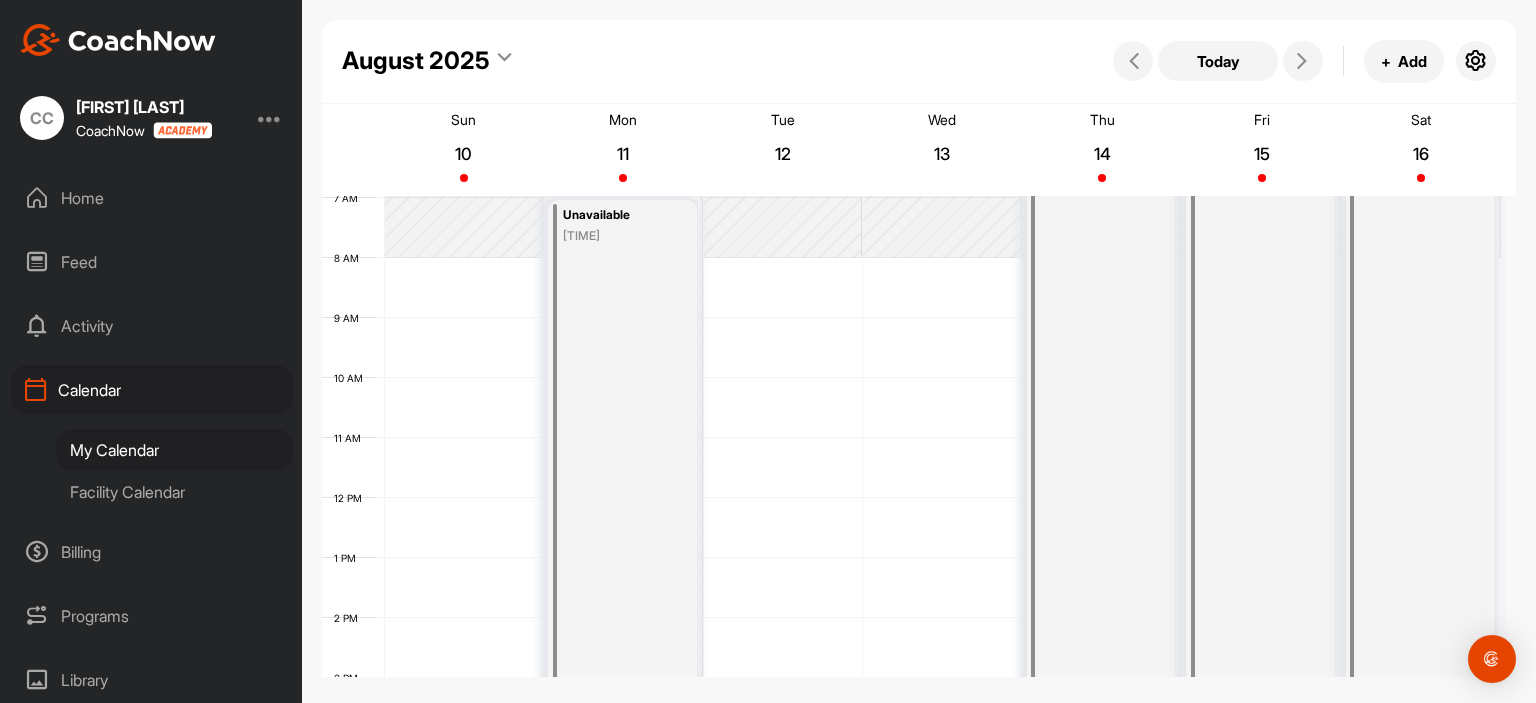 scroll, scrollTop: 452, scrollLeft: 0, axis: vertical 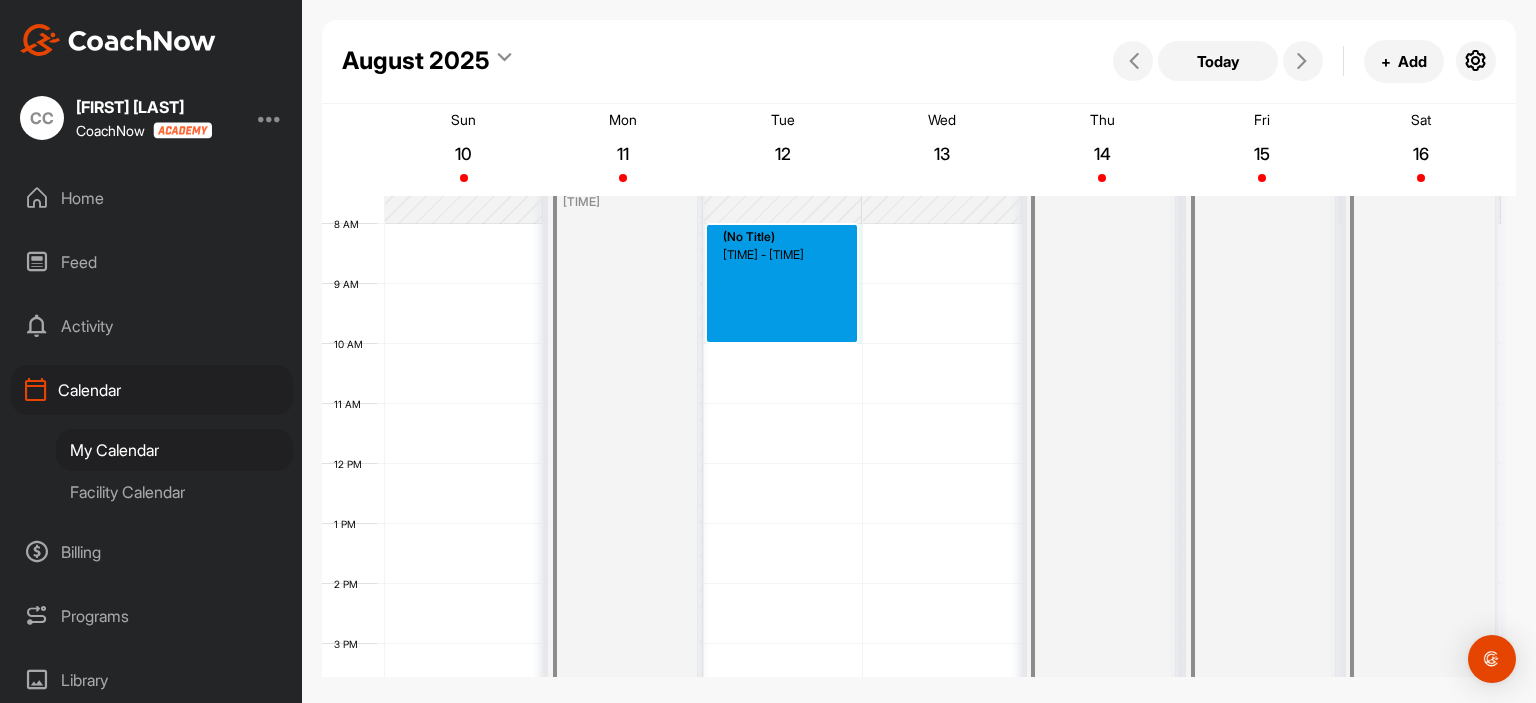 drag, startPoint x: 802, startPoint y: 230, endPoint x: 786, endPoint y: 329, distance: 100.28459 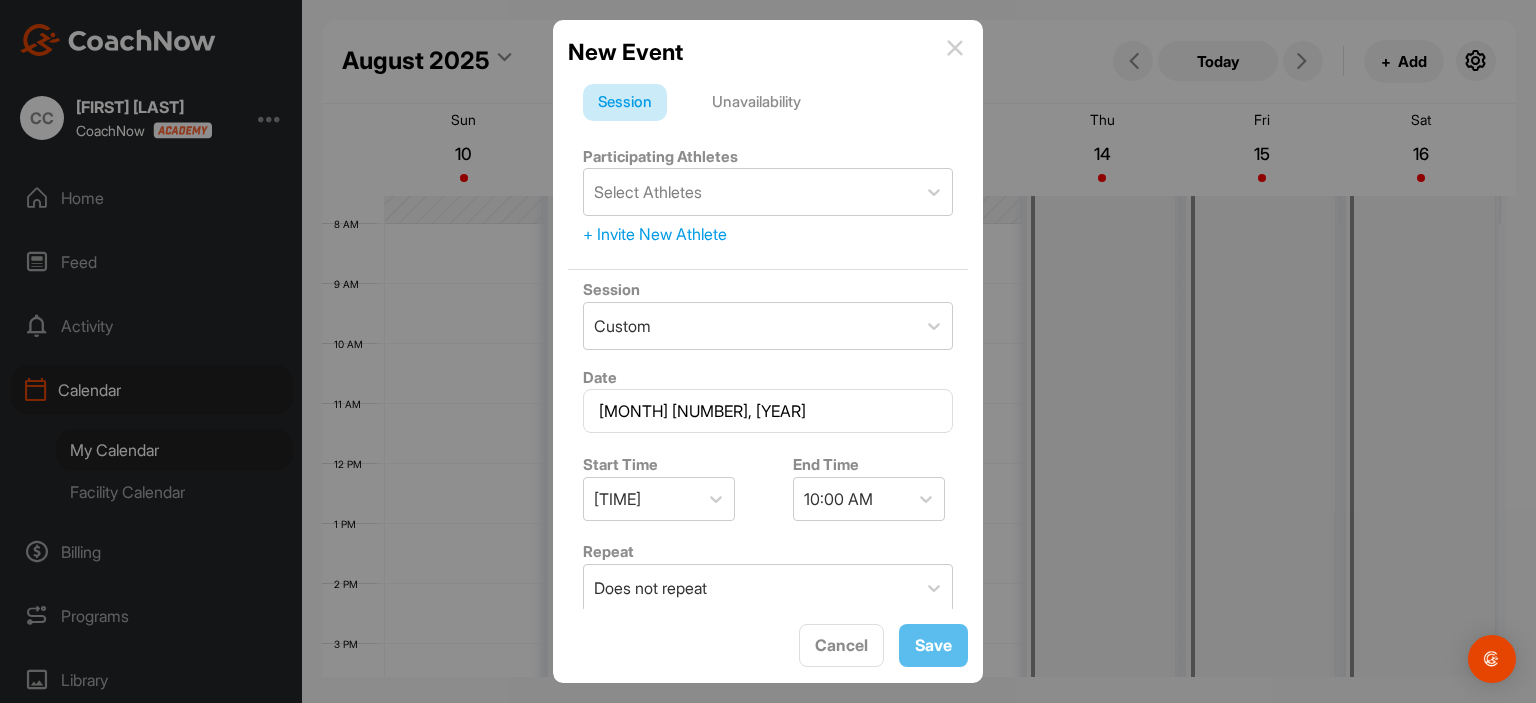 click on "Unavailability" at bounding box center [756, 103] 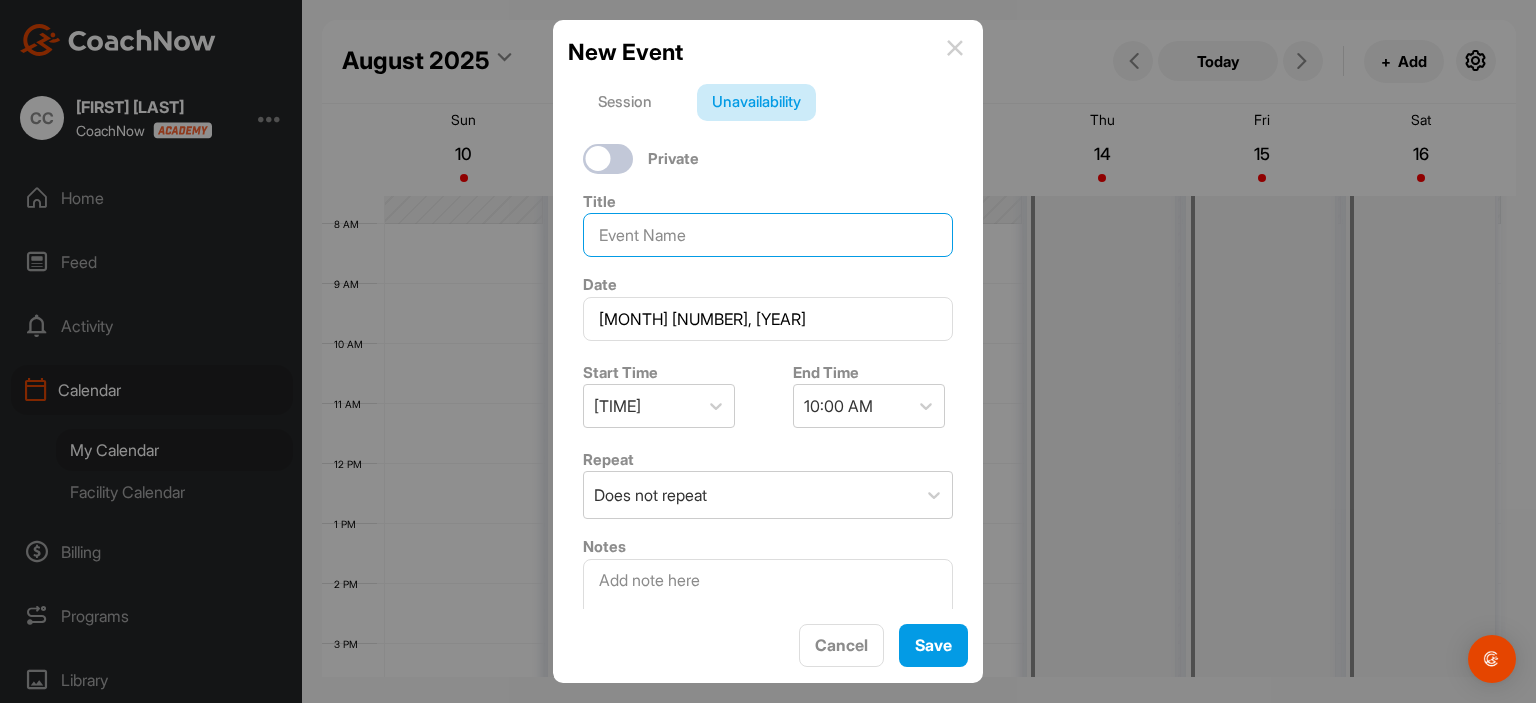 click at bounding box center [768, 235] 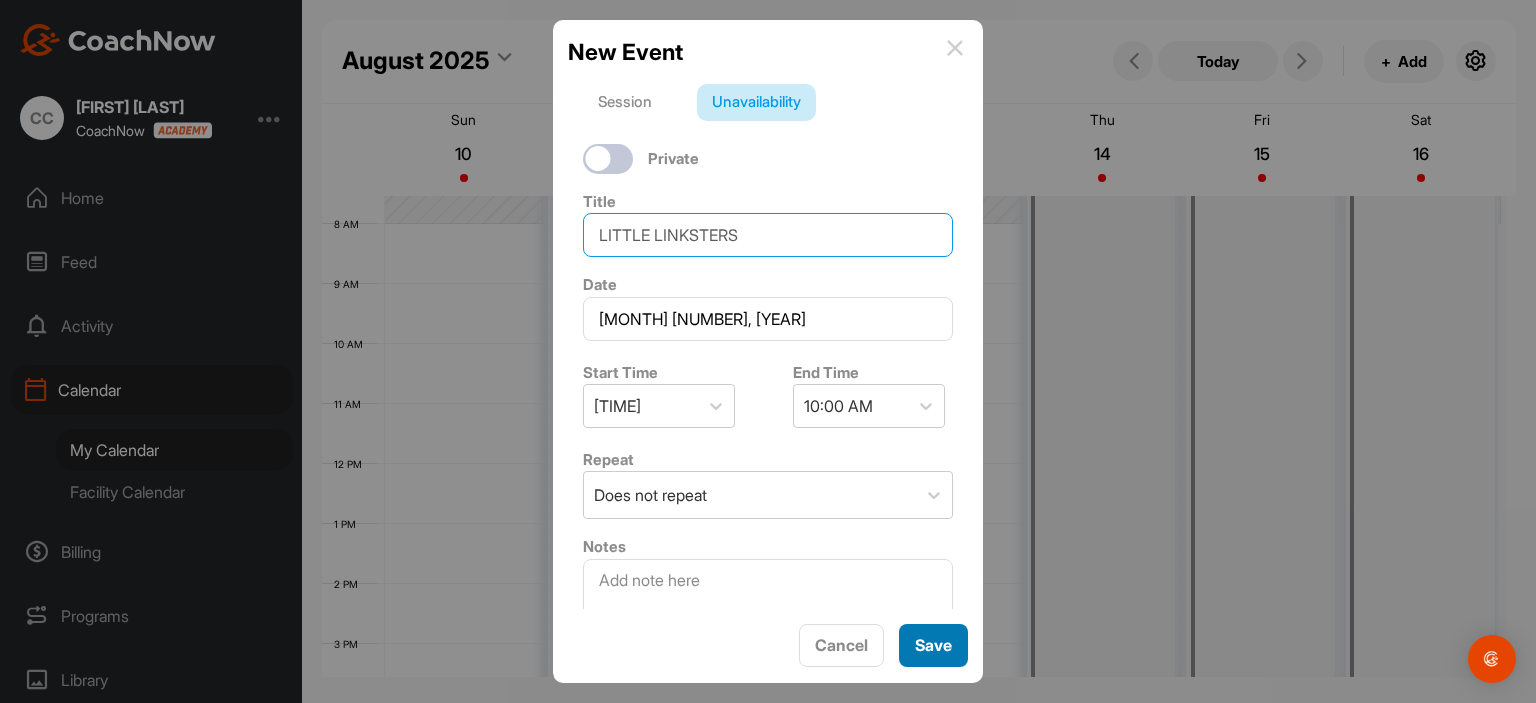 type on "LITTLE LINKSTERS" 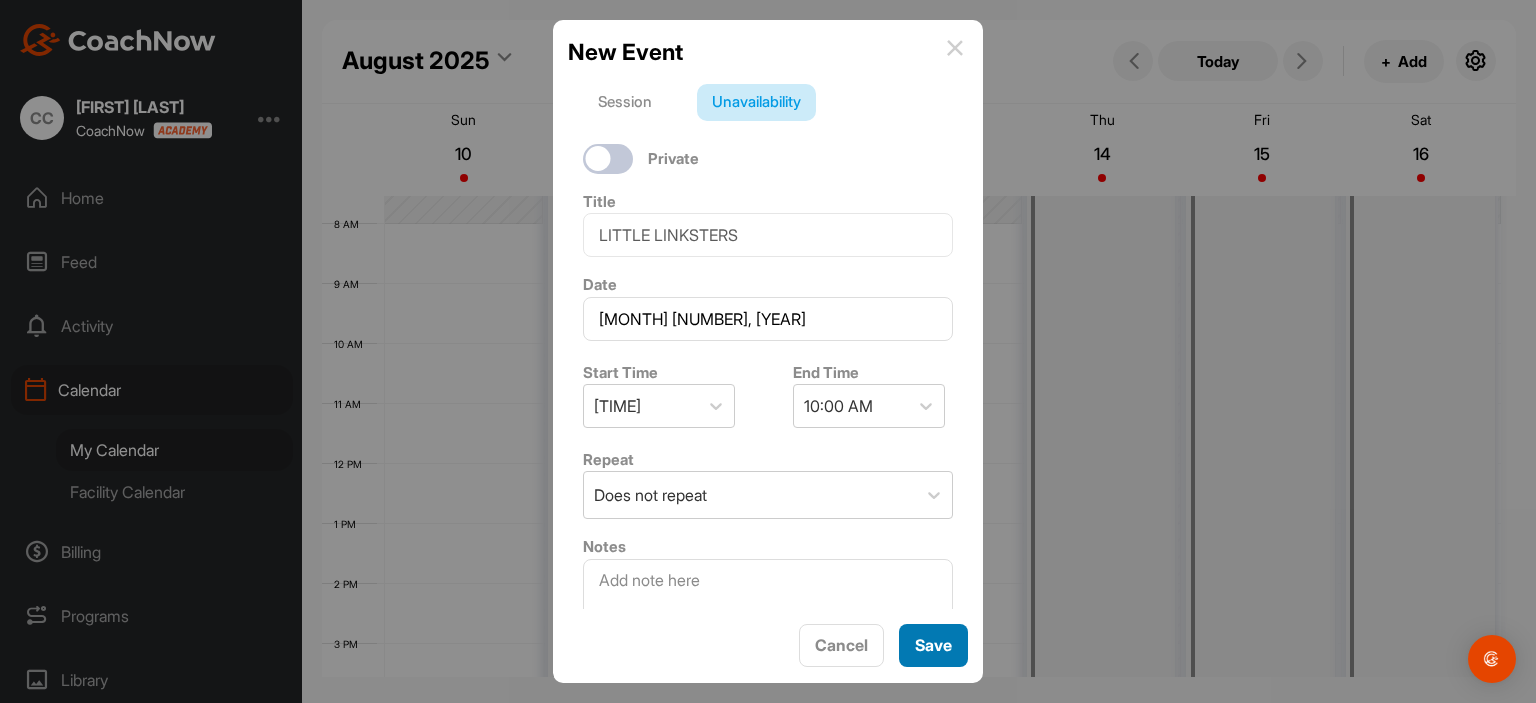 click on "Save" at bounding box center [933, 645] 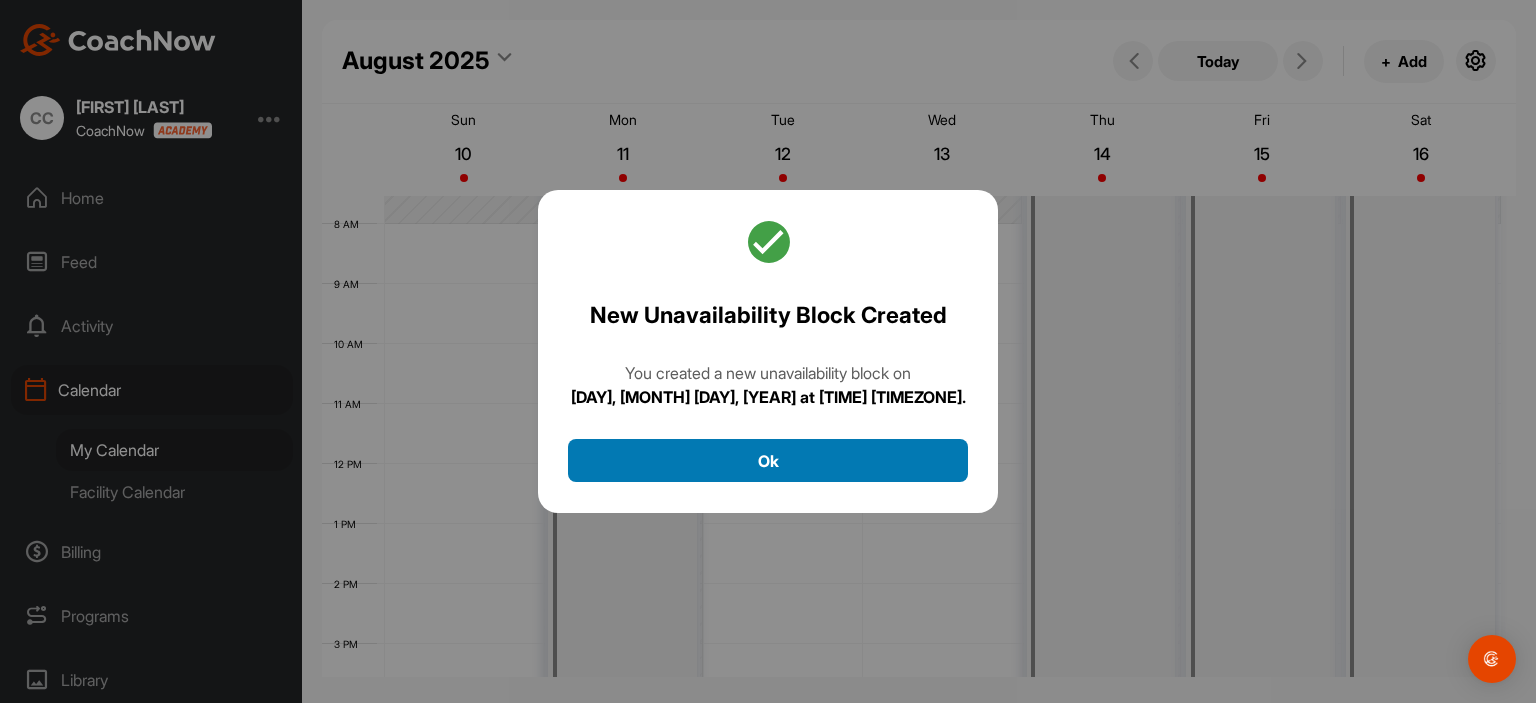 click on "Ok" at bounding box center [768, 460] 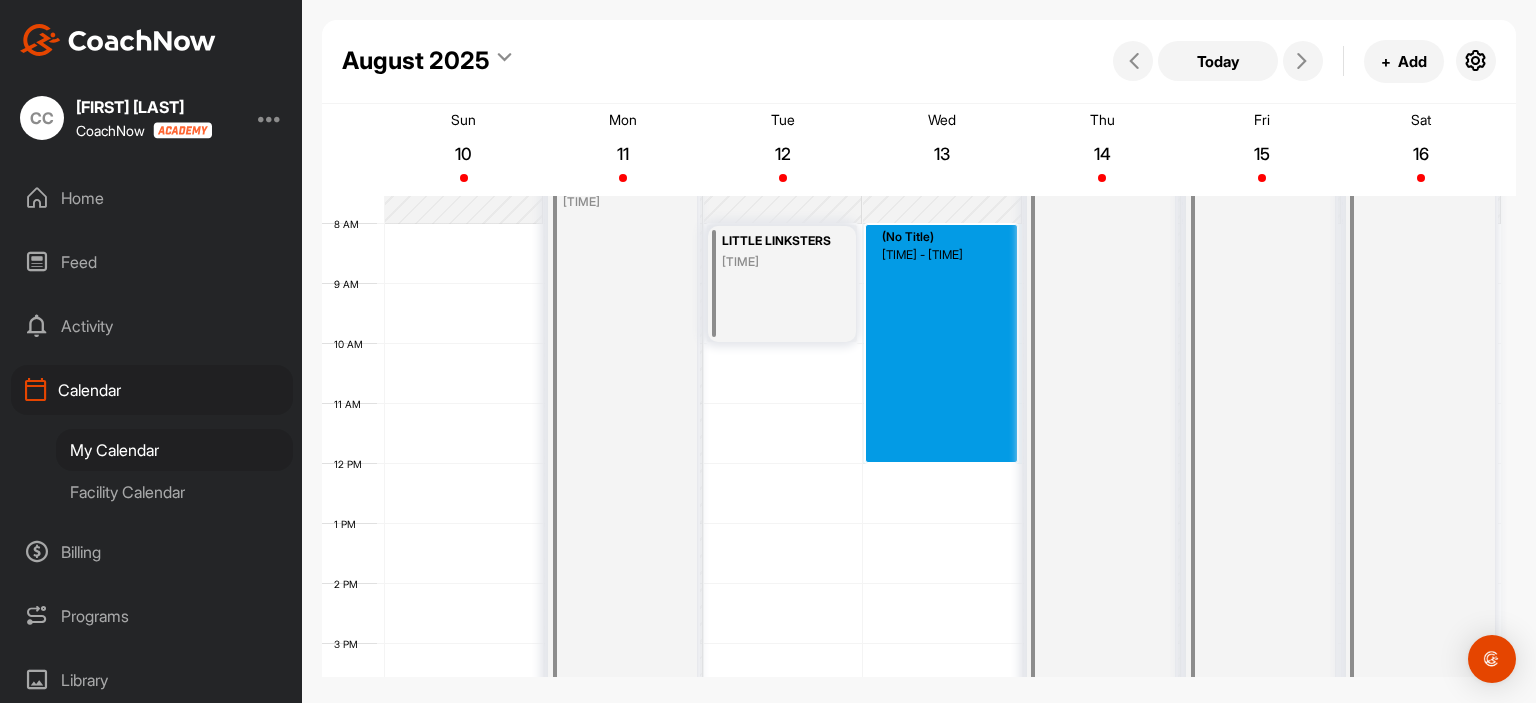 drag, startPoint x: 902, startPoint y: 227, endPoint x: 886, endPoint y: 448, distance: 221.57843 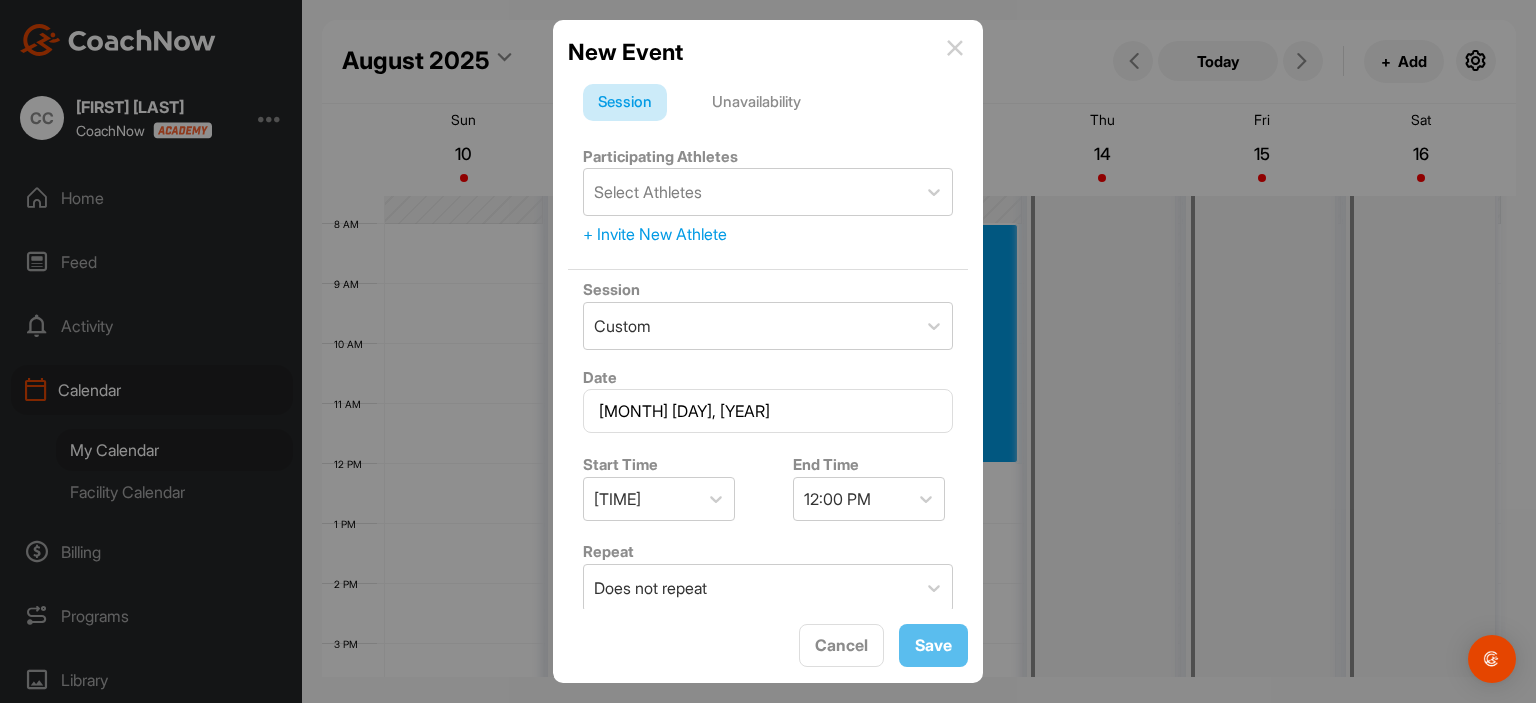 click on "Session Unavailability Participating Athletes Select Athletes + Invite New Athlete Session Custom Date [MONTH] [DAY], [YEAR] Start Time [TIME] End Time [TIME] Repeat Does not repeat Rate $ Location Notes" at bounding box center (768, 339) 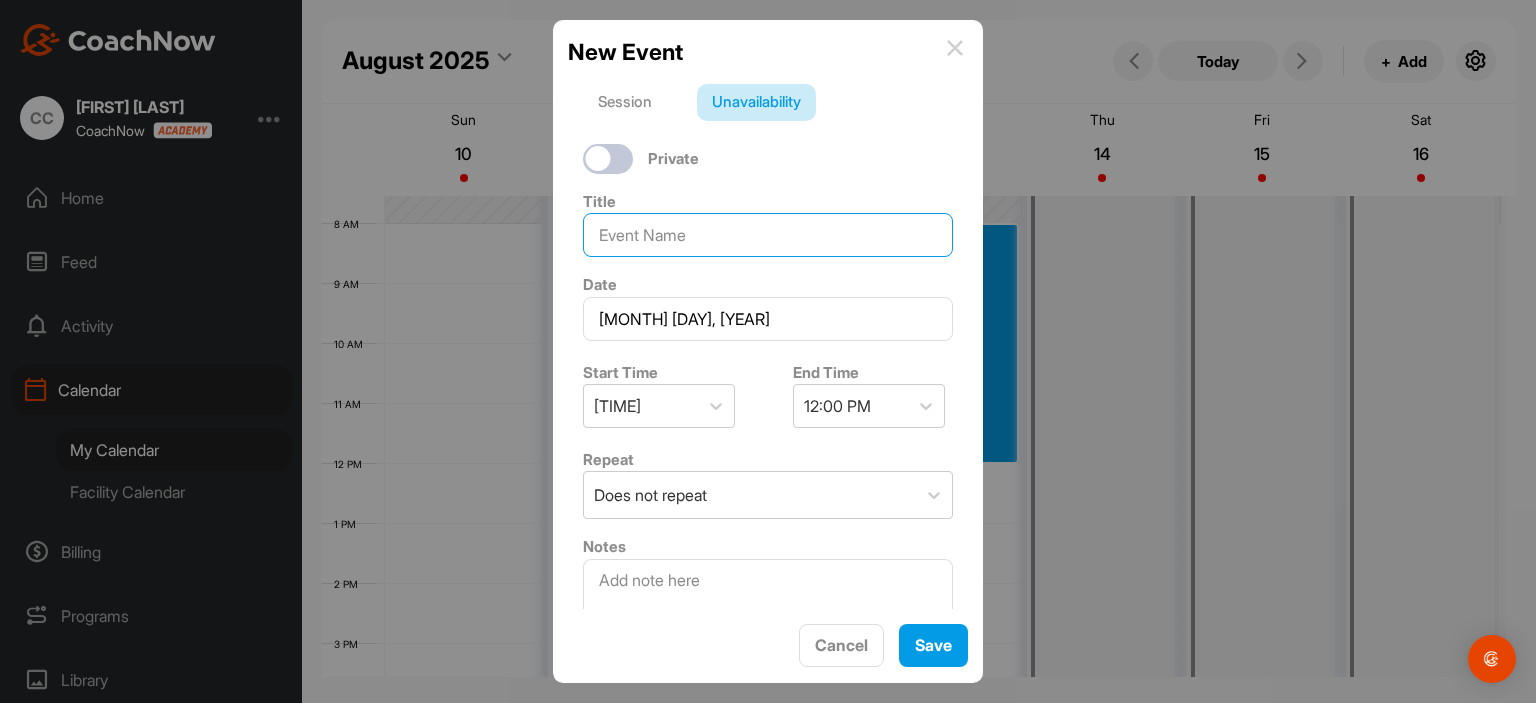 click at bounding box center (768, 235) 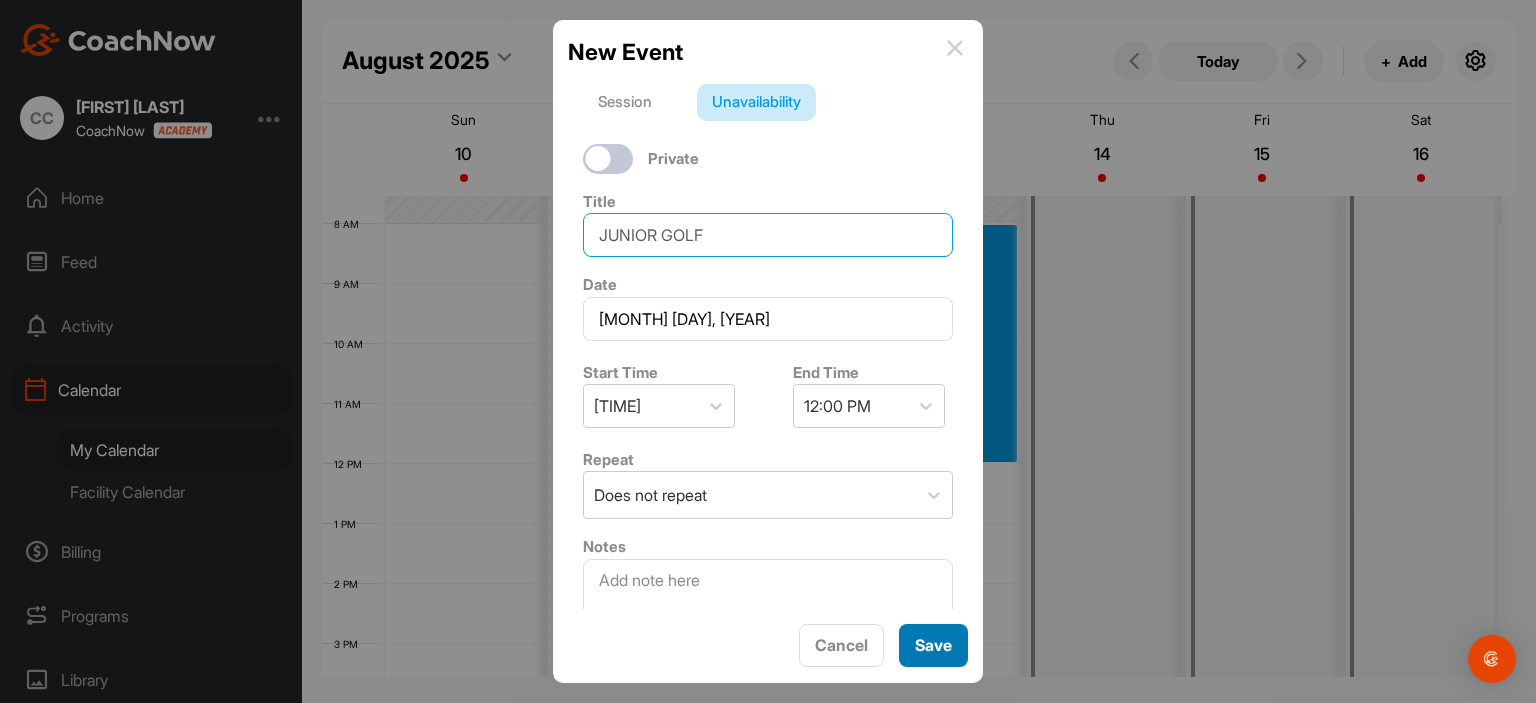 type on "JUNIOR GOLF" 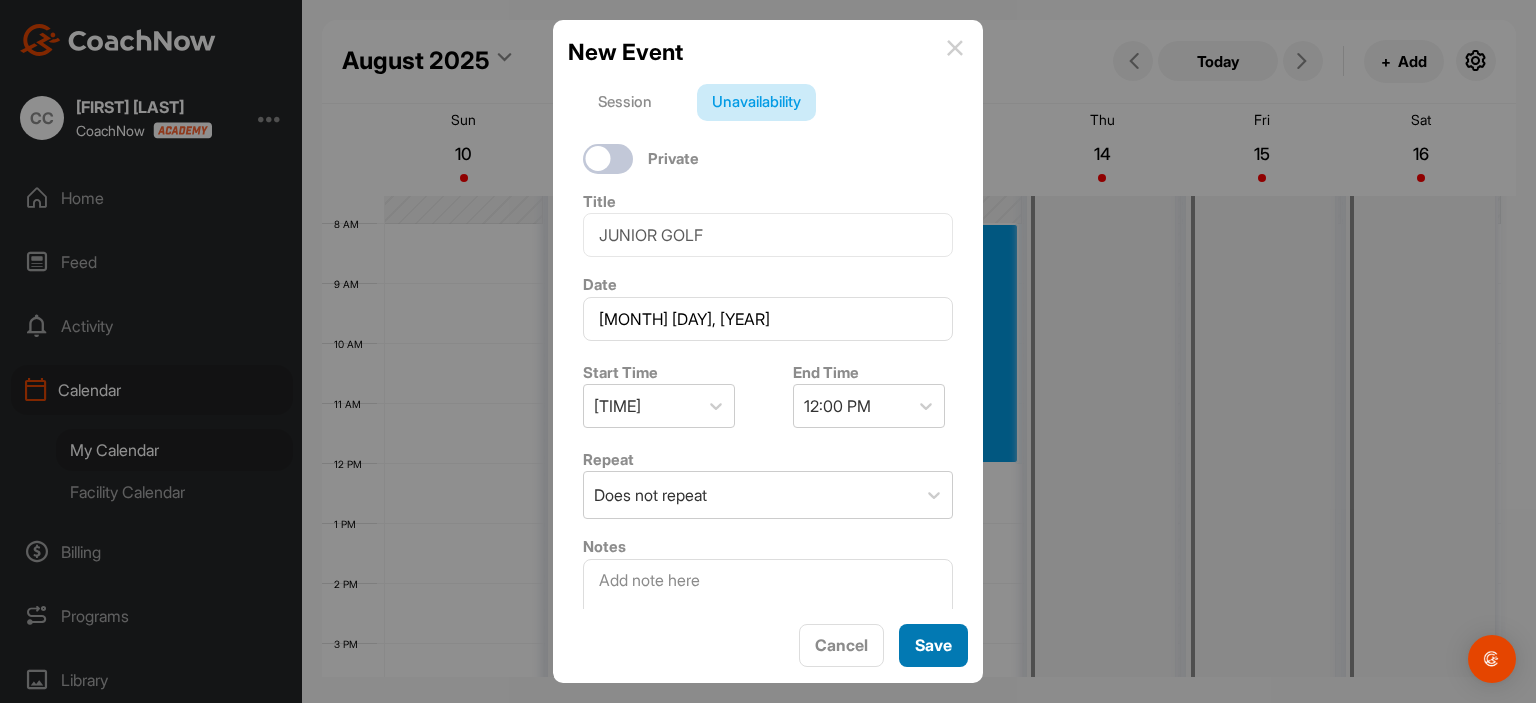 click on "Save" at bounding box center [933, 645] 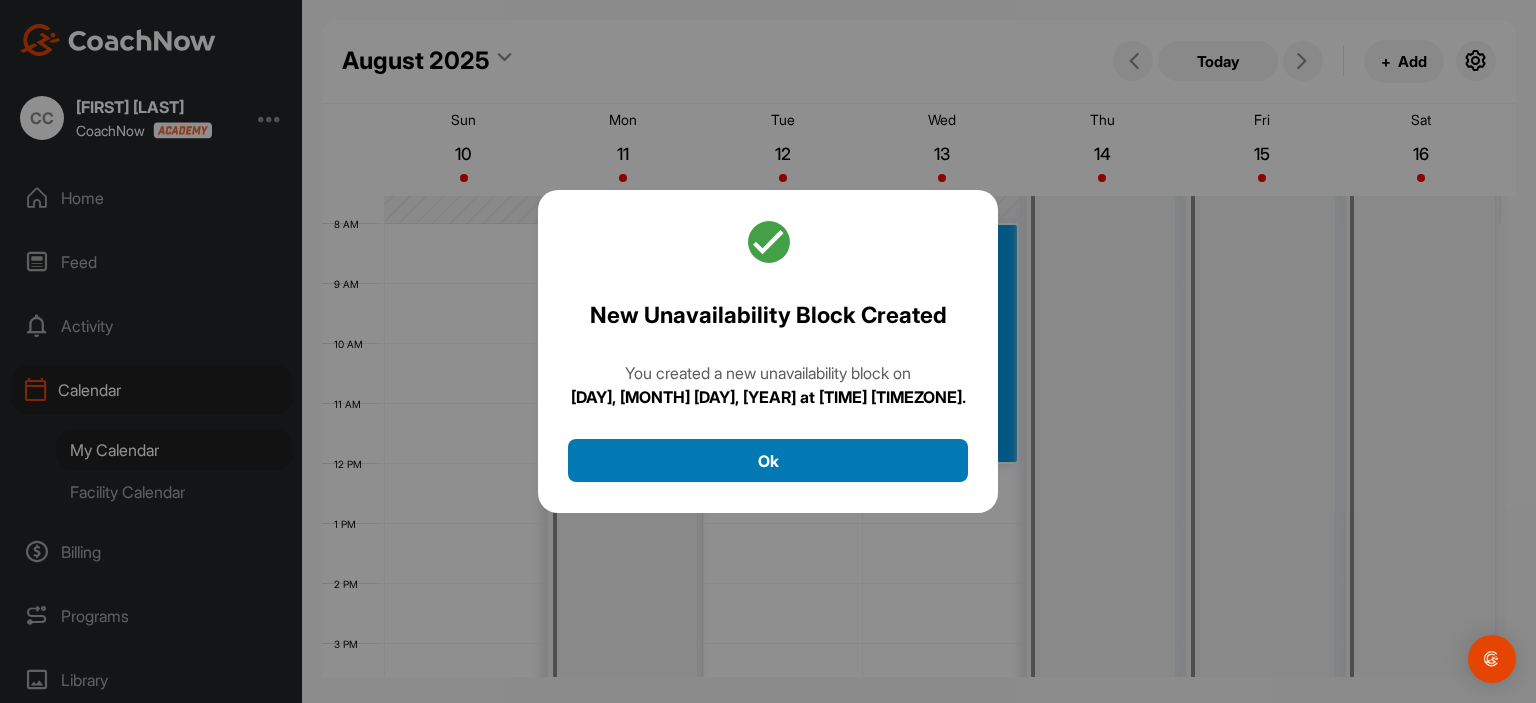 click on "Ok" at bounding box center [768, 460] 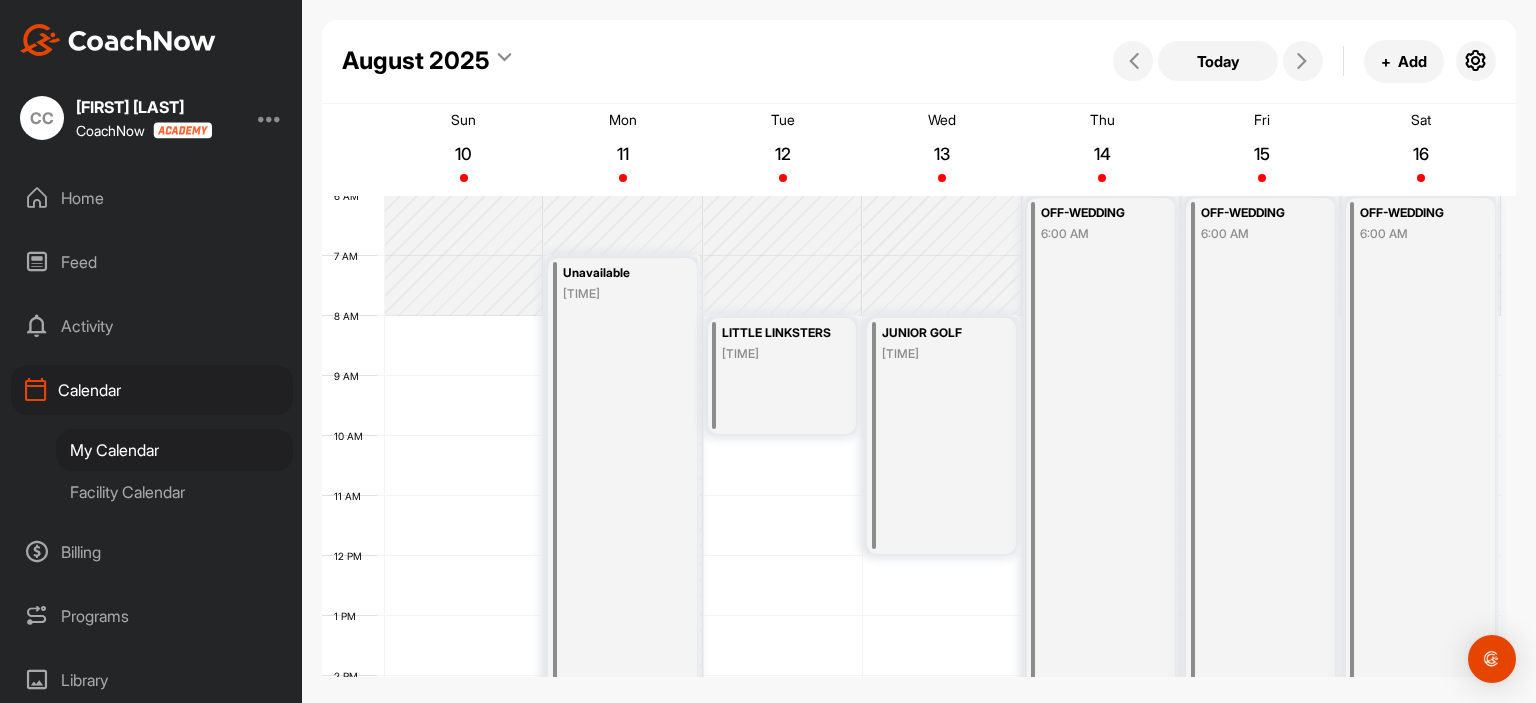 scroll, scrollTop: 252, scrollLeft: 0, axis: vertical 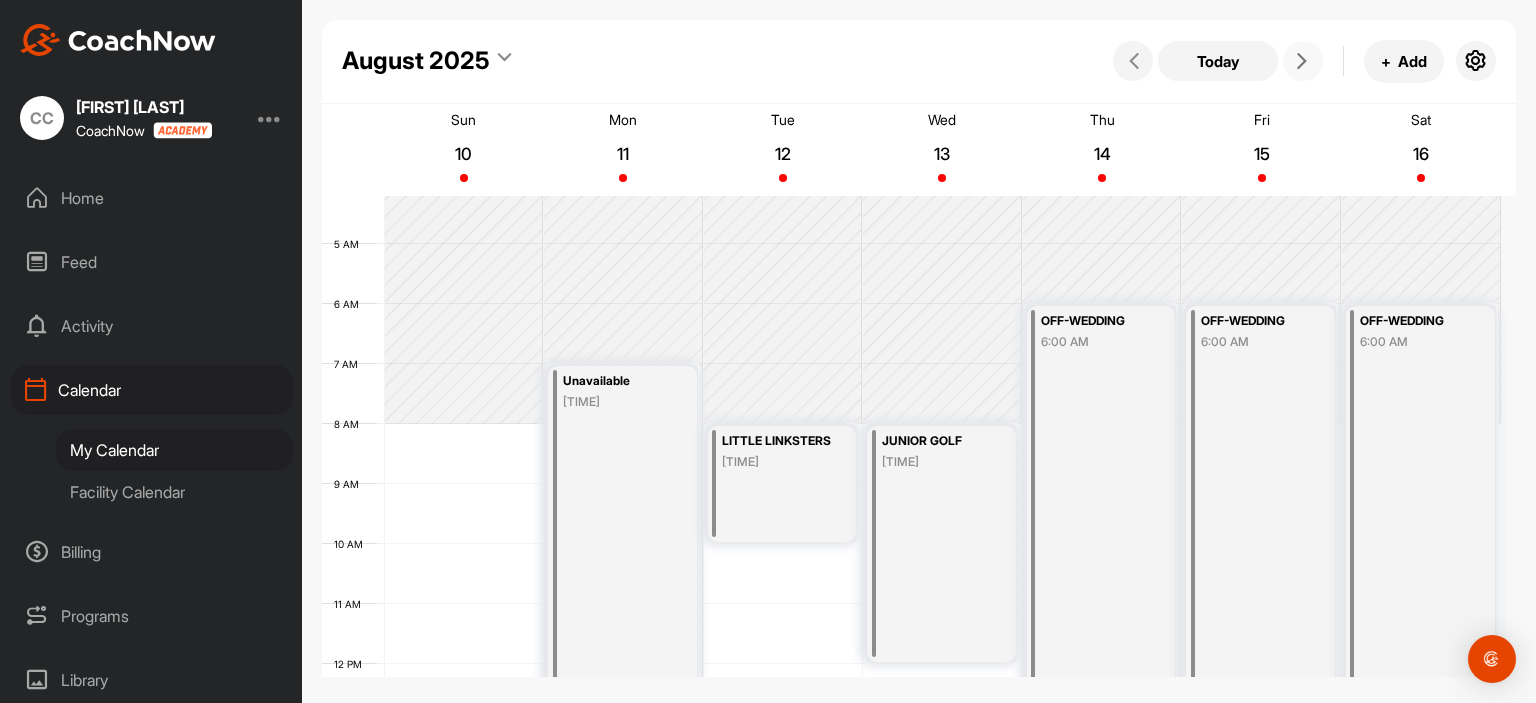 click at bounding box center (1302, 61) 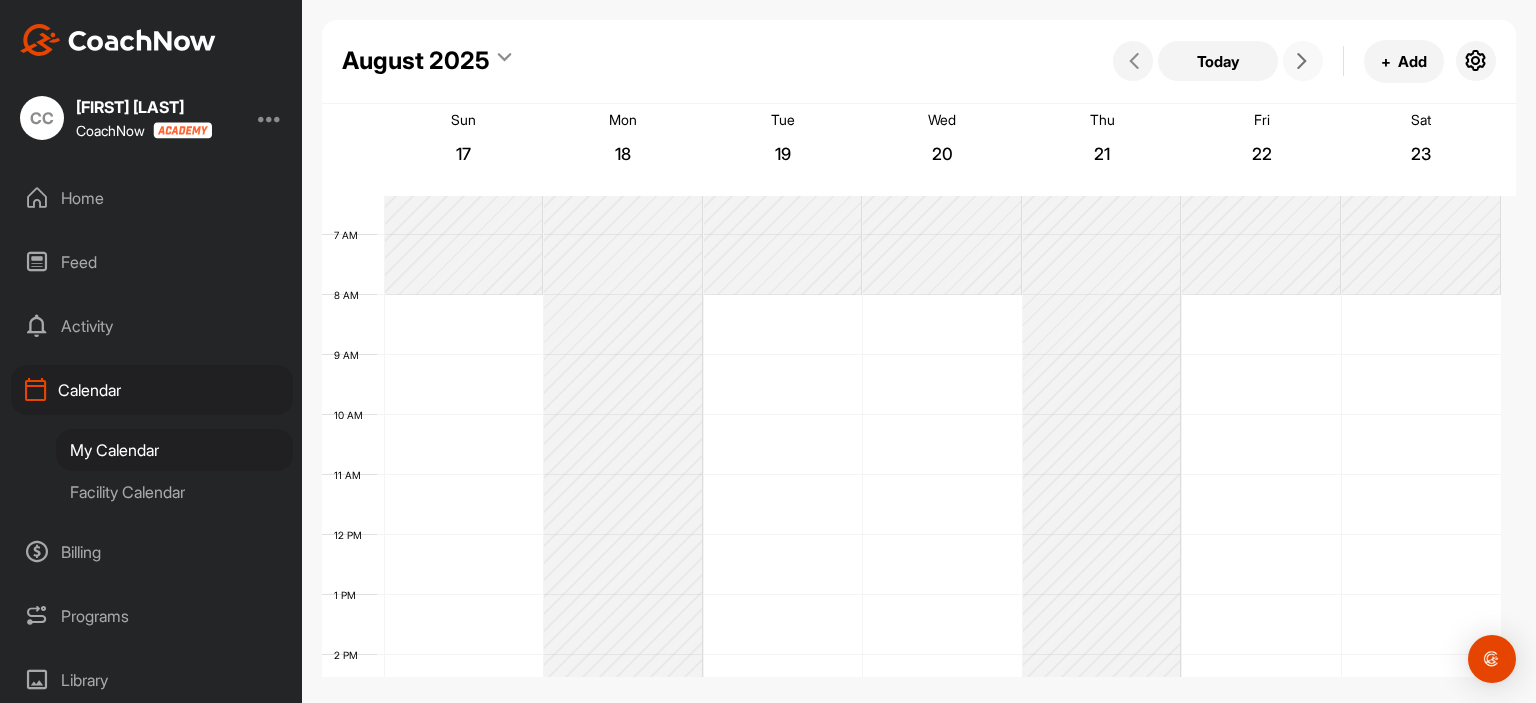 scroll, scrollTop: 347, scrollLeft: 0, axis: vertical 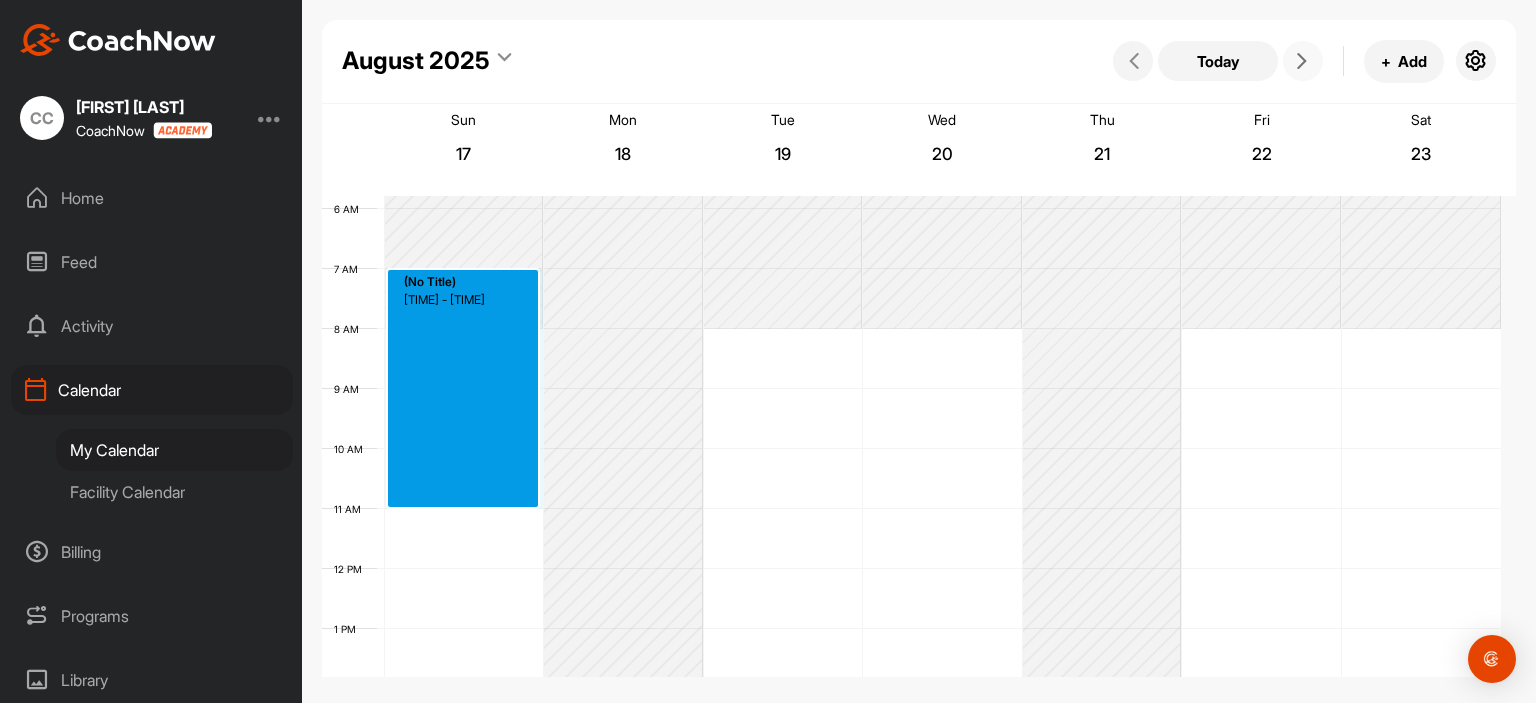 drag, startPoint x: 404, startPoint y: 271, endPoint x: 419, endPoint y: 495, distance: 224.50166 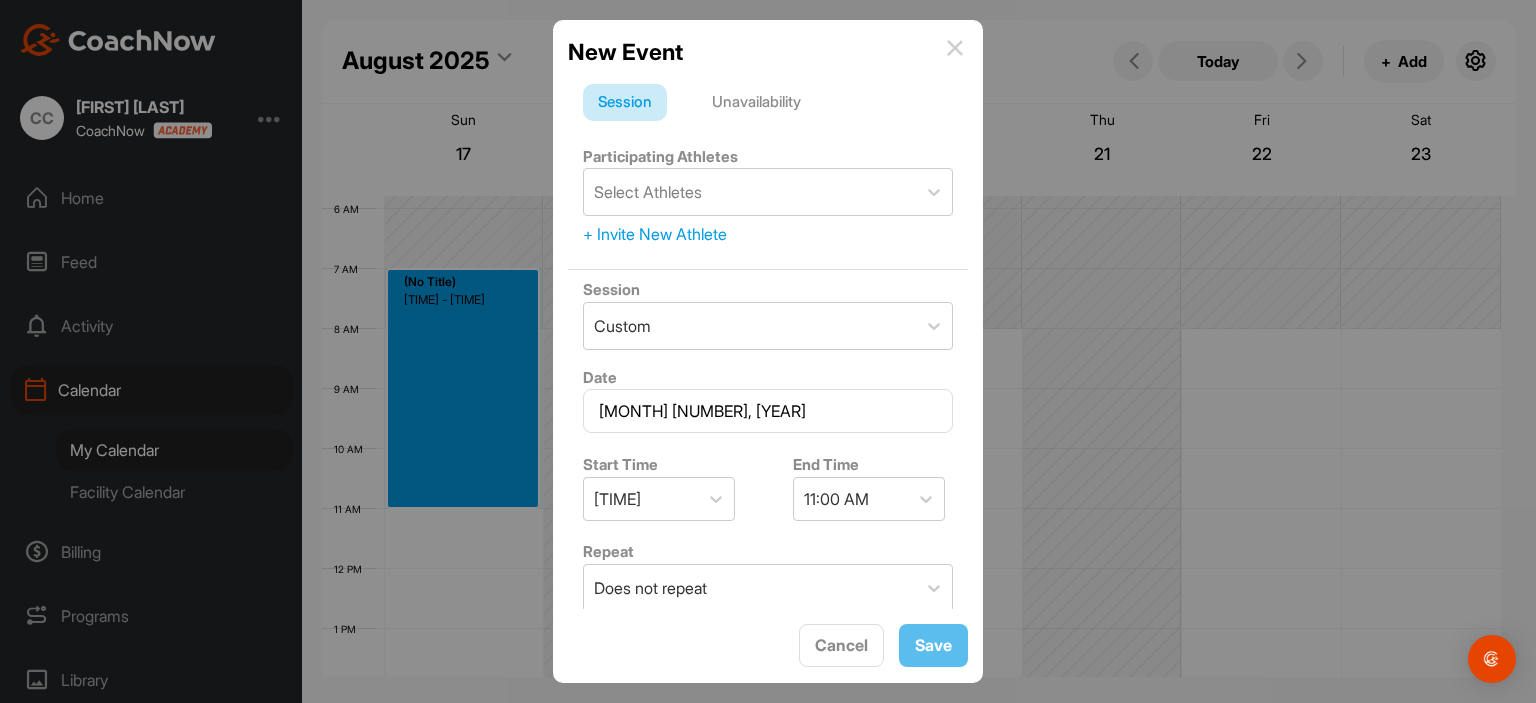 click on "New Event" at bounding box center (768, 52) 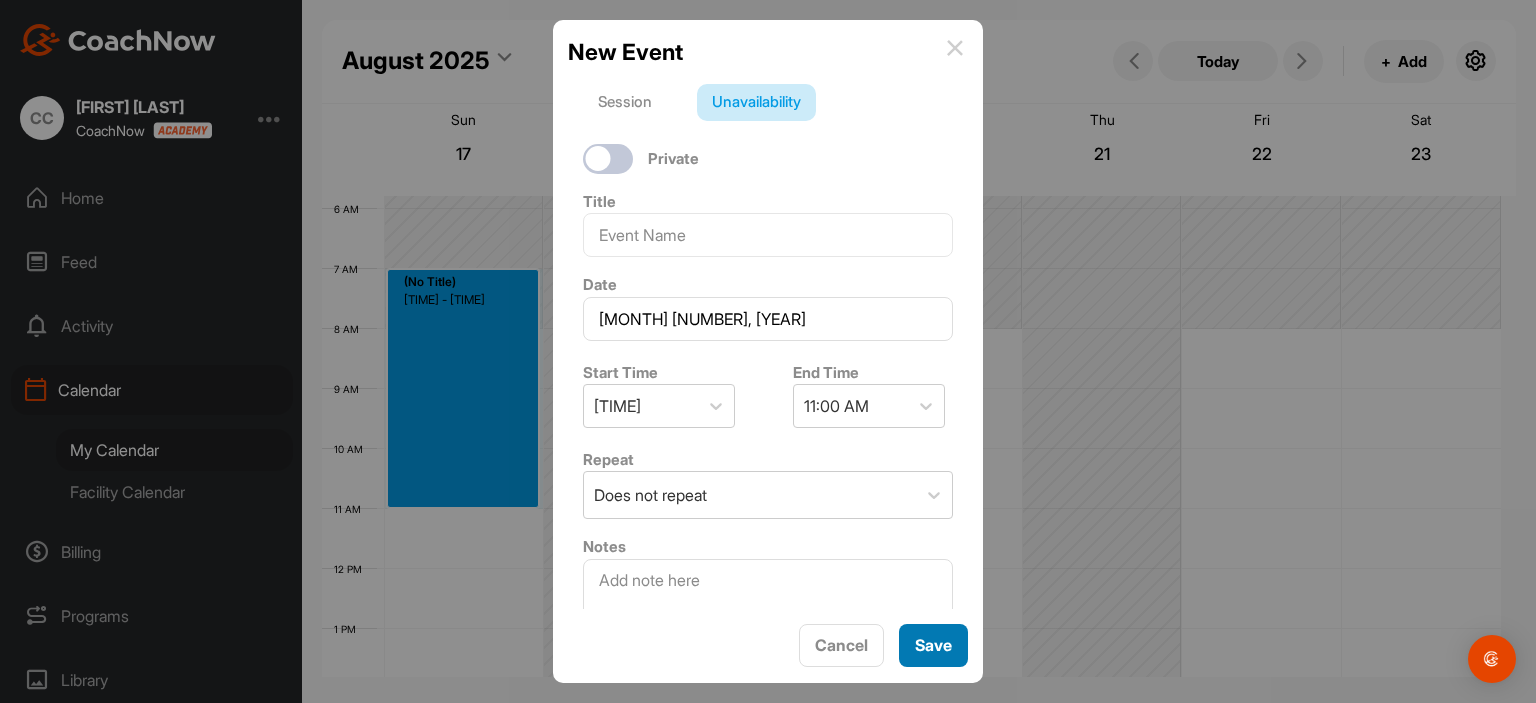 click on "Save" at bounding box center (933, 645) 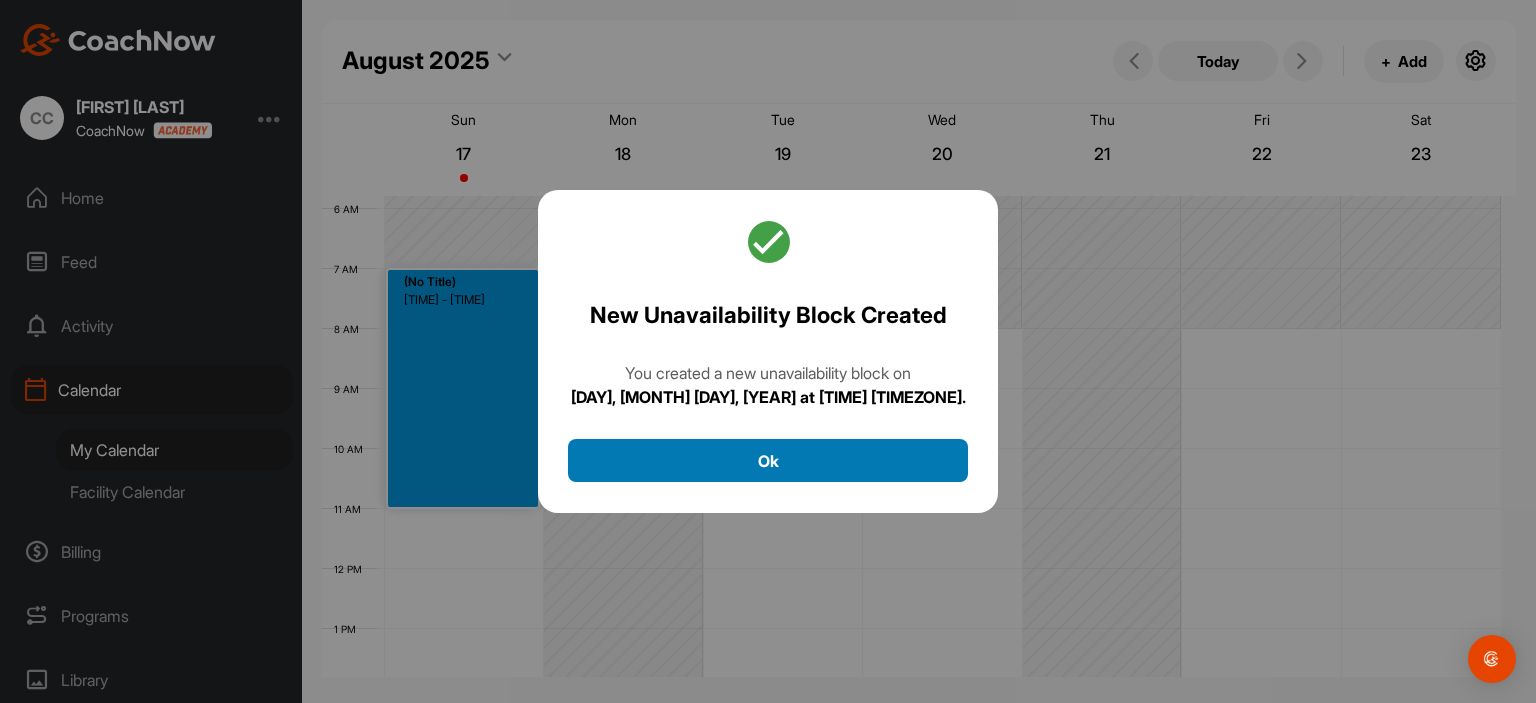 click on "Ok" at bounding box center (768, 460) 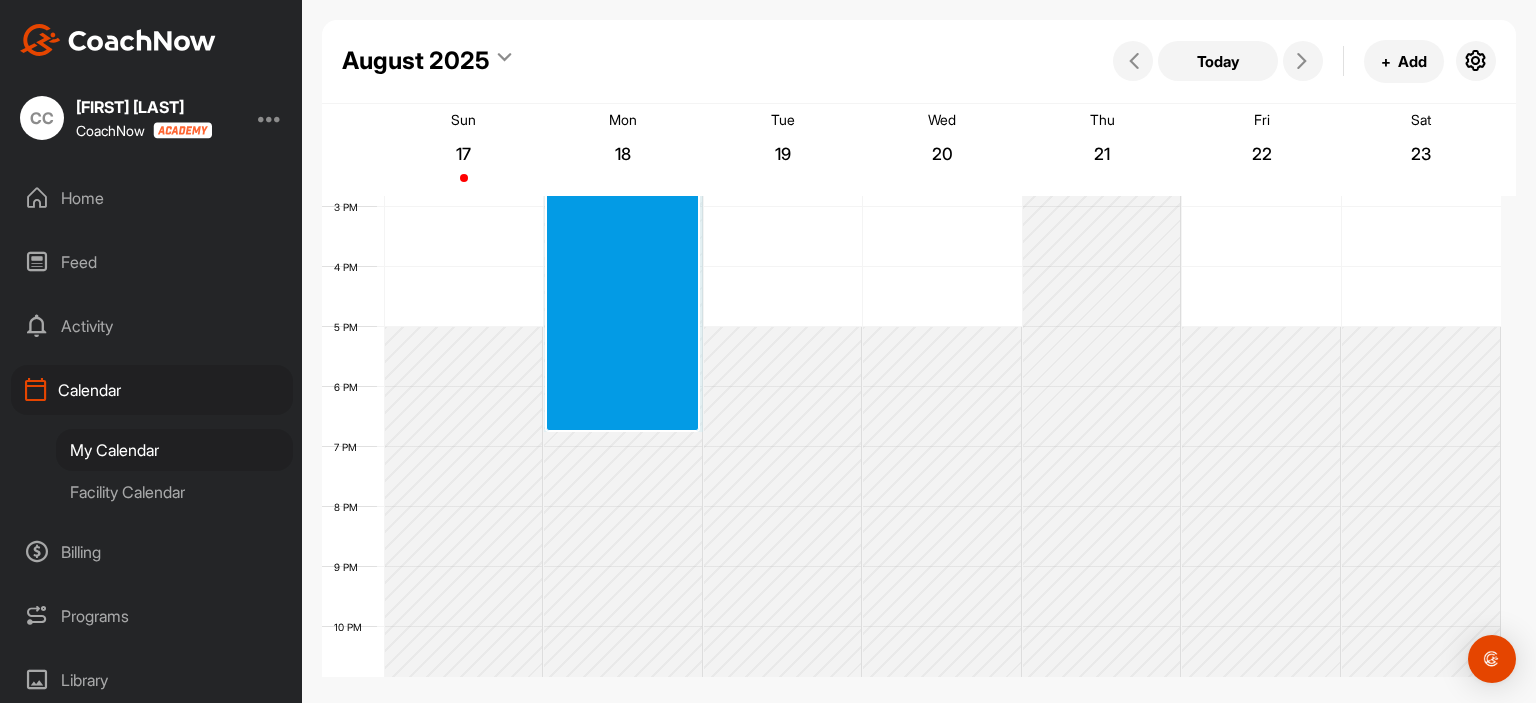 scroll, scrollTop: 947, scrollLeft: 0, axis: vertical 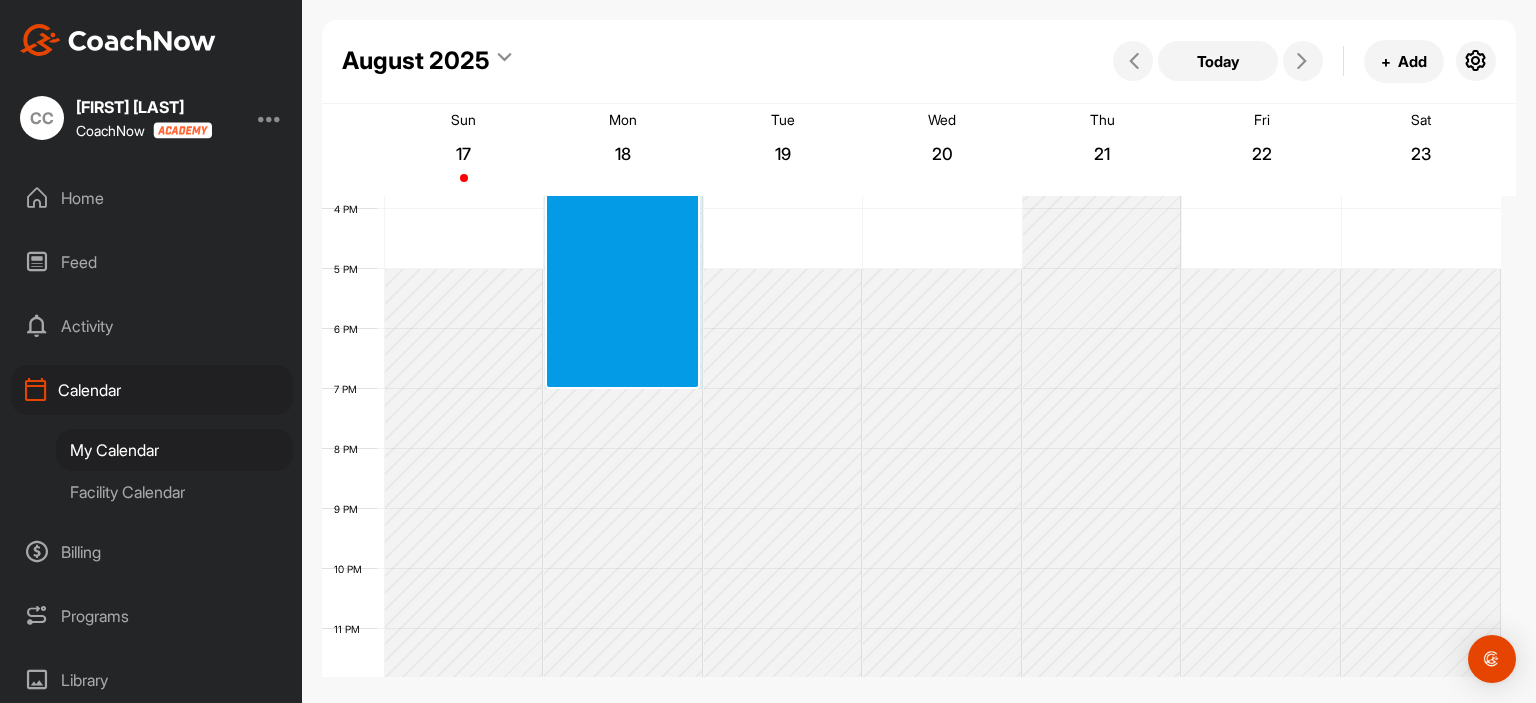 drag, startPoint x: 597, startPoint y: 269, endPoint x: 593, endPoint y: 378, distance: 109.07337 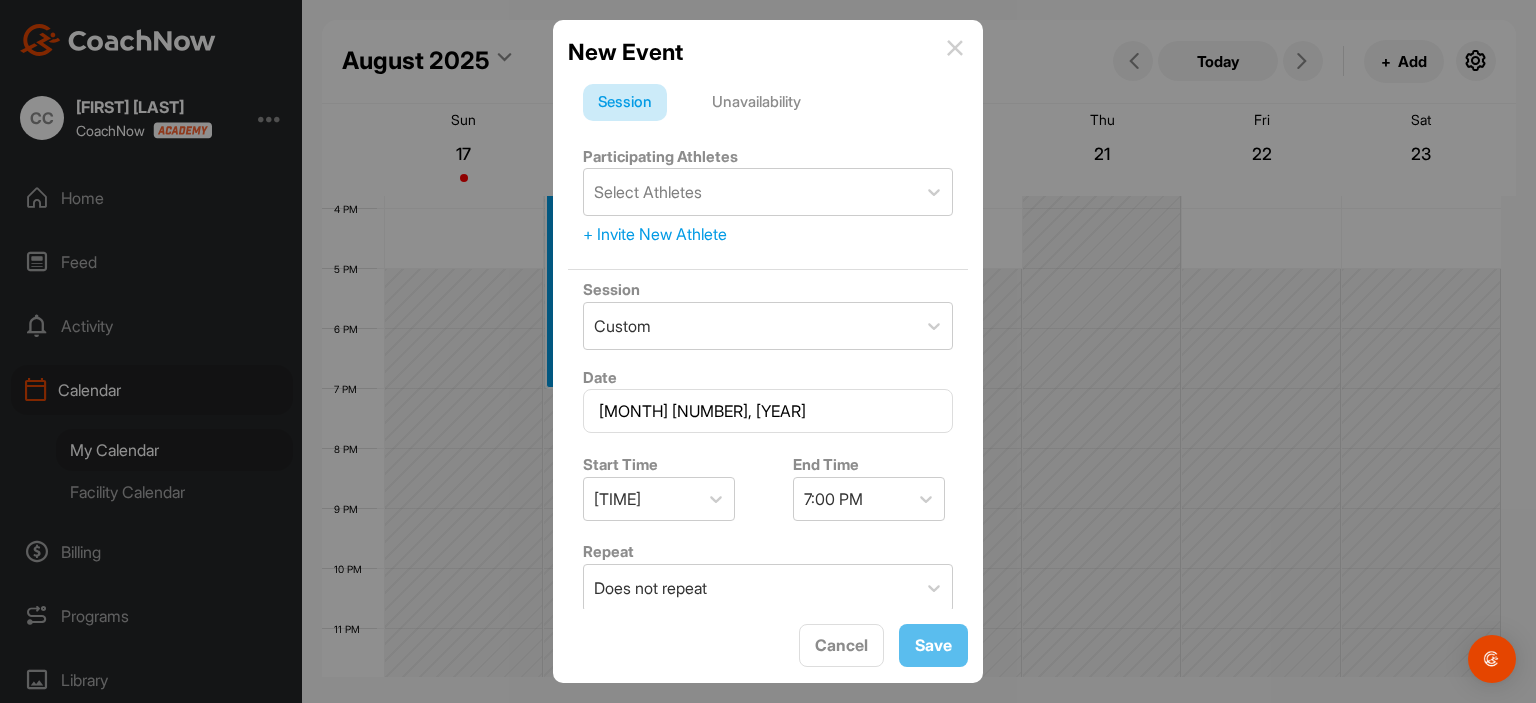 click on "Unavailability" at bounding box center [756, 103] 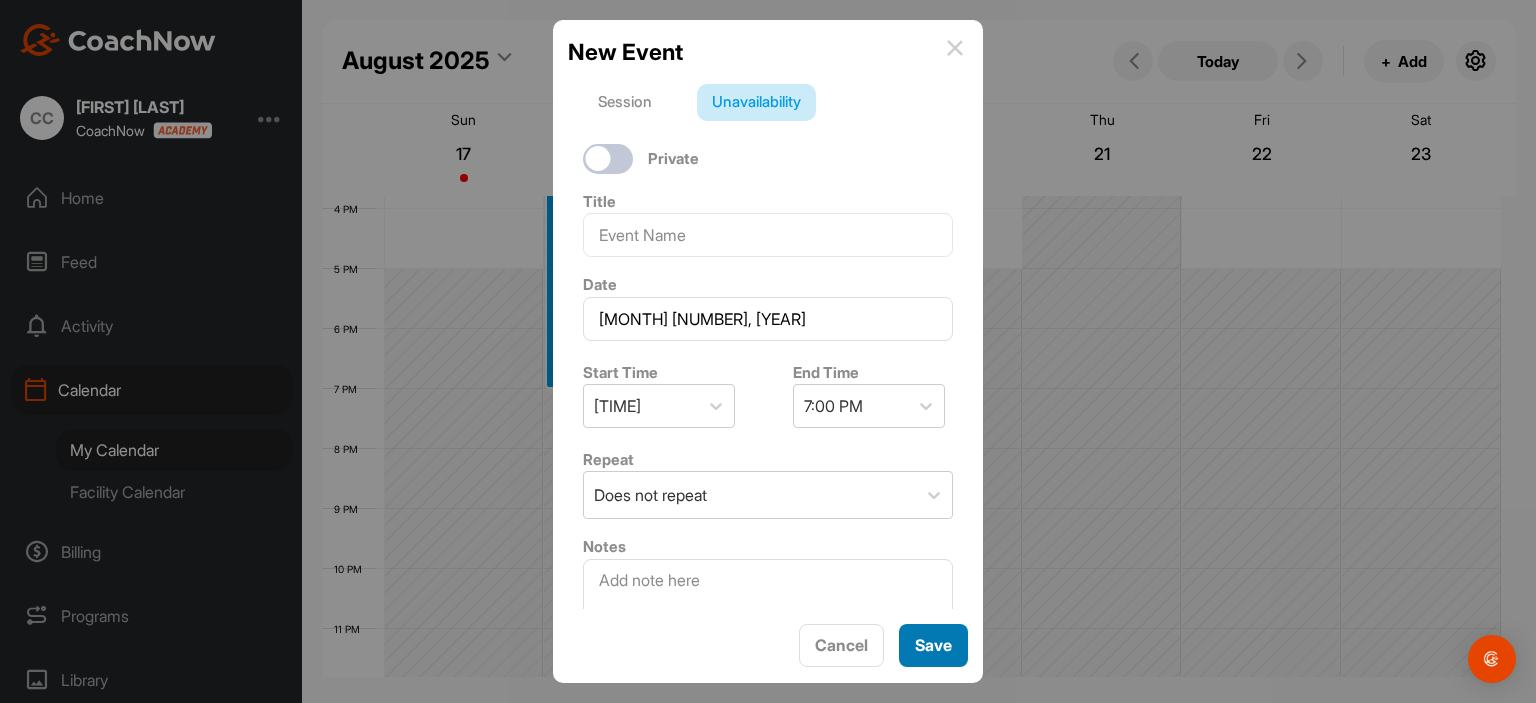 click on "Save" at bounding box center [933, 645] 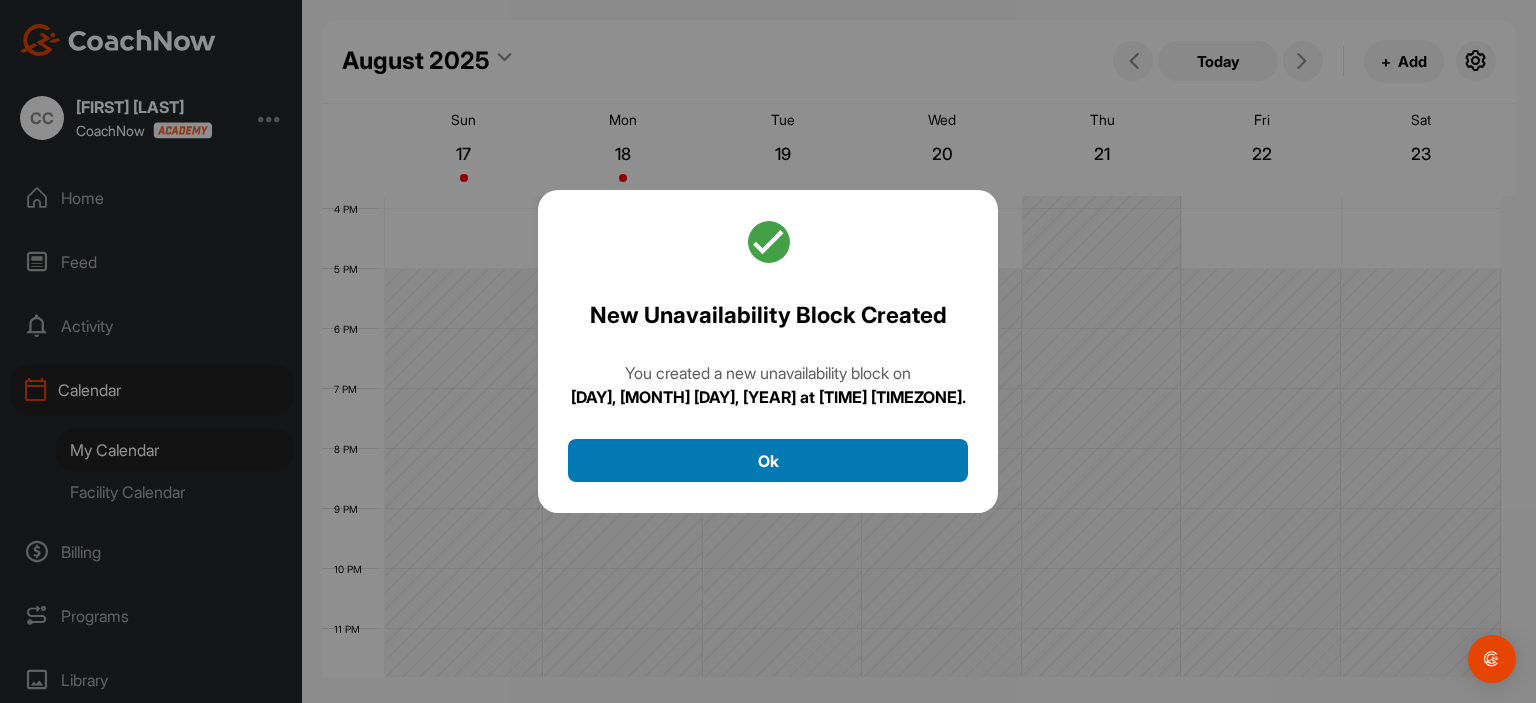 click on "Ok" at bounding box center (768, 460) 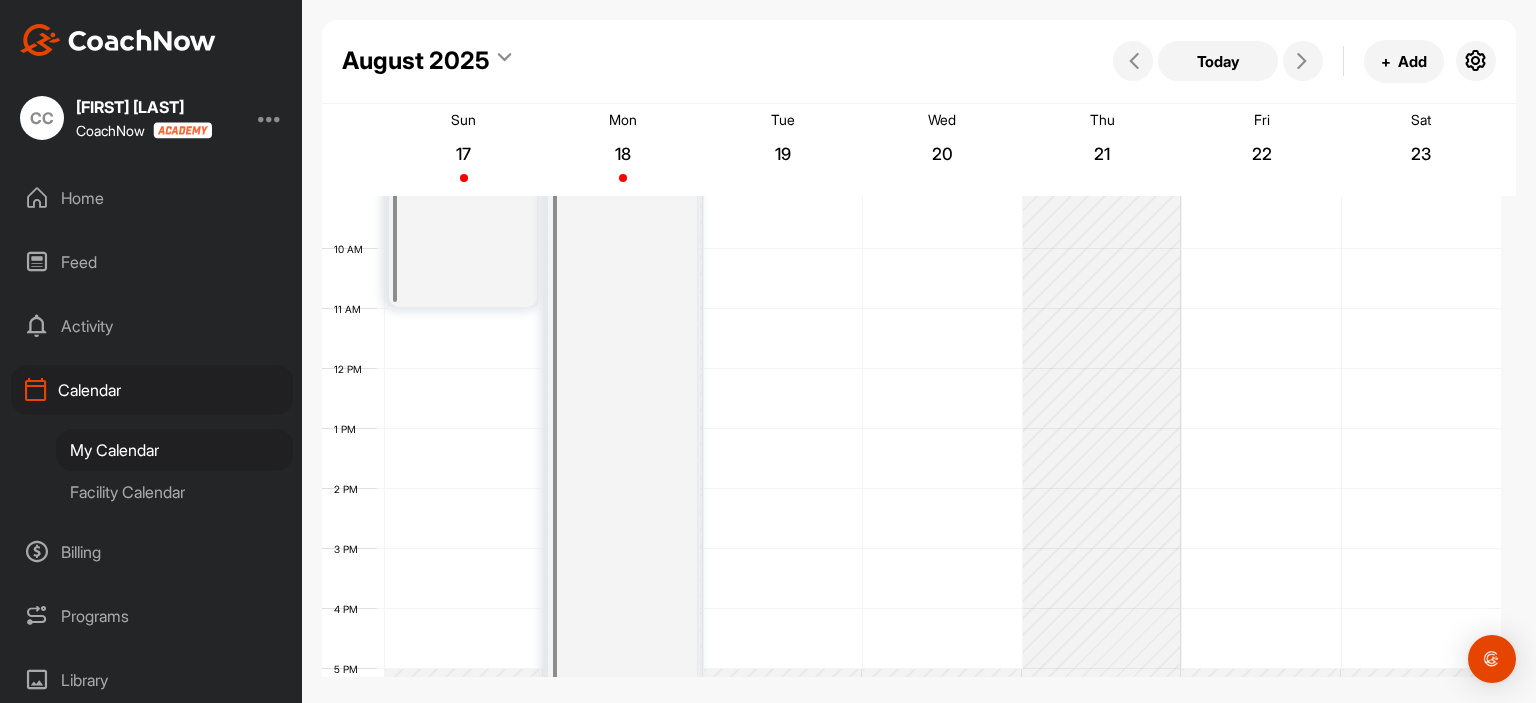 scroll, scrollTop: 247, scrollLeft: 0, axis: vertical 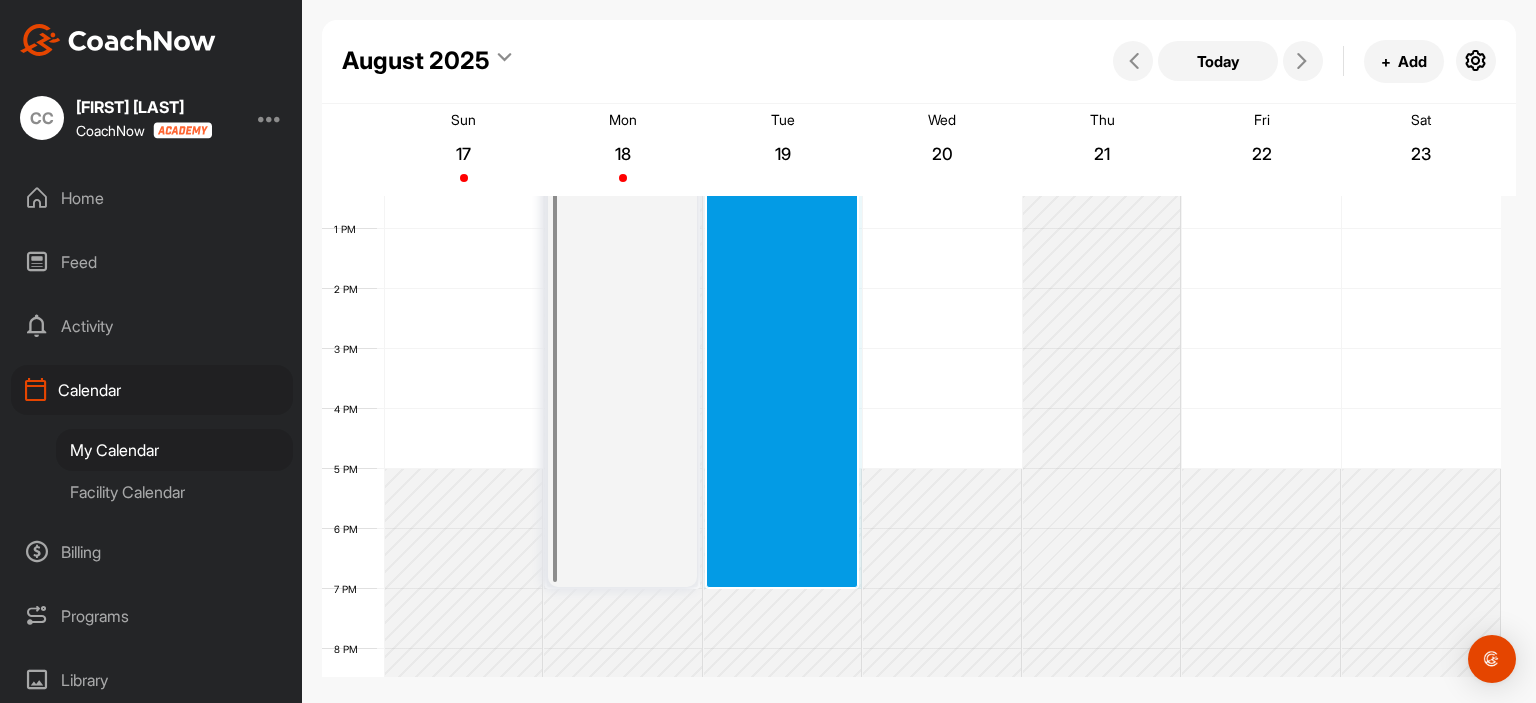 drag, startPoint x: 795, startPoint y: 372, endPoint x: 819, endPoint y: 575, distance: 204.4138 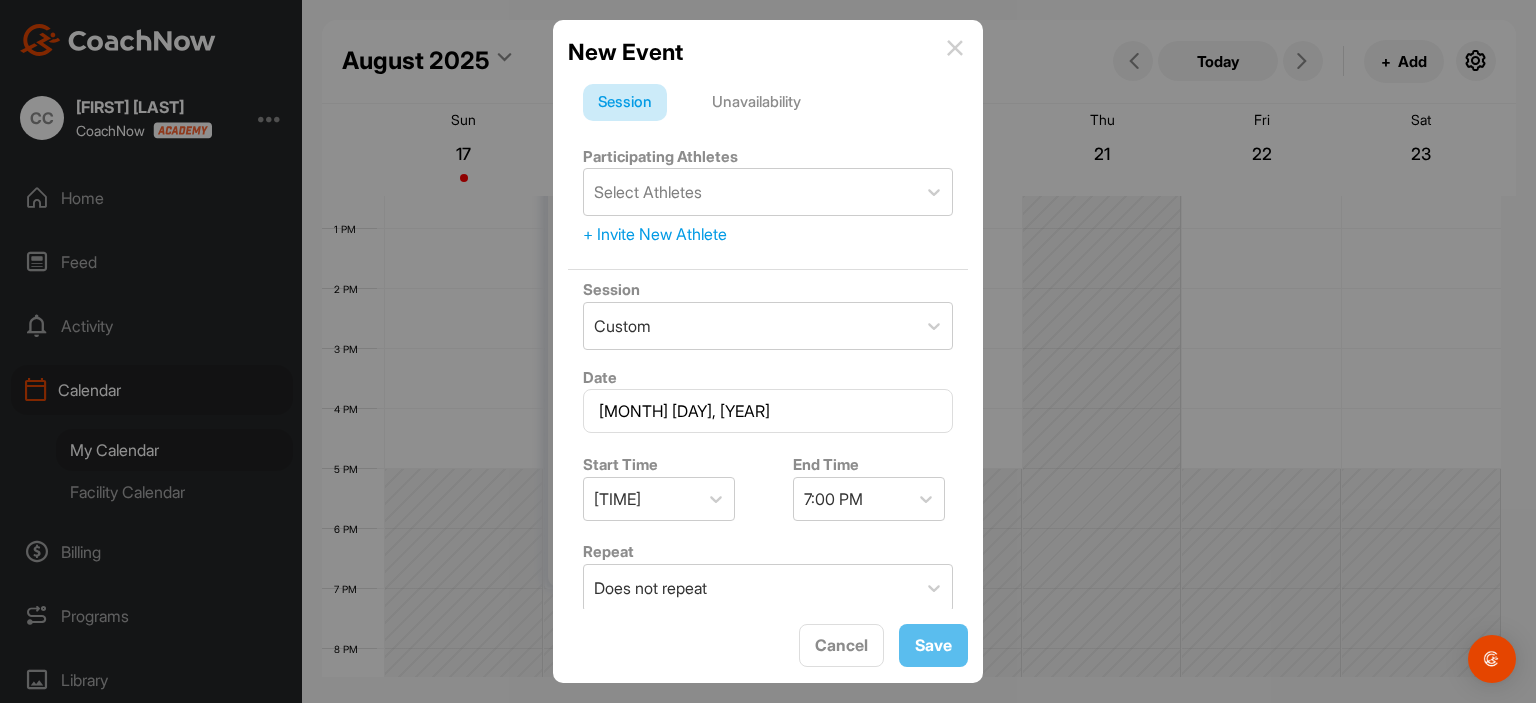 click on "Unavailability" at bounding box center (756, 103) 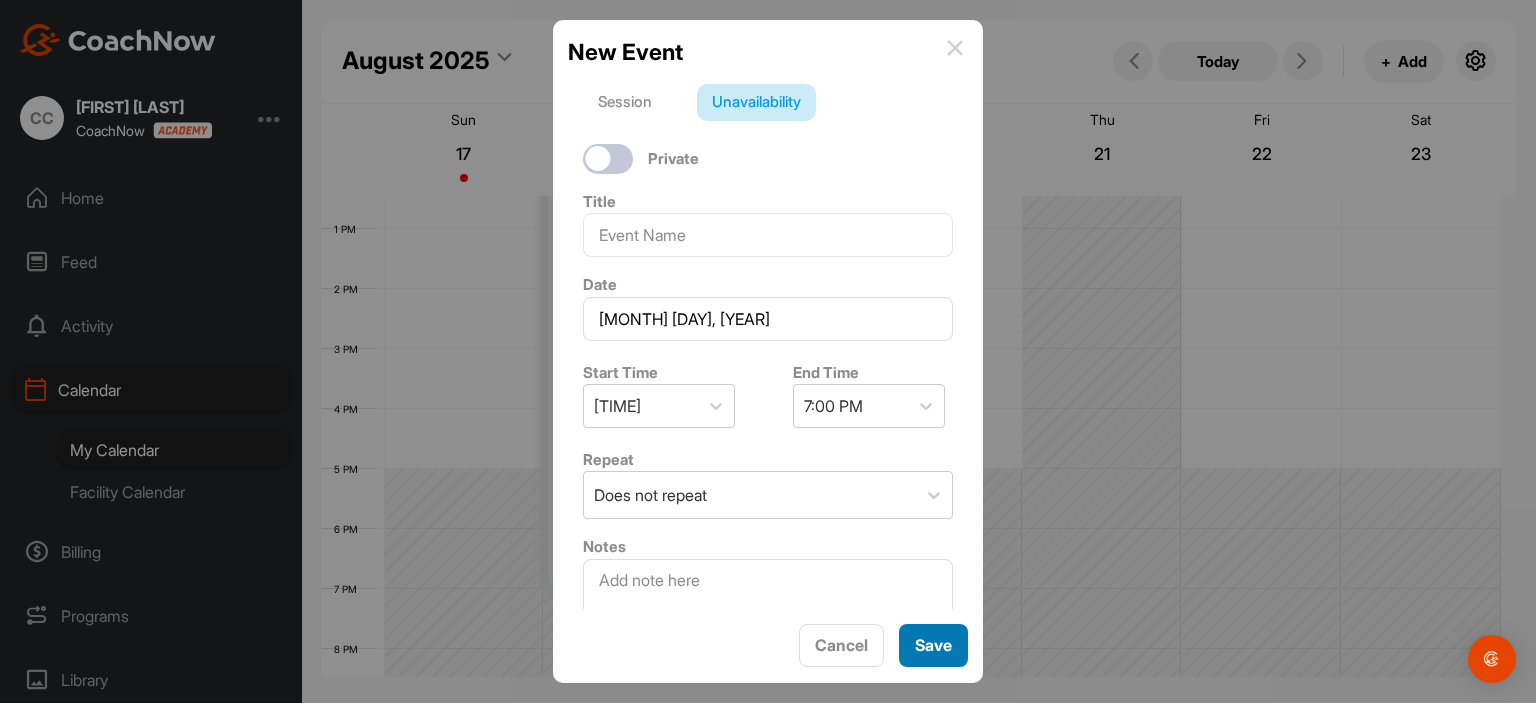 click on "Save" at bounding box center [933, 645] 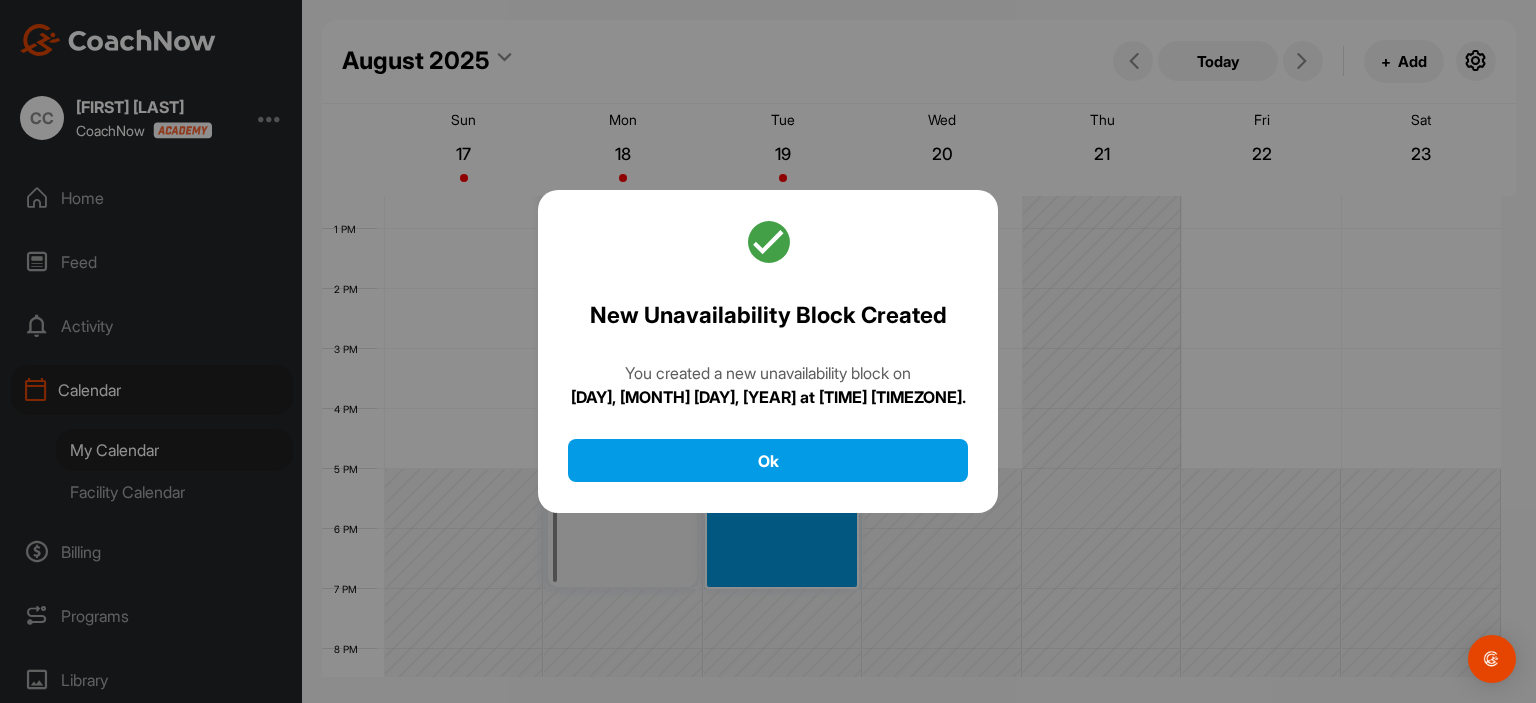 drag, startPoint x: 926, startPoint y: 490, endPoint x: 928, endPoint y: 476, distance: 14.142136 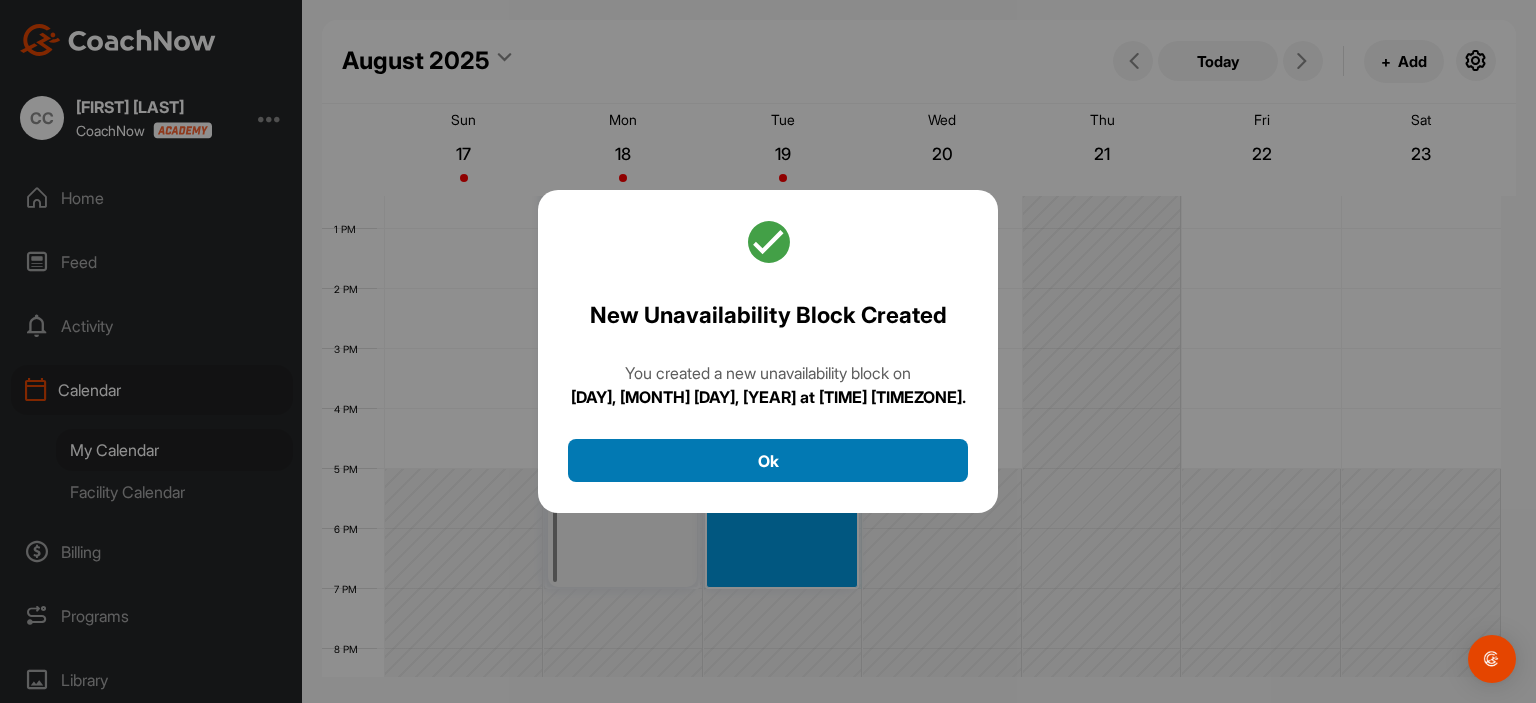 click on "New Unavailability Block Created You created a new unavailability block on   [DAY], [MONTH] [NUMBER], [YEAR] at [TIME] [TIMEZONE]. Ok" at bounding box center (768, 352) 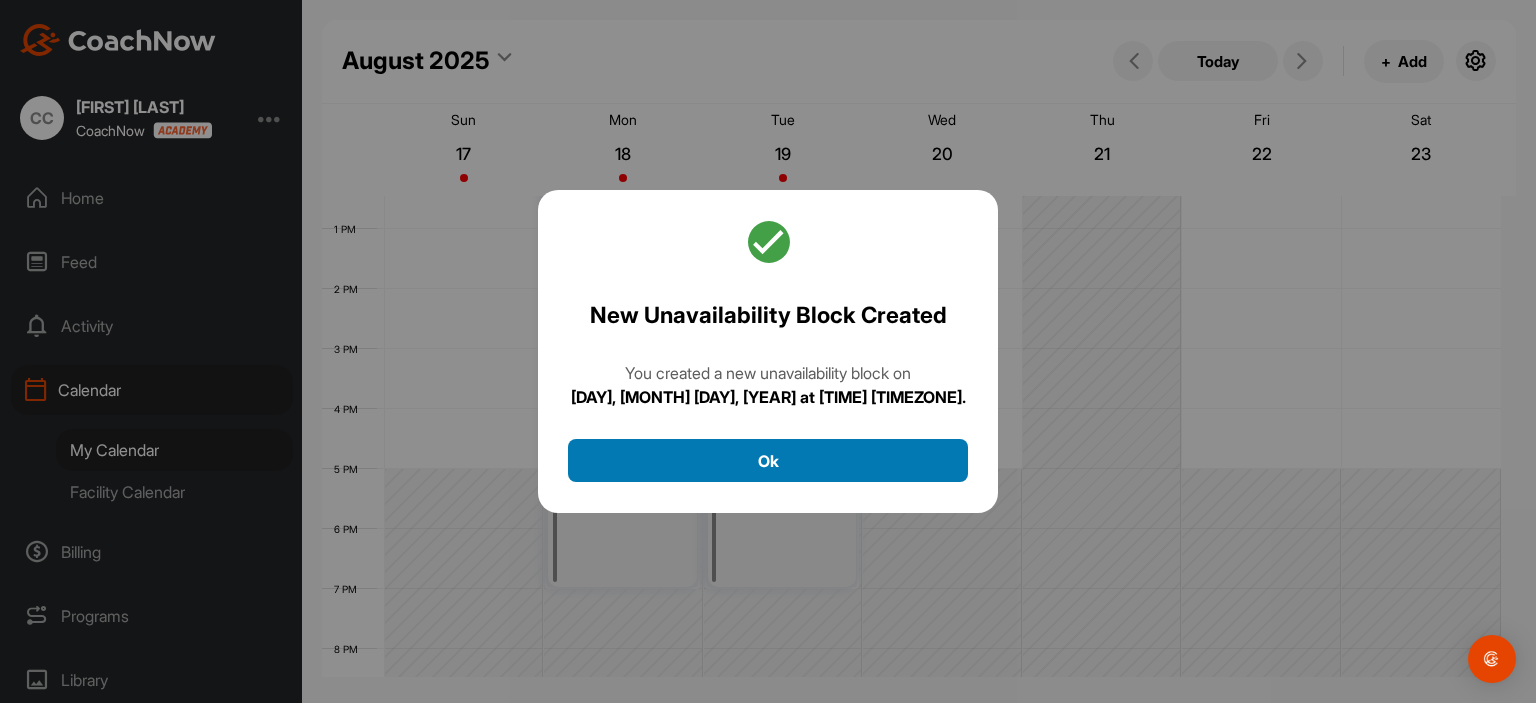click on "Ok" at bounding box center [768, 460] 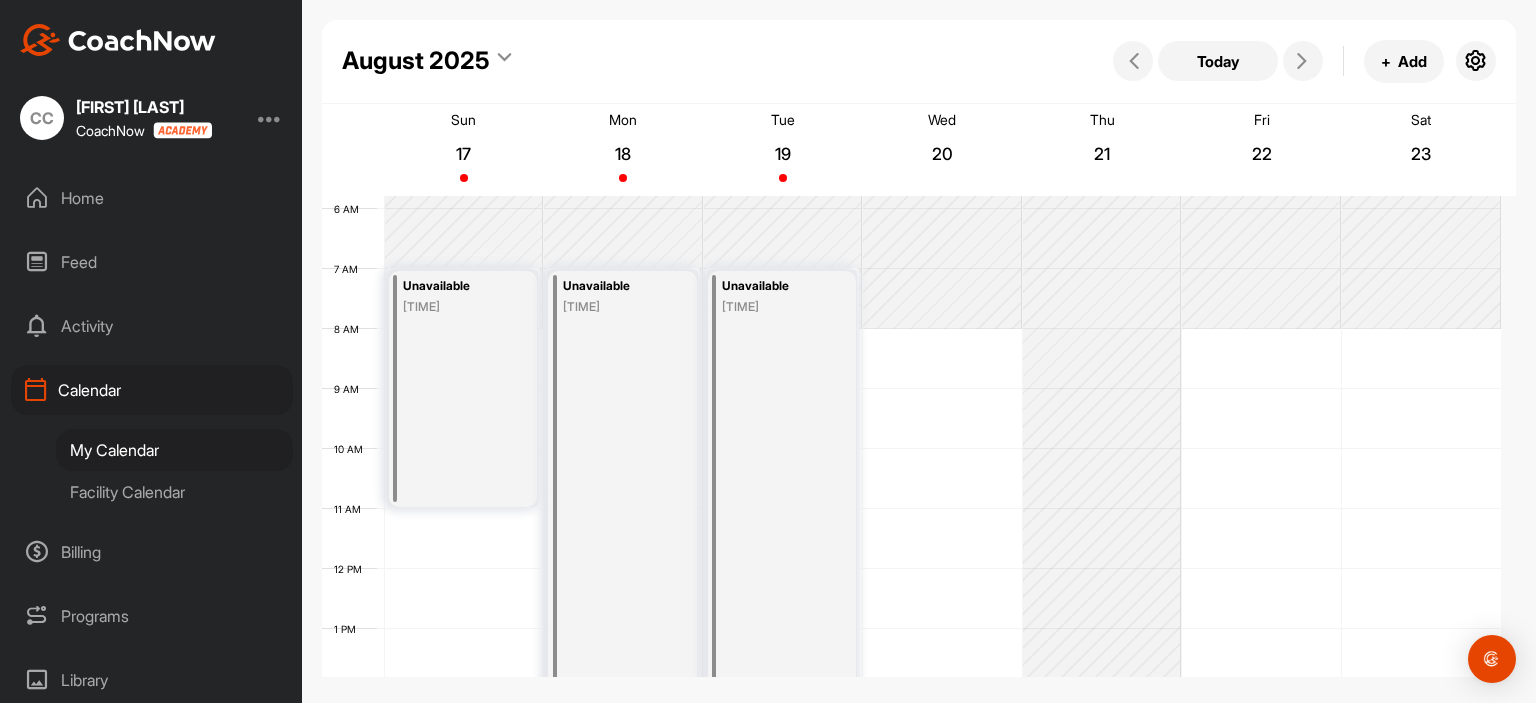 scroll, scrollTop: 247, scrollLeft: 0, axis: vertical 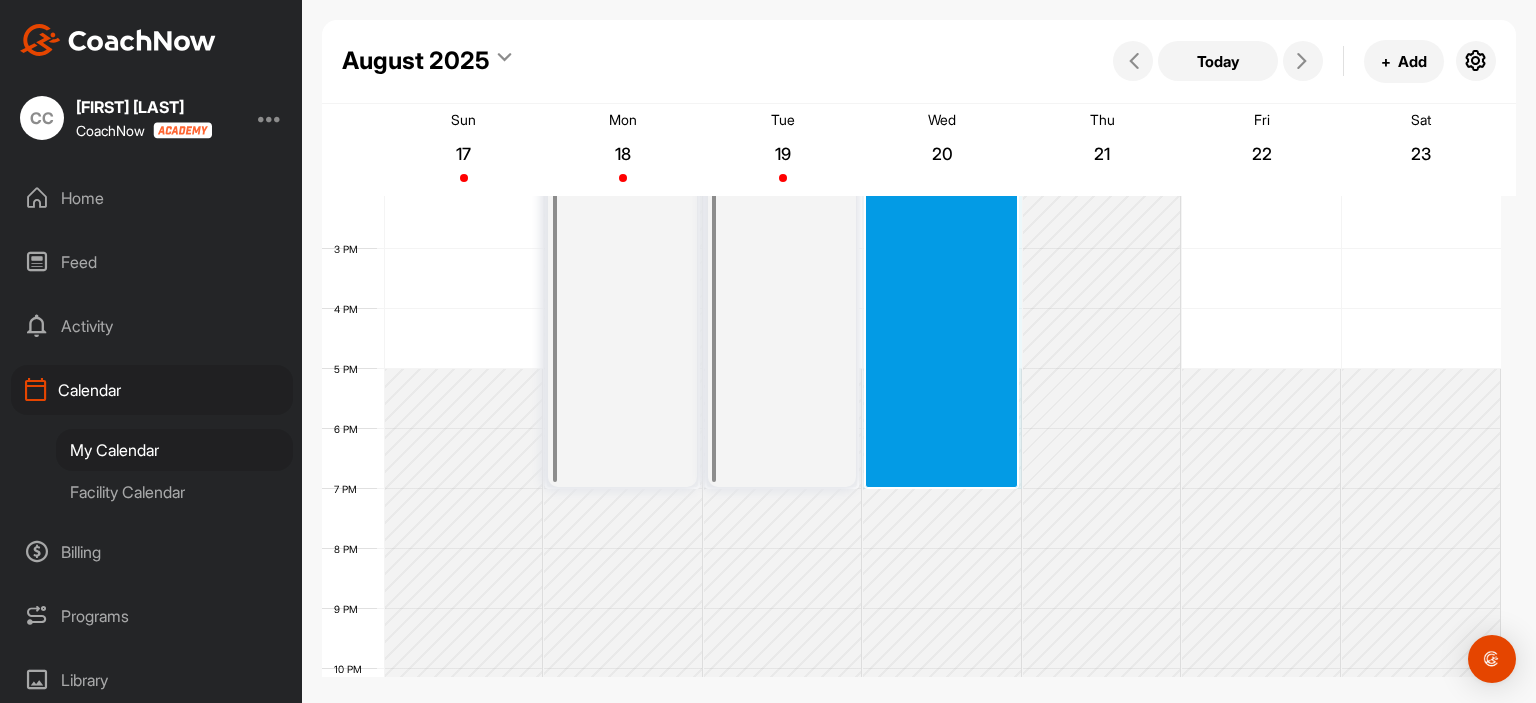 drag, startPoint x: 919, startPoint y: 370, endPoint x: 954, endPoint y: 485, distance: 120.20815 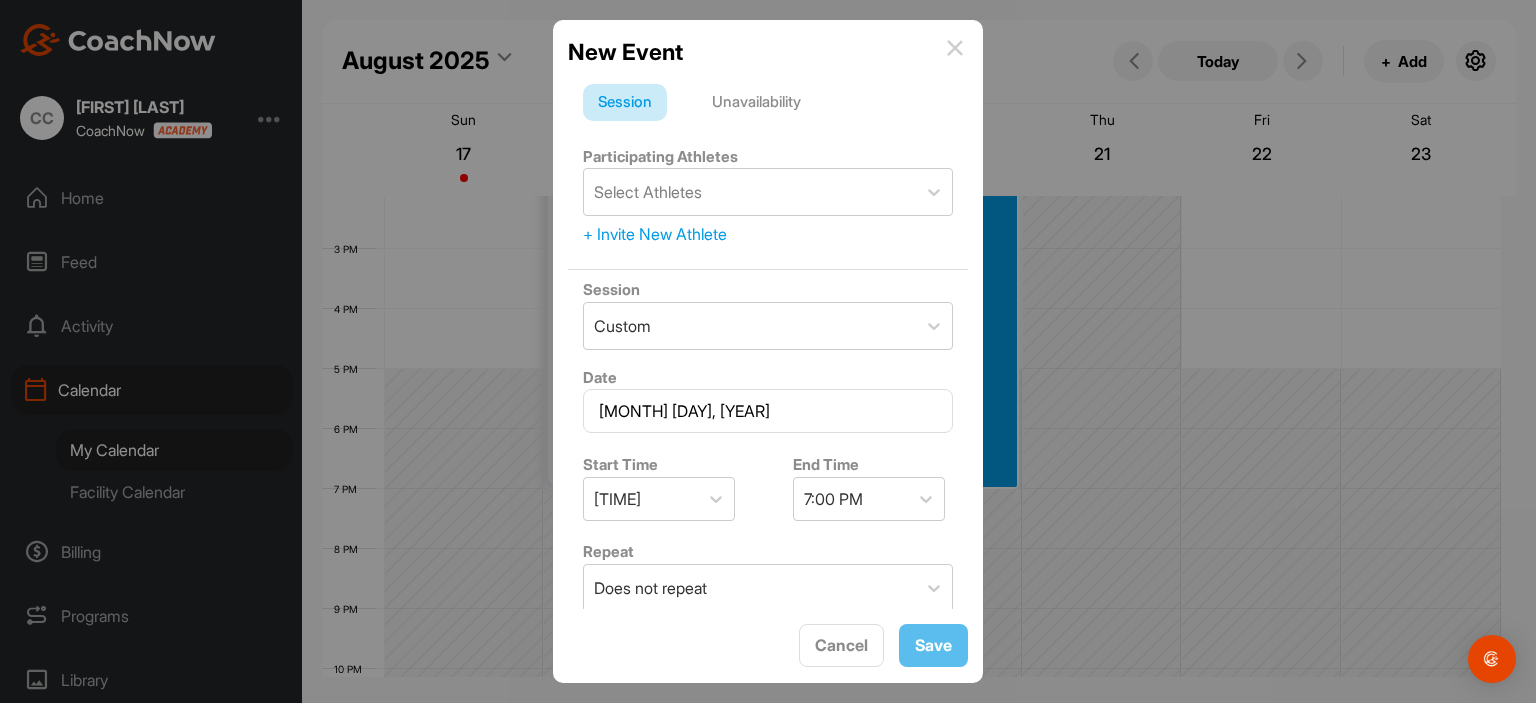 click on "Unavailability" at bounding box center (756, 103) 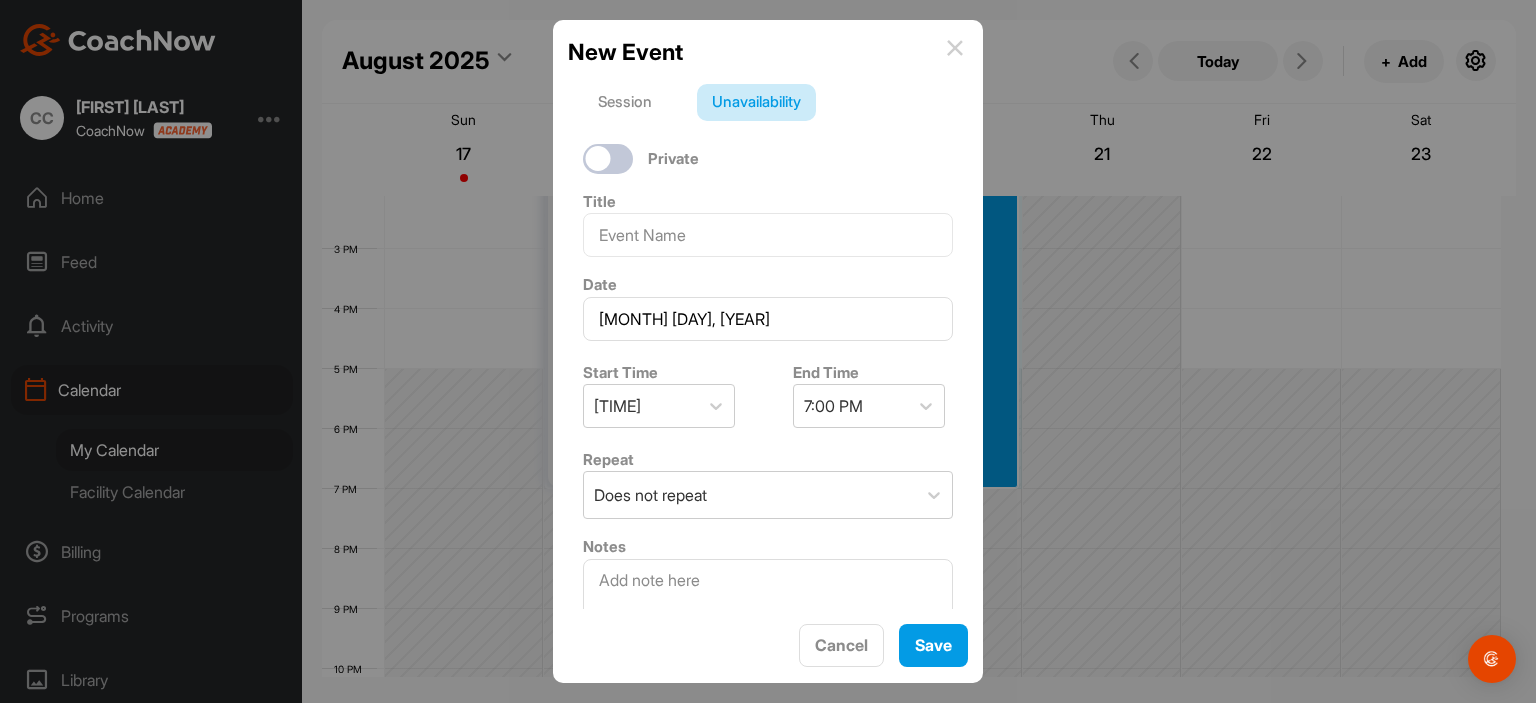 click on "Date [MONTH] [DAY], [YEAR]" at bounding box center [768, 307] 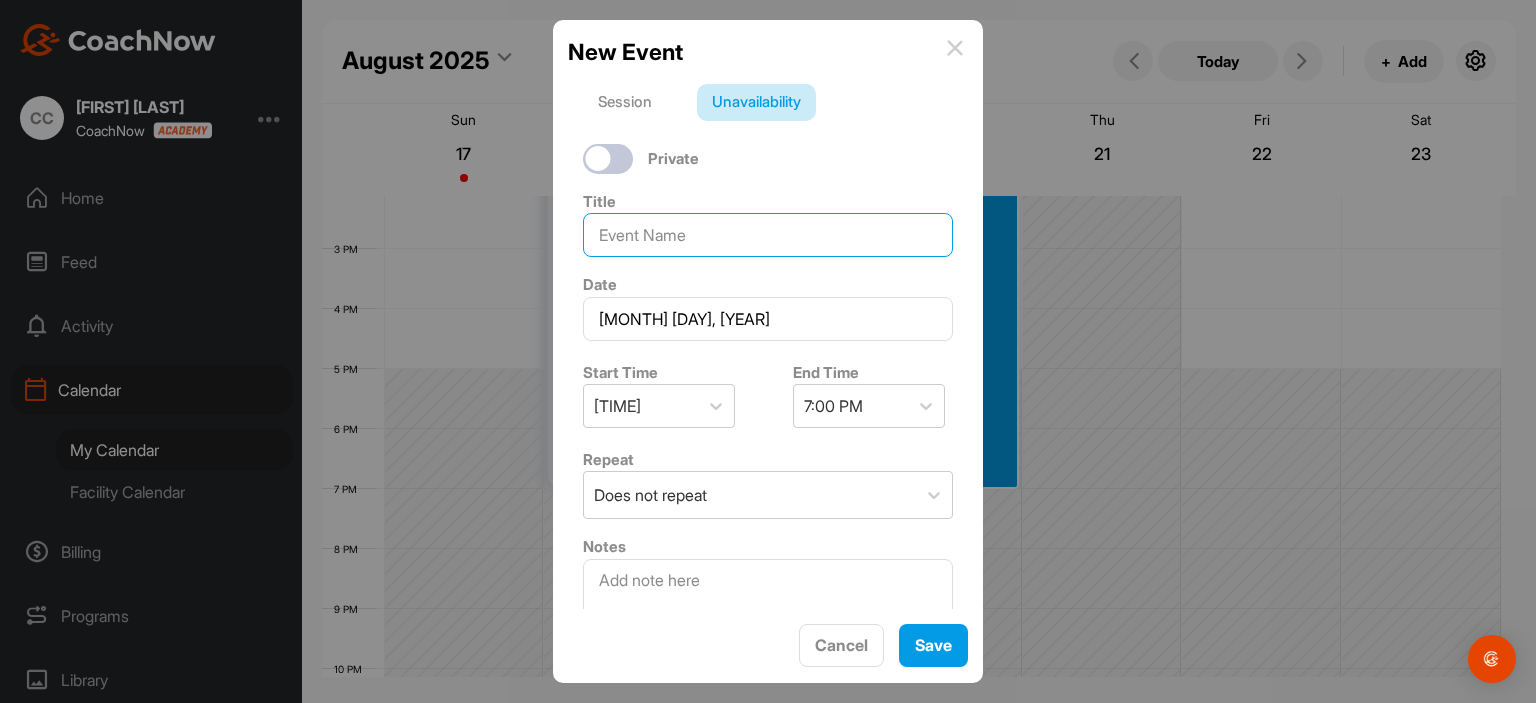 click at bounding box center [768, 235] 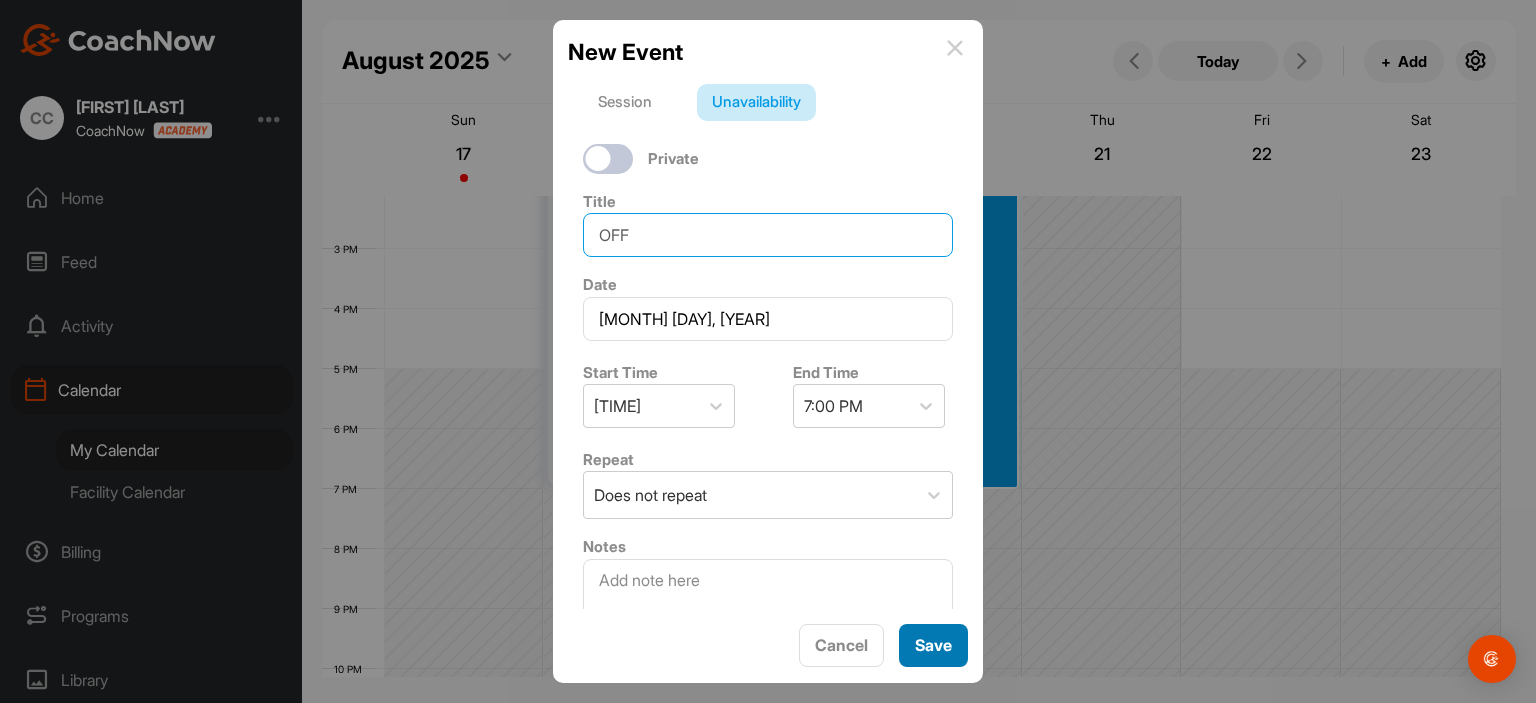 type on "OFF" 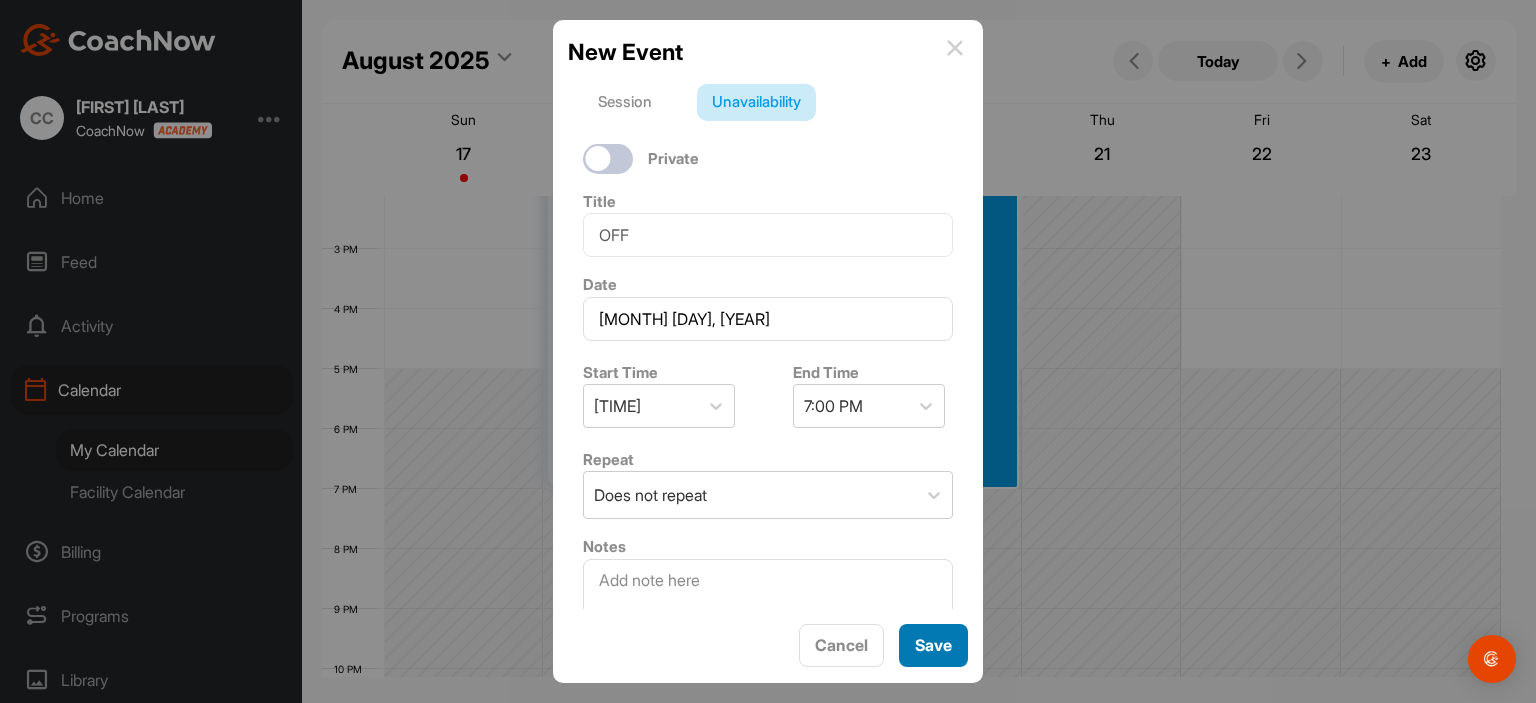 click on "Save" at bounding box center [933, 645] 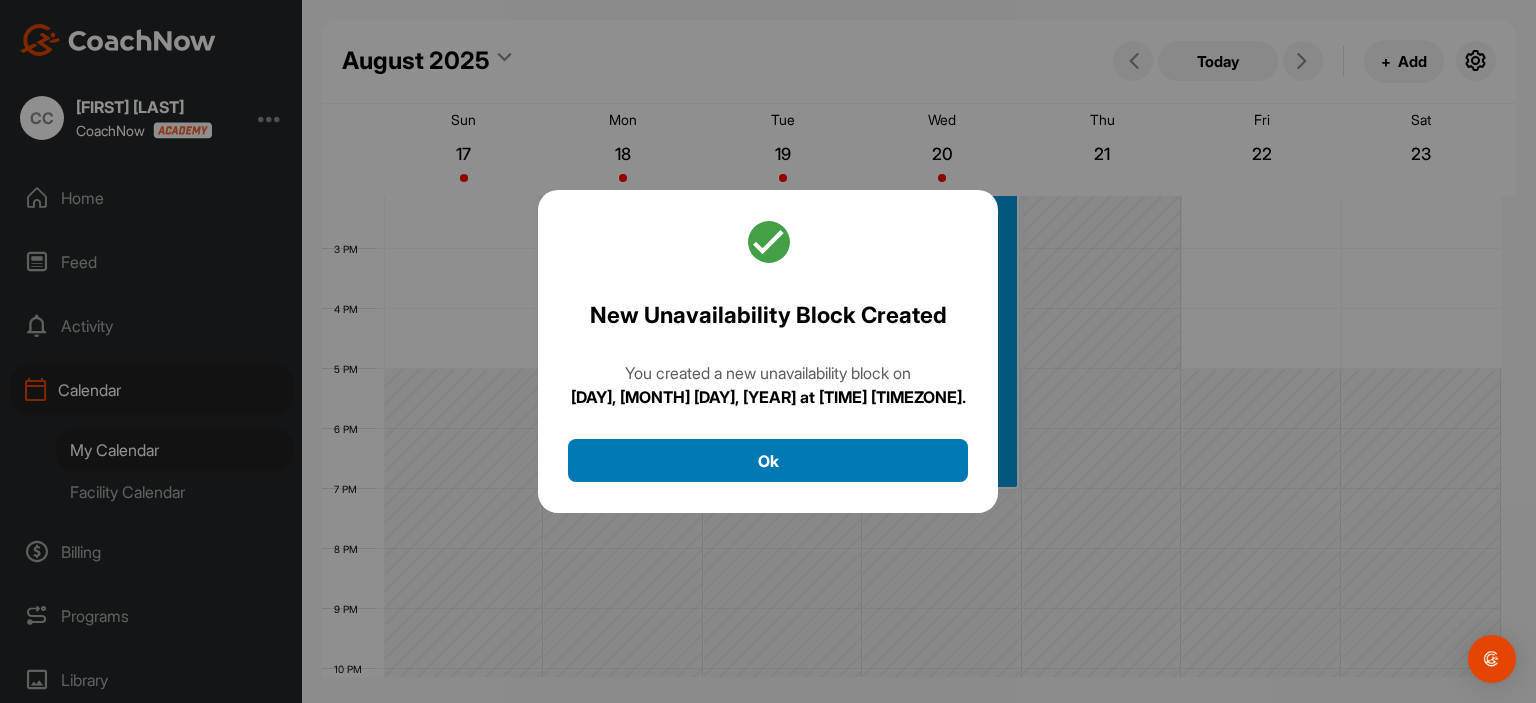 click on "Ok" at bounding box center [768, 460] 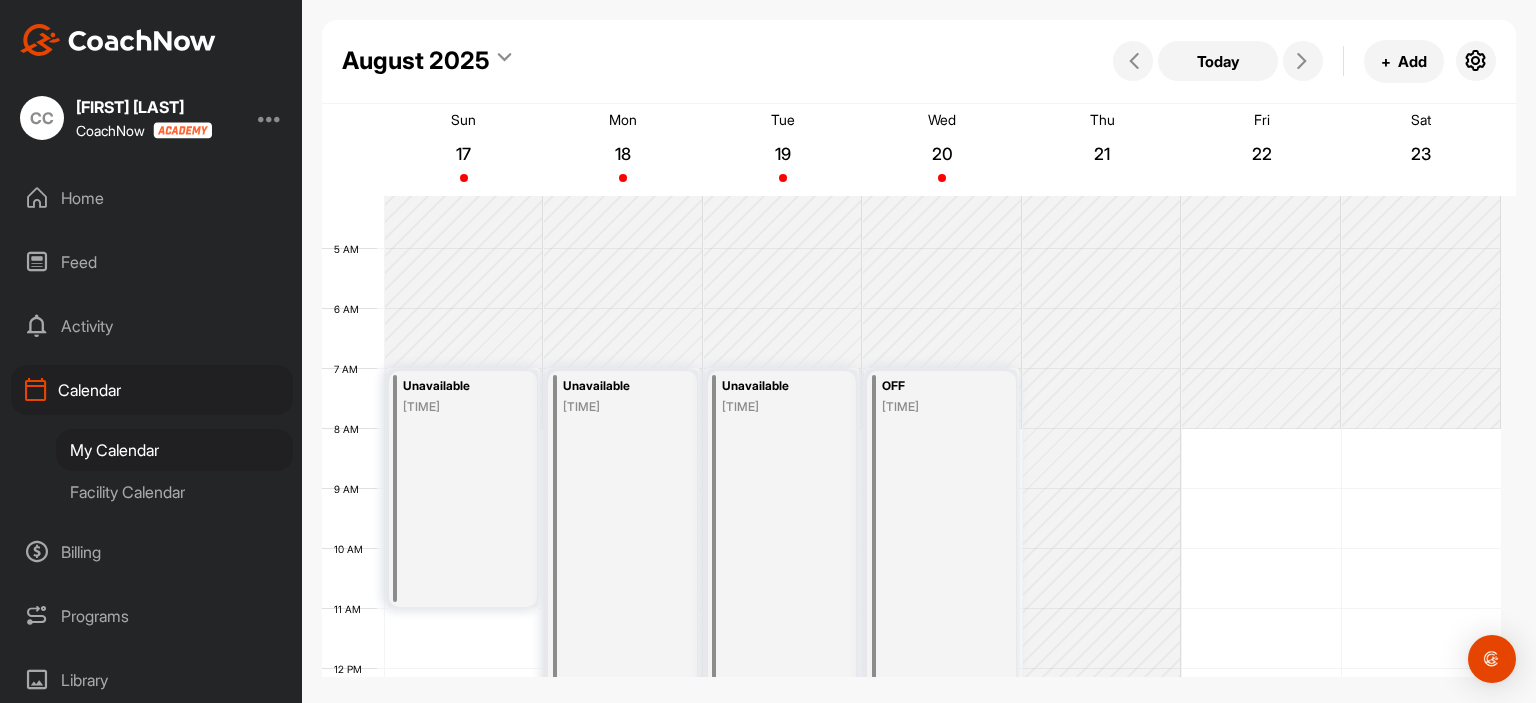 scroll, scrollTop: 347, scrollLeft: 0, axis: vertical 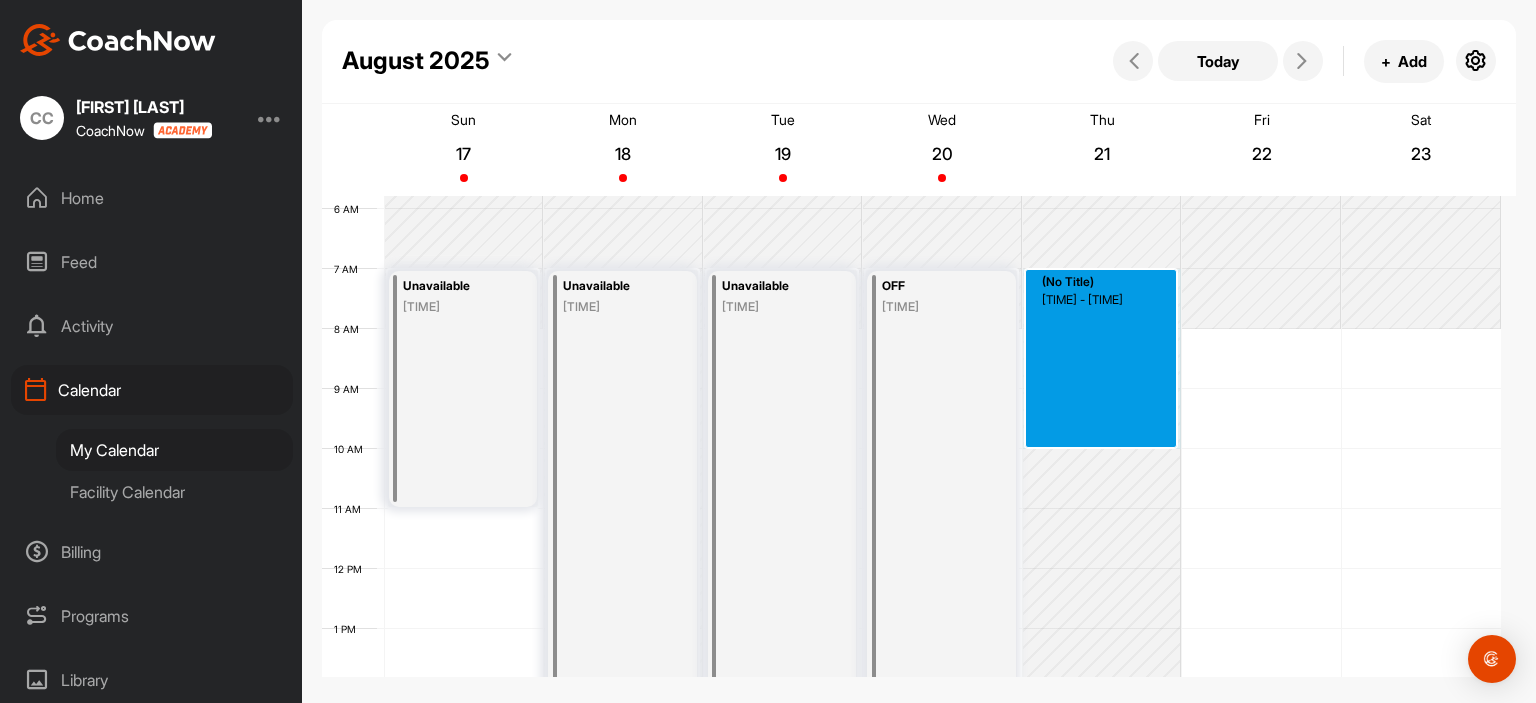 drag, startPoint x: 1081, startPoint y: 269, endPoint x: 1109, endPoint y: 438, distance: 171.30382 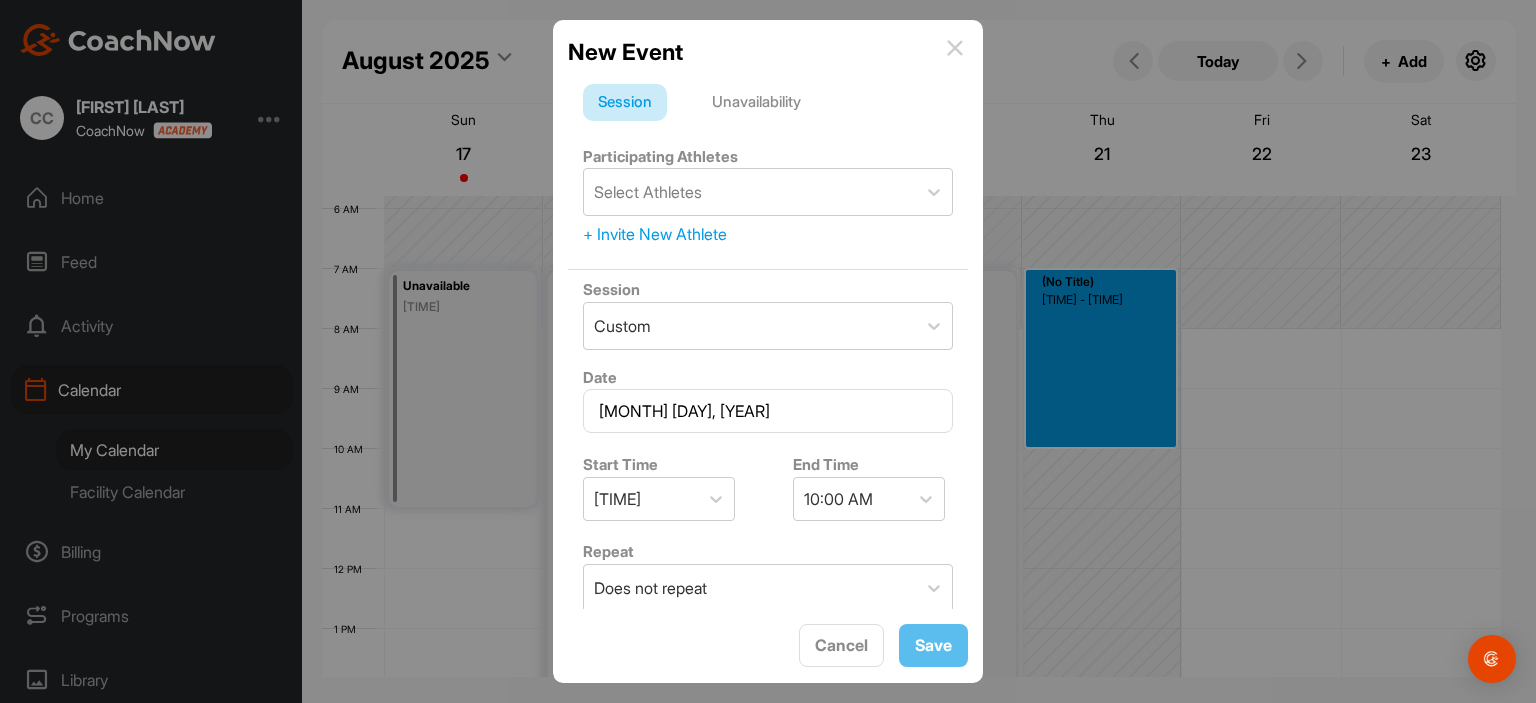 click on "Unavailability" at bounding box center [756, 103] 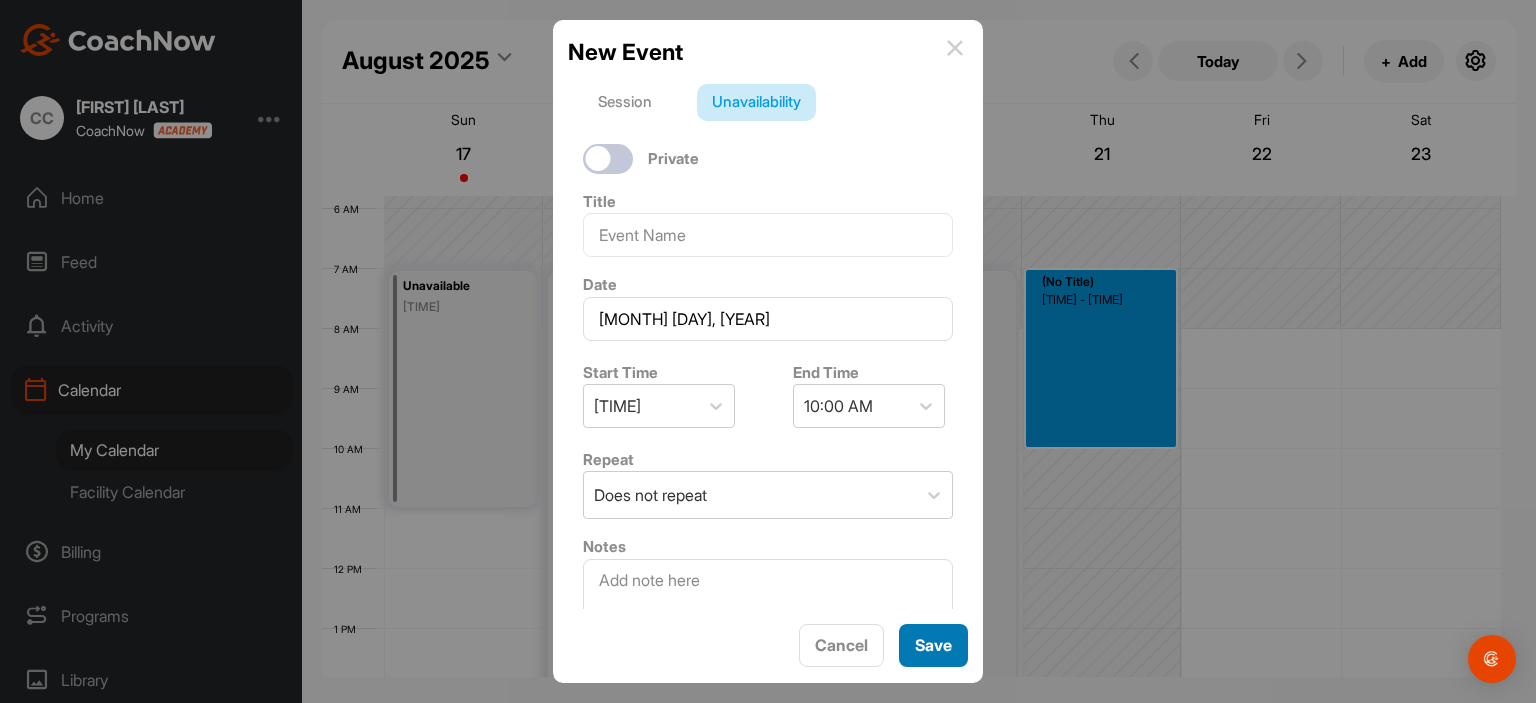 click on "Save" at bounding box center [933, 645] 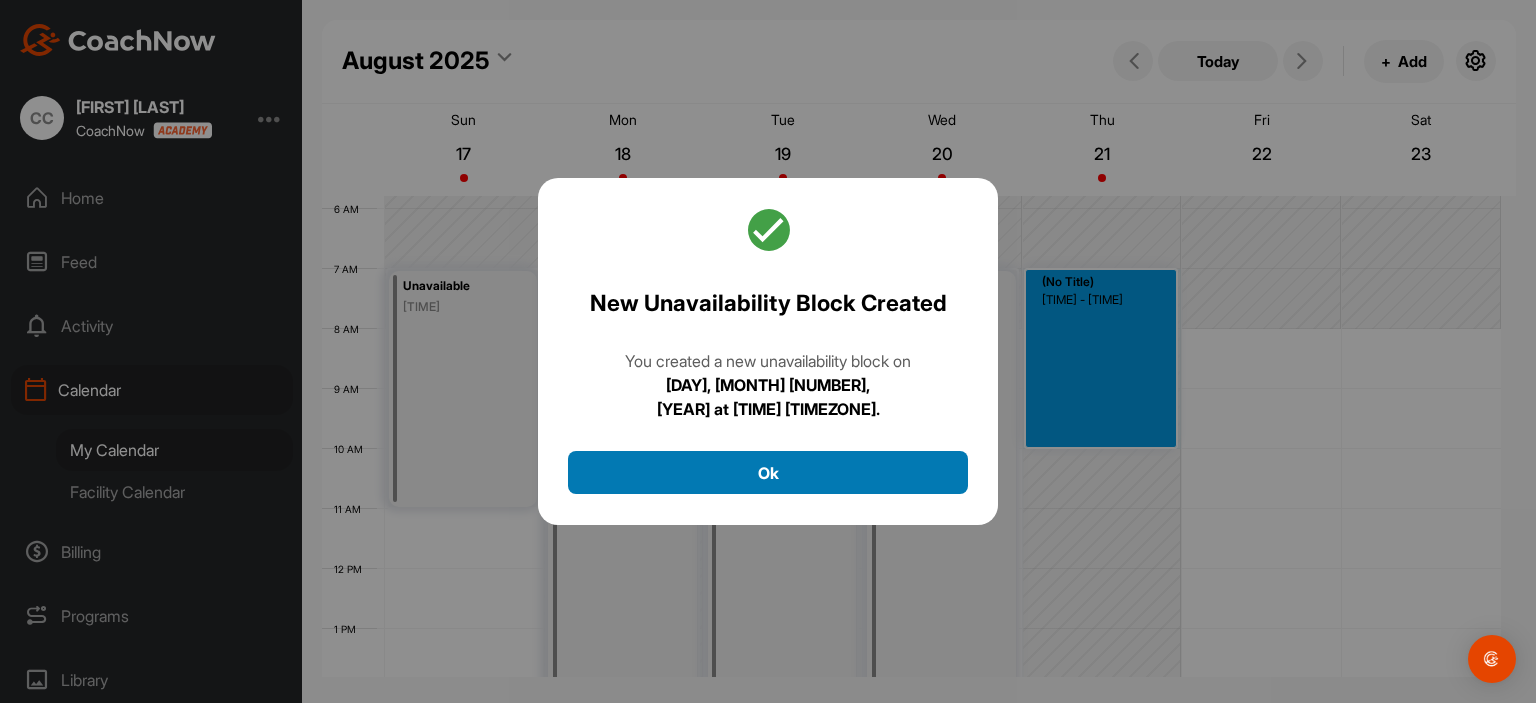 click on "Ok" at bounding box center (768, 472) 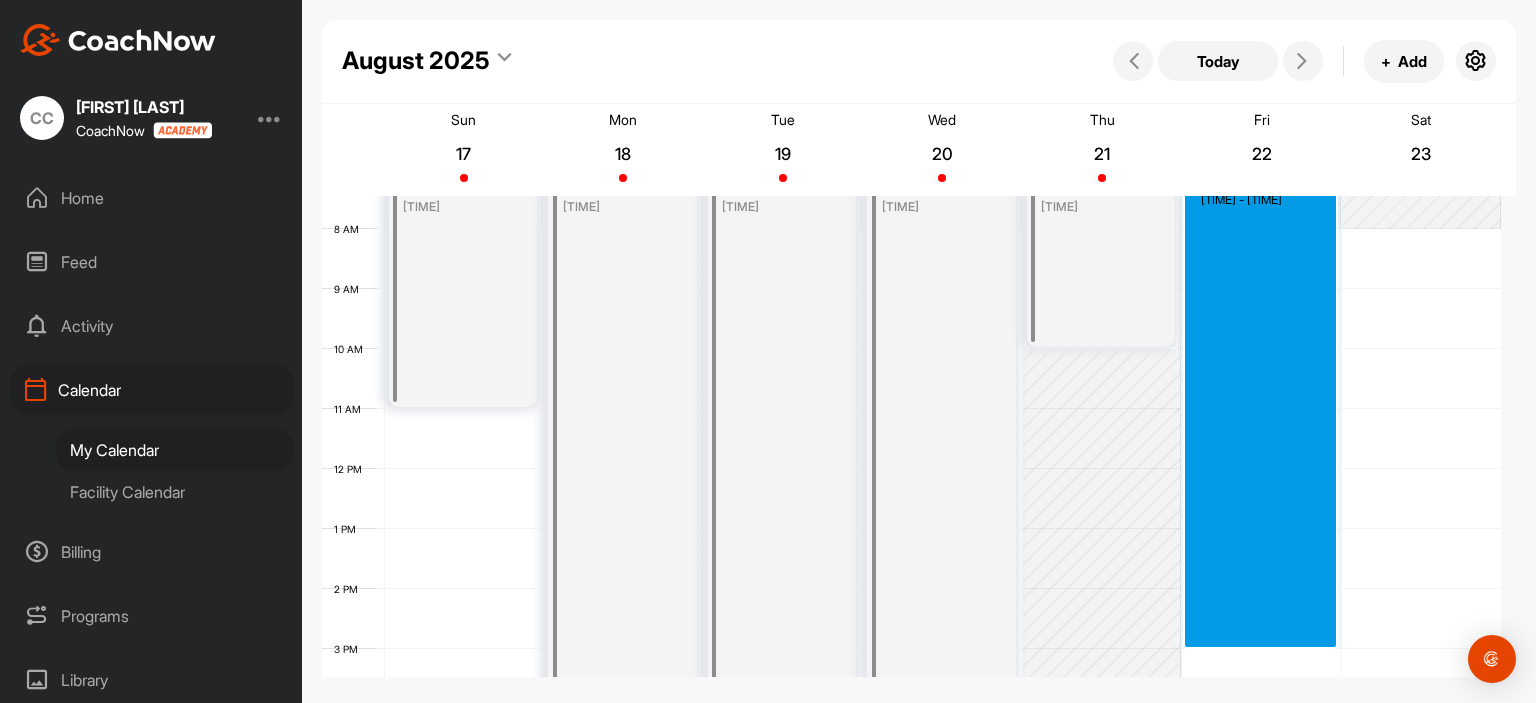 scroll, scrollTop: 947, scrollLeft: 0, axis: vertical 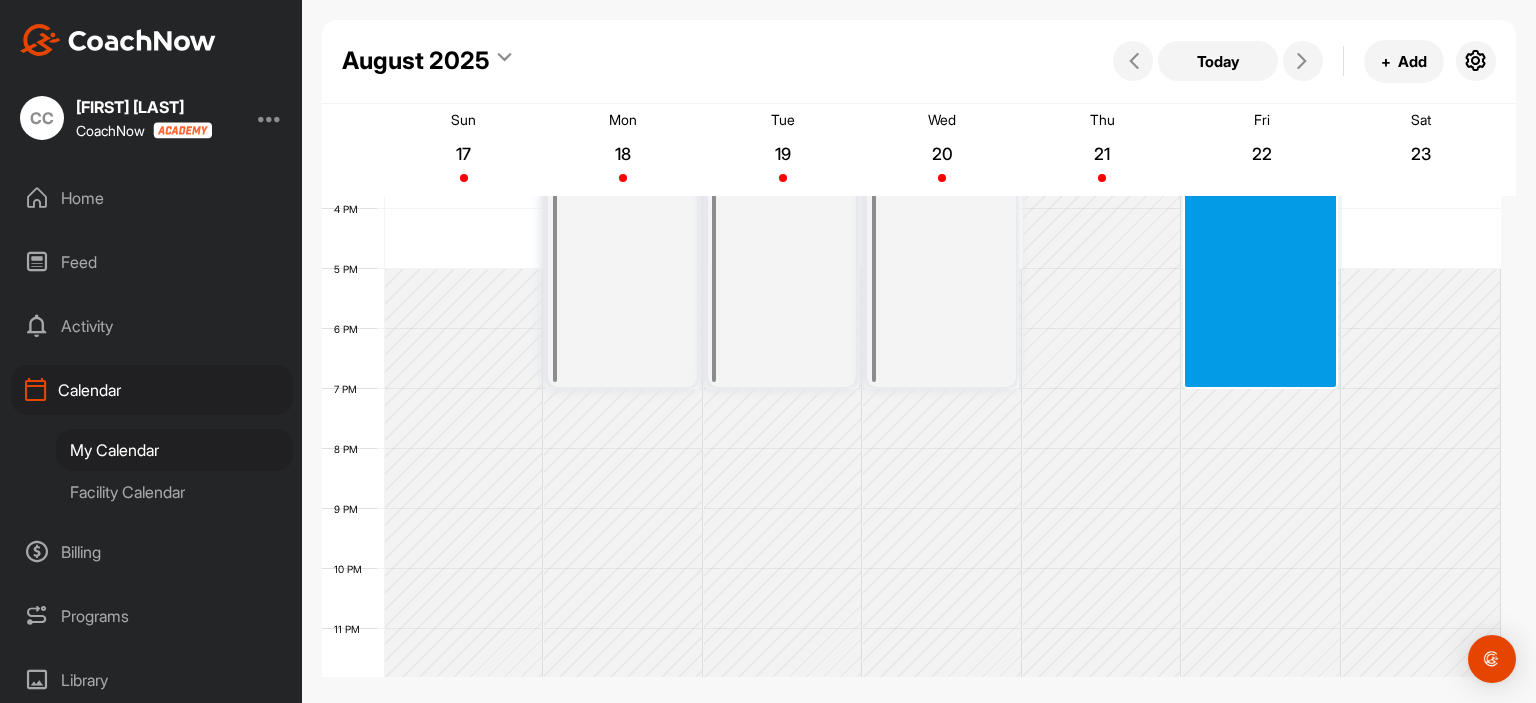 drag, startPoint x: 1245, startPoint y: 275, endPoint x: 1251, endPoint y: 379, distance: 104.172935 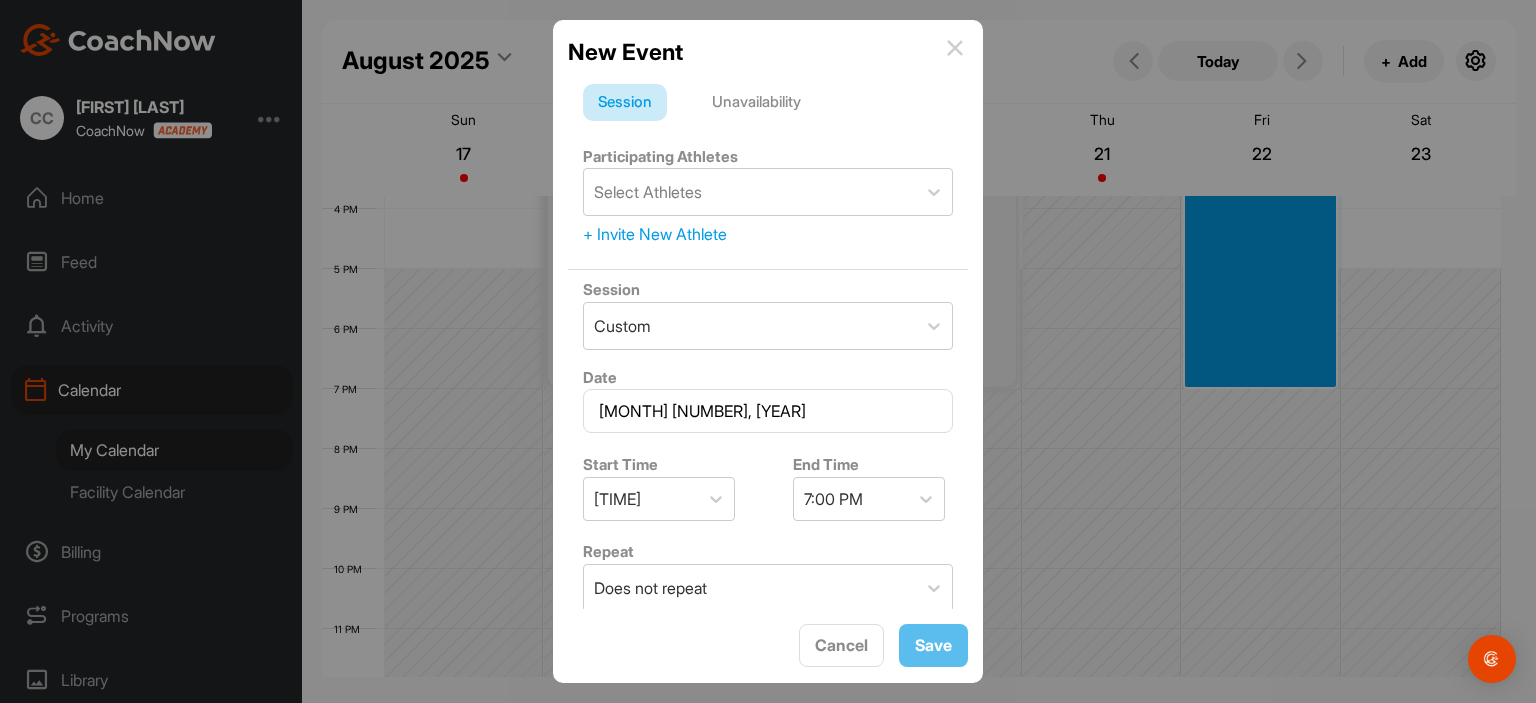 click on "Unavailability" at bounding box center (756, 103) 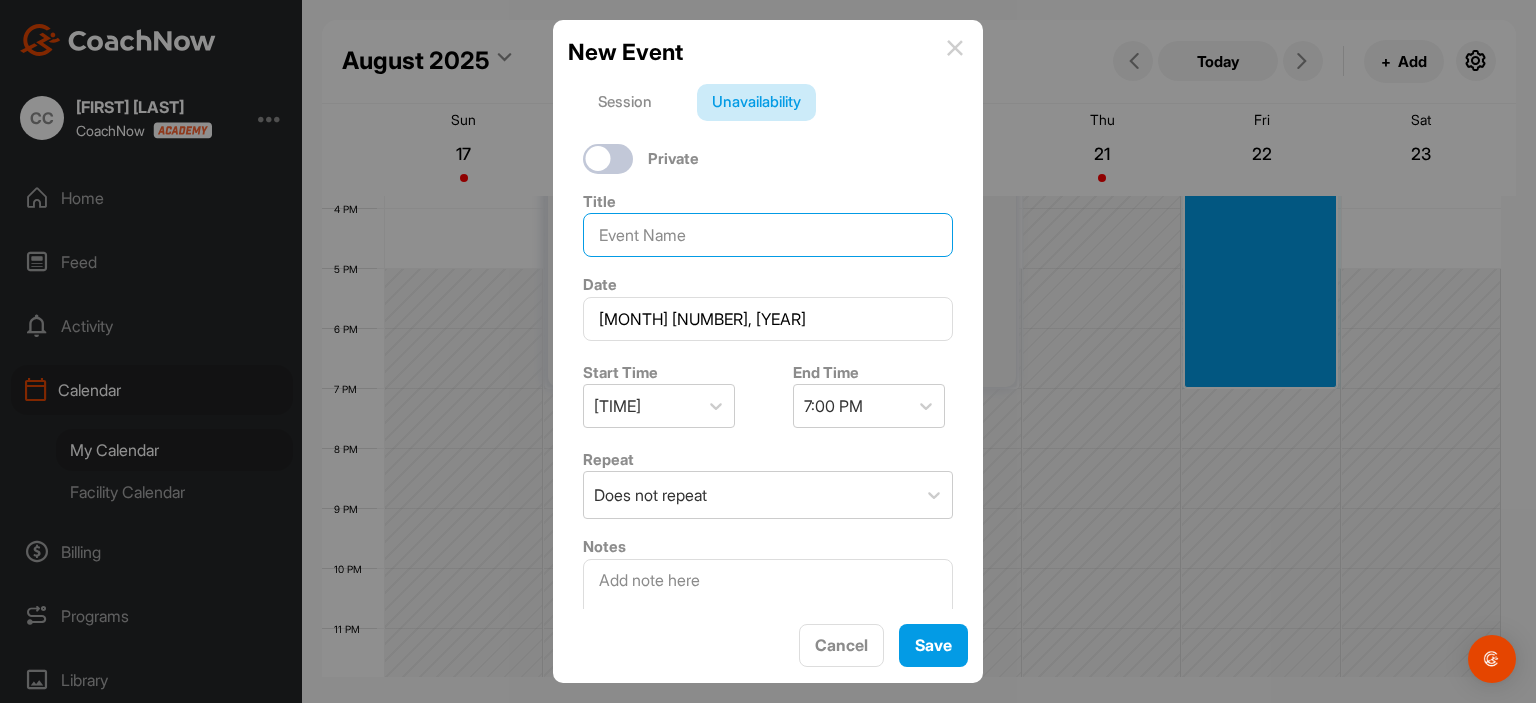 click at bounding box center (768, 235) 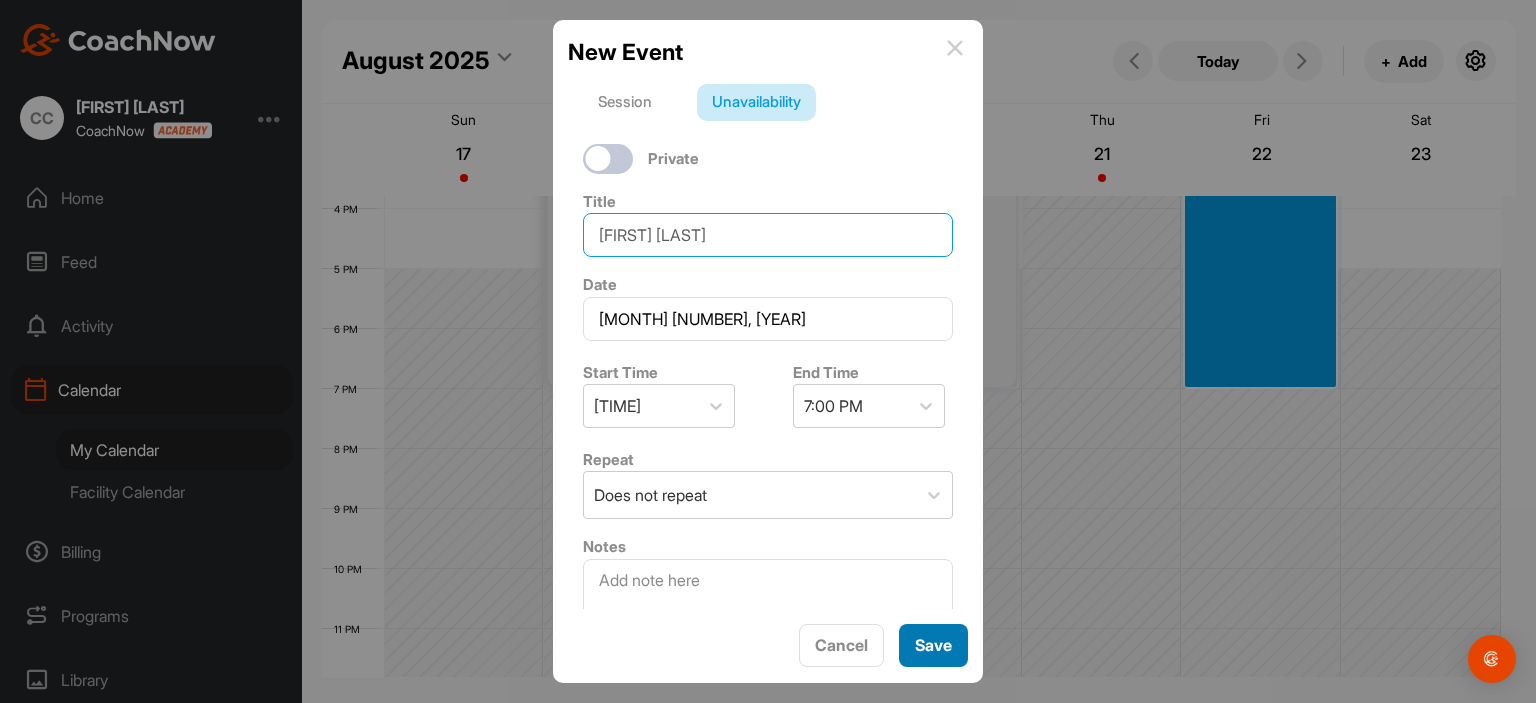 type on "[FIRST] [LAST]" 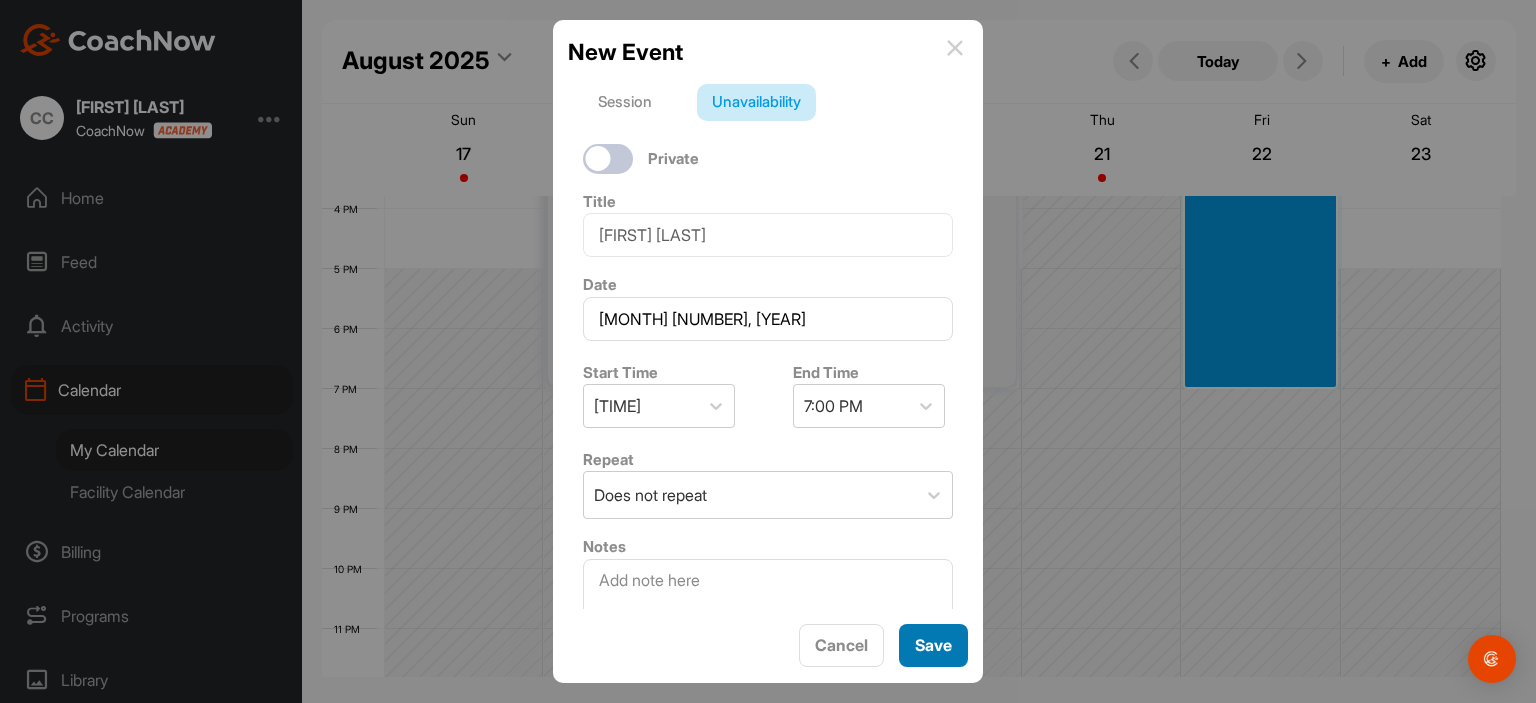 click on "Save" at bounding box center [933, 645] 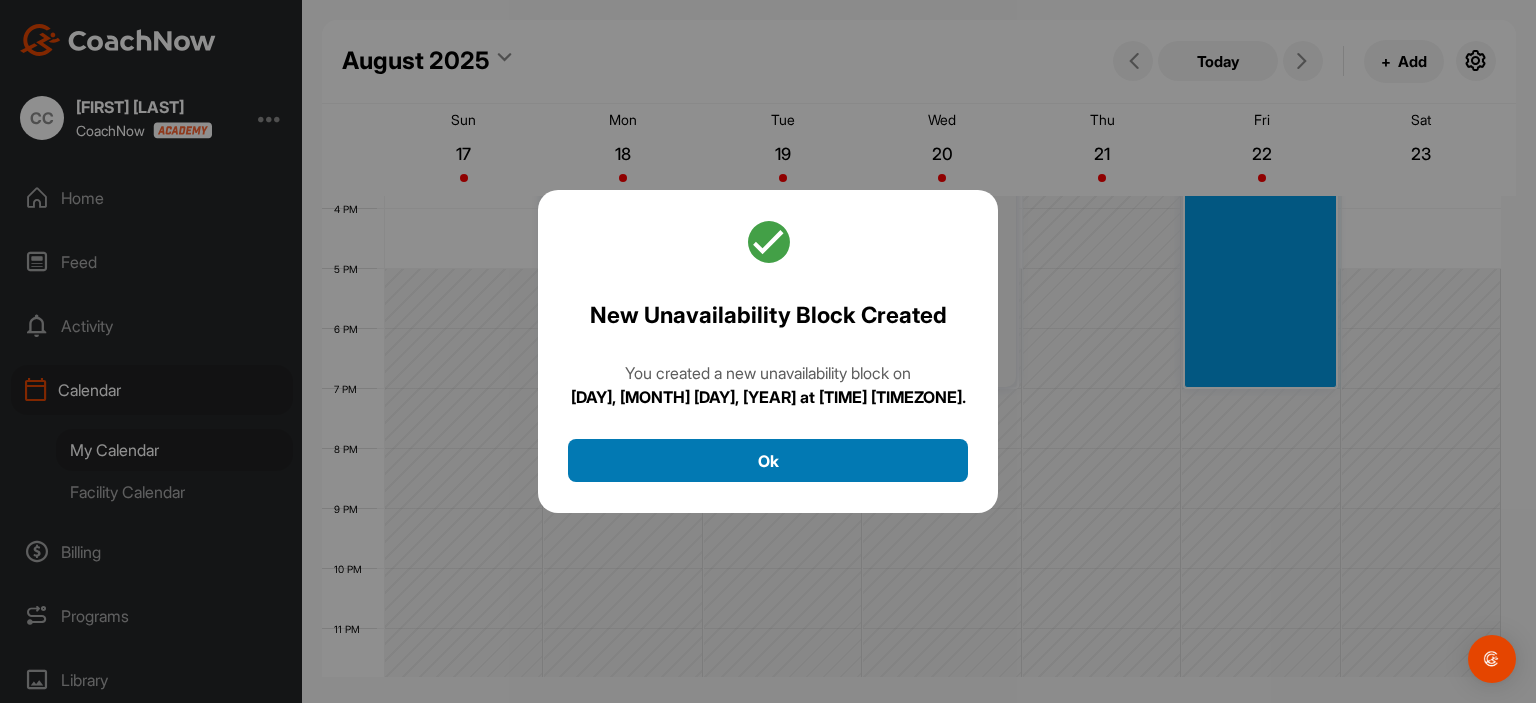 click on "Ok" at bounding box center (768, 460) 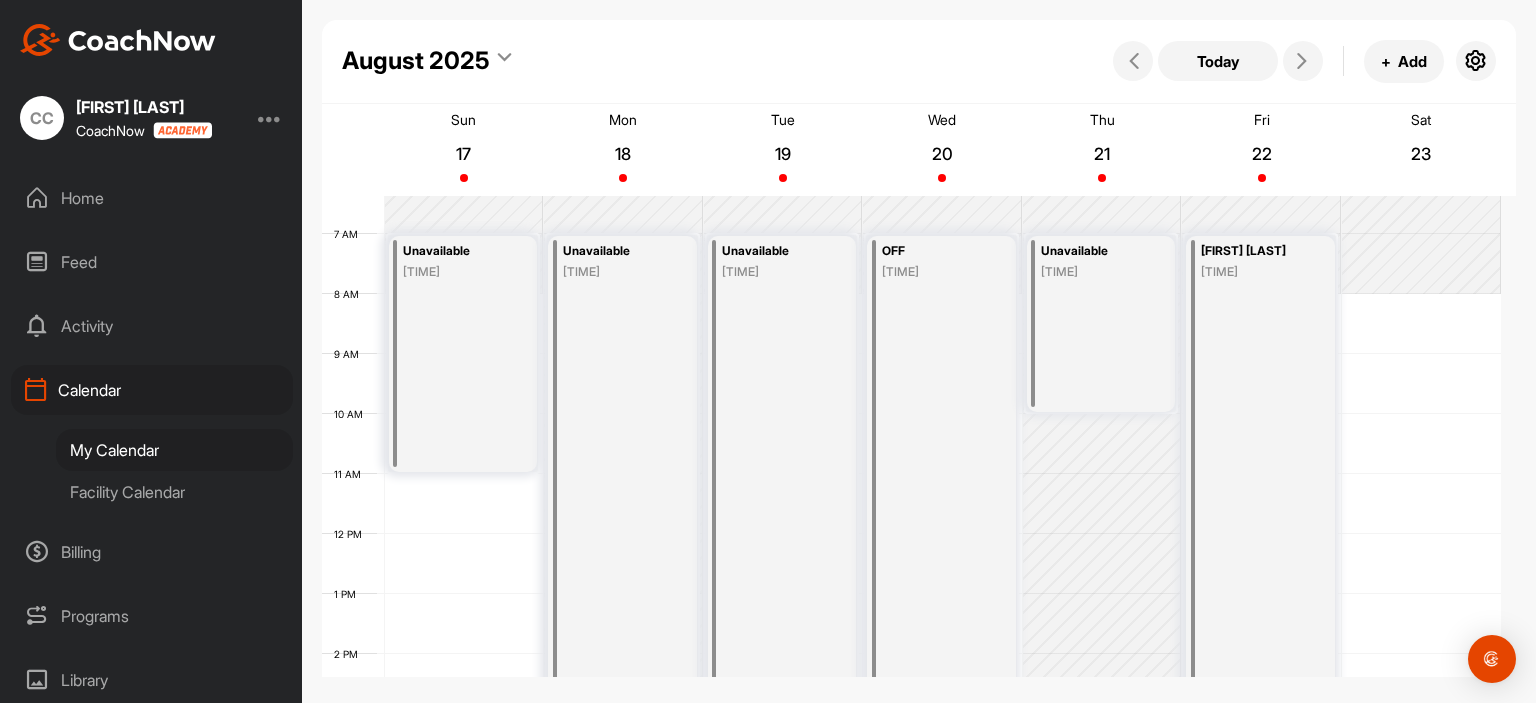 scroll, scrollTop: 347, scrollLeft: 0, axis: vertical 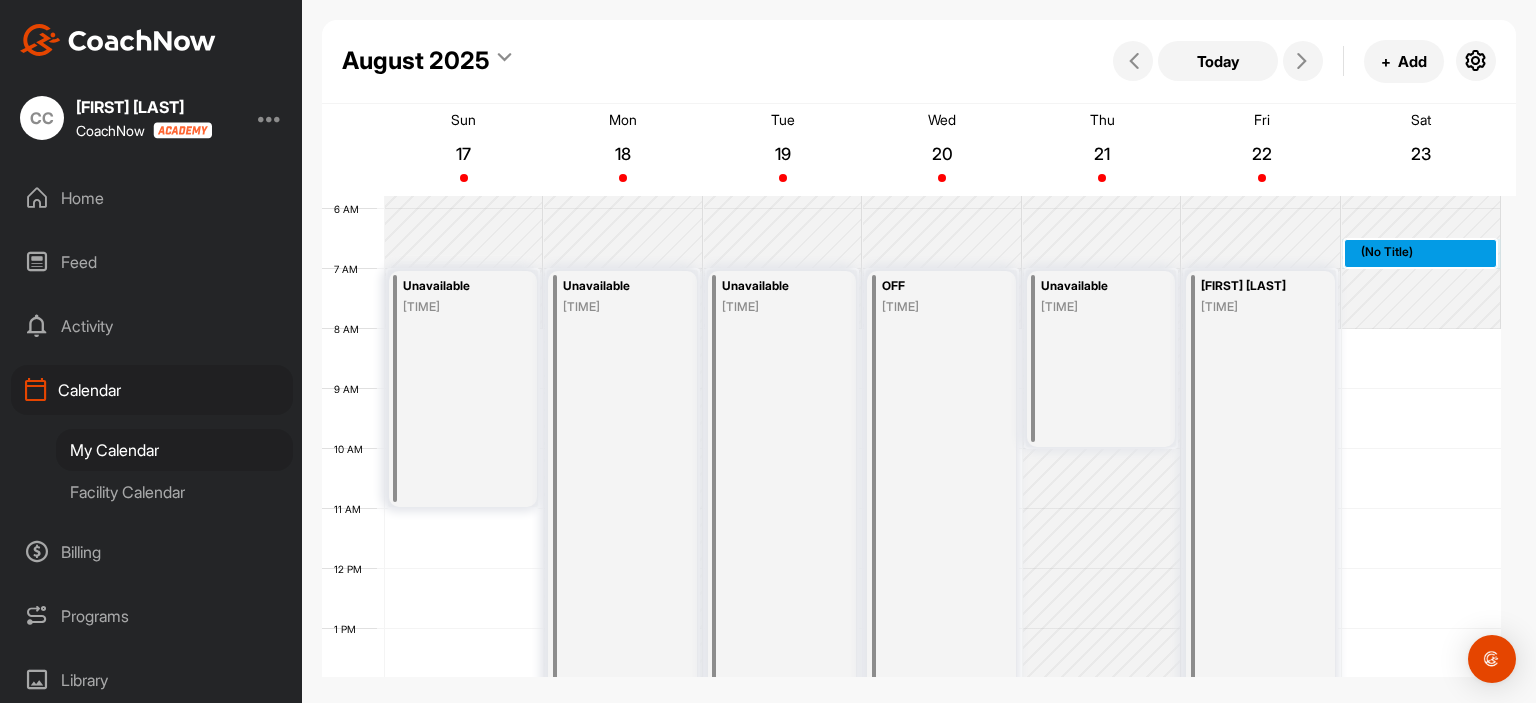 drag, startPoint x: 1416, startPoint y: 259, endPoint x: 1404, endPoint y: 273, distance: 18.439089 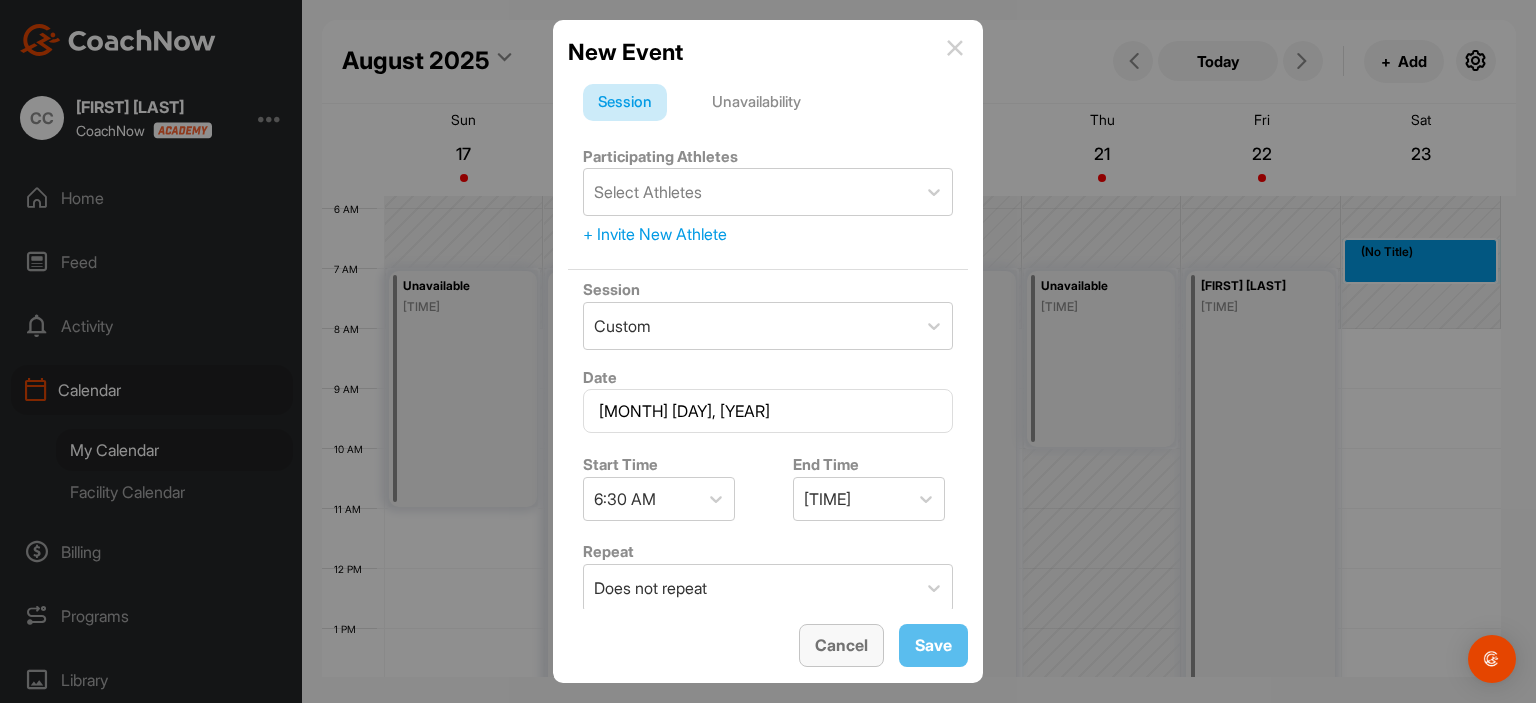 click on "Cancel" at bounding box center (841, 645) 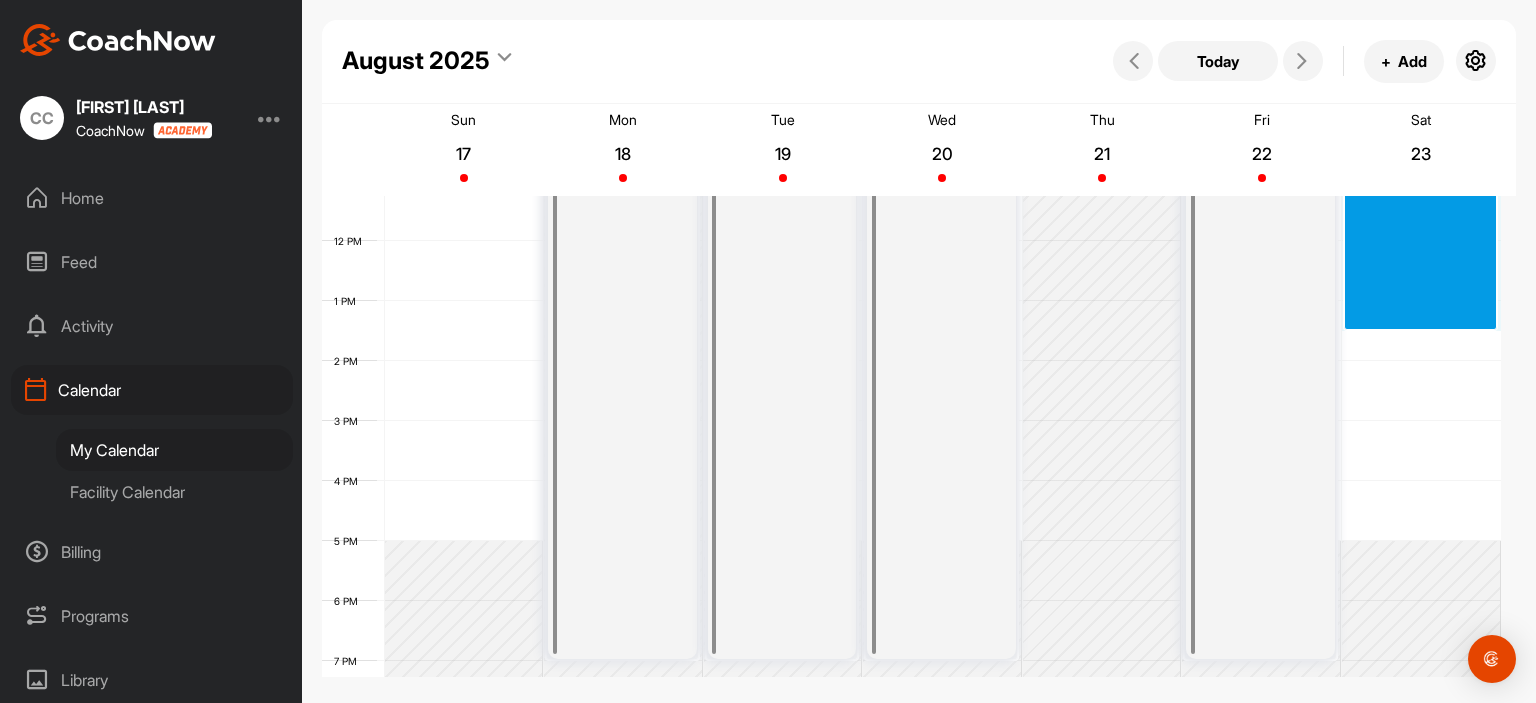 scroll, scrollTop: 847, scrollLeft: 0, axis: vertical 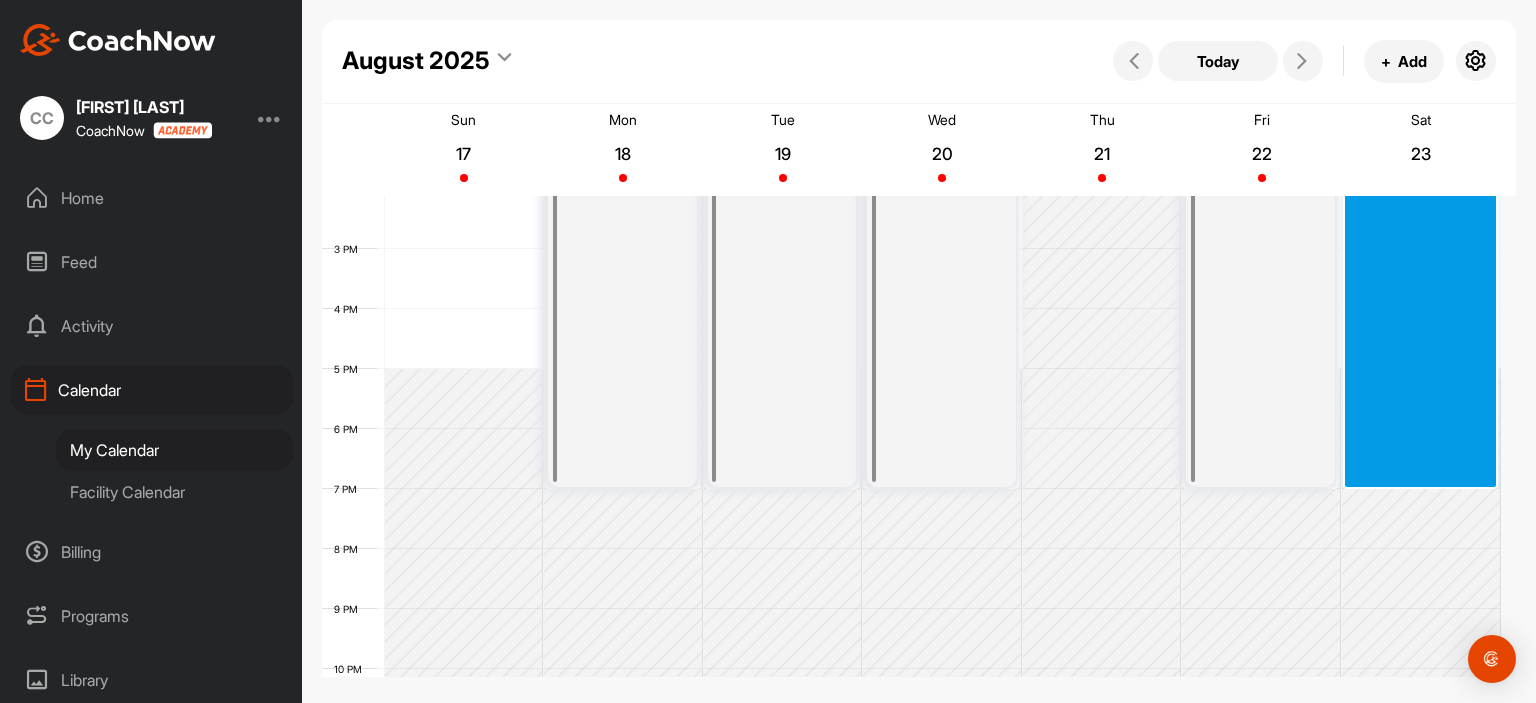 drag, startPoint x: 1411, startPoint y: 273, endPoint x: 1404, endPoint y: 479, distance: 206.1189 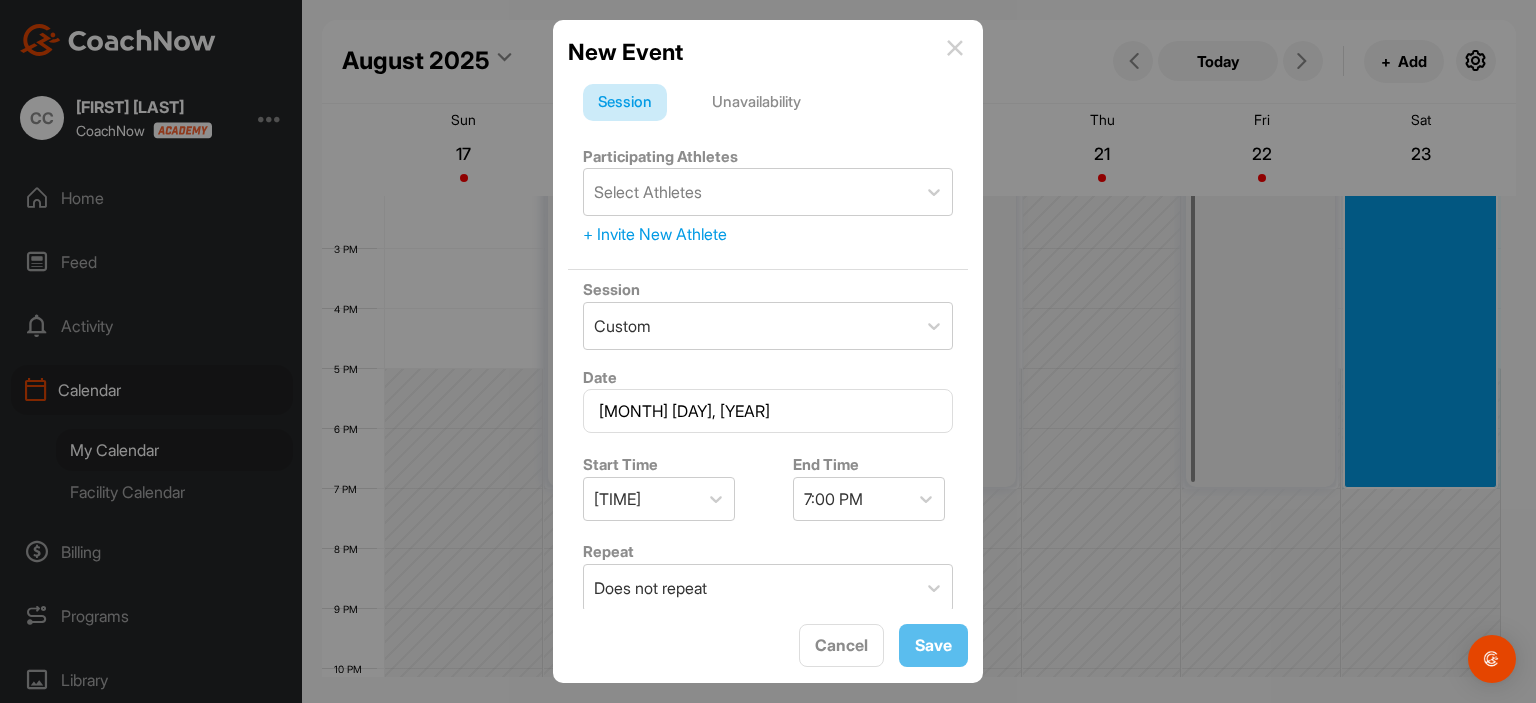 click on "Unavailability" at bounding box center (756, 103) 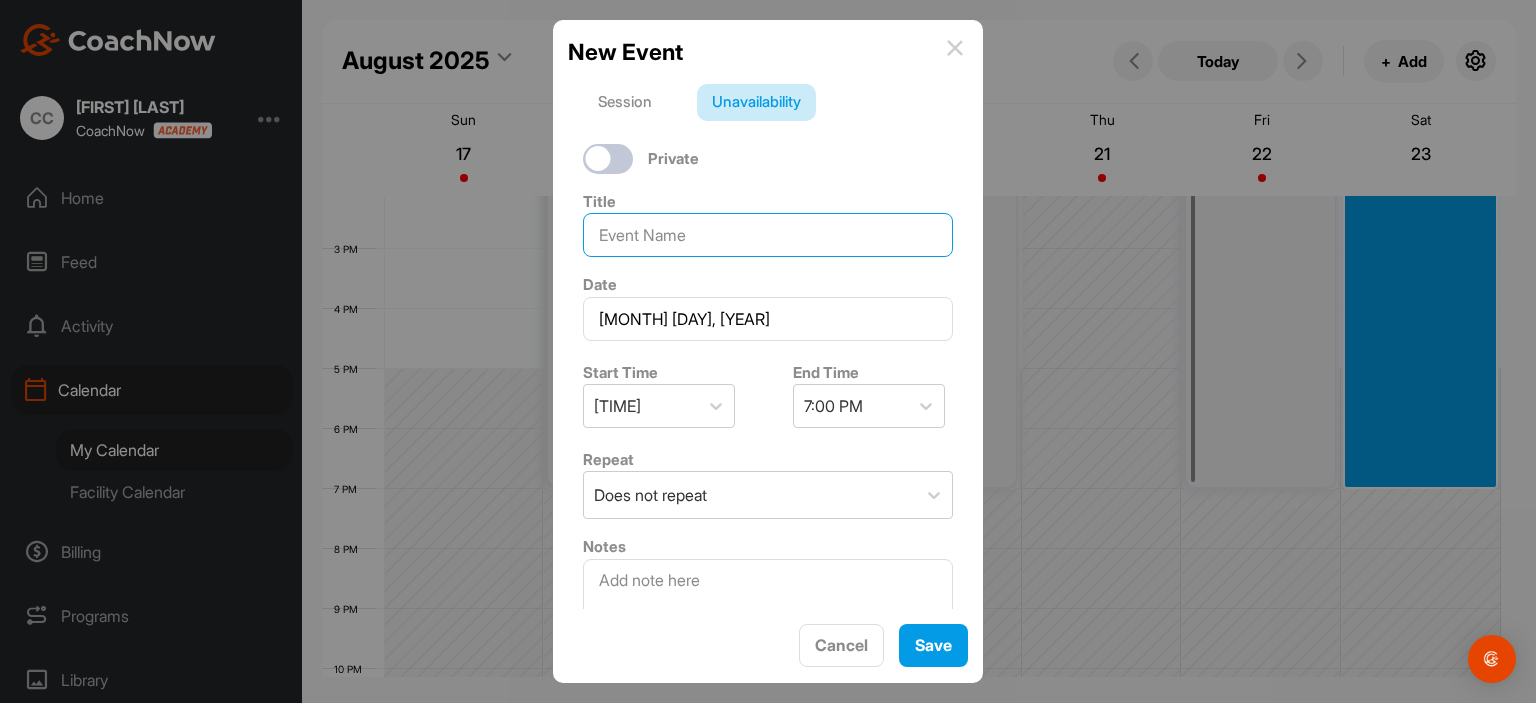 click at bounding box center (768, 235) 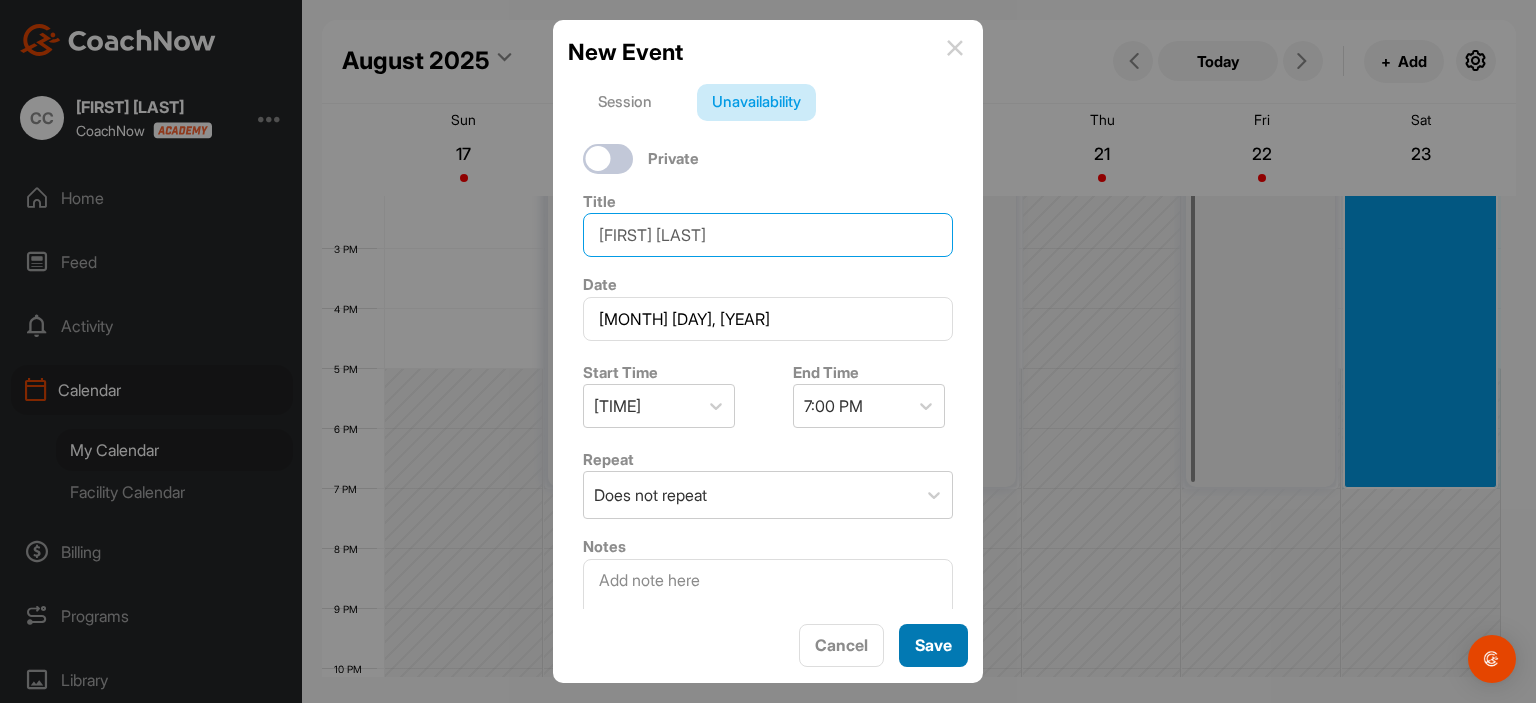 type on "[FIRST] [LAST]" 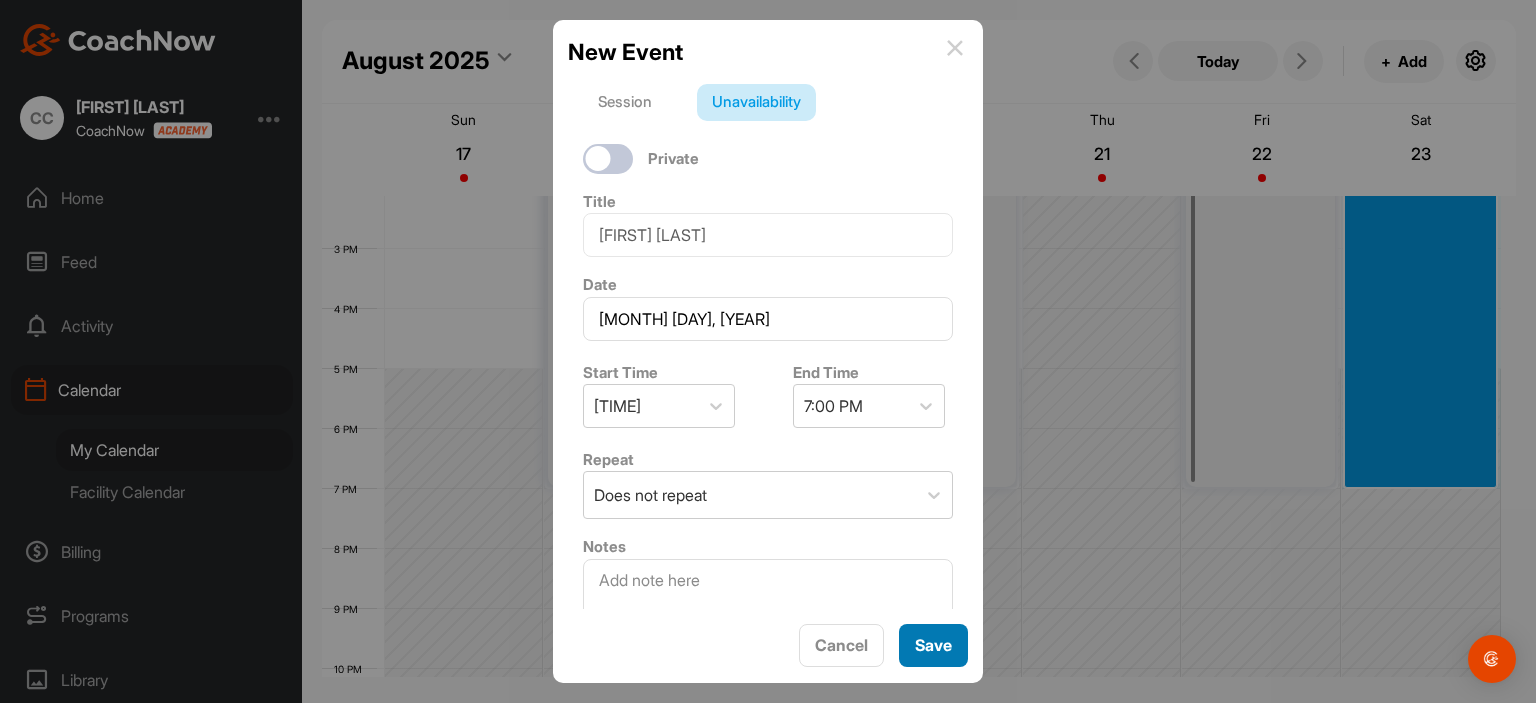 click on "Save" at bounding box center [933, 645] 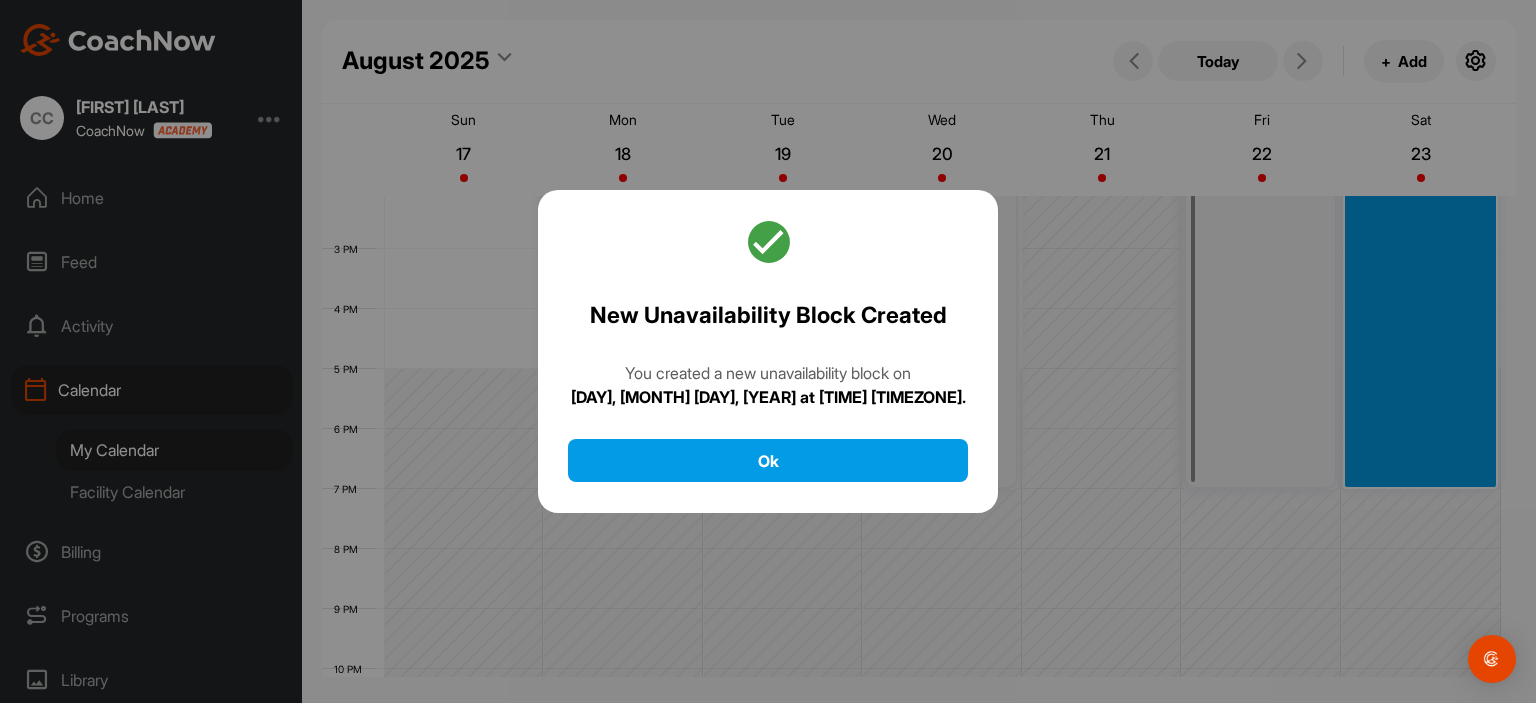 click on "New Unavailability Block Created You created a new unavailability block on   [DAY], [MONTH] [DAY], [YEAR] at [TIME] [TIMEZONE]. Ok" at bounding box center [768, 352] 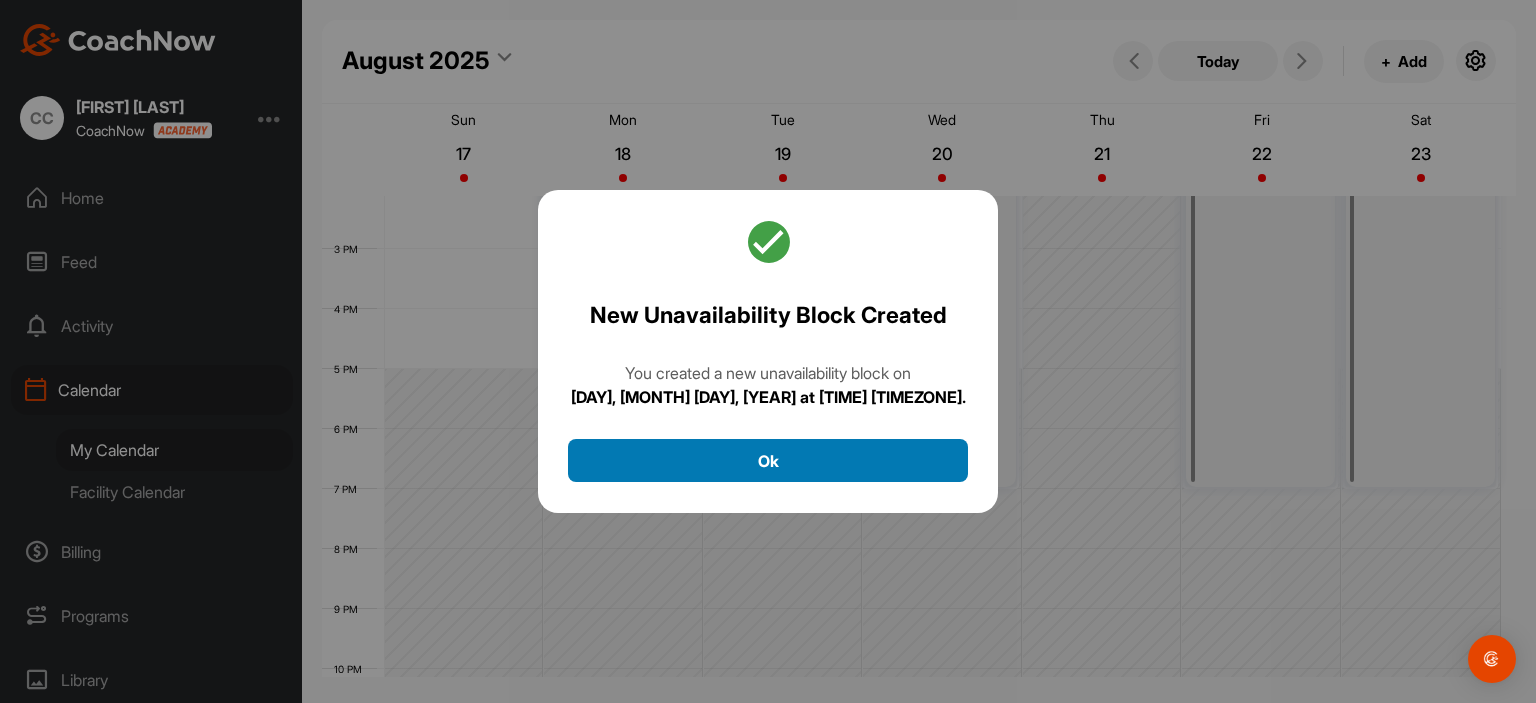 click on "Ok" at bounding box center (768, 460) 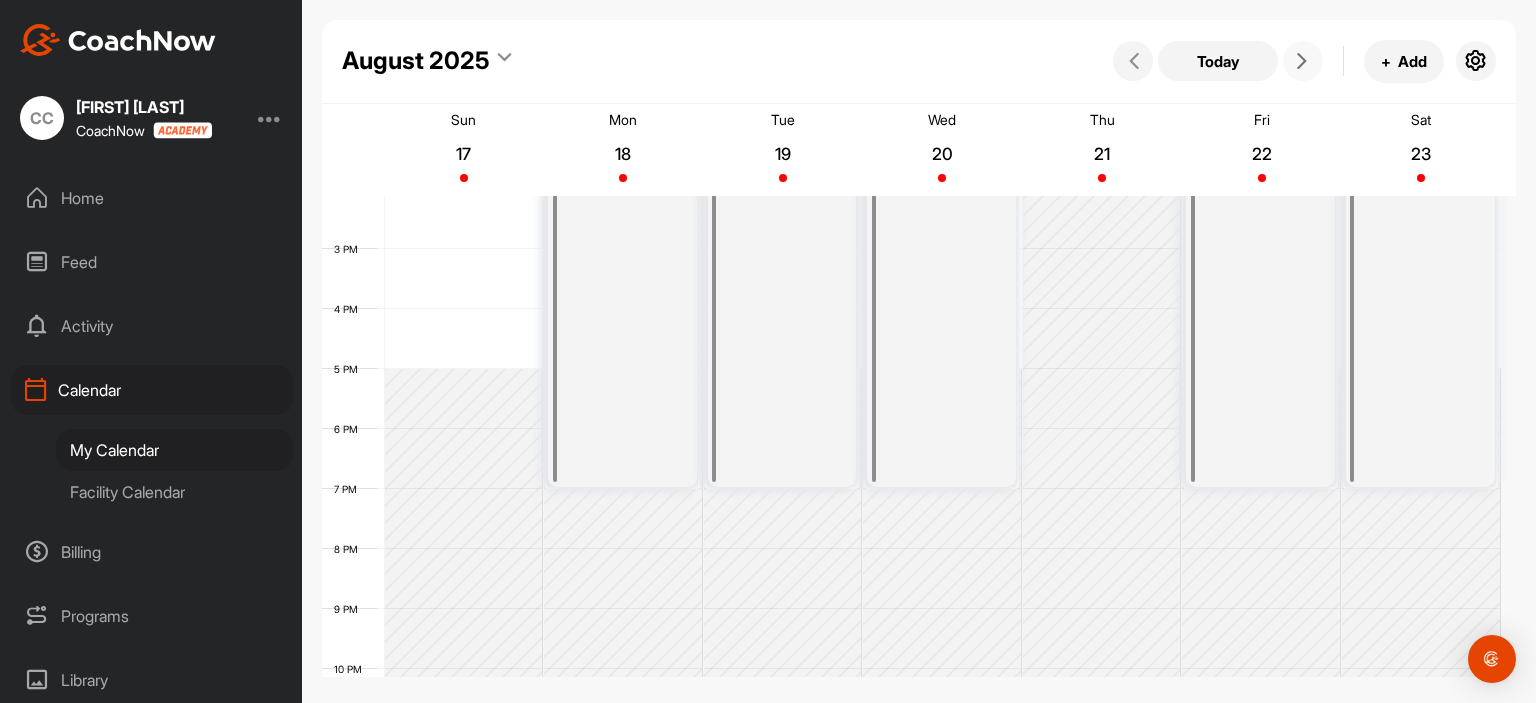 click at bounding box center (1302, 61) 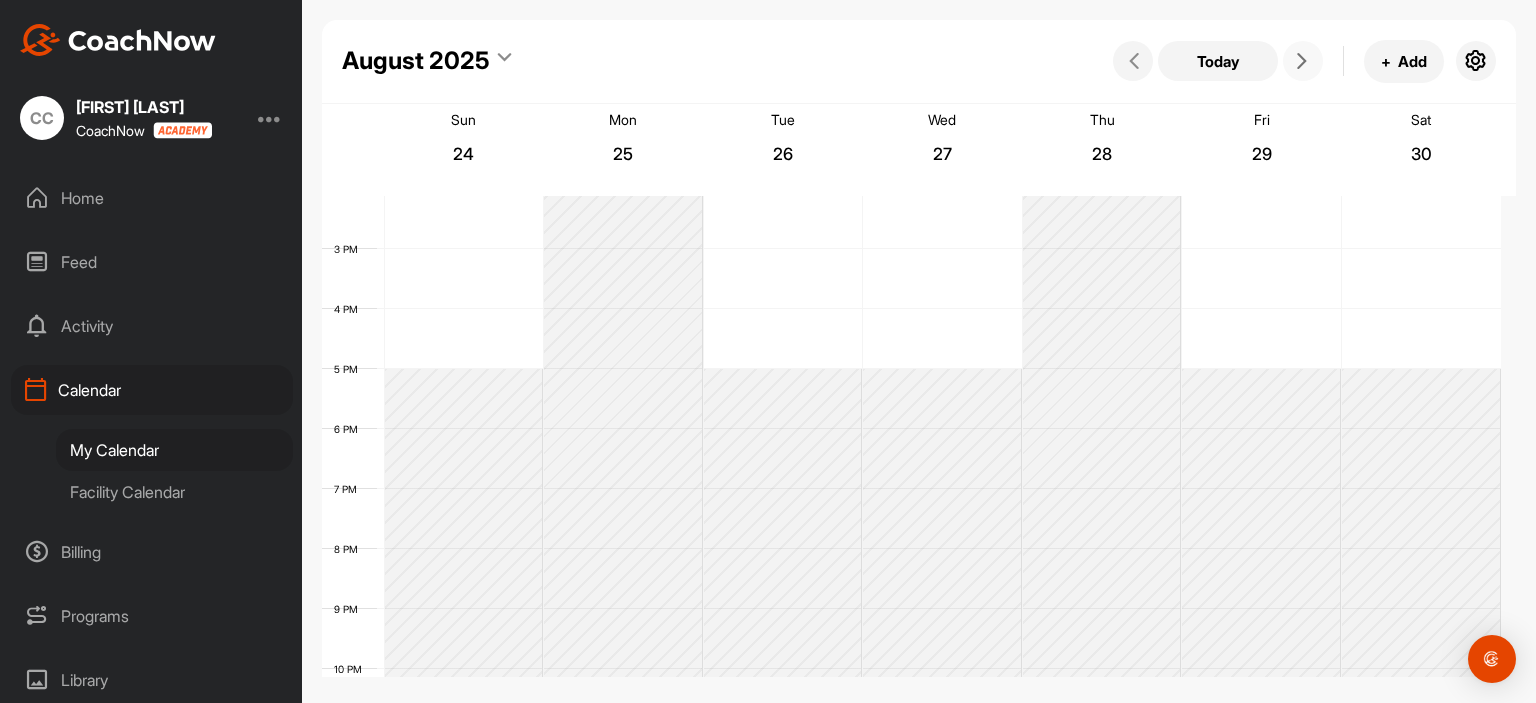 scroll, scrollTop: 347, scrollLeft: 0, axis: vertical 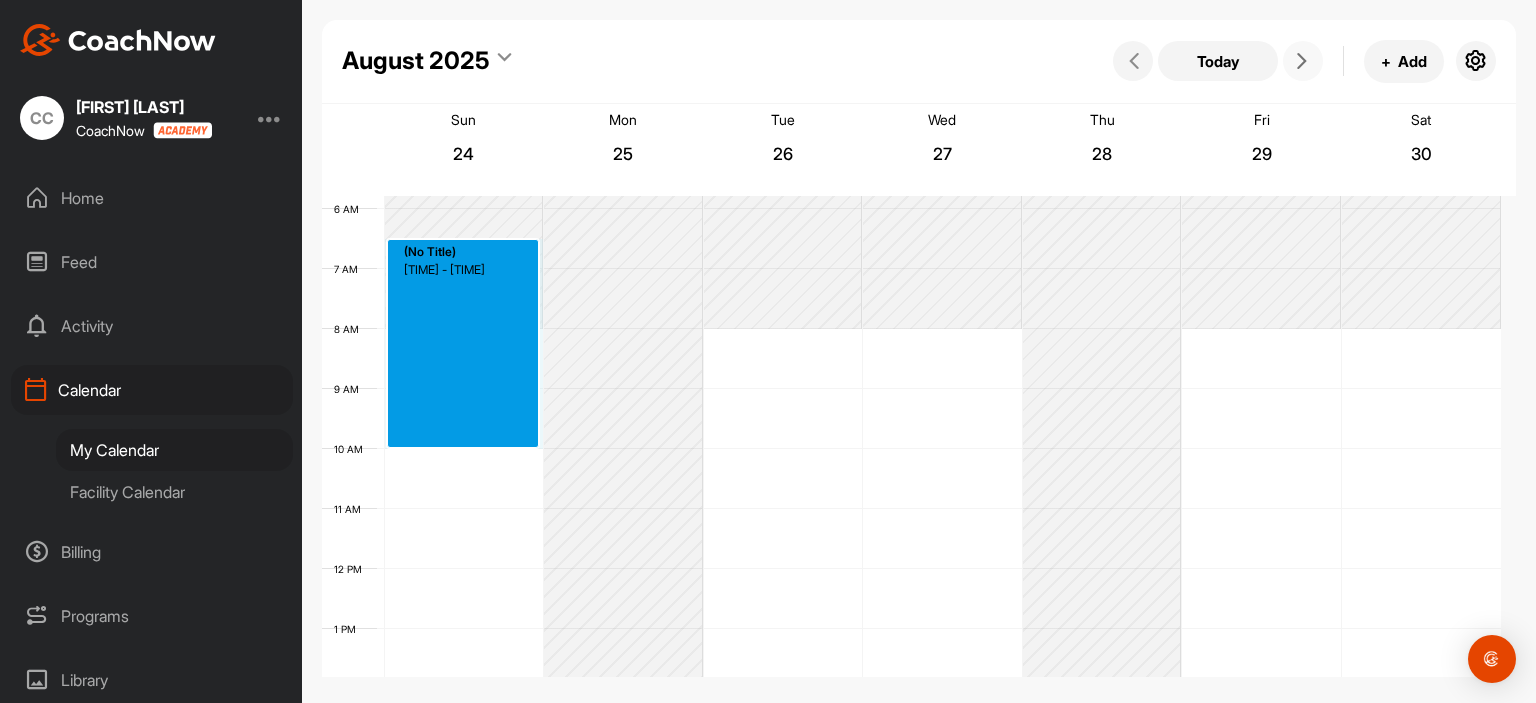 drag, startPoint x: 415, startPoint y: 268, endPoint x: 396, endPoint y: 439, distance: 172.05232 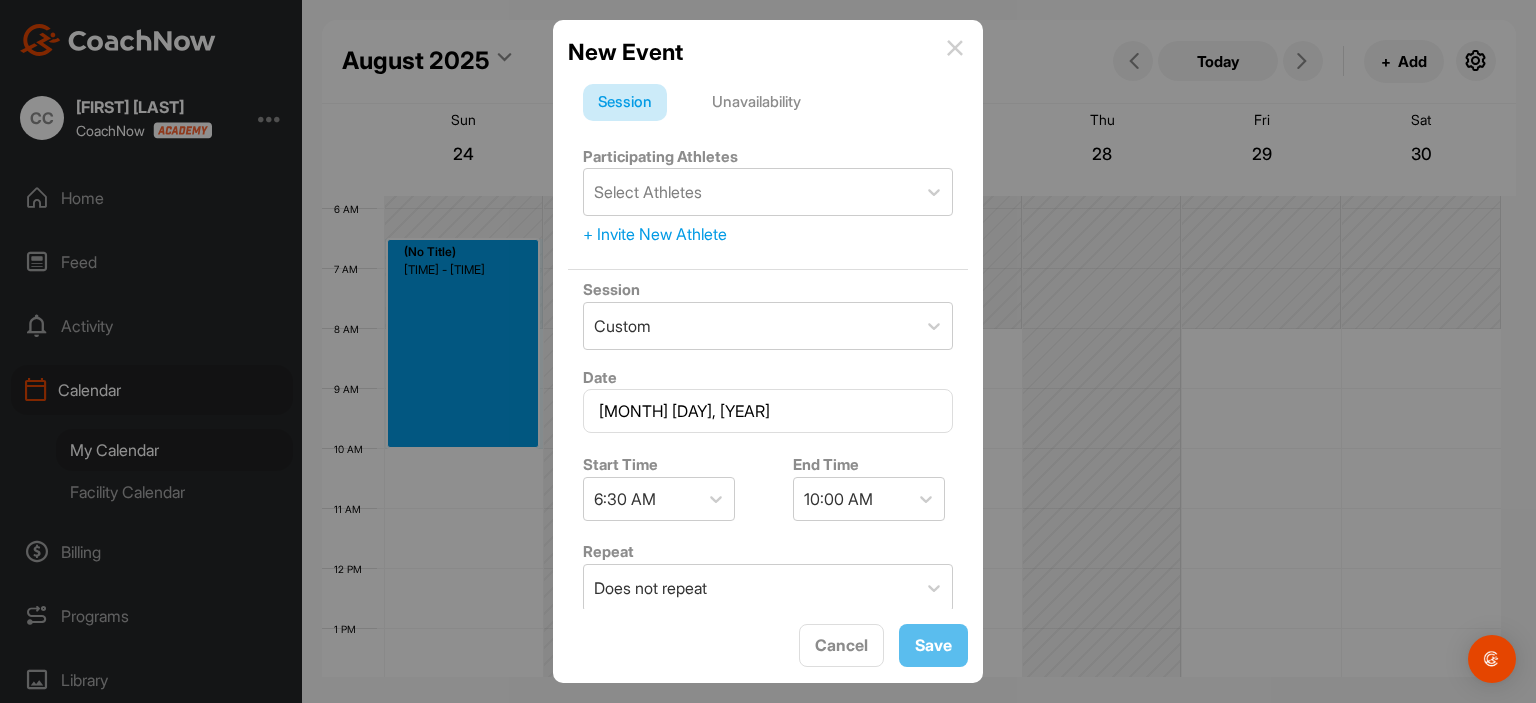 click on "Unavailability" at bounding box center [756, 103] 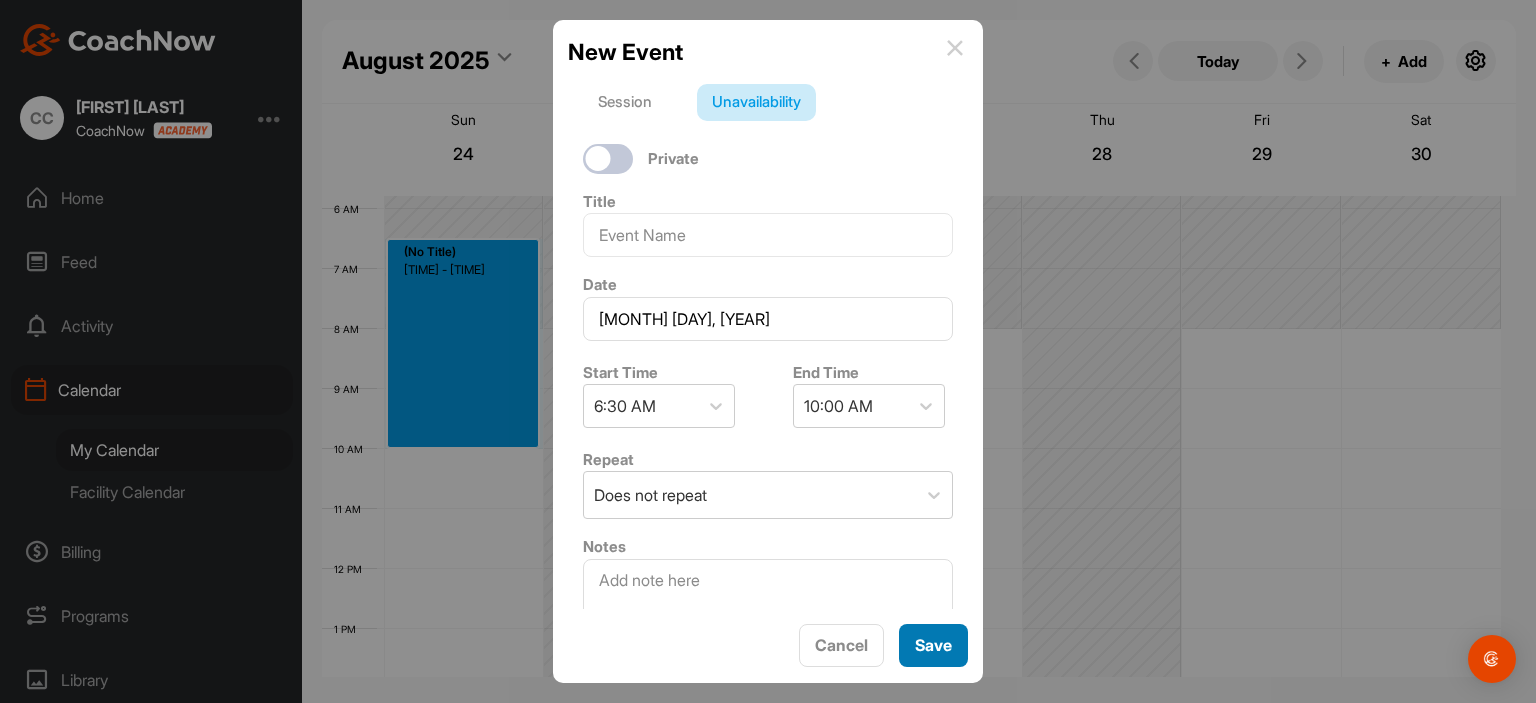 click on "Save" at bounding box center [933, 645] 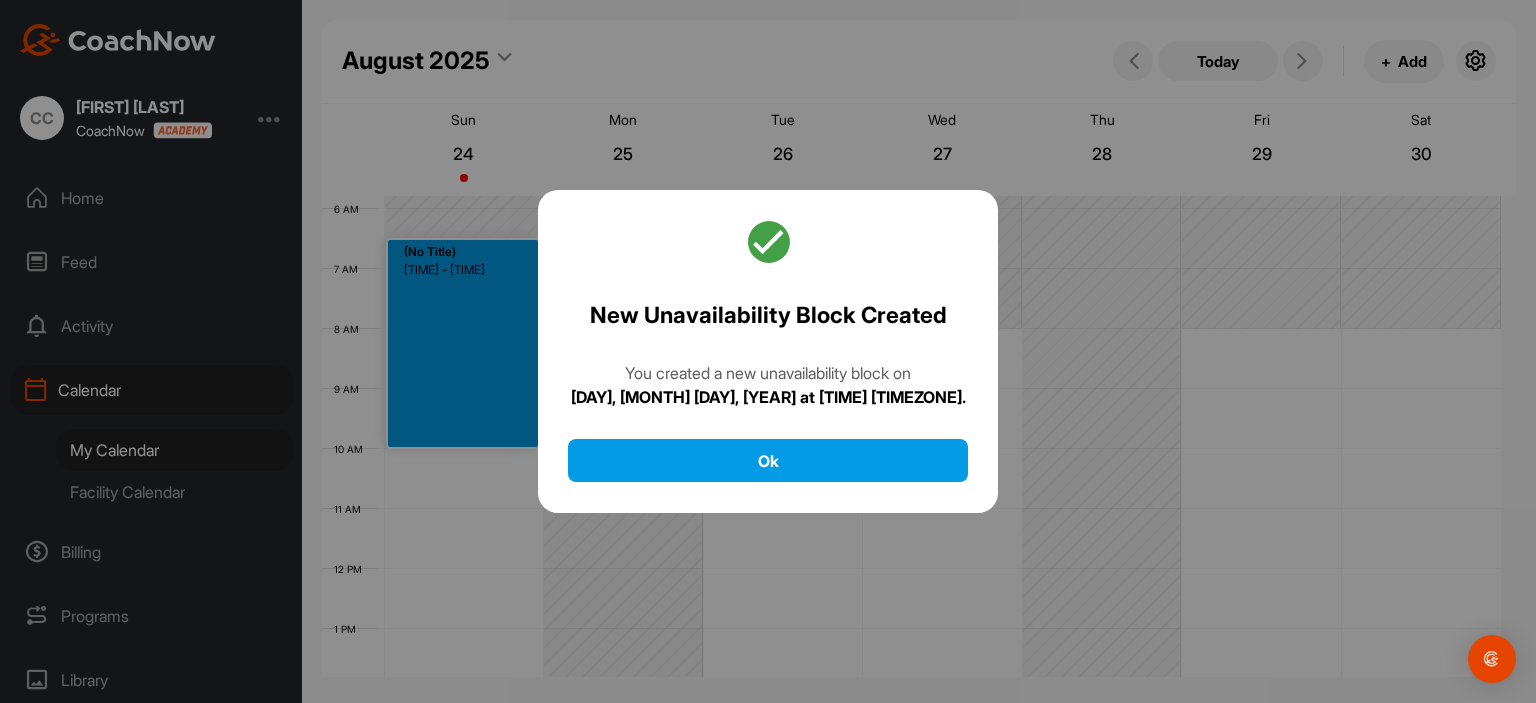 click on "New Unavailability Block Created You created a new unavailability block on   [DAY], [MONTH] [NUMBER], [YEAR] at [TIME] [TIMEZONE]. Ok" at bounding box center (768, 352) 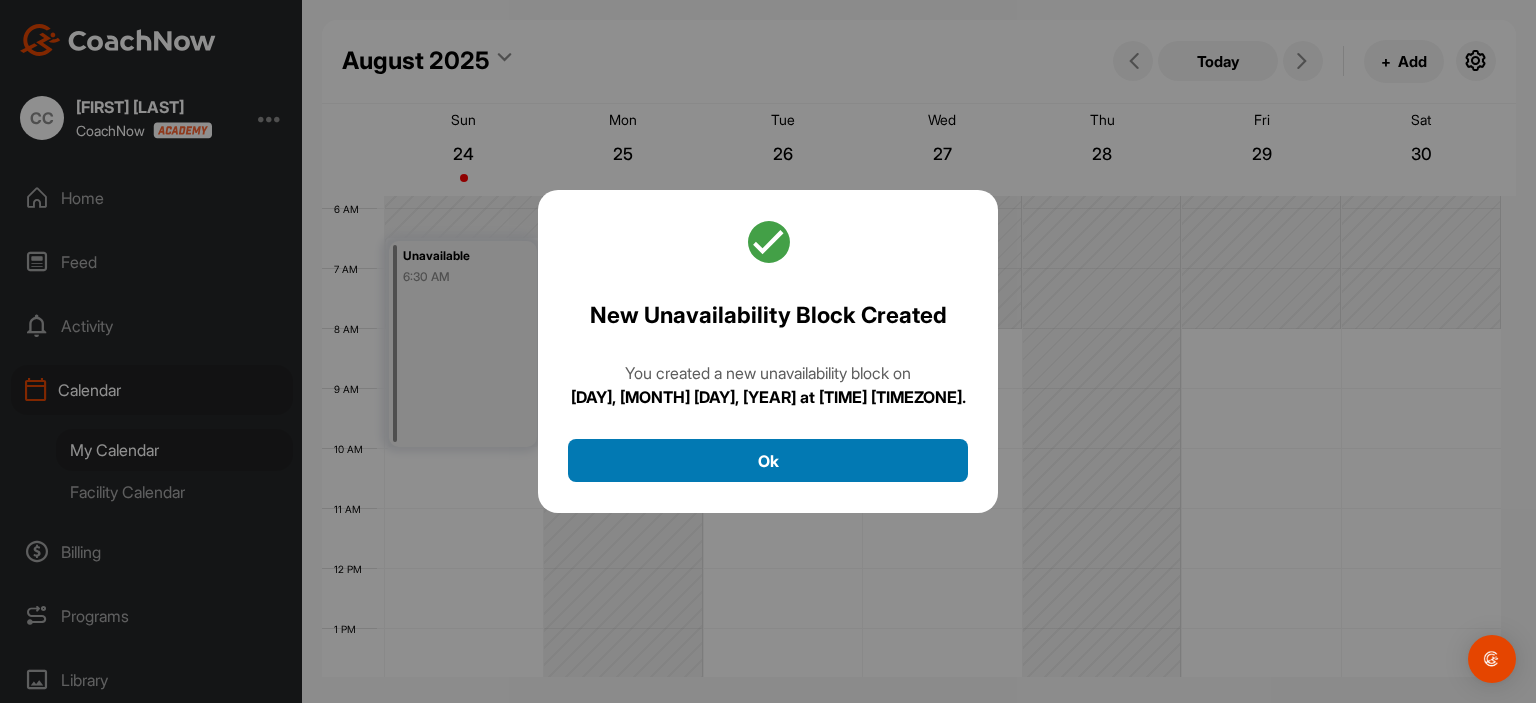 click on "Ok" at bounding box center [768, 460] 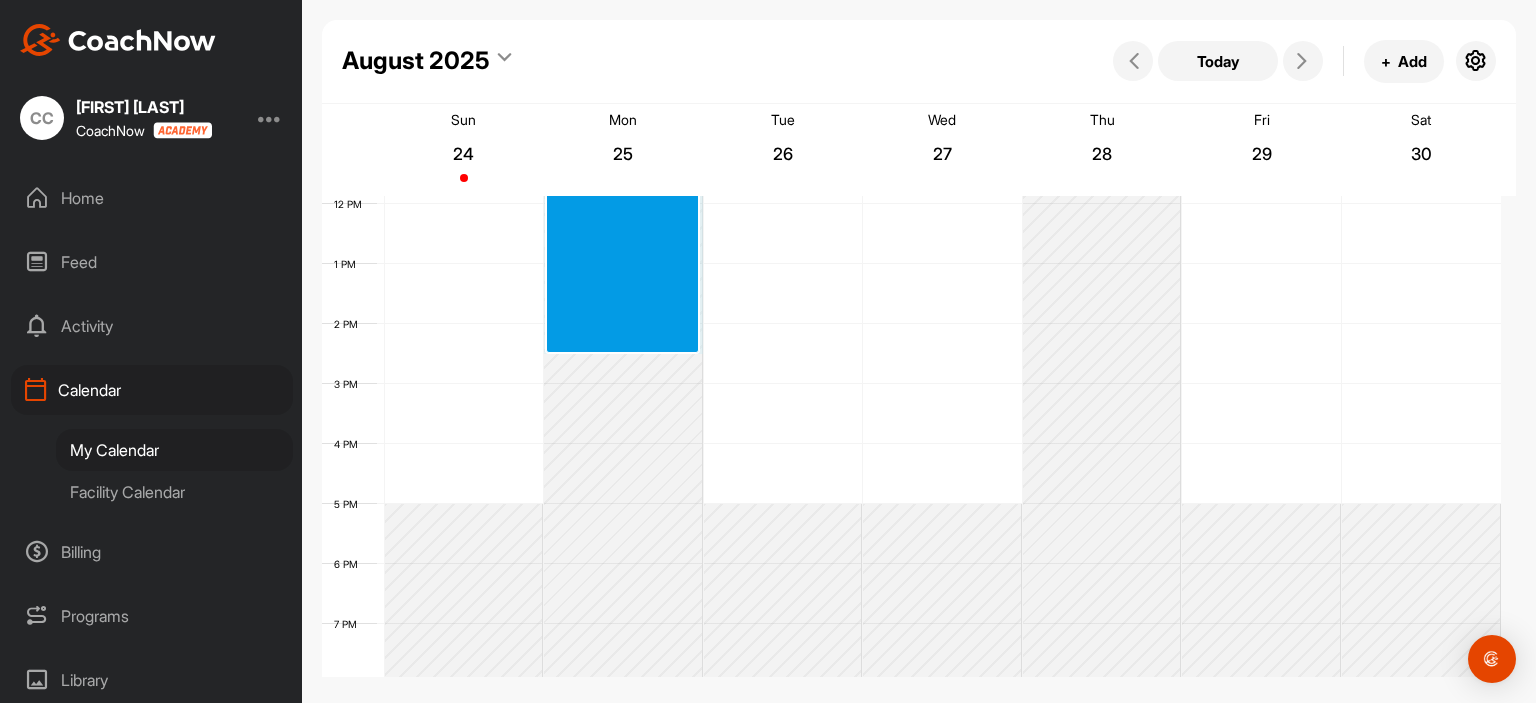 scroll, scrollTop: 747, scrollLeft: 0, axis: vertical 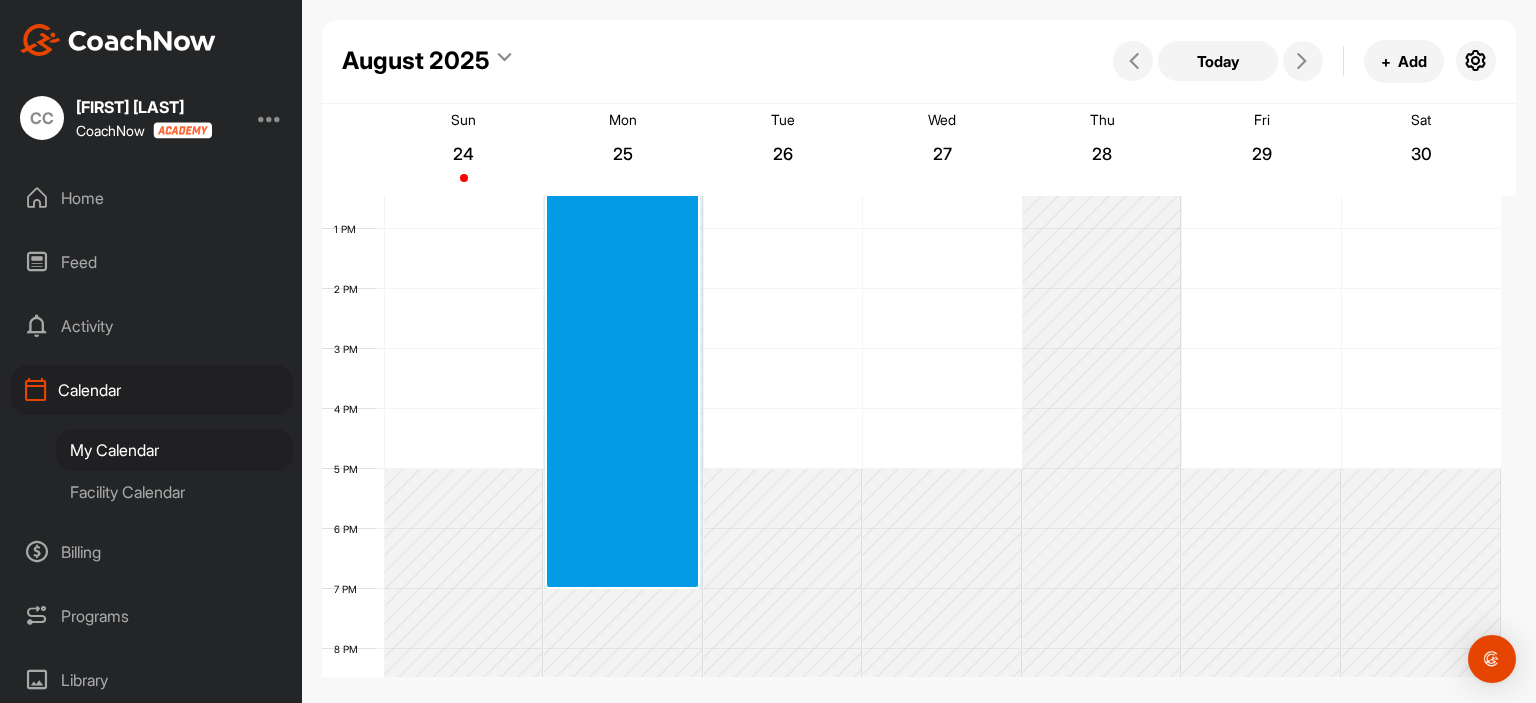 drag, startPoint x: 580, startPoint y: 248, endPoint x: 574, endPoint y: 582, distance: 334.0539 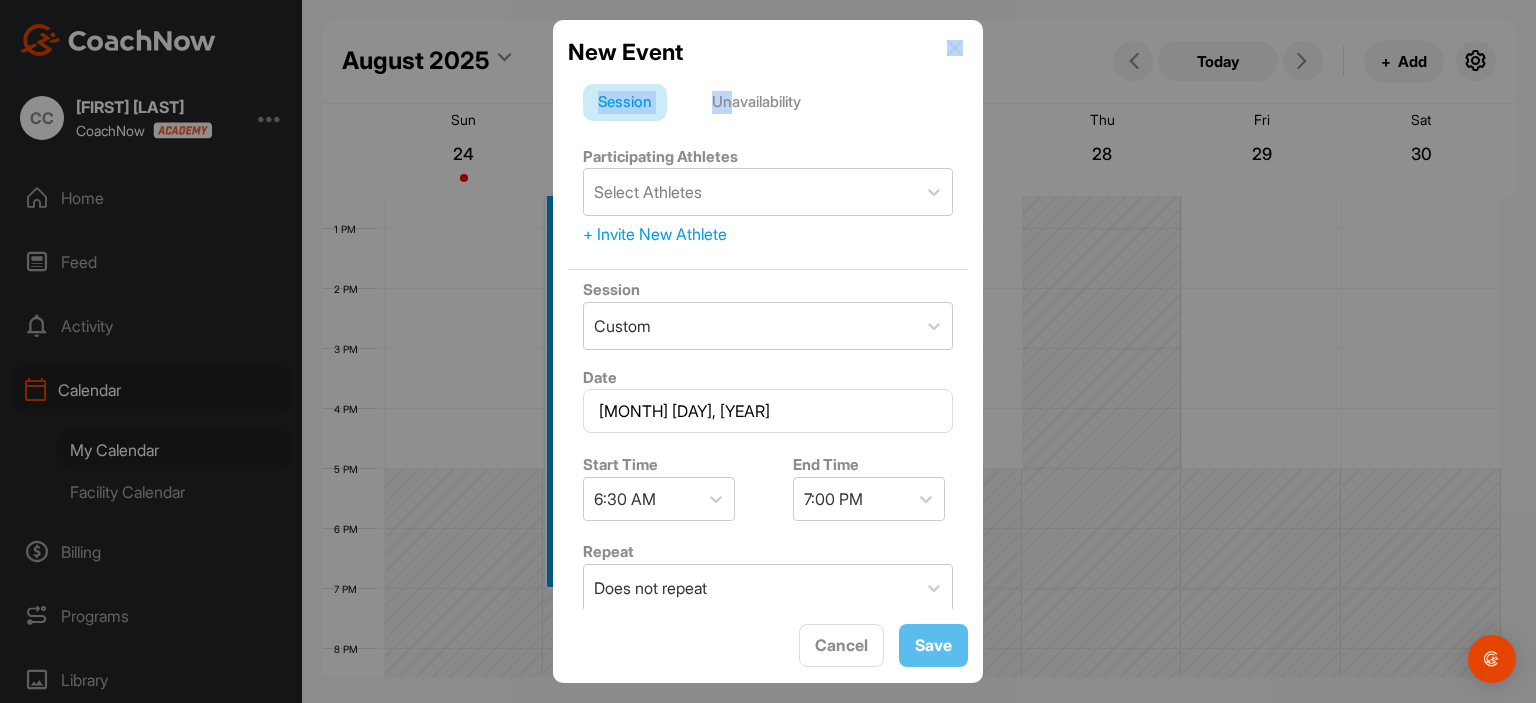 click on "New Event Session Unavailability Participating Athletes Select Athletes + Invite New Athlete Session Custom Date [MONTH] [DAY], [YEAR] Start Time [TIME] End Time [TIME] Repeat Does not repeat Rate $ Location Notes Cancel Save" at bounding box center [768, 351] 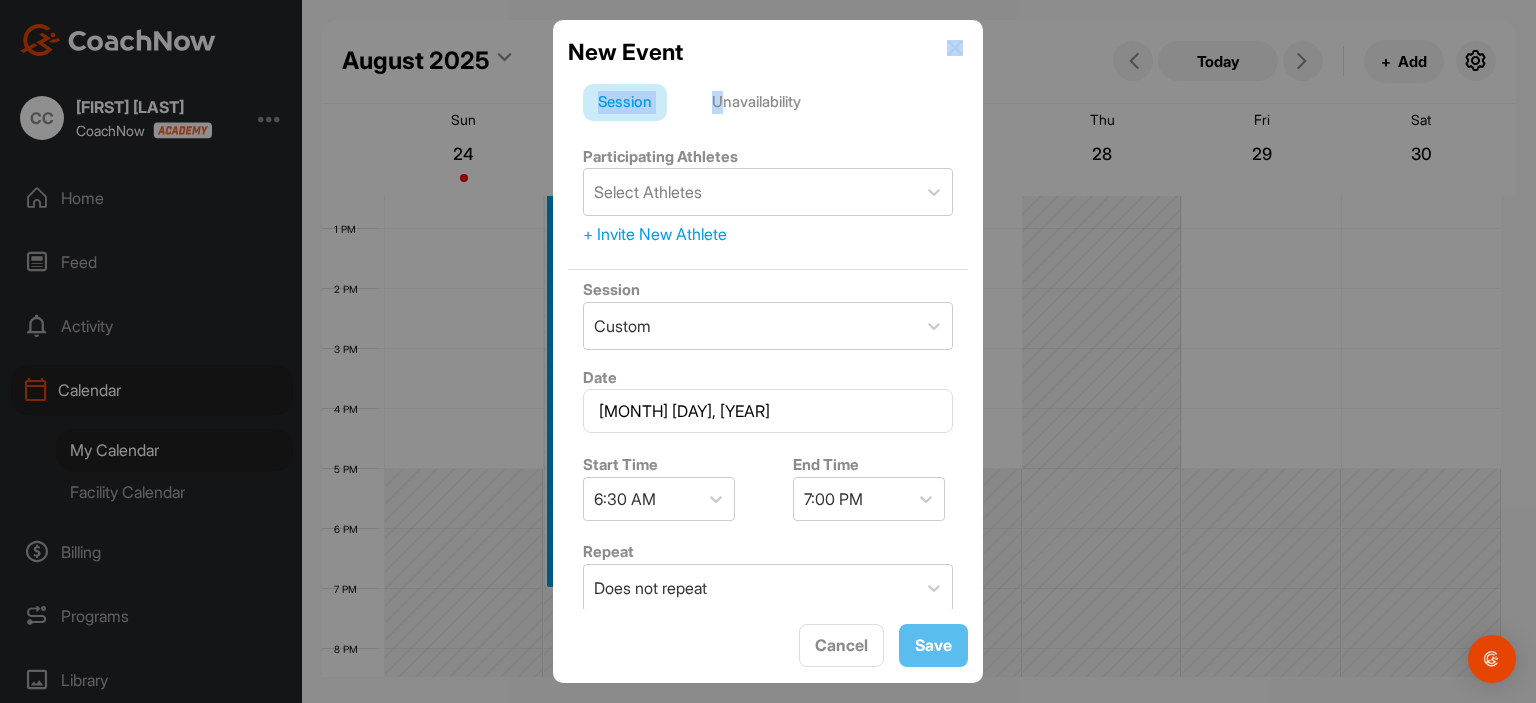click on "Session Unavailability Participating Athletes Select Athletes + Invite New Athlete Session Custom Date [MONTH] [DAY], [YEAR] Start Time [TIME] End Time [TIME] Repeat Does not repeat Rate $ Location Notes" at bounding box center (768, 339) 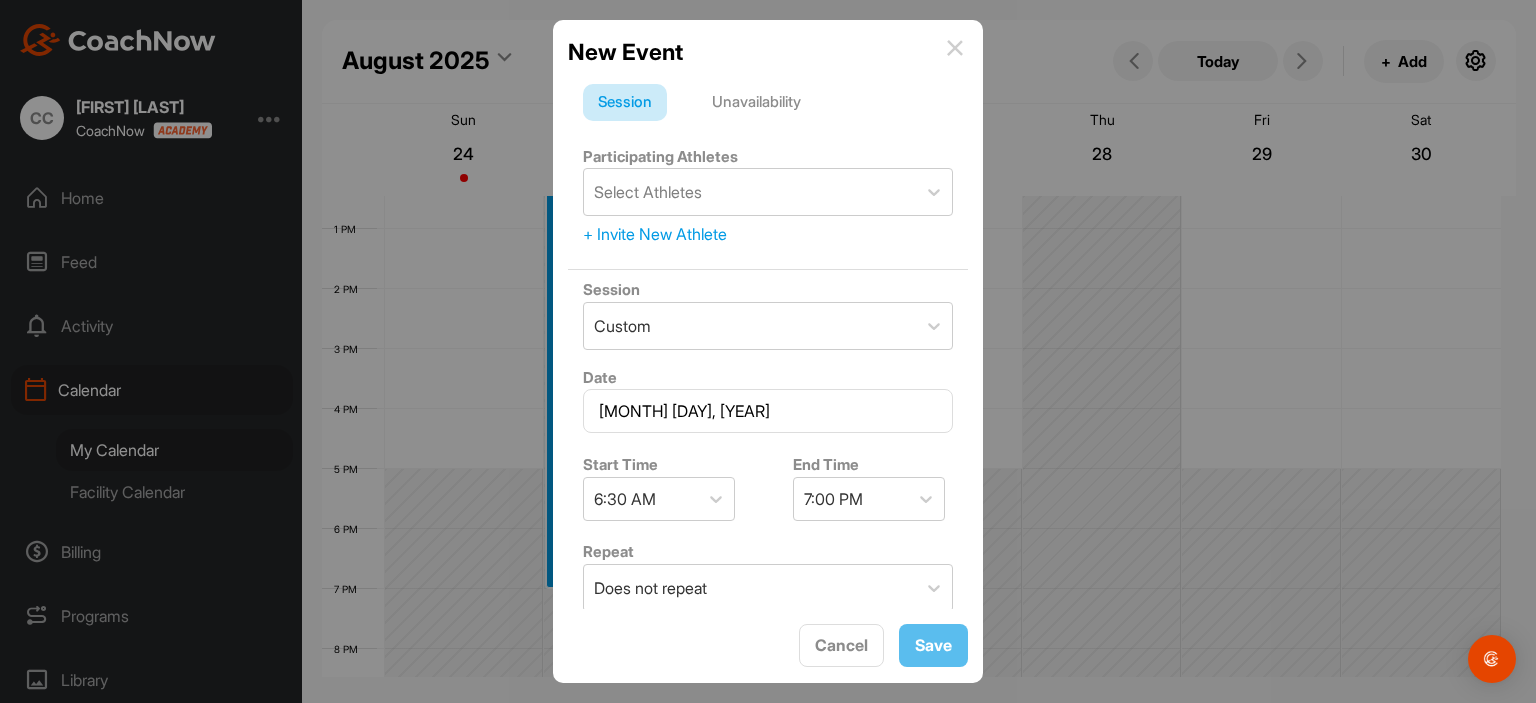 click on "Unavailability" at bounding box center [756, 103] 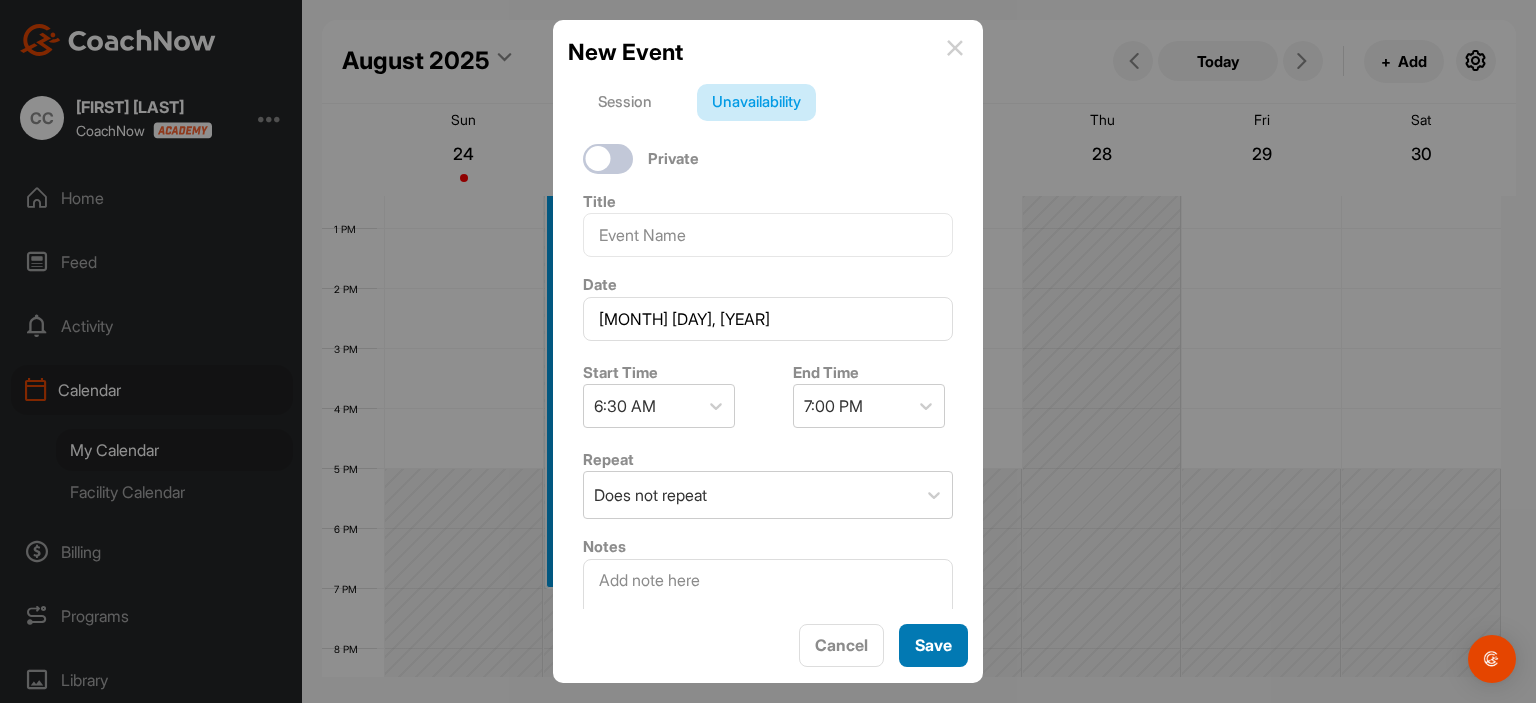click on "Save" at bounding box center [933, 645] 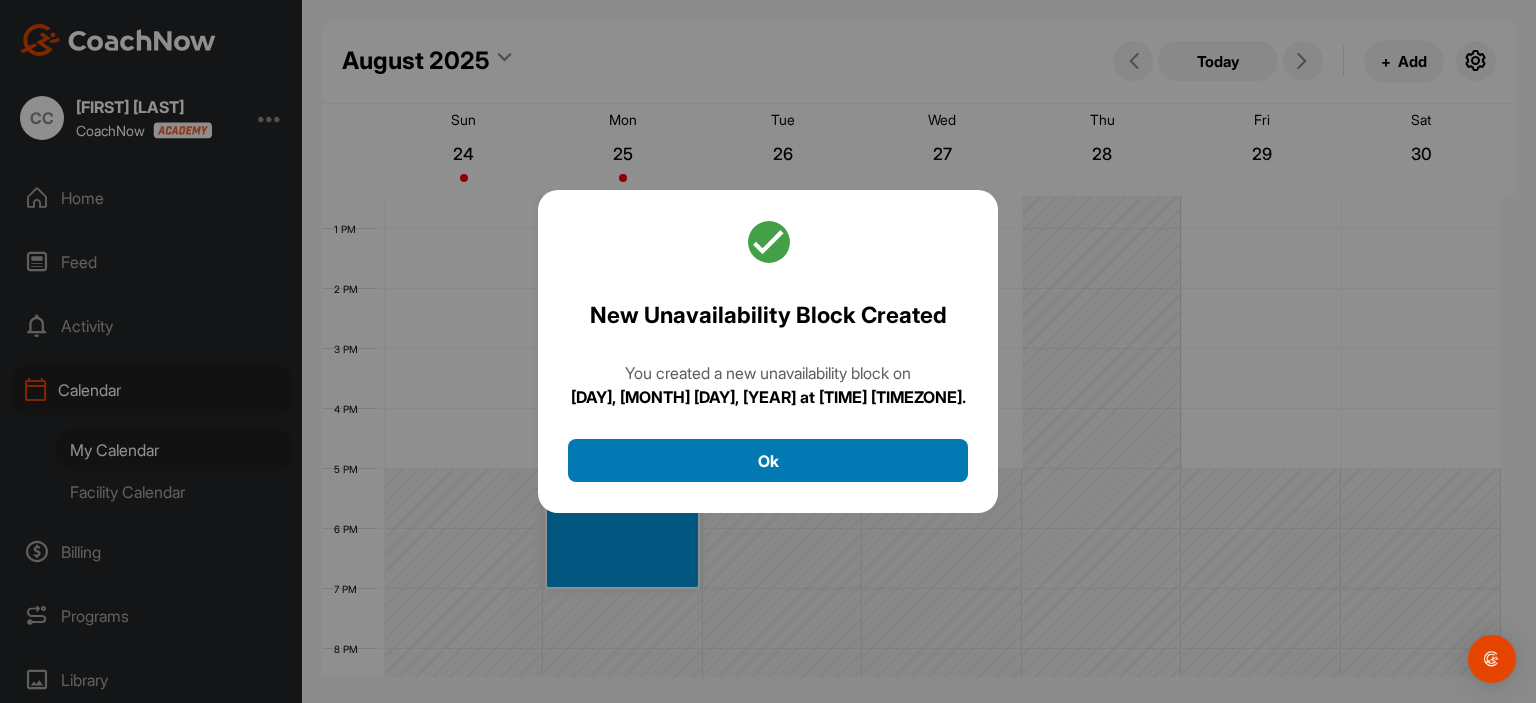 click on "Ok" at bounding box center (768, 460) 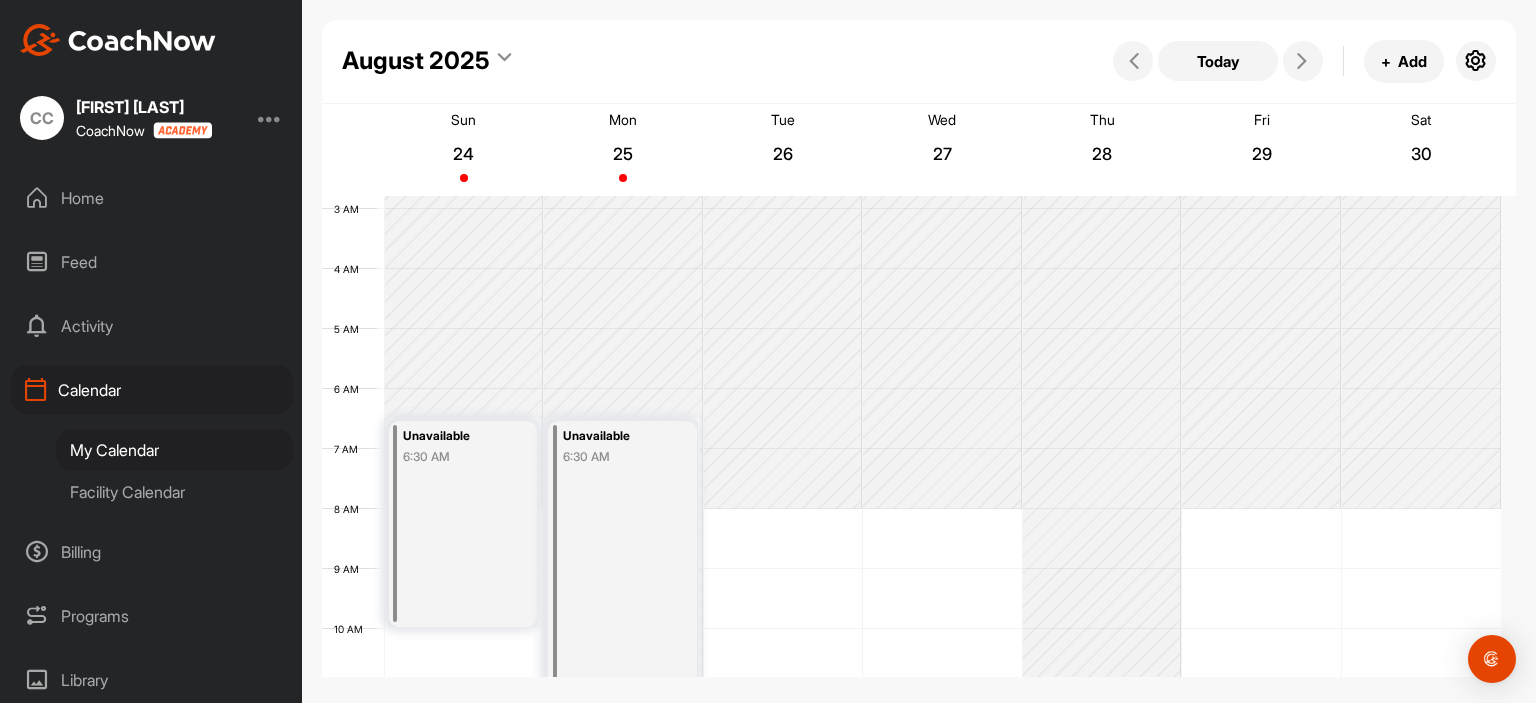 scroll, scrollTop: 147, scrollLeft: 0, axis: vertical 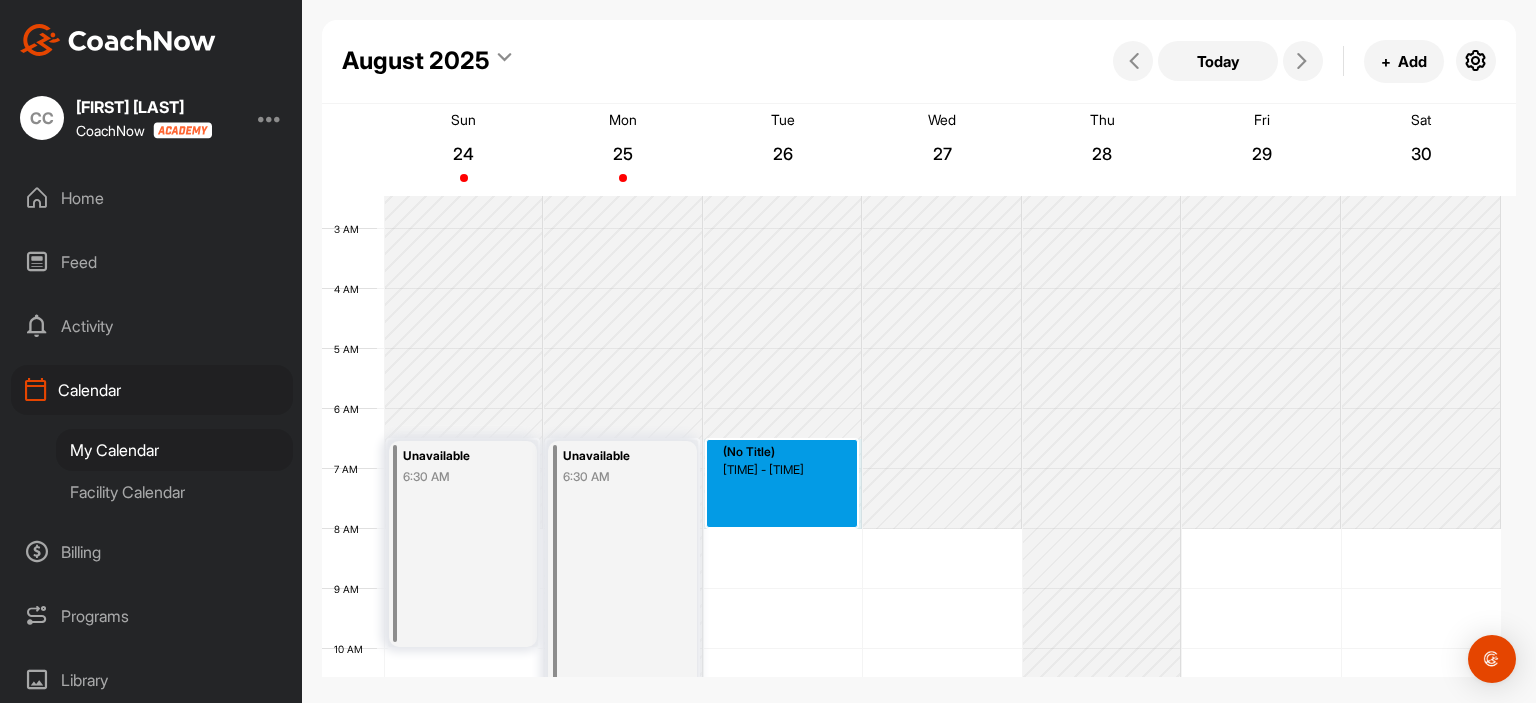 drag, startPoint x: 744, startPoint y: 449, endPoint x: 753, endPoint y: 518, distance: 69.58448 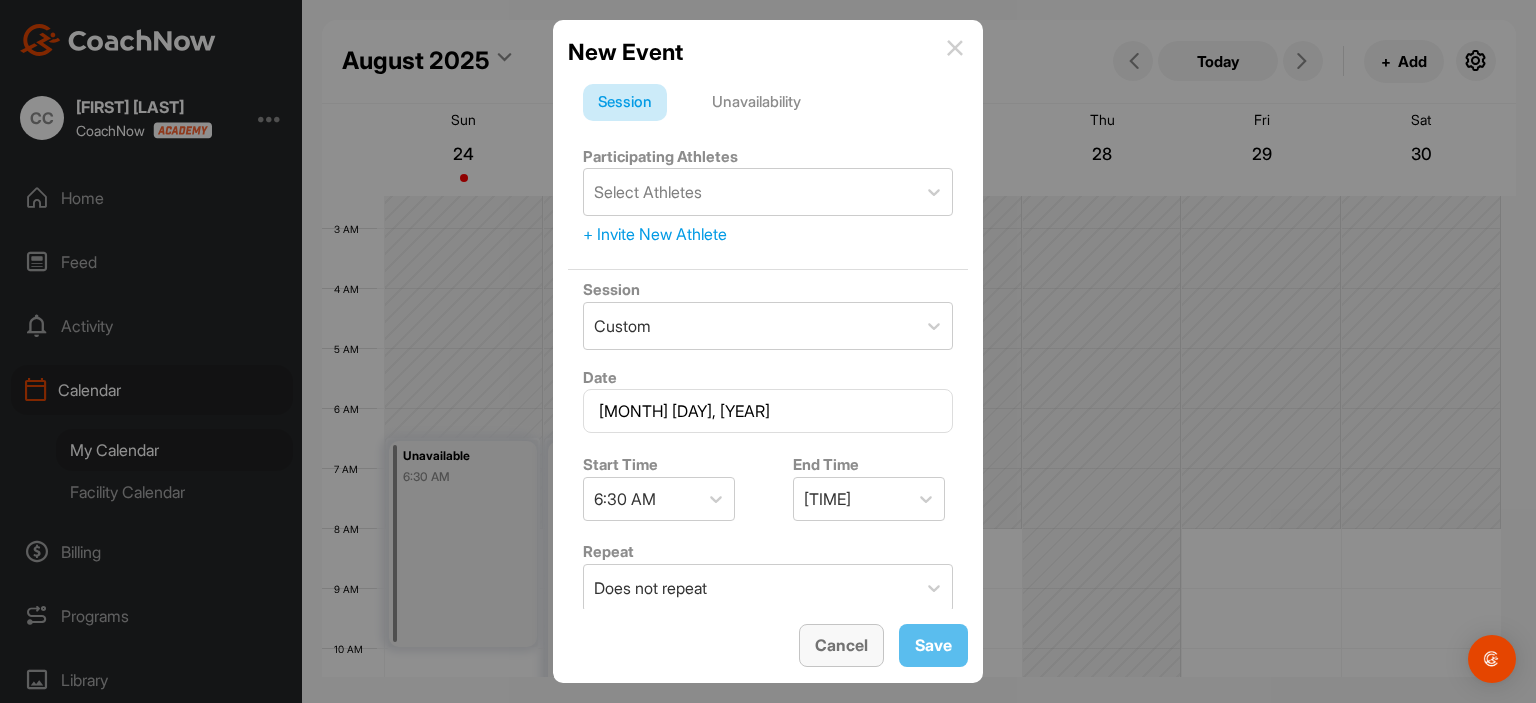 click on "Cancel" at bounding box center [841, 645] 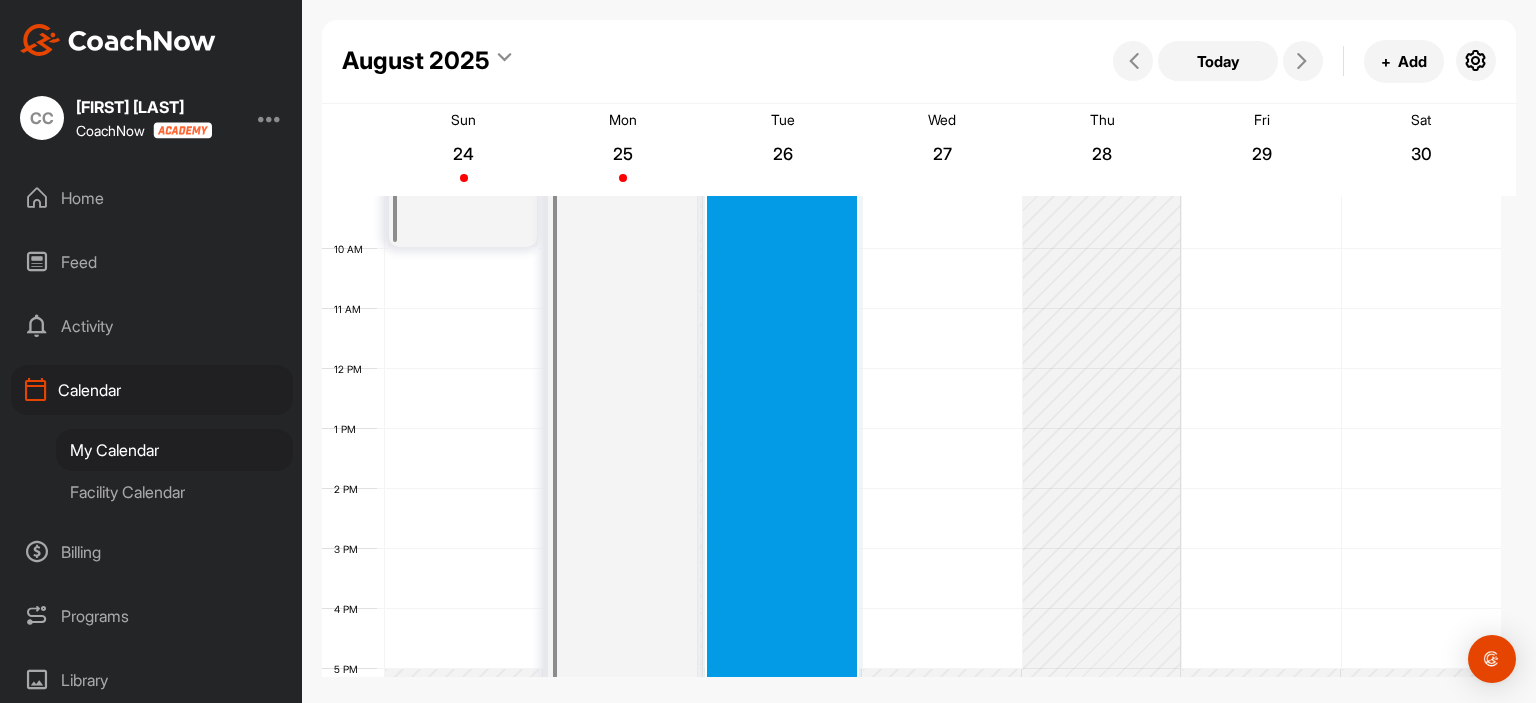 scroll, scrollTop: 847, scrollLeft: 0, axis: vertical 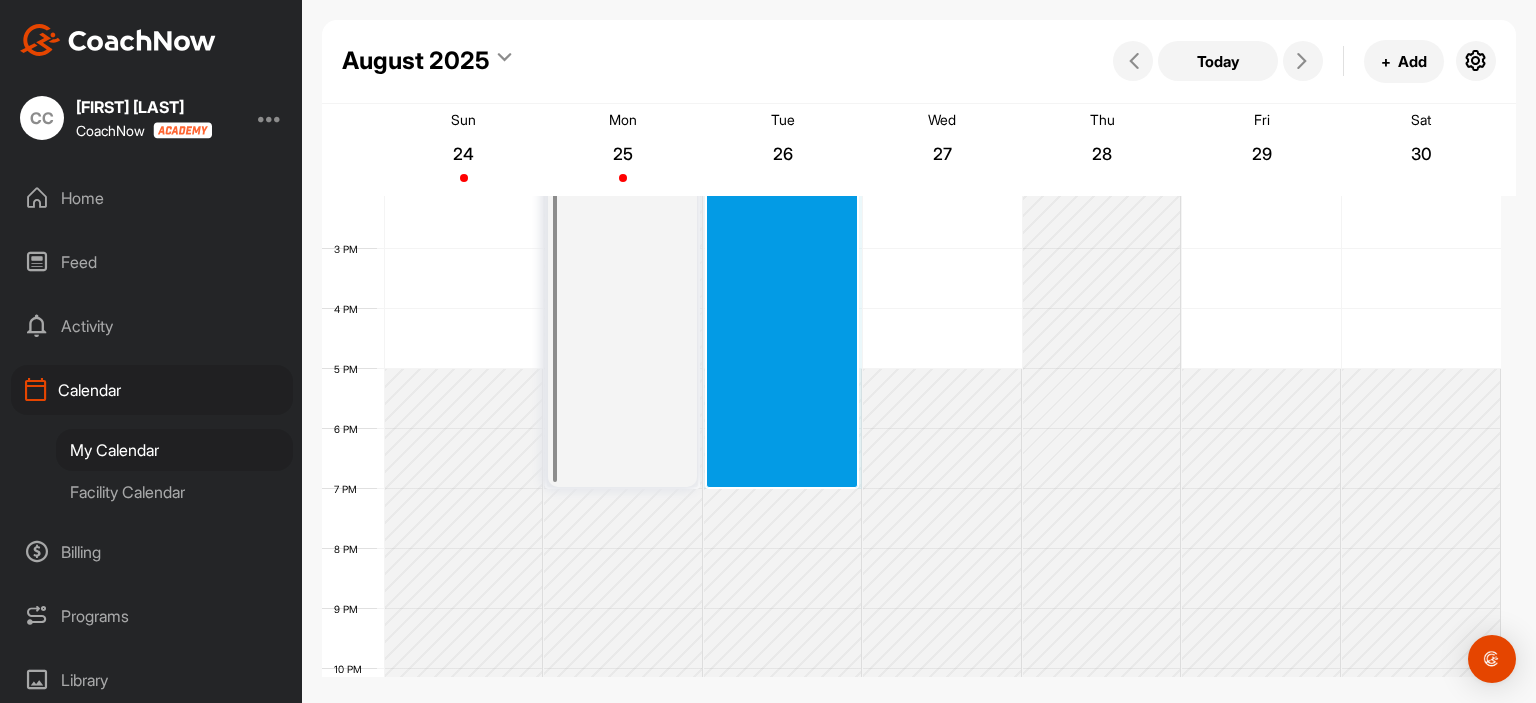 drag, startPoint x: 716, startPoint y: 451, endPoint x: 732, endPoint y: 478, distance: 31.38471 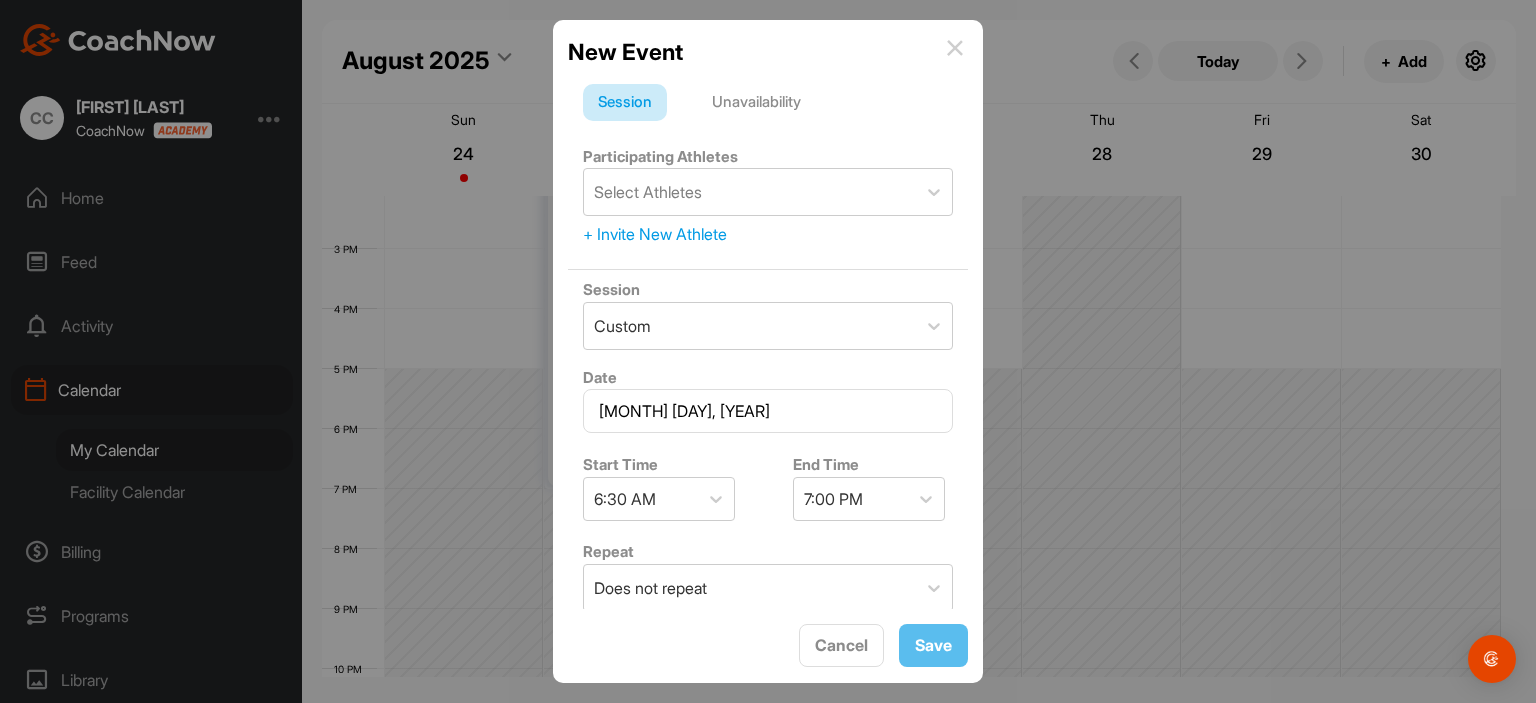 drag, startPoint x: 748, startPoint y: 82, endPoint x: 750, endPoint y: 99, distance: 17.117243 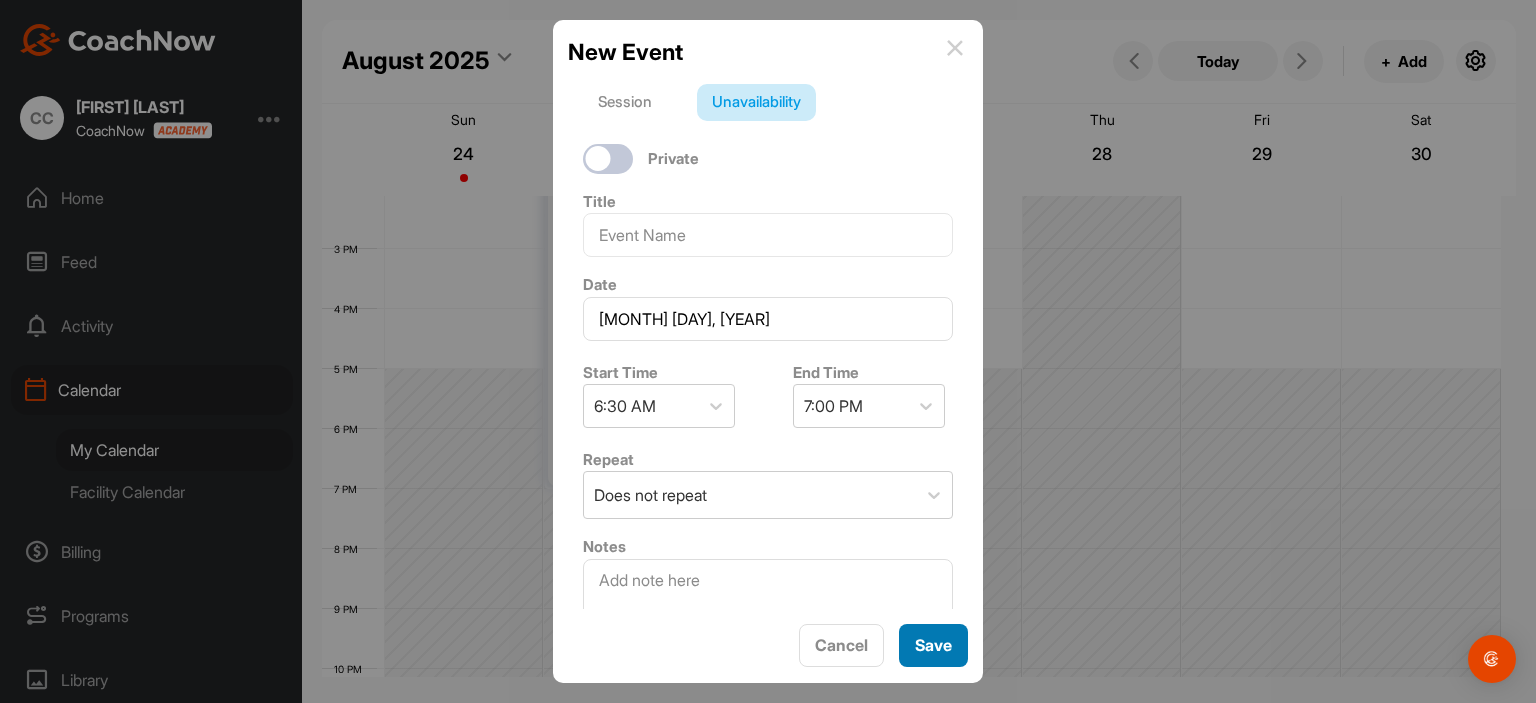 click on "Save" at bounding box center [933, 645] 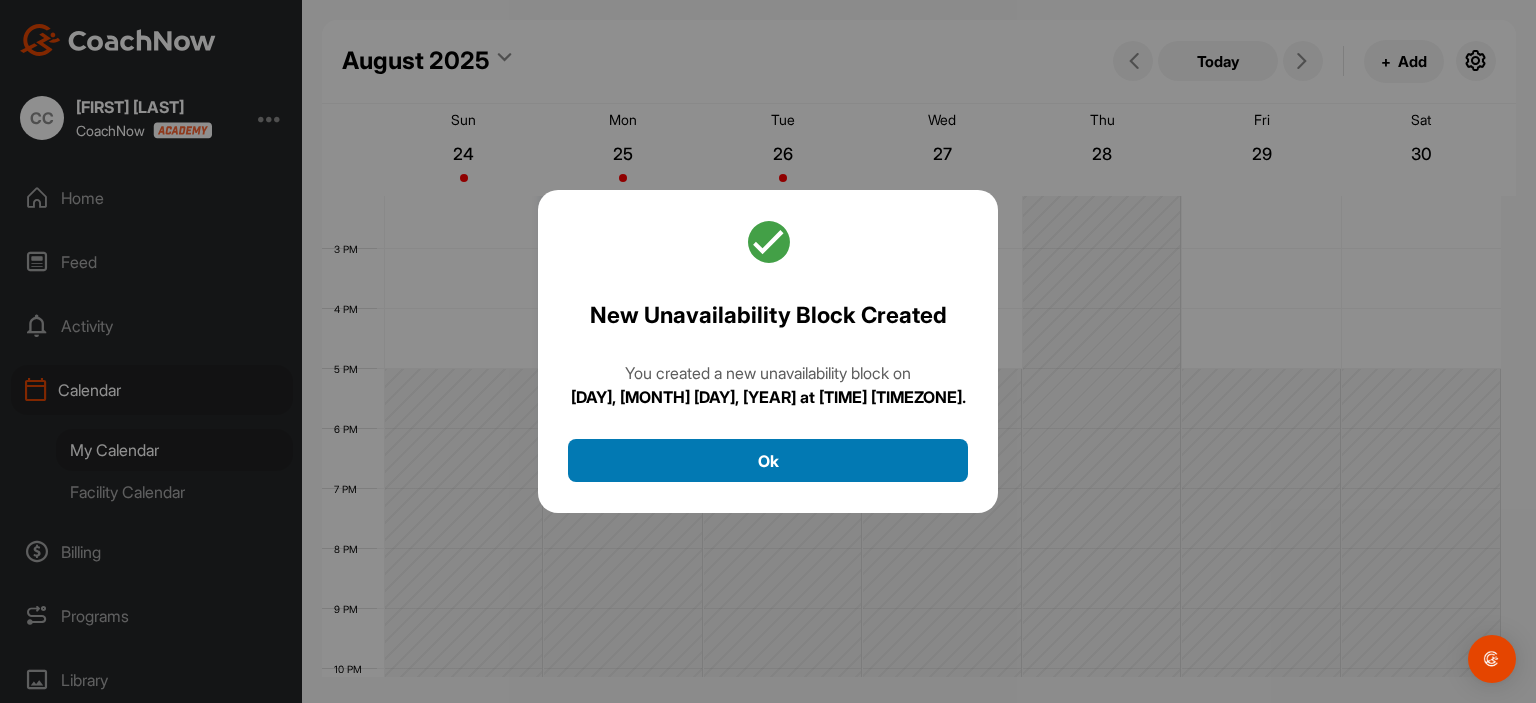 click on "Ok" at bounding box center (768, 460) 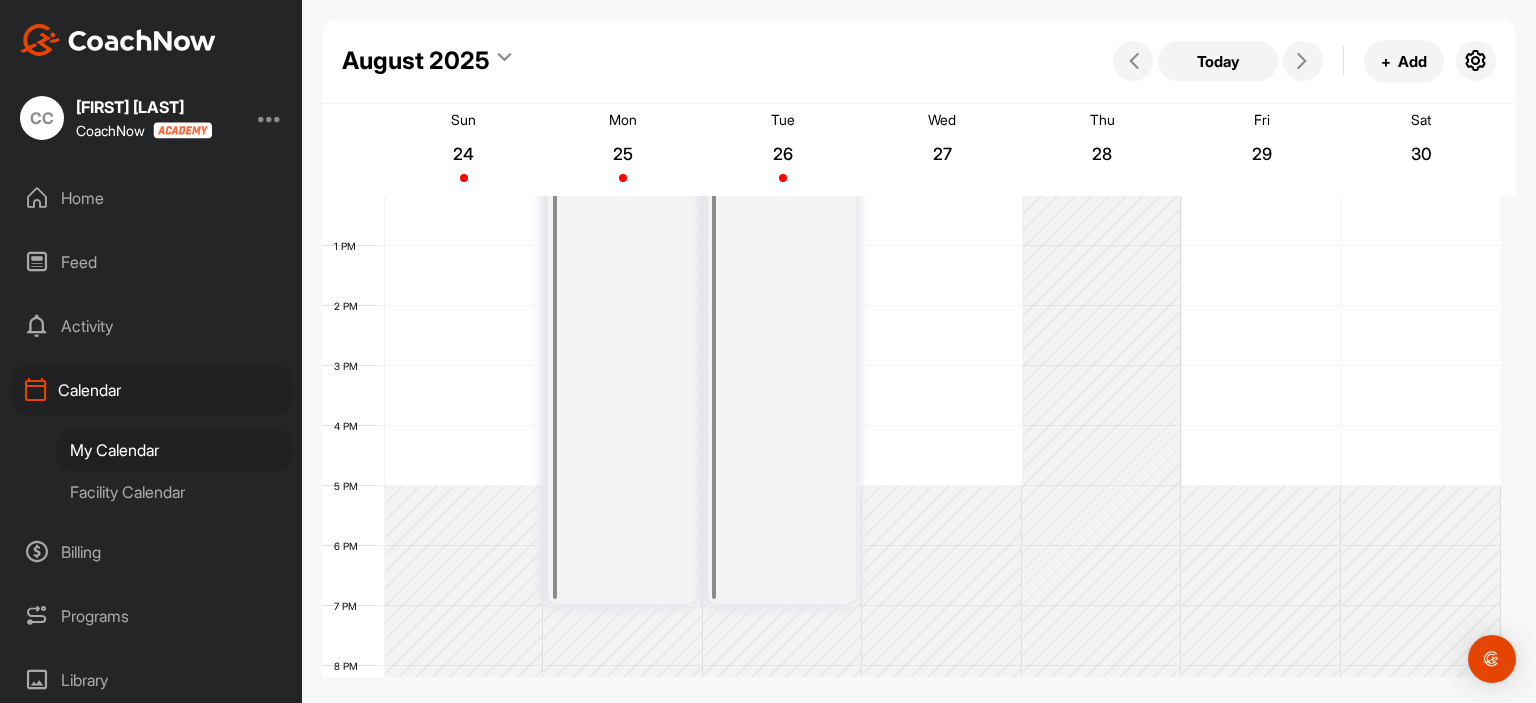 scroll, scrollTop: 847, scrollLeft: 0, axis: vertical 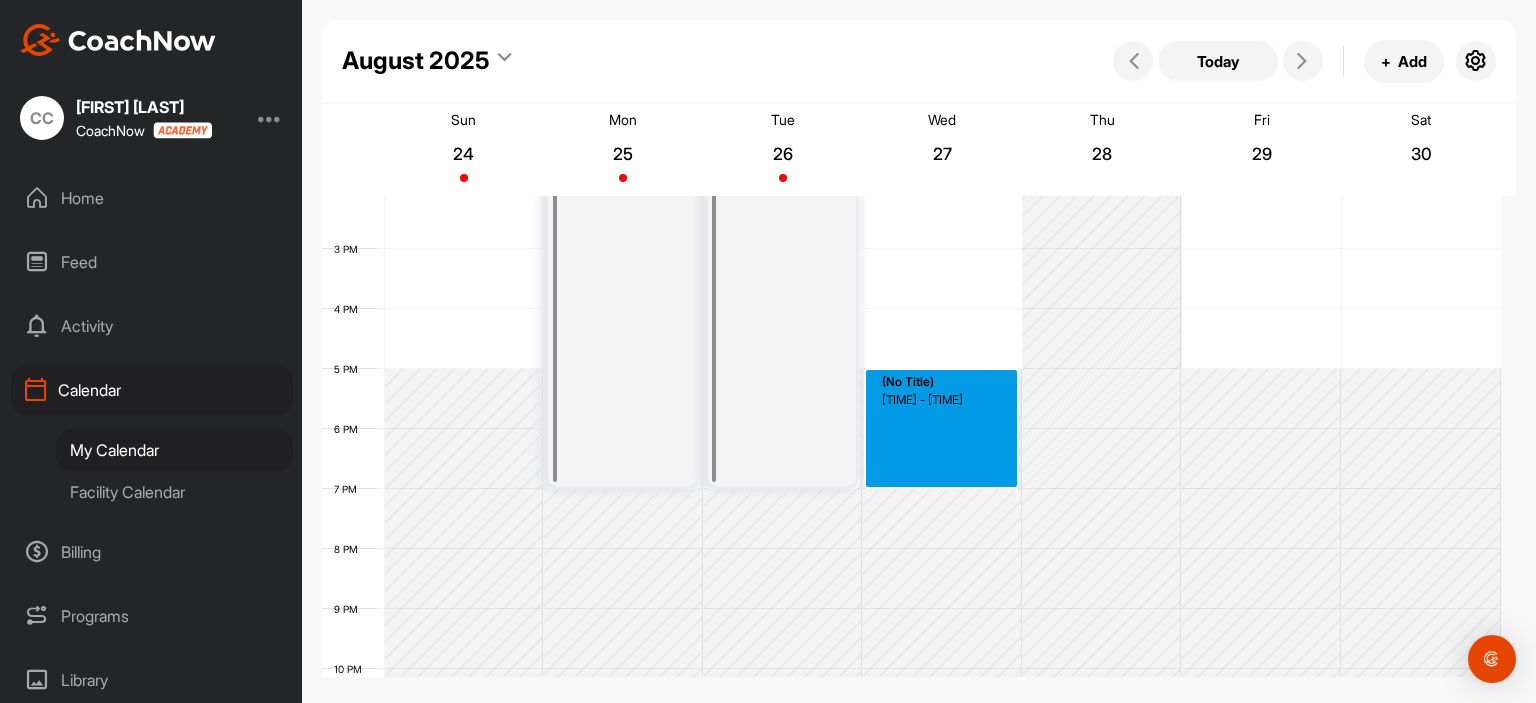 drag, startPoint x: 928, startPoint y: 371, endPoint x: 942, endPoint y: 483, distance: 112.871605 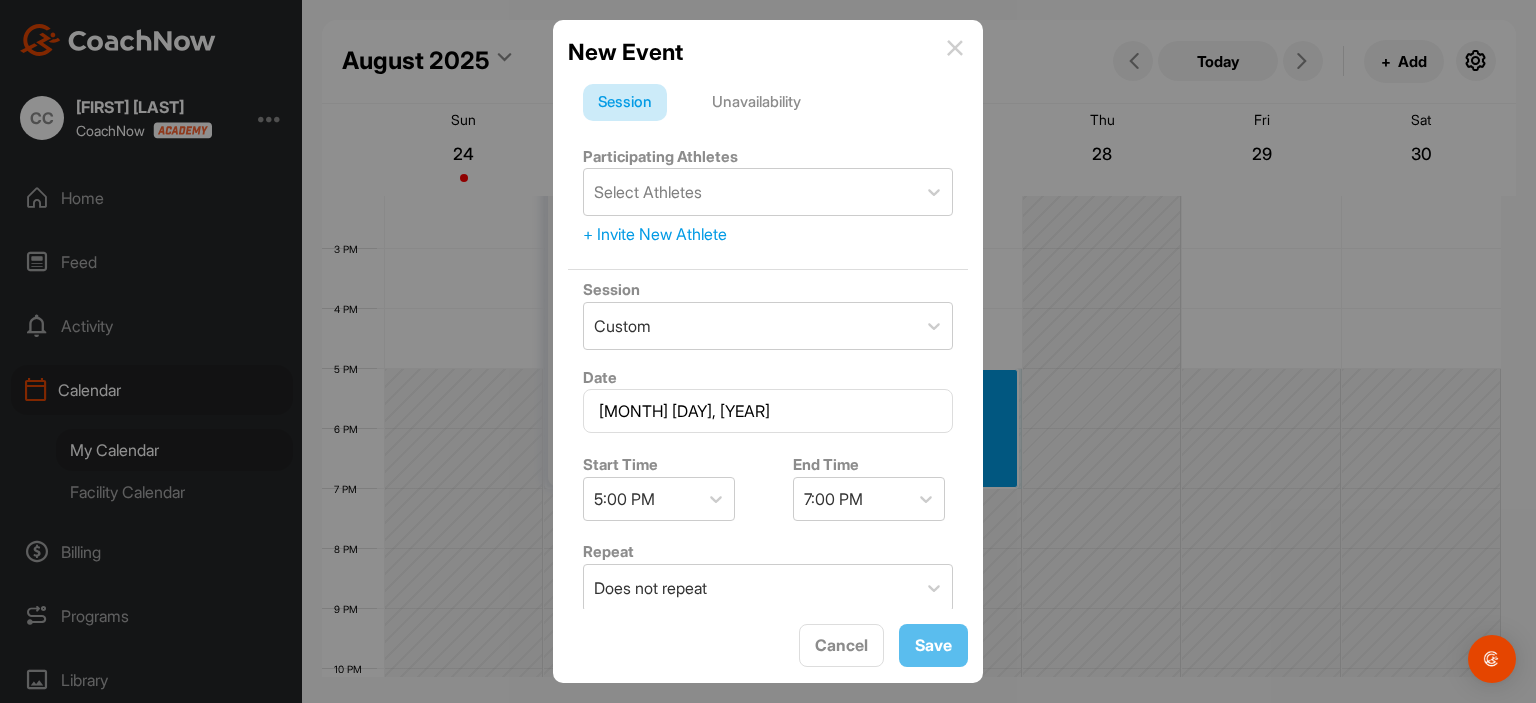 click on "Unavailability" at bounding box center [756, 103] 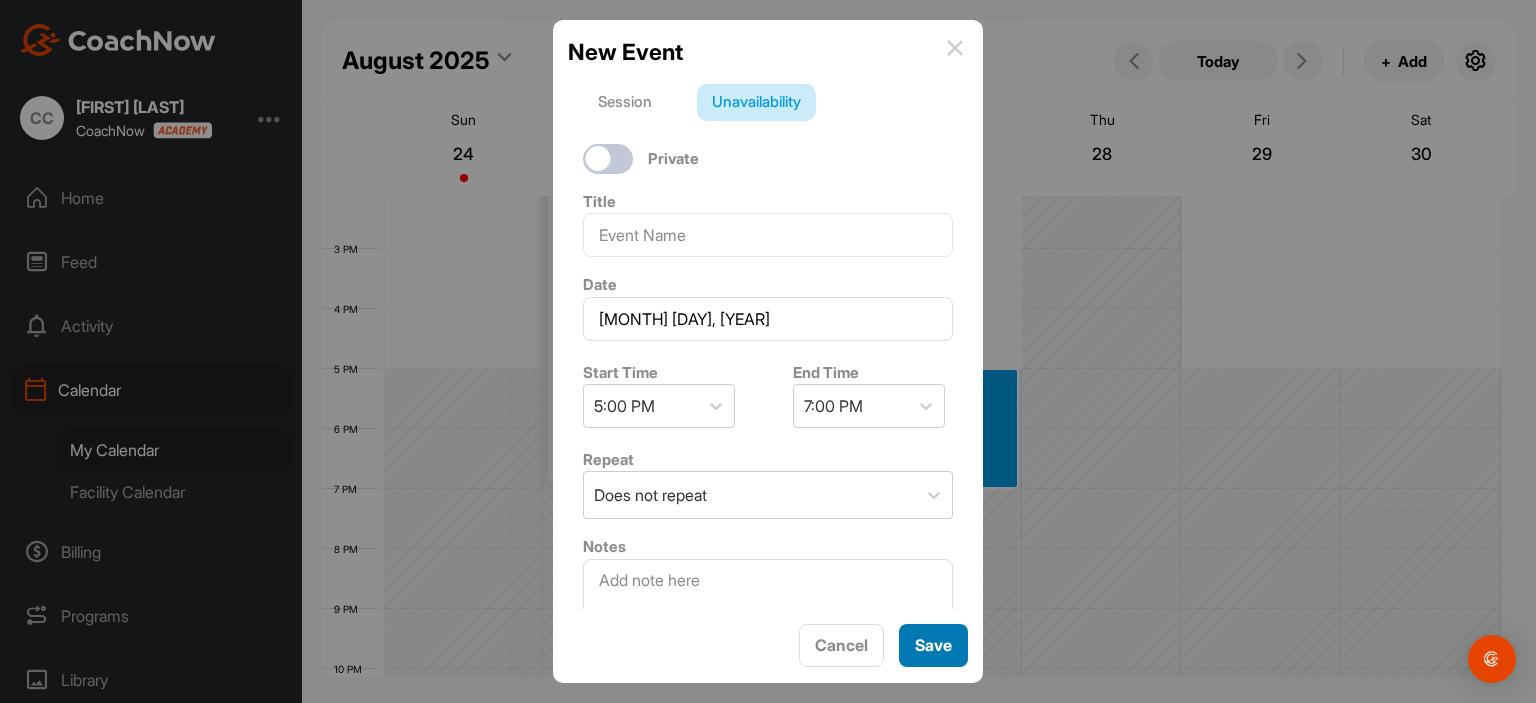 click on "Save" at bounding box center (933, 645) 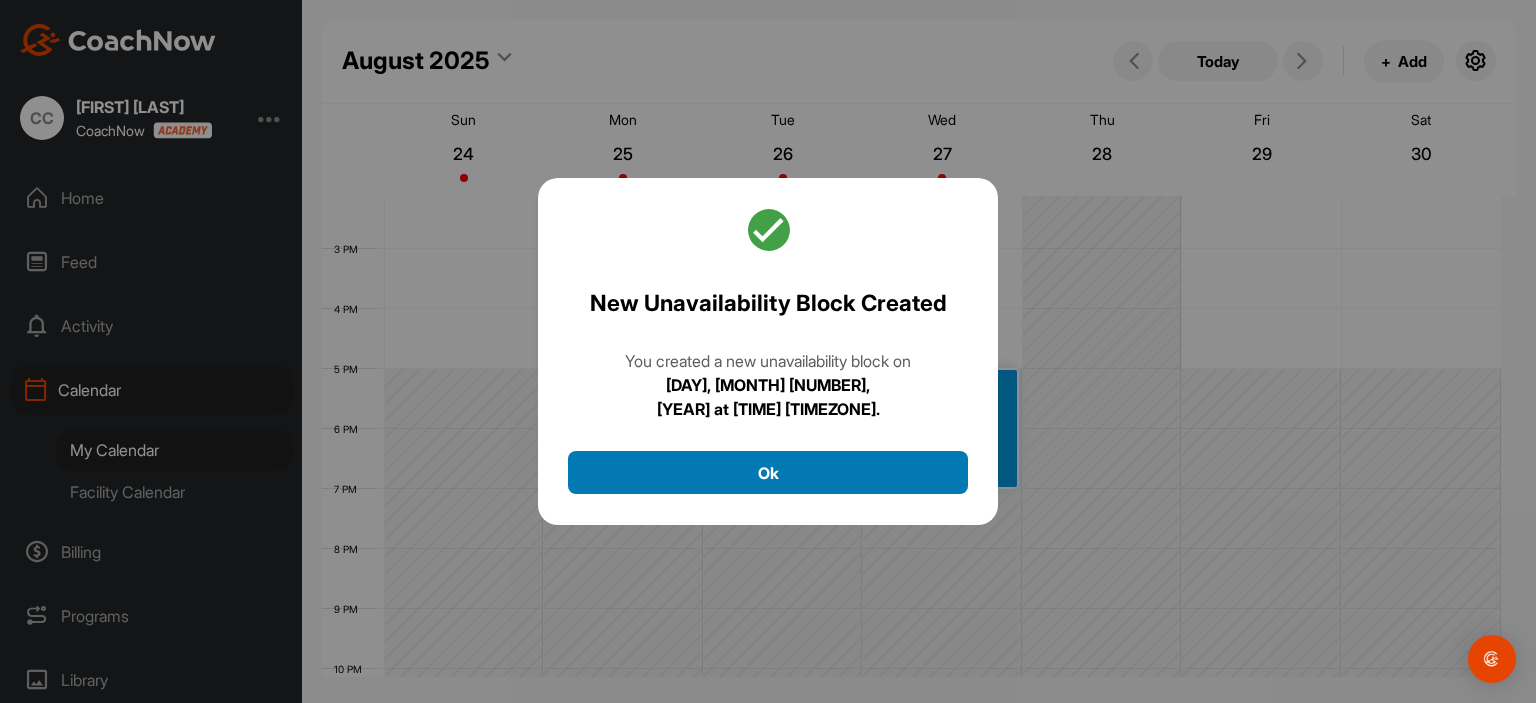 click on "Ok" at bounding box center [768, 472] 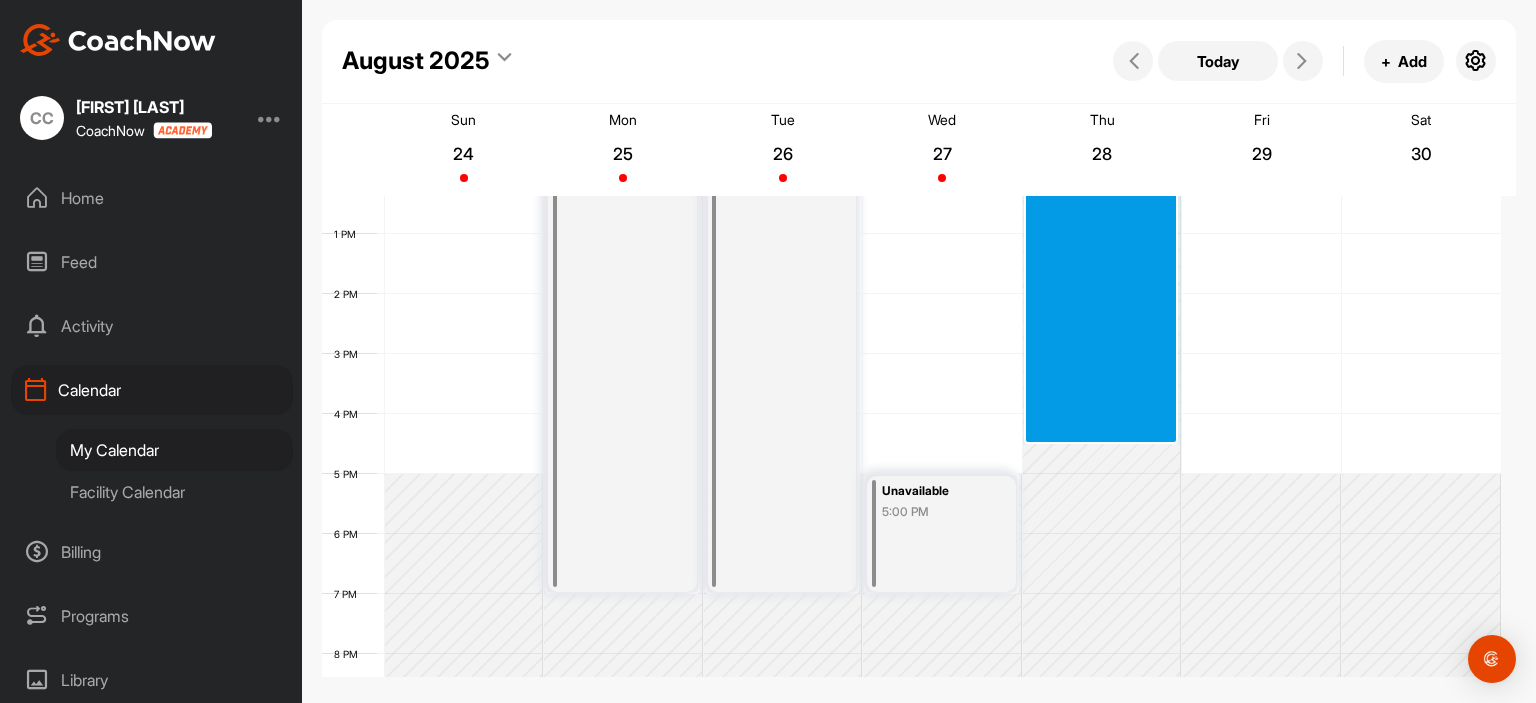 scroll, scrollTop: 747, scrollLeft: 0, axis: vertical 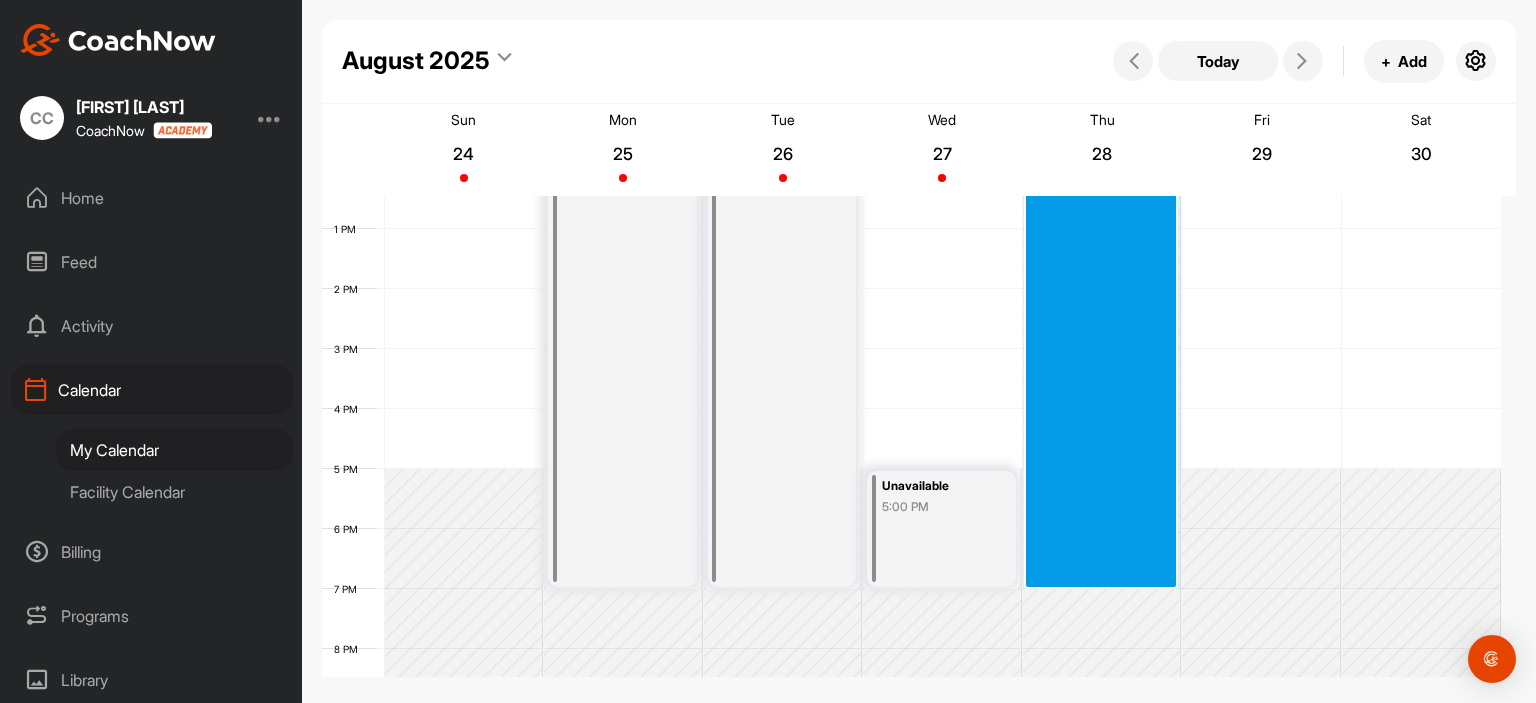 drag, startPoint x: 1072, startPoint y: 267, endPoint x: 1098, endPoint y: 584, distance: 318.06445 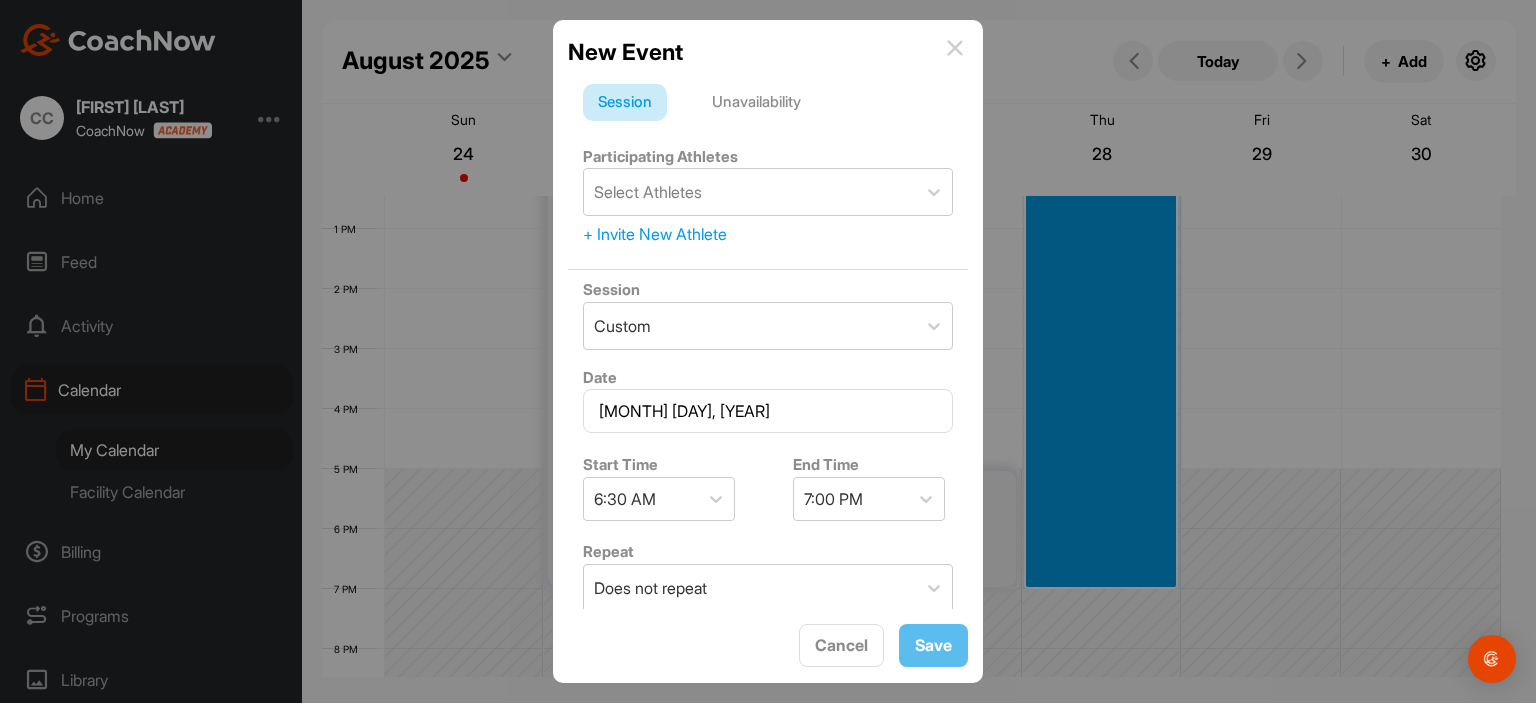 click on "Unavailability" at bounding box center [756, 103] 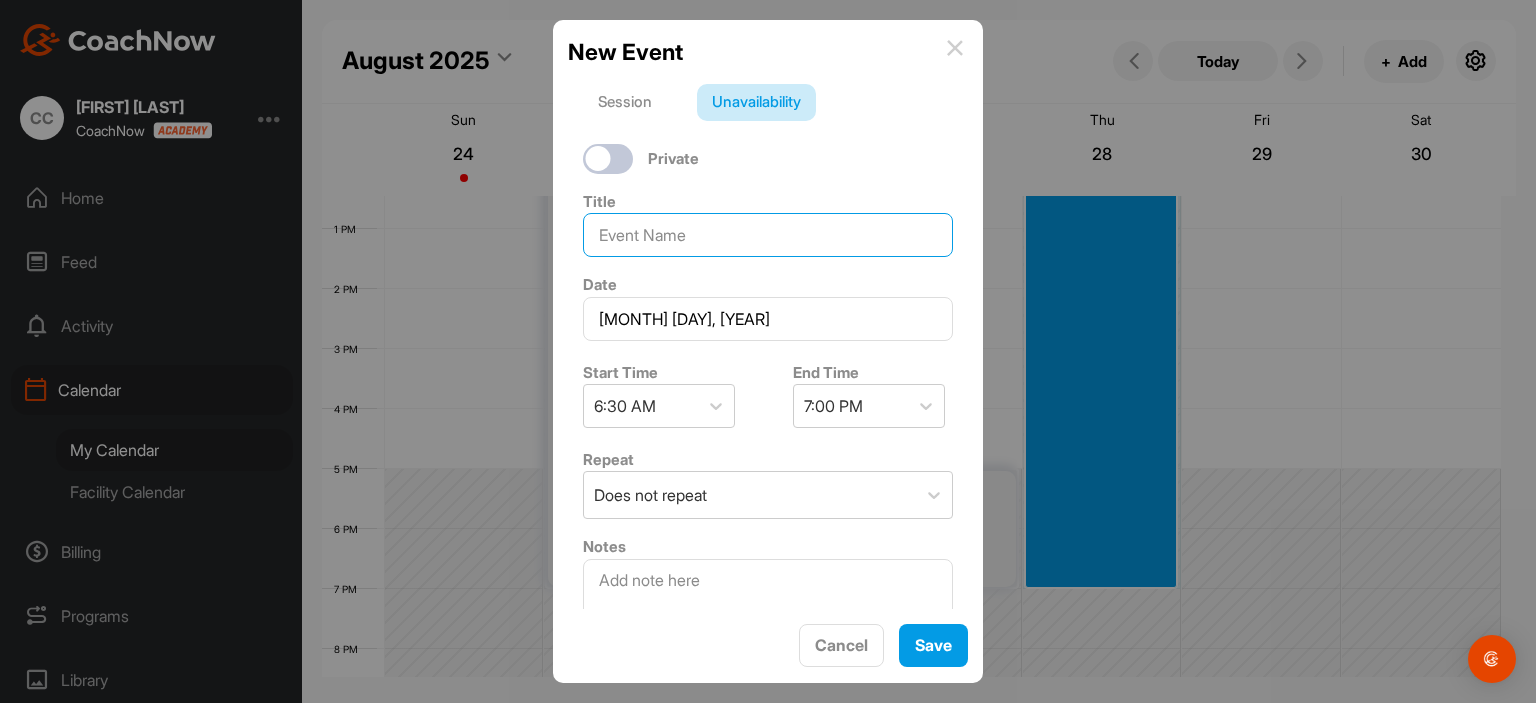 click at bounding box center (768, 235) 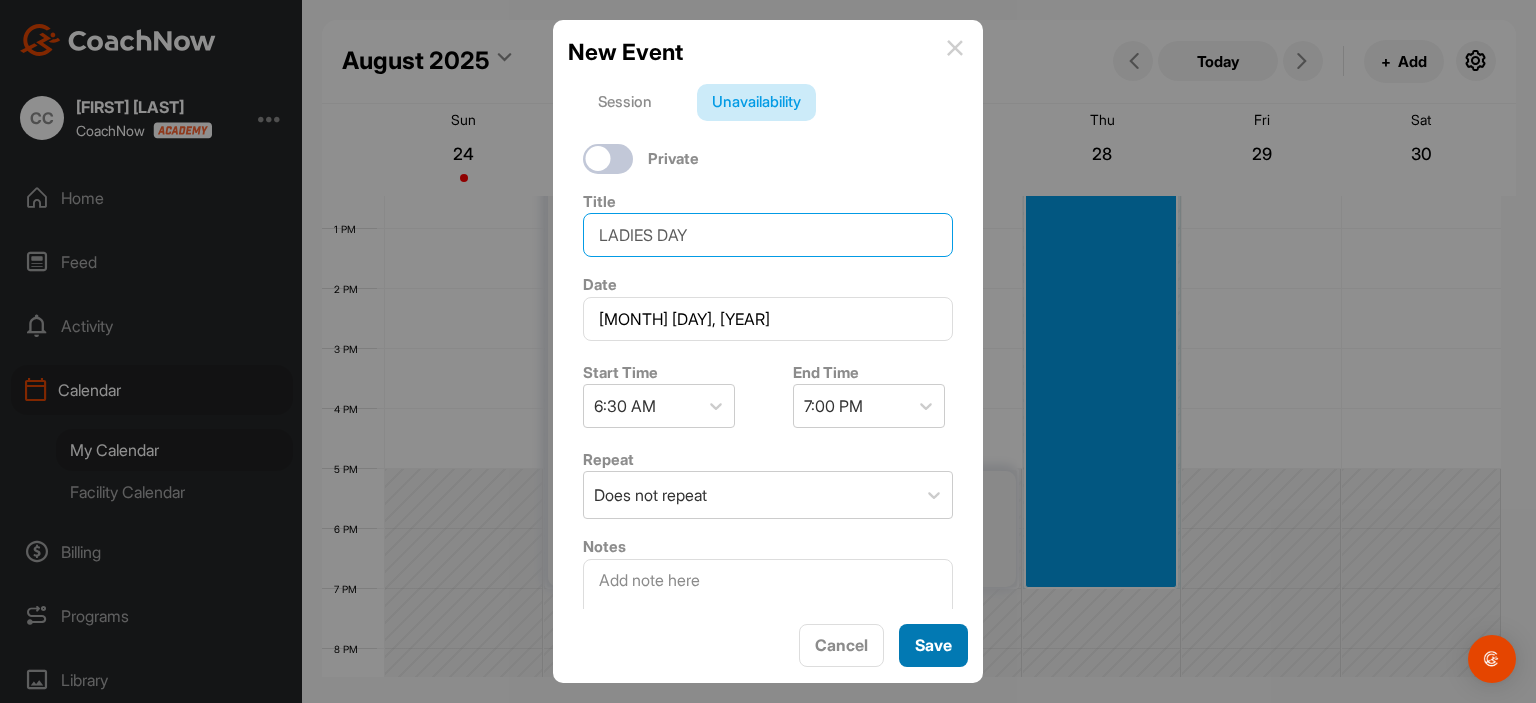 type on "LADIES DAY" 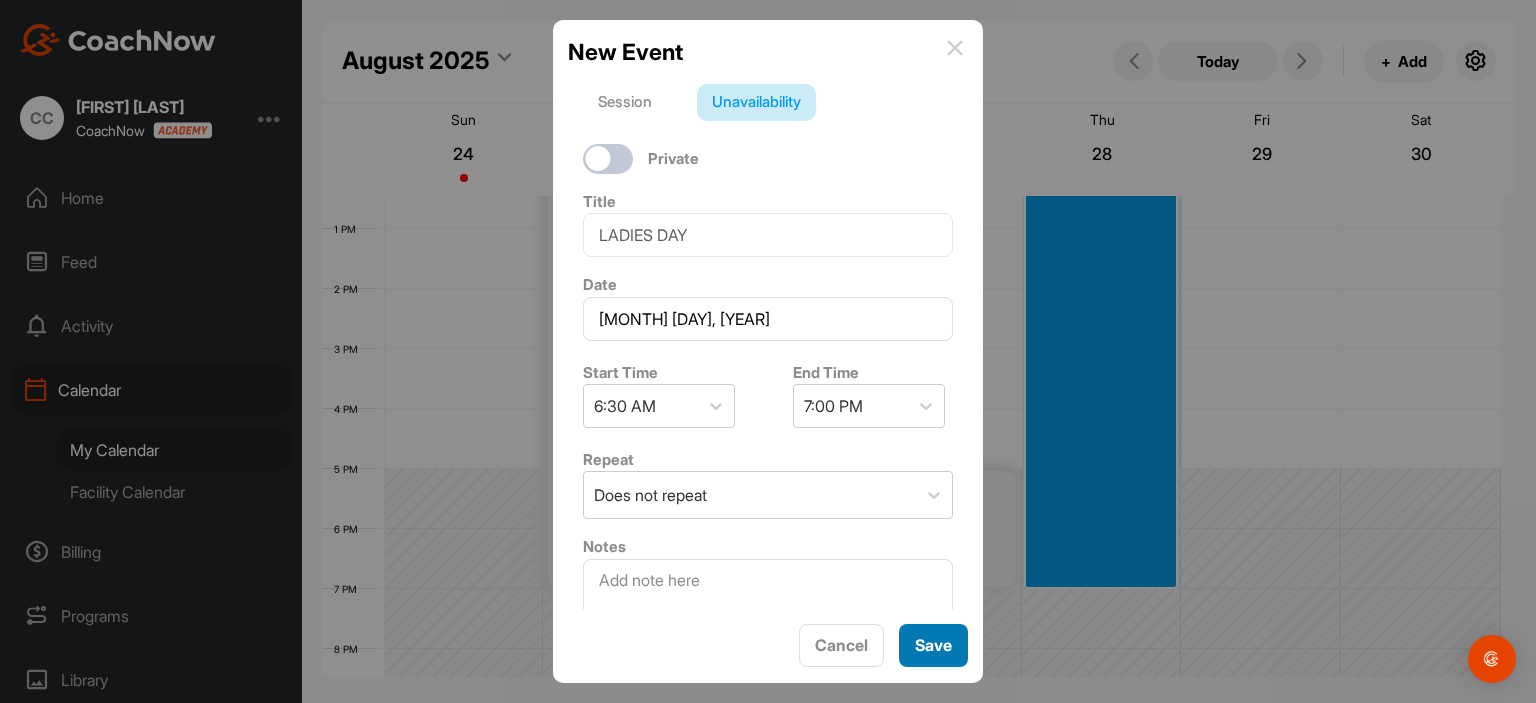 click on "Save" at bounding box center (933, 645) 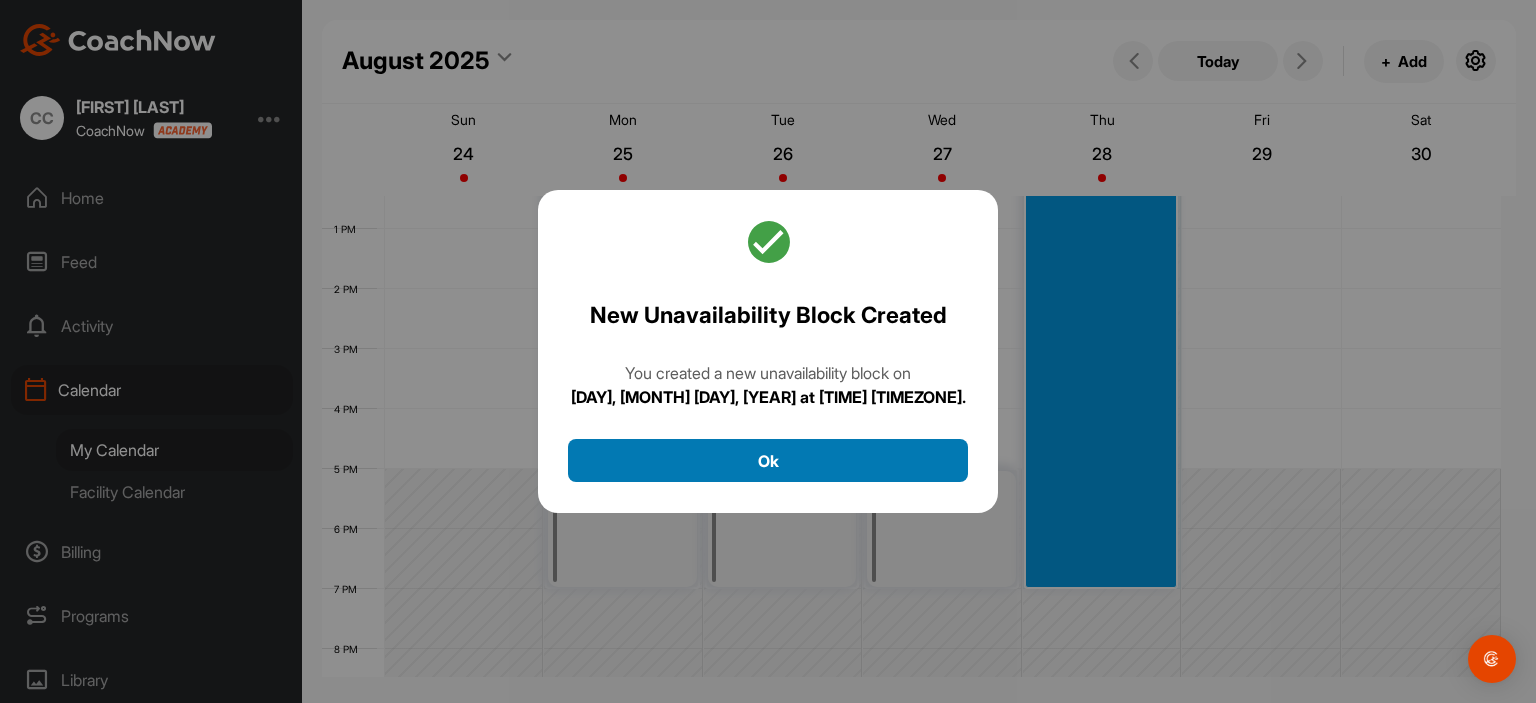 click on "Ok" at bounding box center [768, 460] 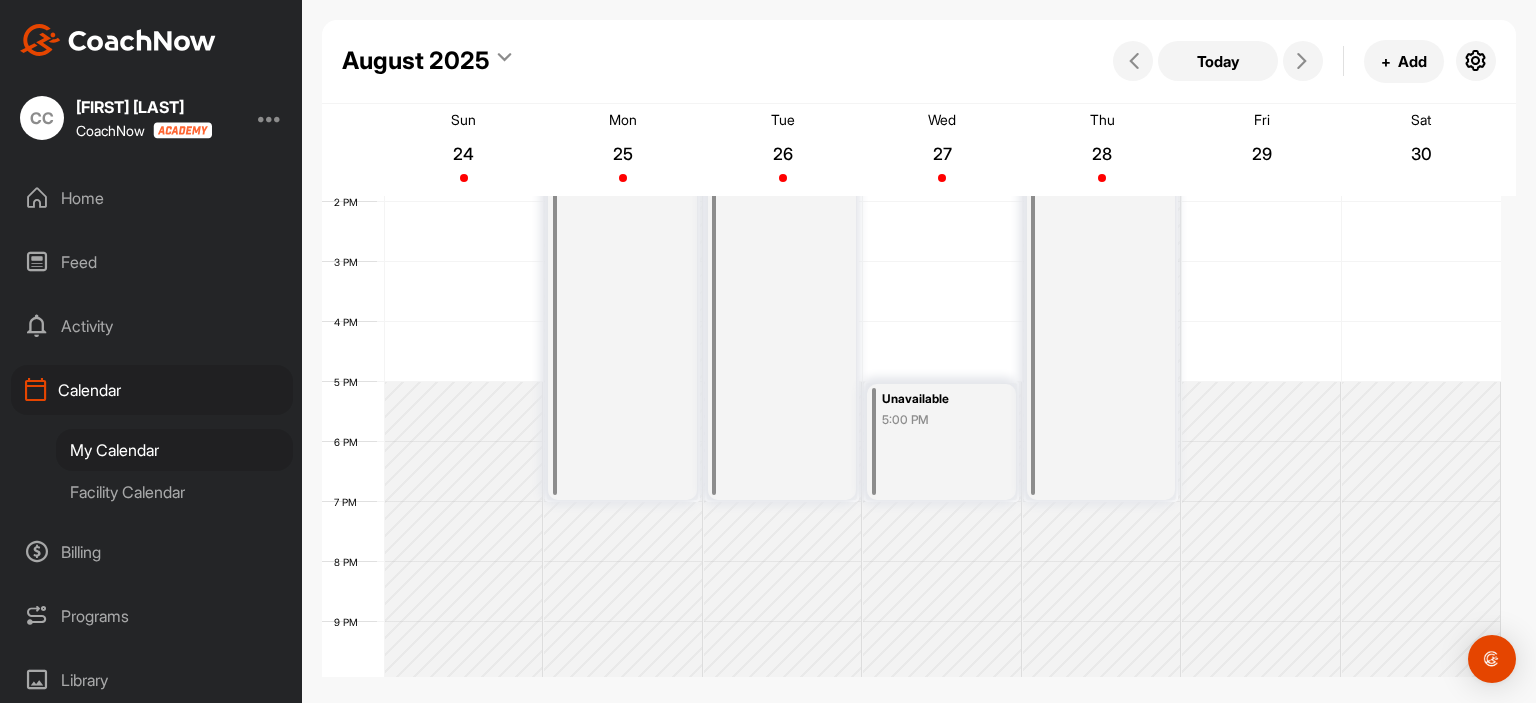 scroll, scrollTop: 847, scrollLeft: 0, axis: vertical 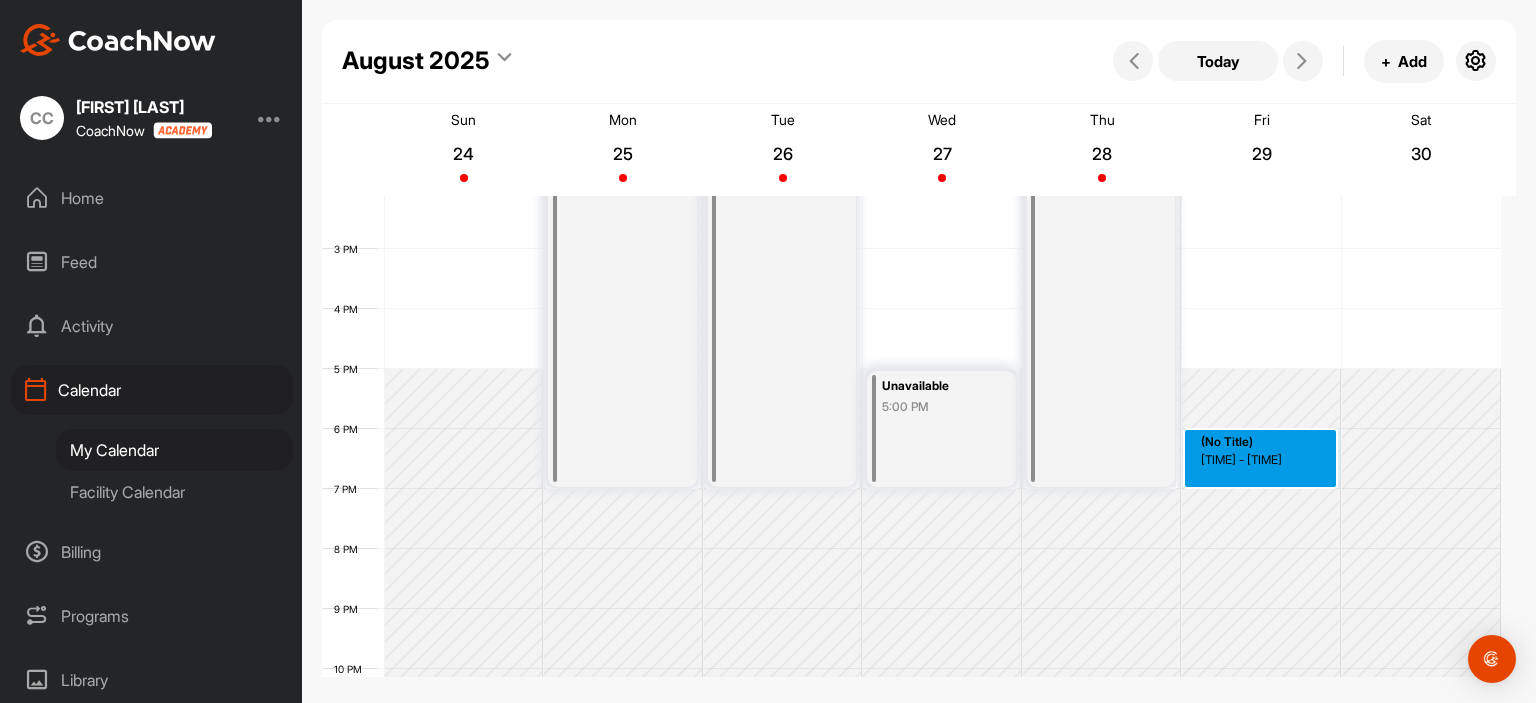 drag, startPoint x: 1250, startPoint y: 429, endPoint x: 1238, endPoint y: 476, distance: 48.507732 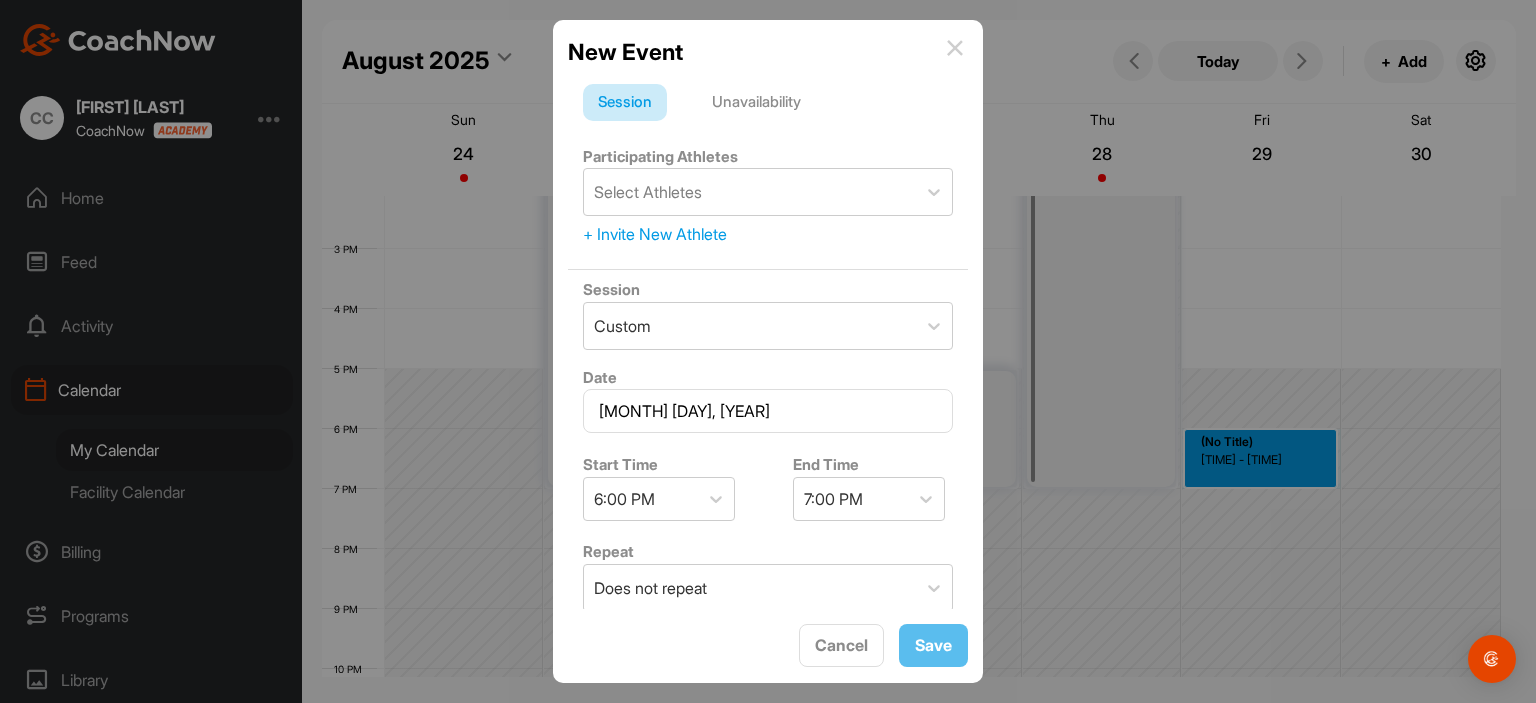click on "Unavailability" at bounding box center (756, 103) 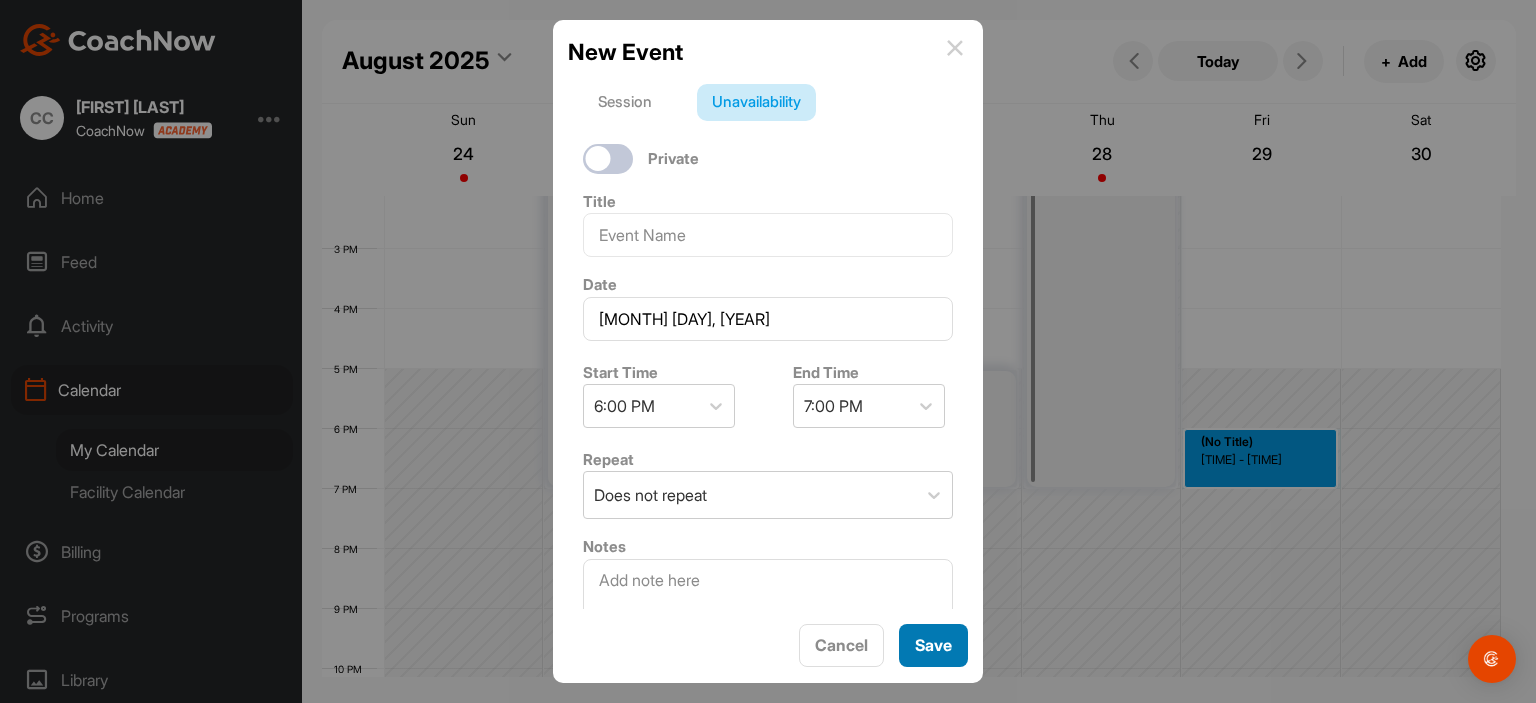click on "Save" at bounding box center [933, 645] 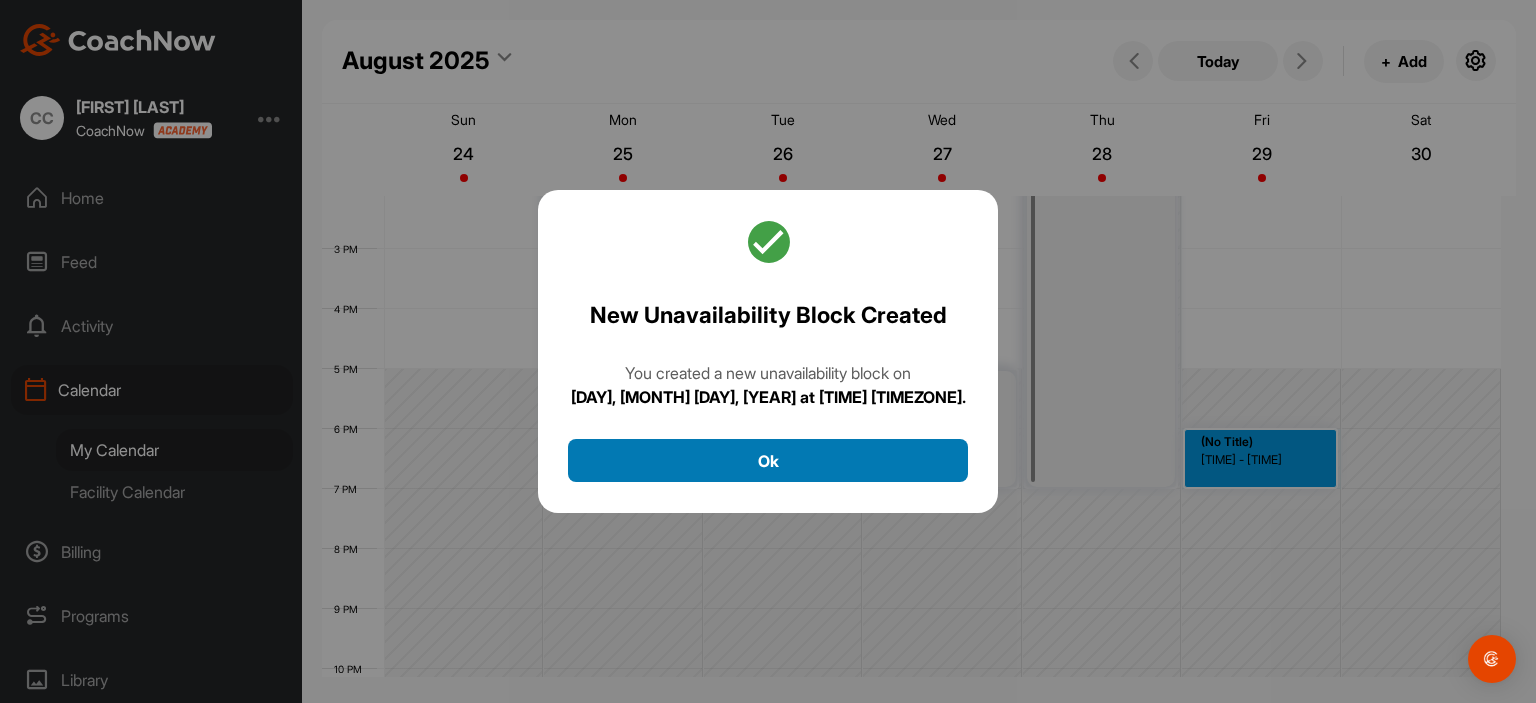 click on "Ok" at bounding box center [768, 460] 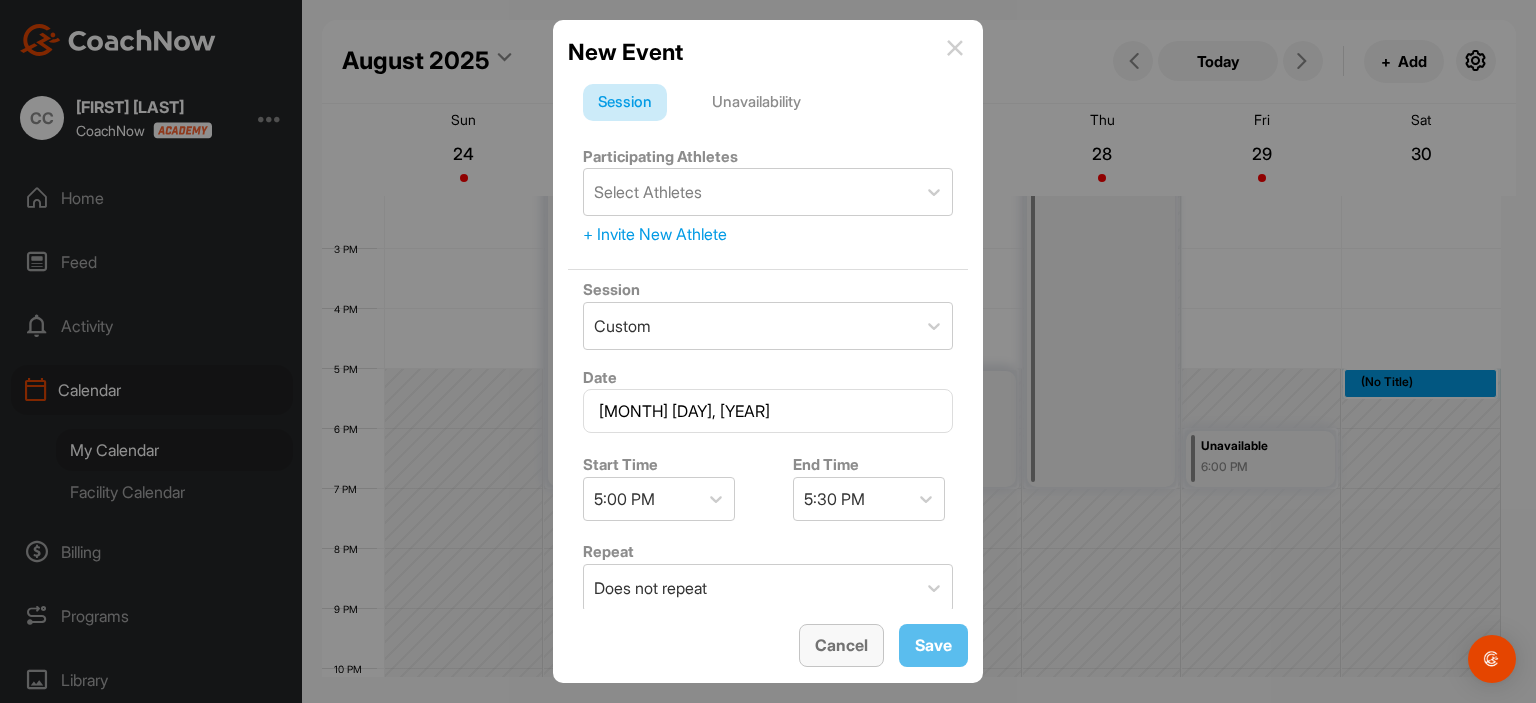 click on "Cancel" at bounding box center (841, 645) 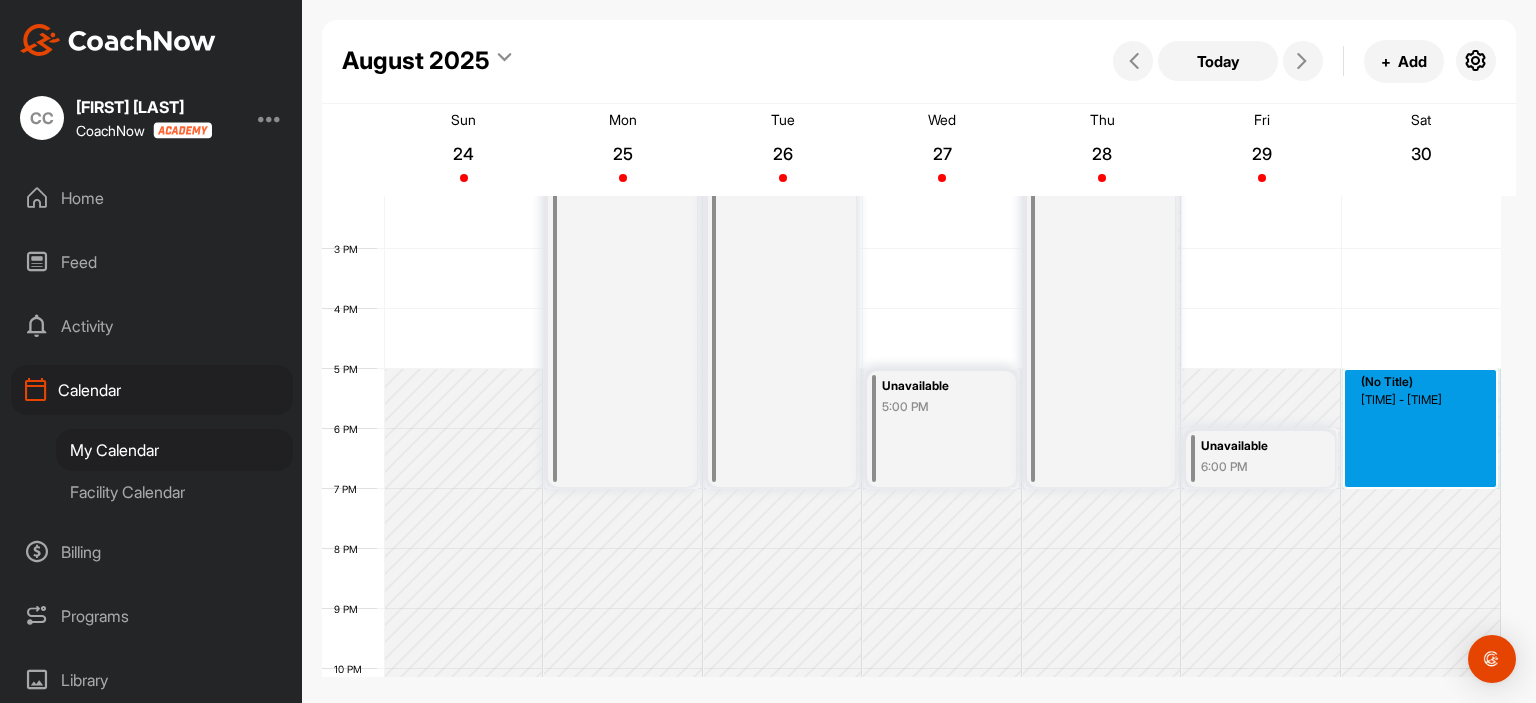 drag, startPoint x: 1356, startPoint y: 376, endPoint x: 1353, endPoint y: 481, distance: 105.04285 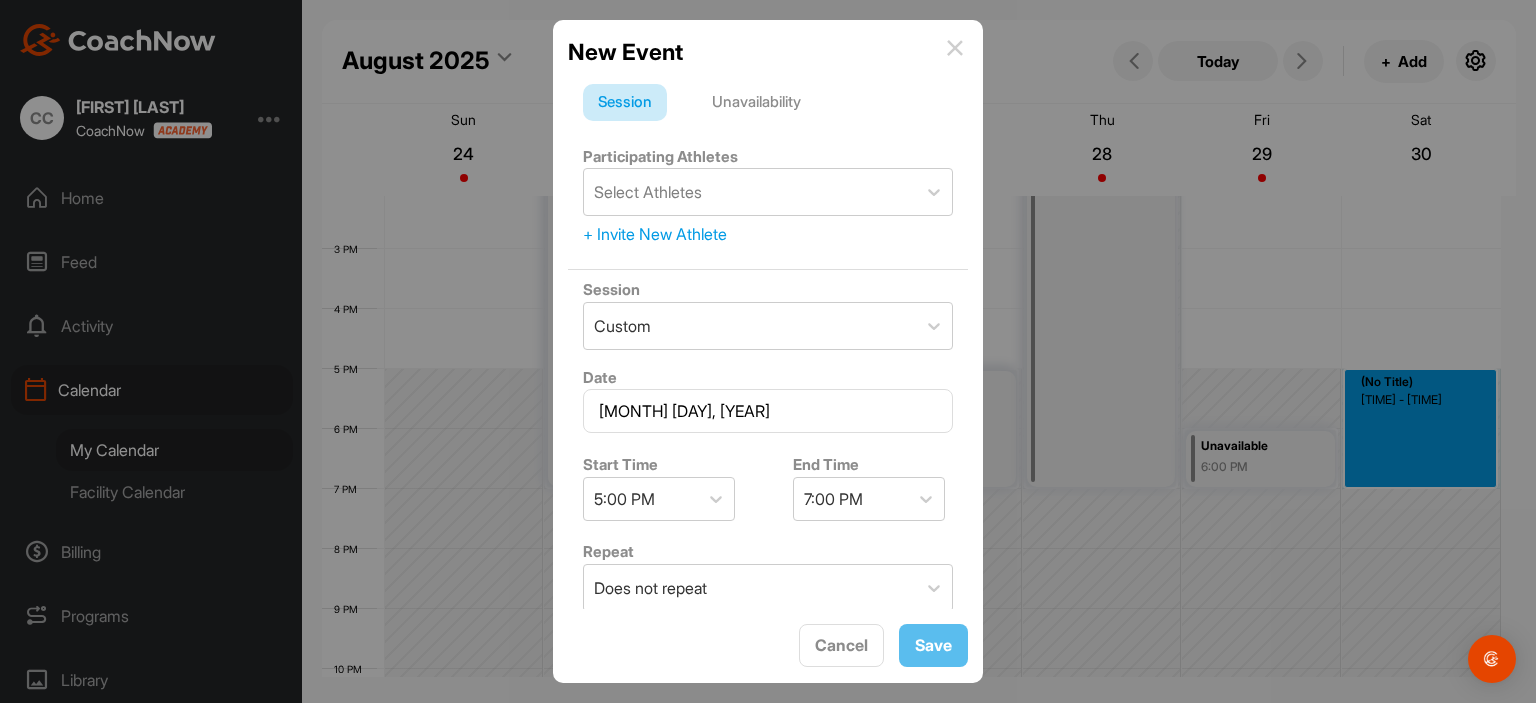 click on "Unavailability" at bounding box center [756, 103] 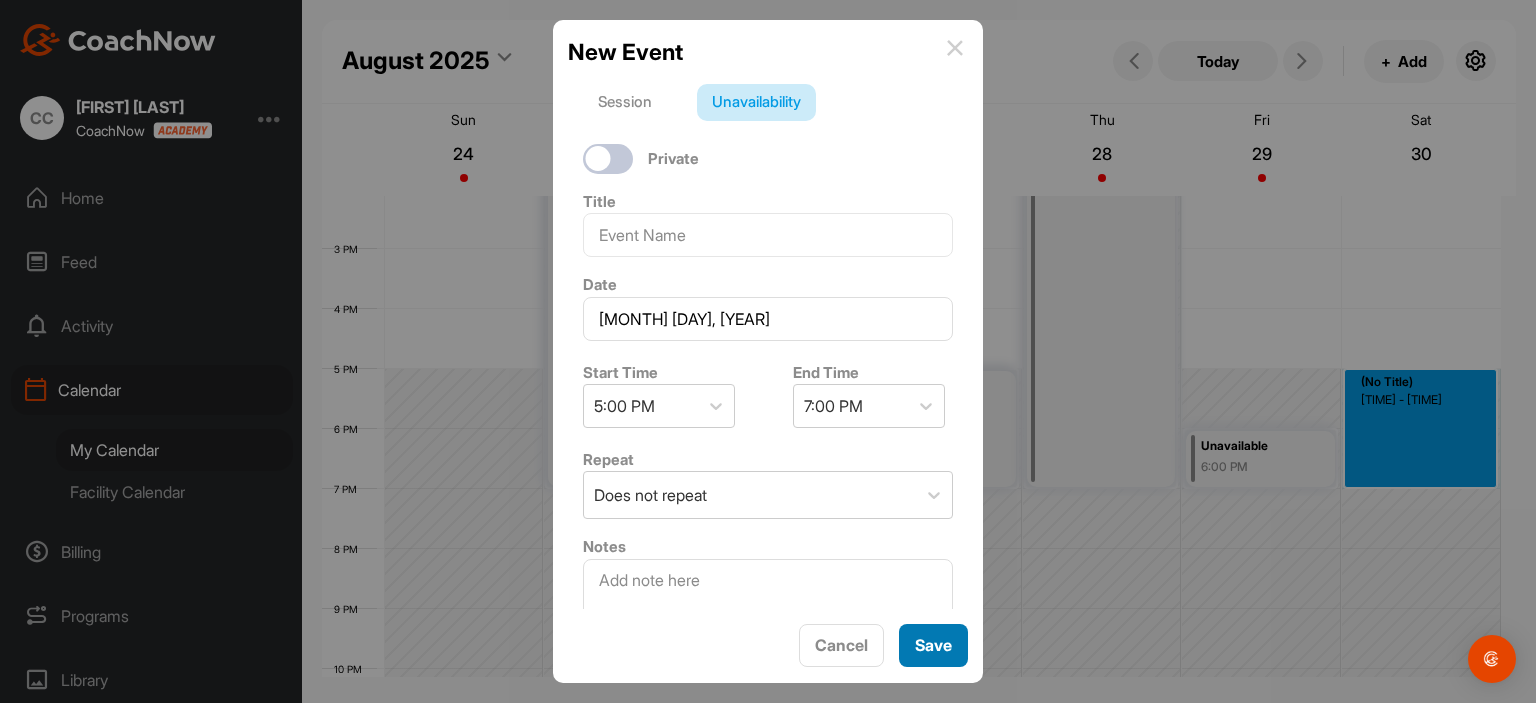 click on "Save" at bounding box center (933, 645) 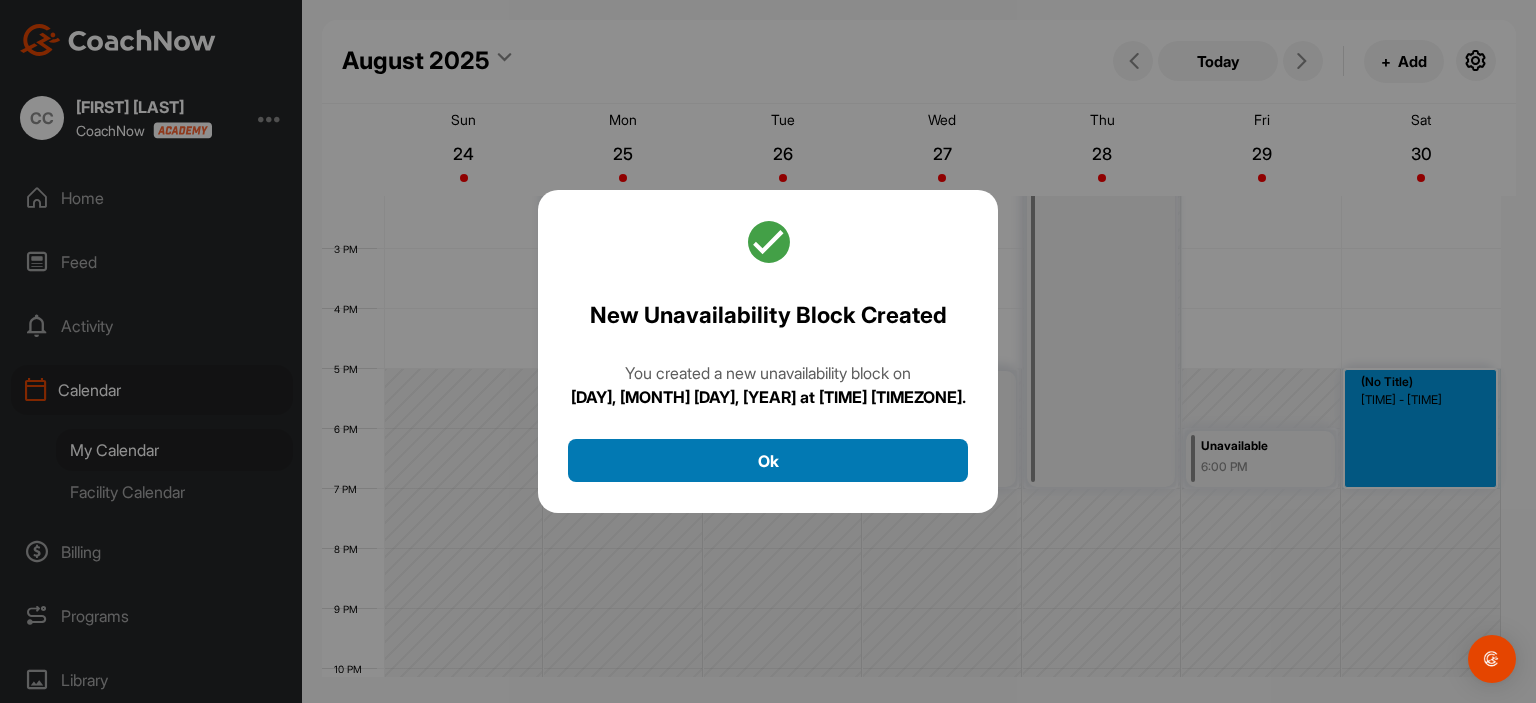 click on "Ok" at bounding box center [768, 460] 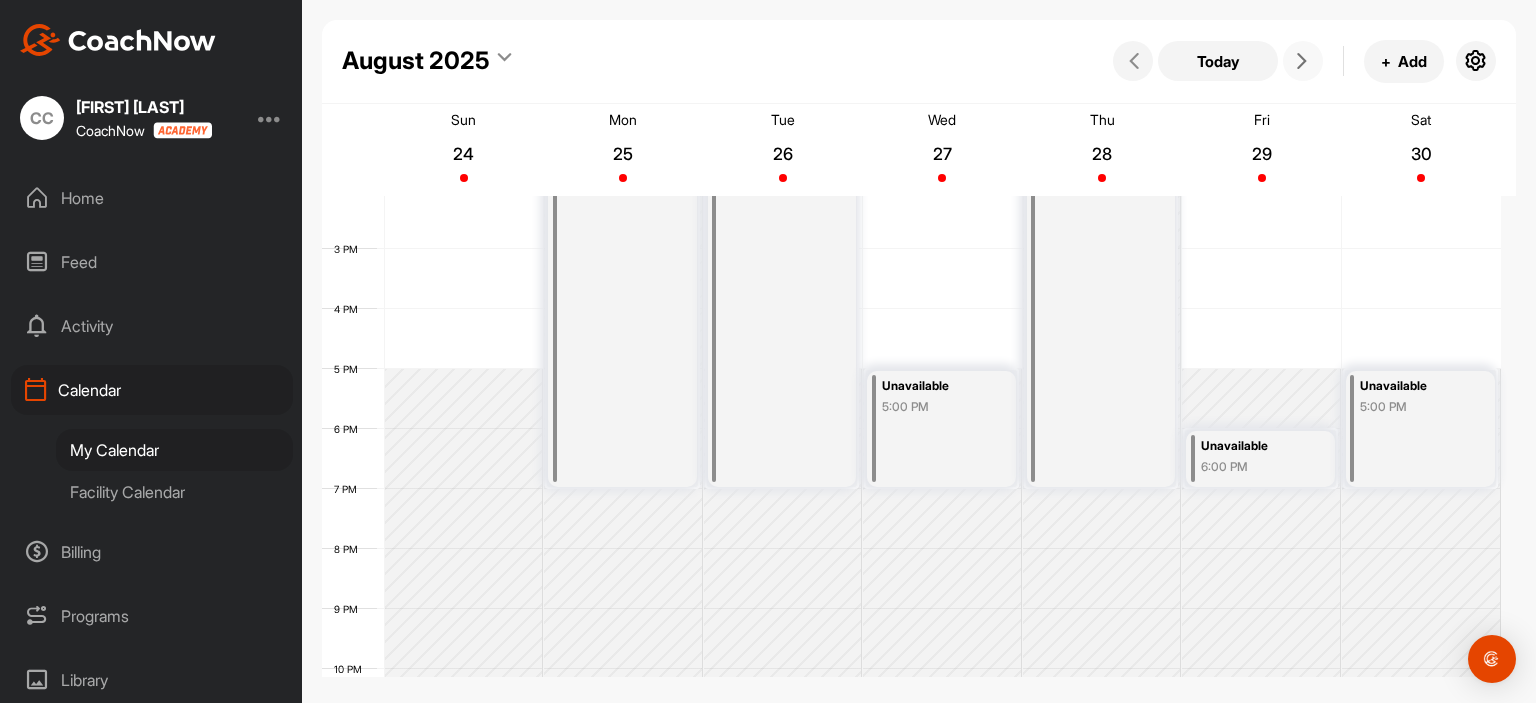click at bounding box center (1303, 61) 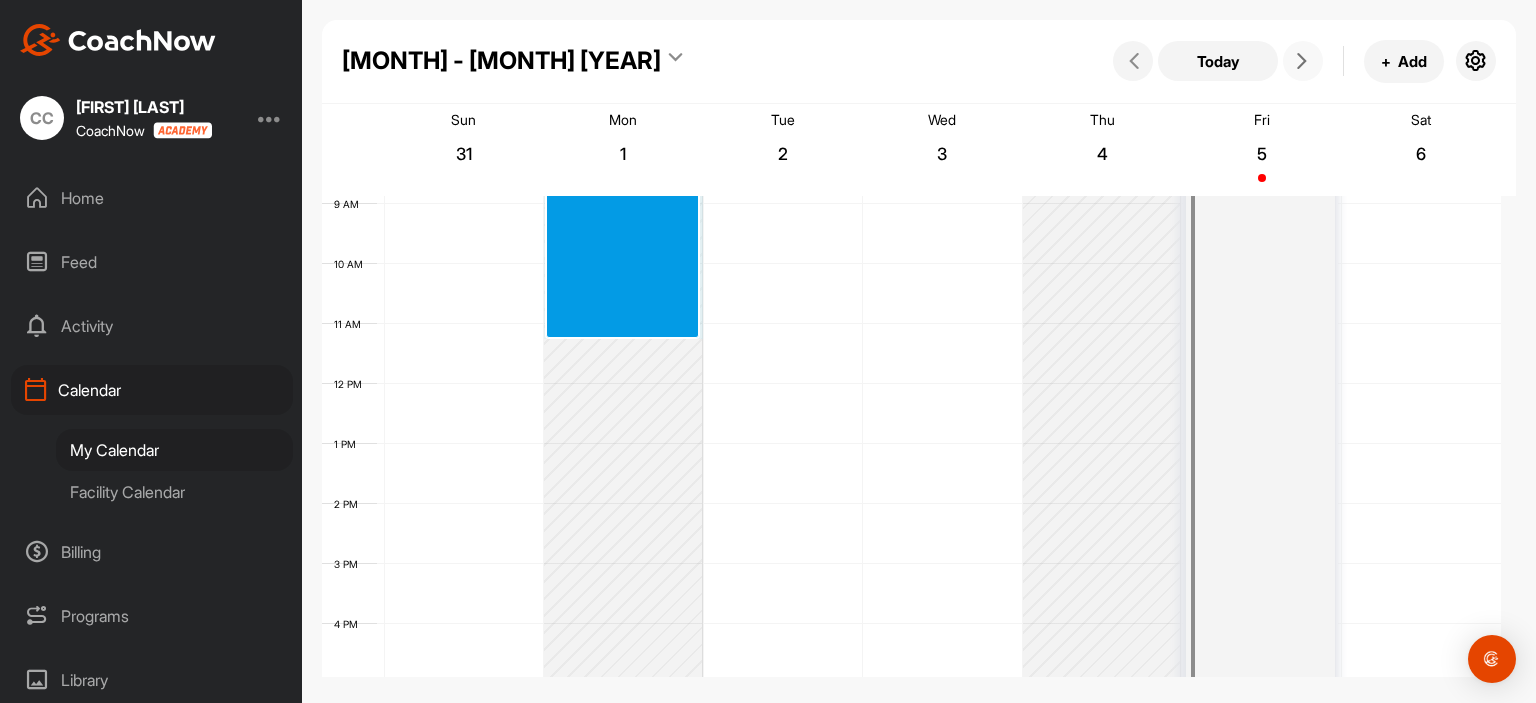 scroll, scrollTop: 958, scrollLeft: 0, axis: vertical 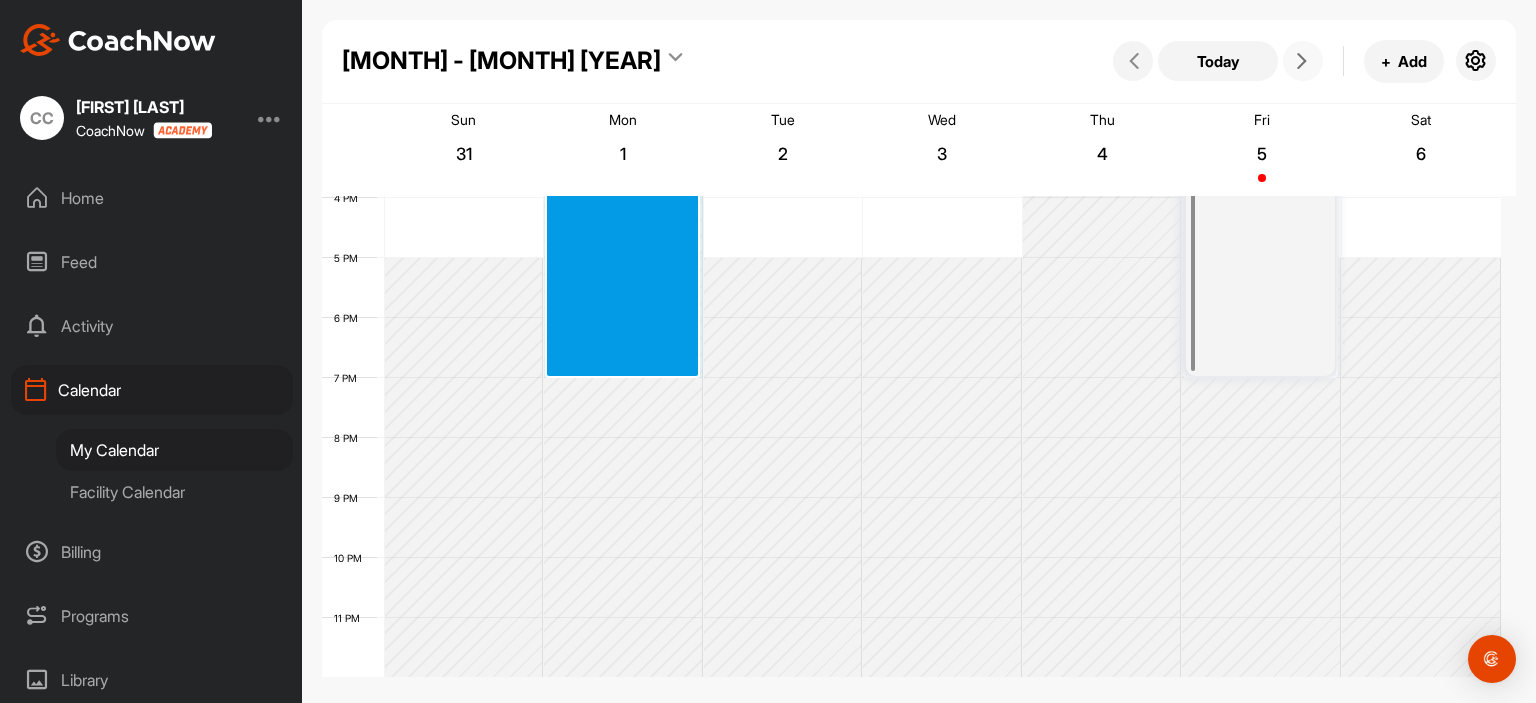drag, startPoint x: 614, startPoint y: 269, endPoint x: 553, endPoint y: 367, distance: 115.43397 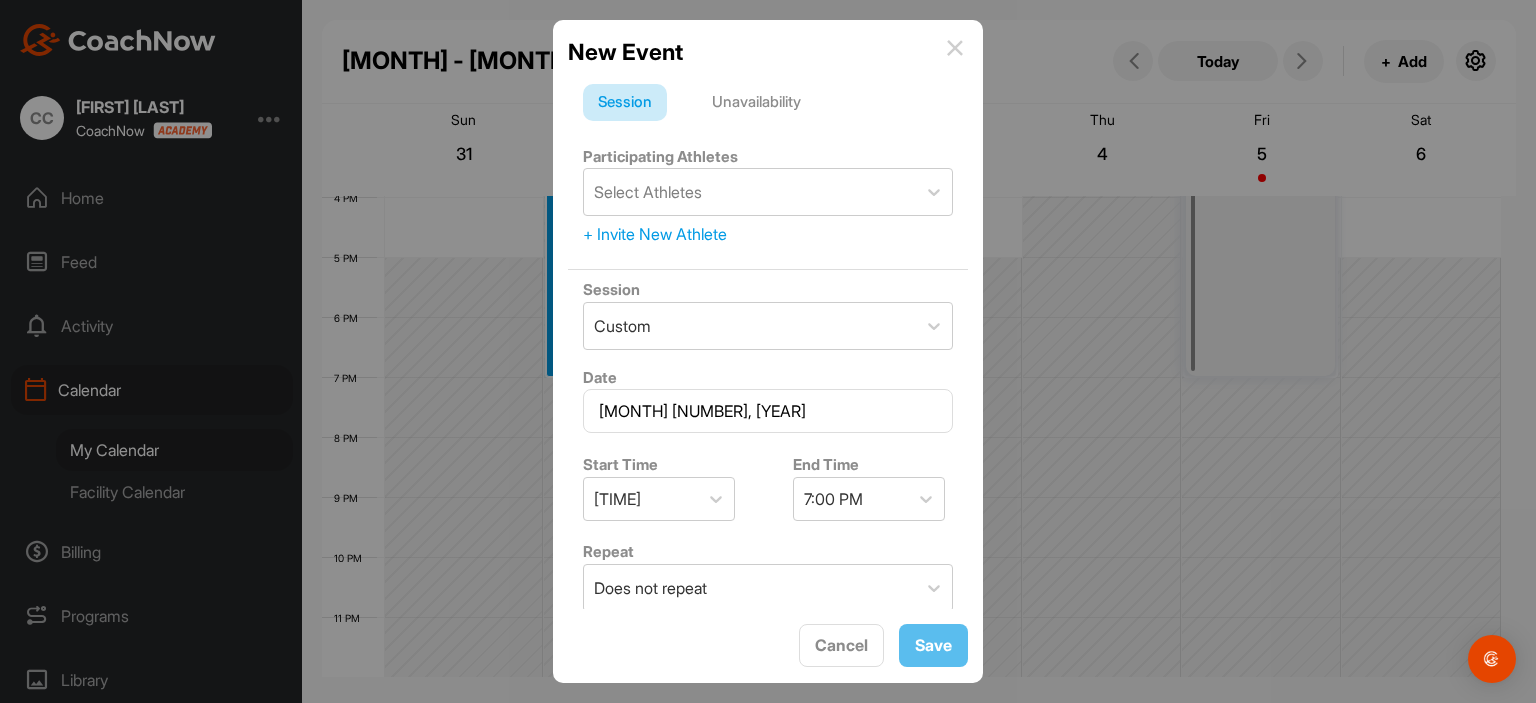 click on "Unavailability" at bounding box center (756, 103) 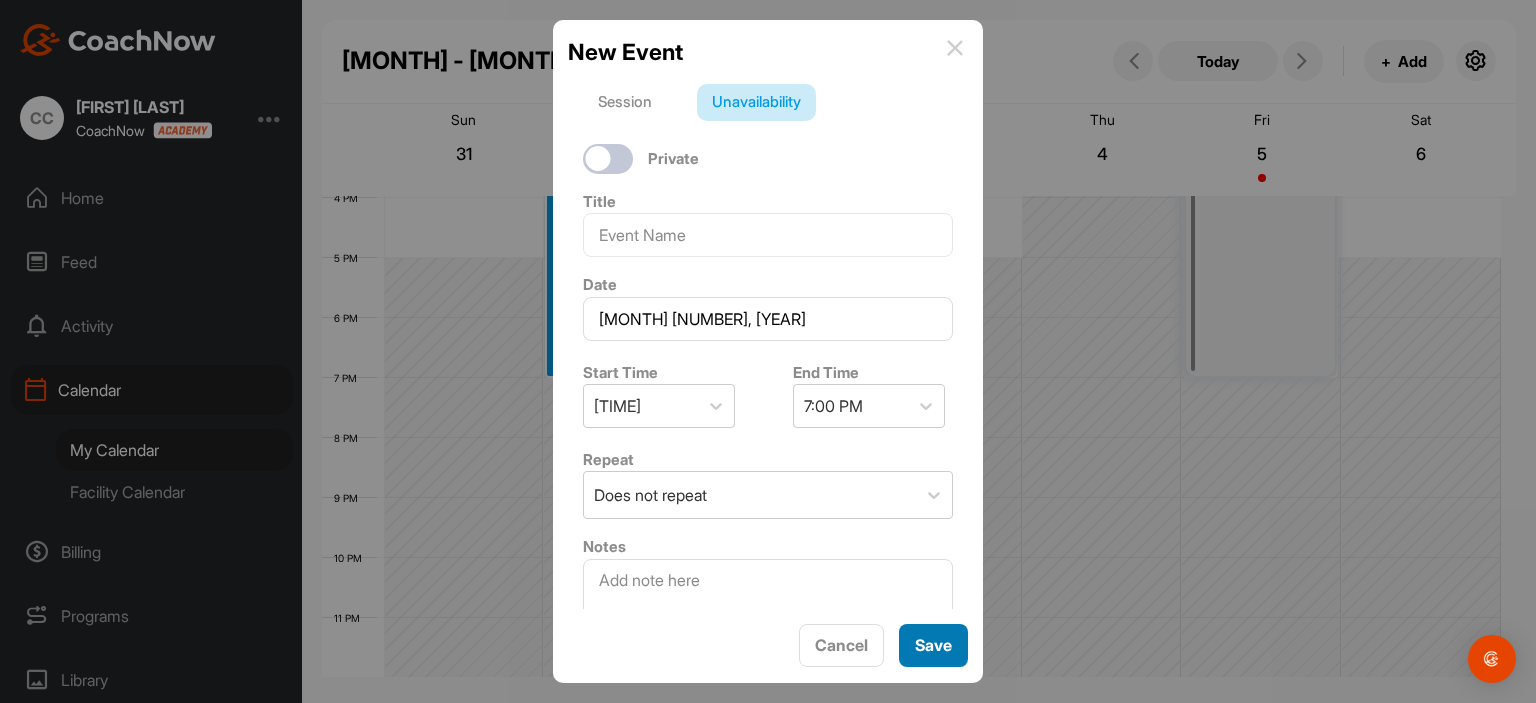 click on "Save" at bounding box center [933, 645] 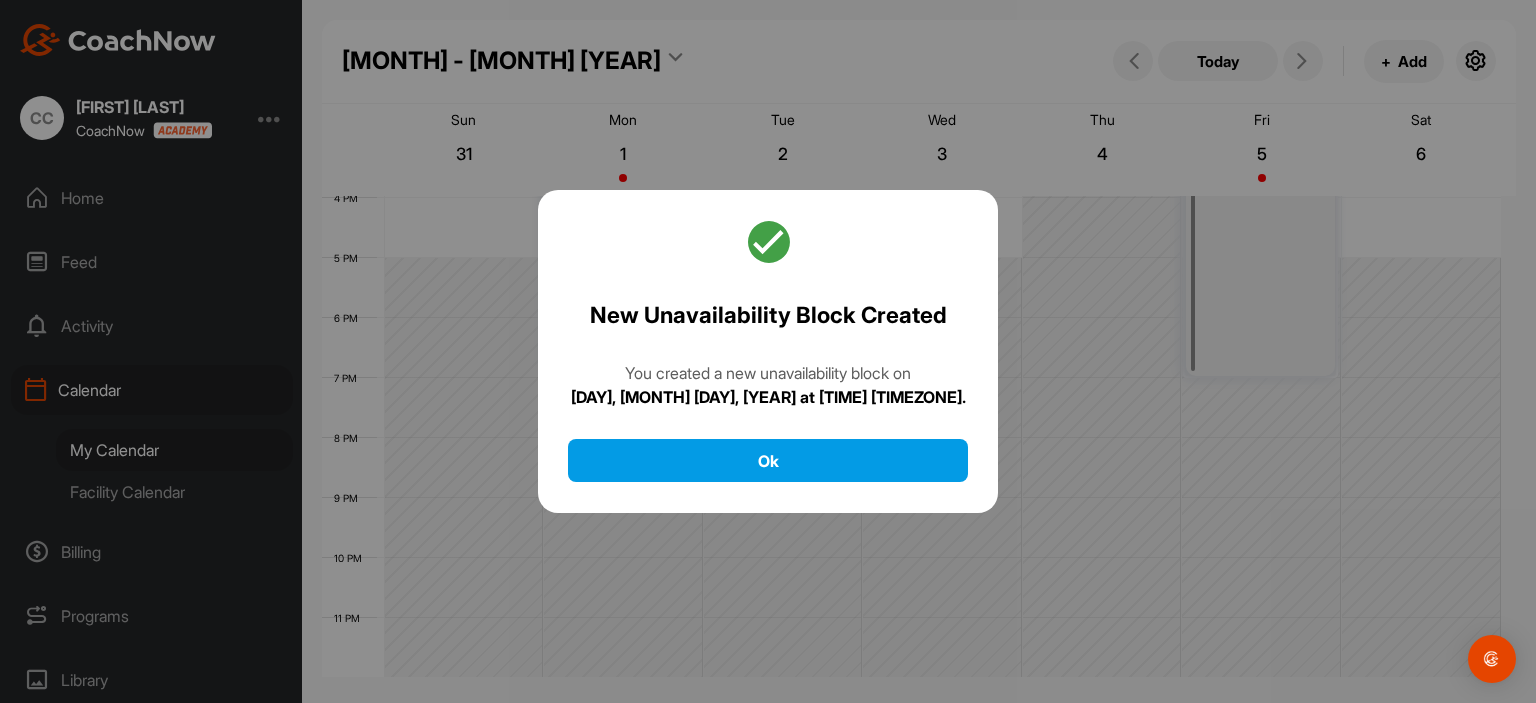 click on "New Unavailability Block Created You created a new unavailability block on   [DAY], [MONTH] [NUMBER], [YEAR] at [TIME] [TIMEZONE]. Ok" at bounding box center [768, 352] 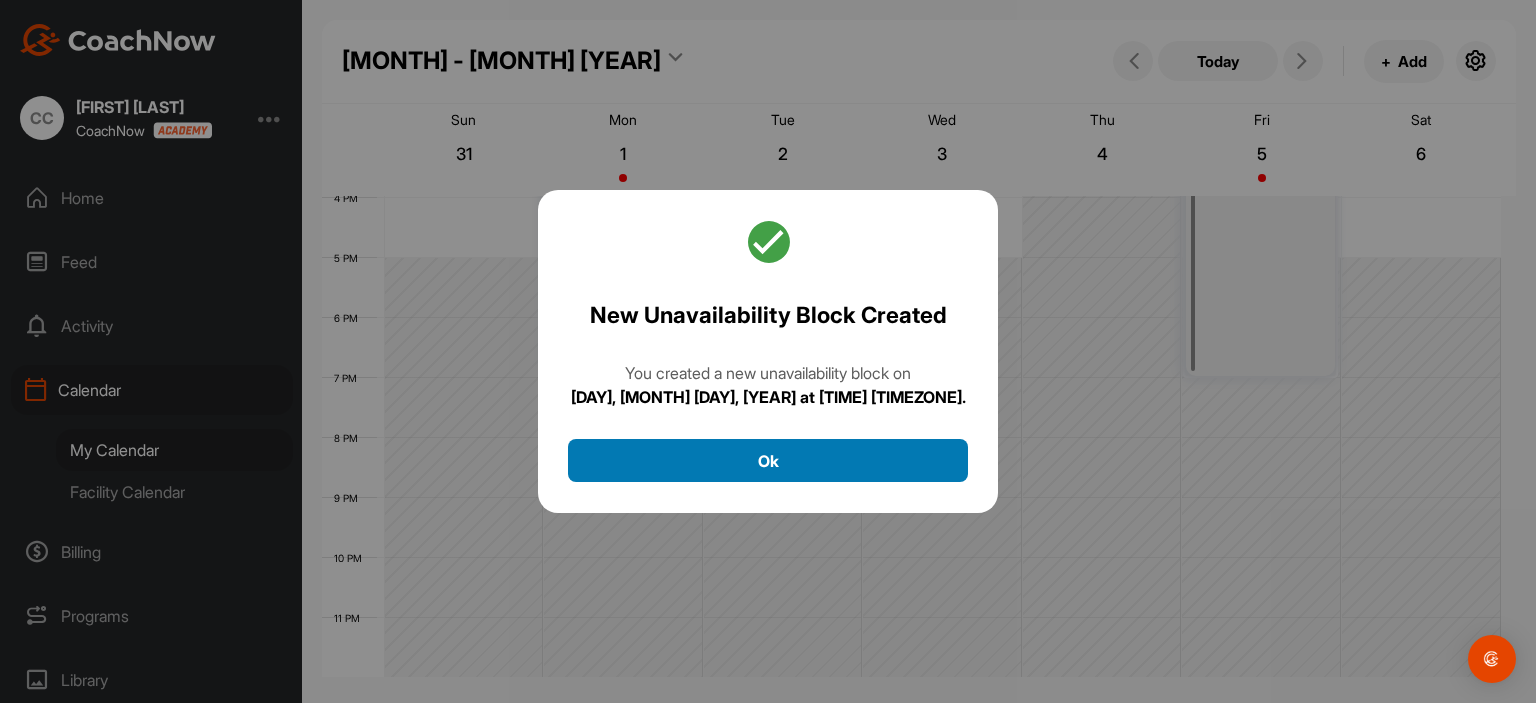 click on "Ok" at bounding box center [768, 460] 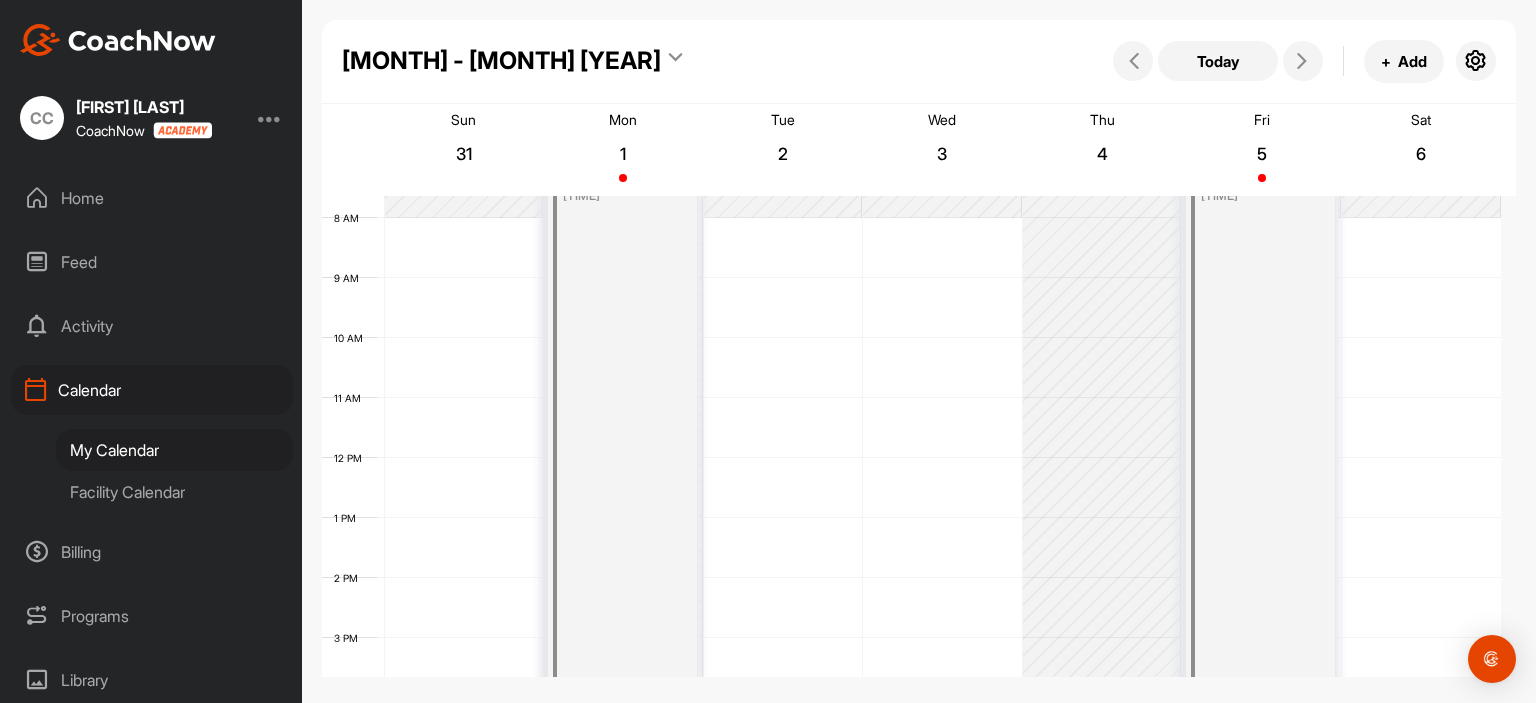 scroll, scrollTop: 258, scrollLeft: 0, axis: vertical 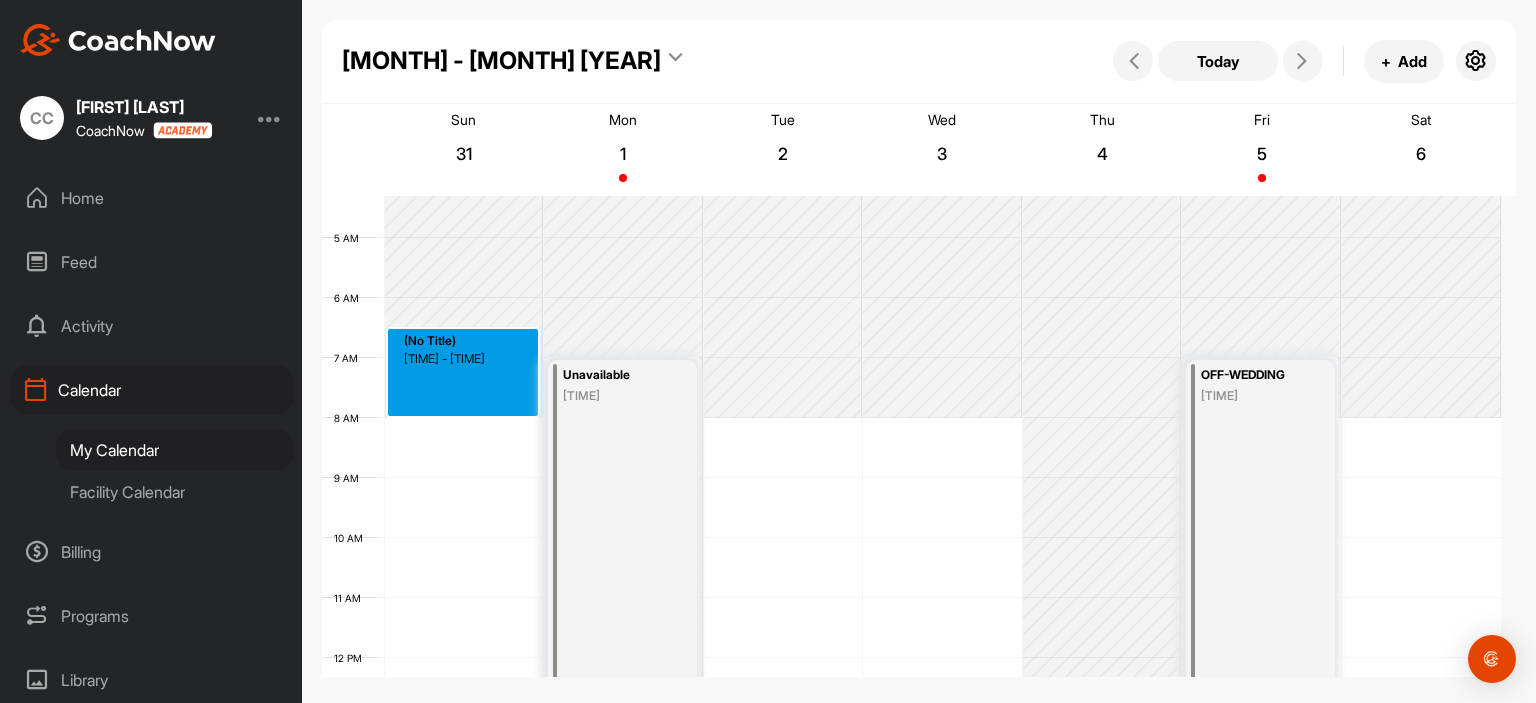 drag, startPoint x: 400, startPoint y: 355, endPoint x: 426, endPoint y: 414, distance: 64.4748 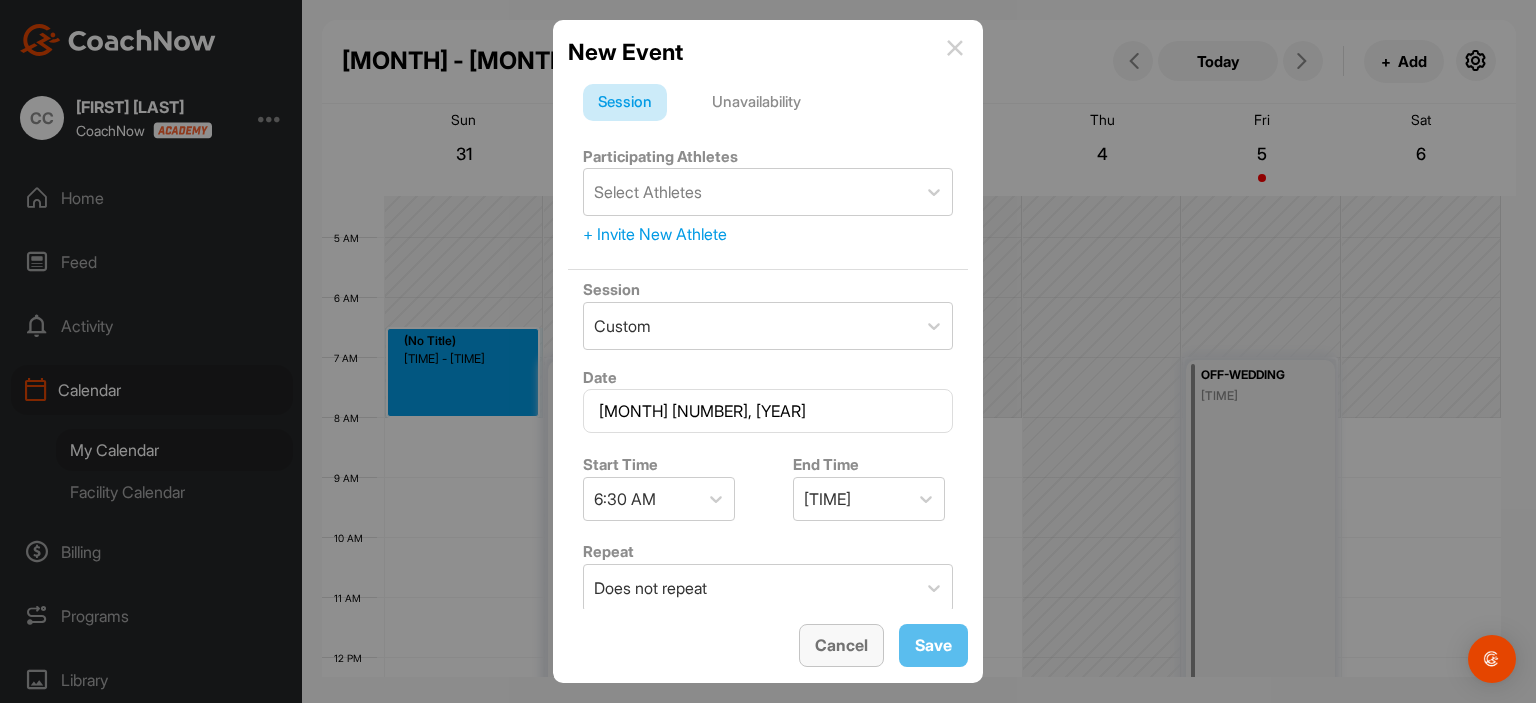 click on "Cancel" at bounding box center [841, 645] 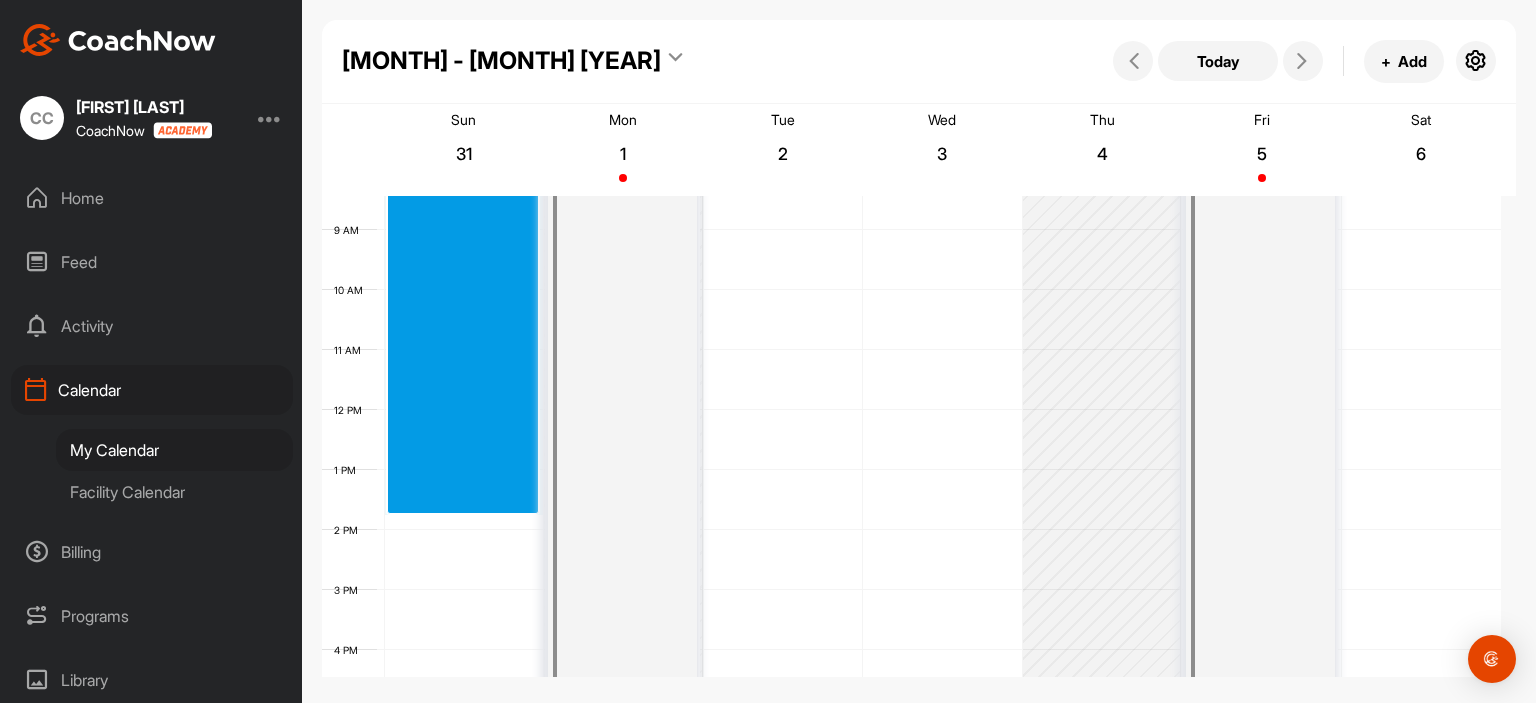 scroll, scrollTop: 858, scrollLeft: 0, axis: vertical 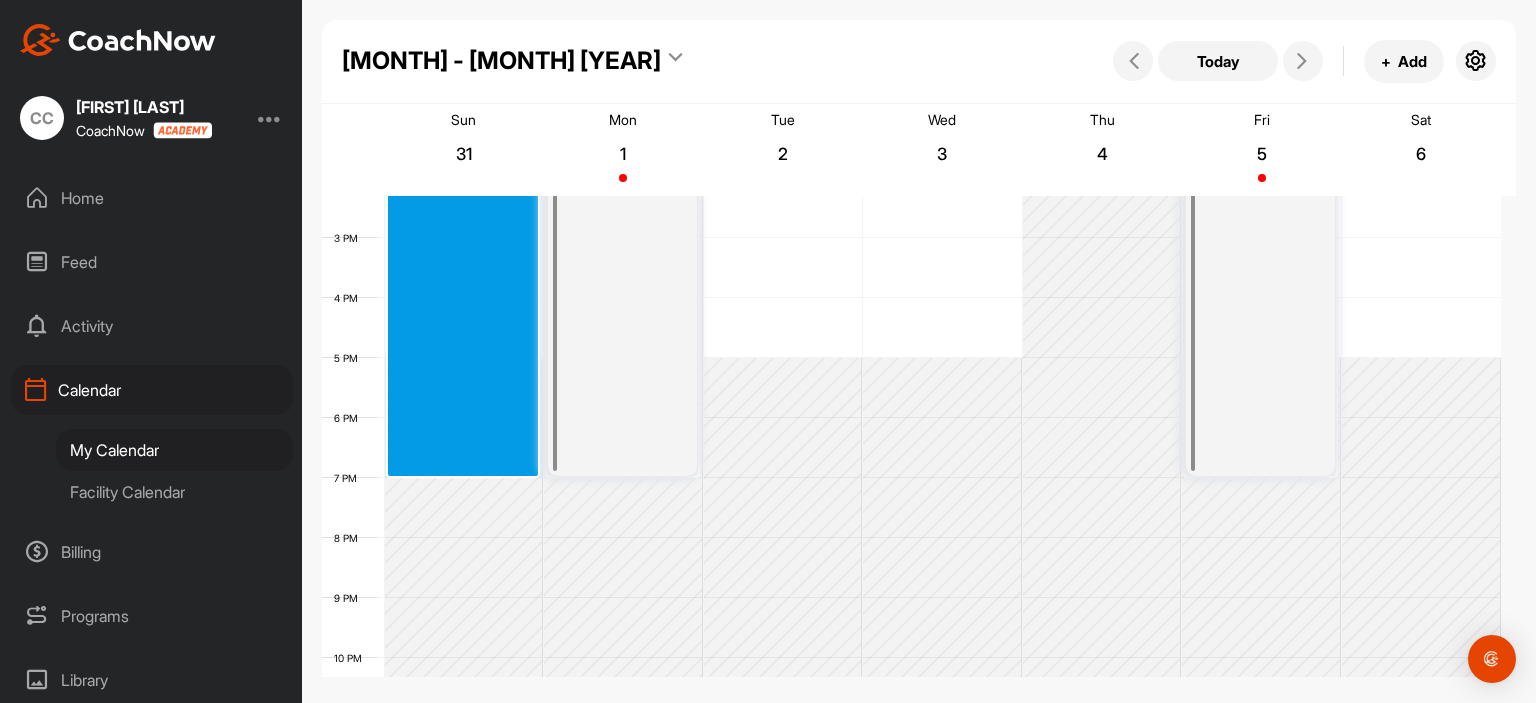 drag, startPoint x: 447, startPoint y: 359, endPoint x: 457, endPoint y: 473, distance: 114.43776 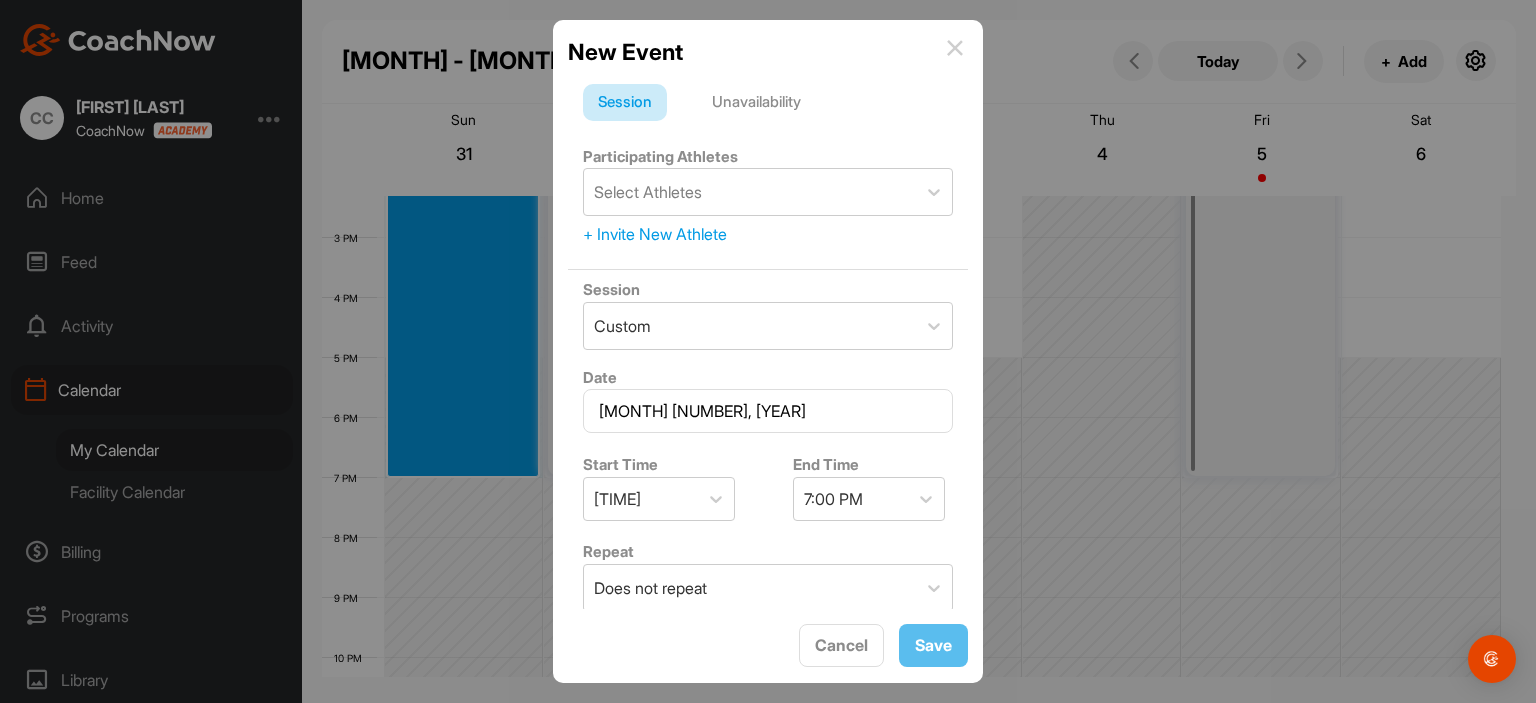 click on "Session Unavailability Participating Athletes Select Athletes + Invite New Athlete Session Custom Date [MONTH] [DAY], [YEAR] Start Time [TIME] End Time [TIME] Repeat Does not repeat Rate $ Location Notes" at bounding box center (768, 339) 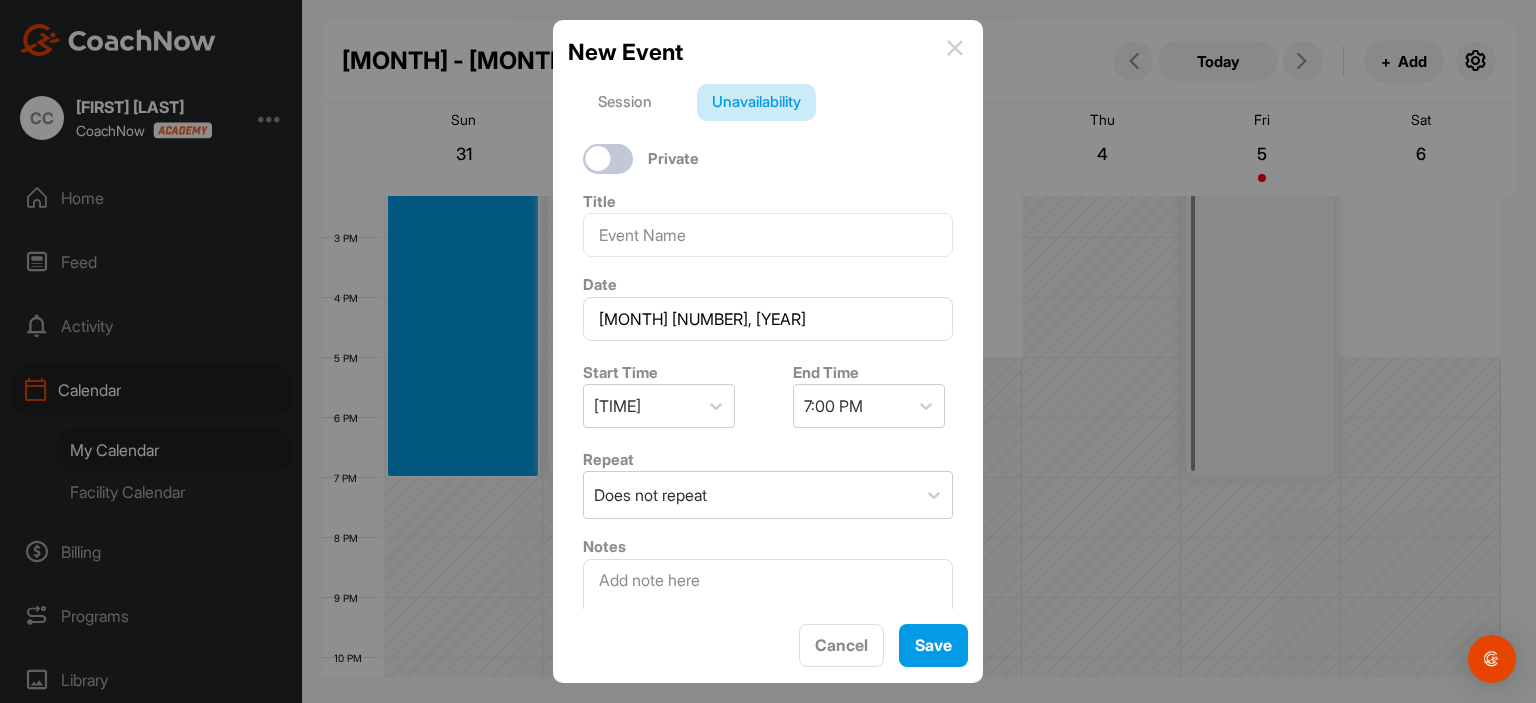 click on "Title" at bounding box center (768, 223) 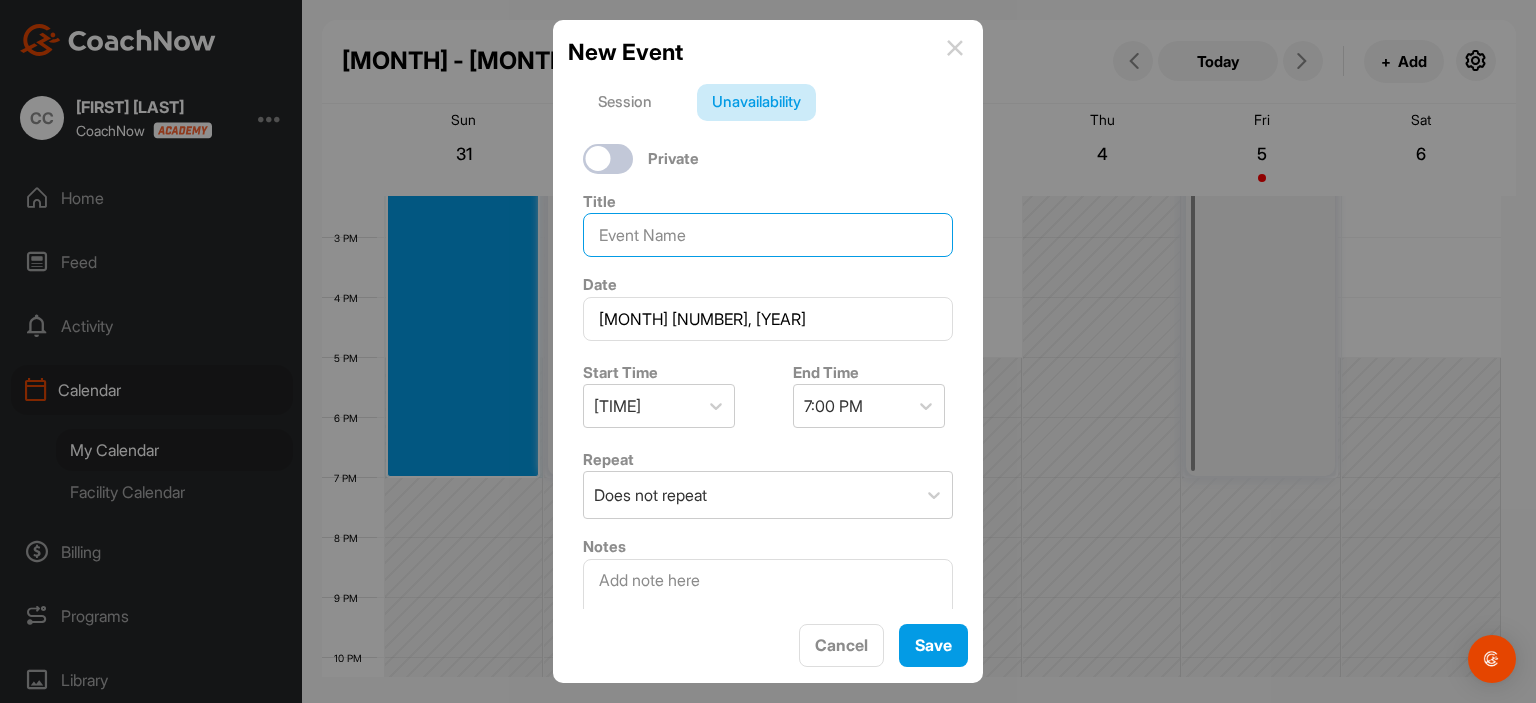 click at bounding box center (768, 235) 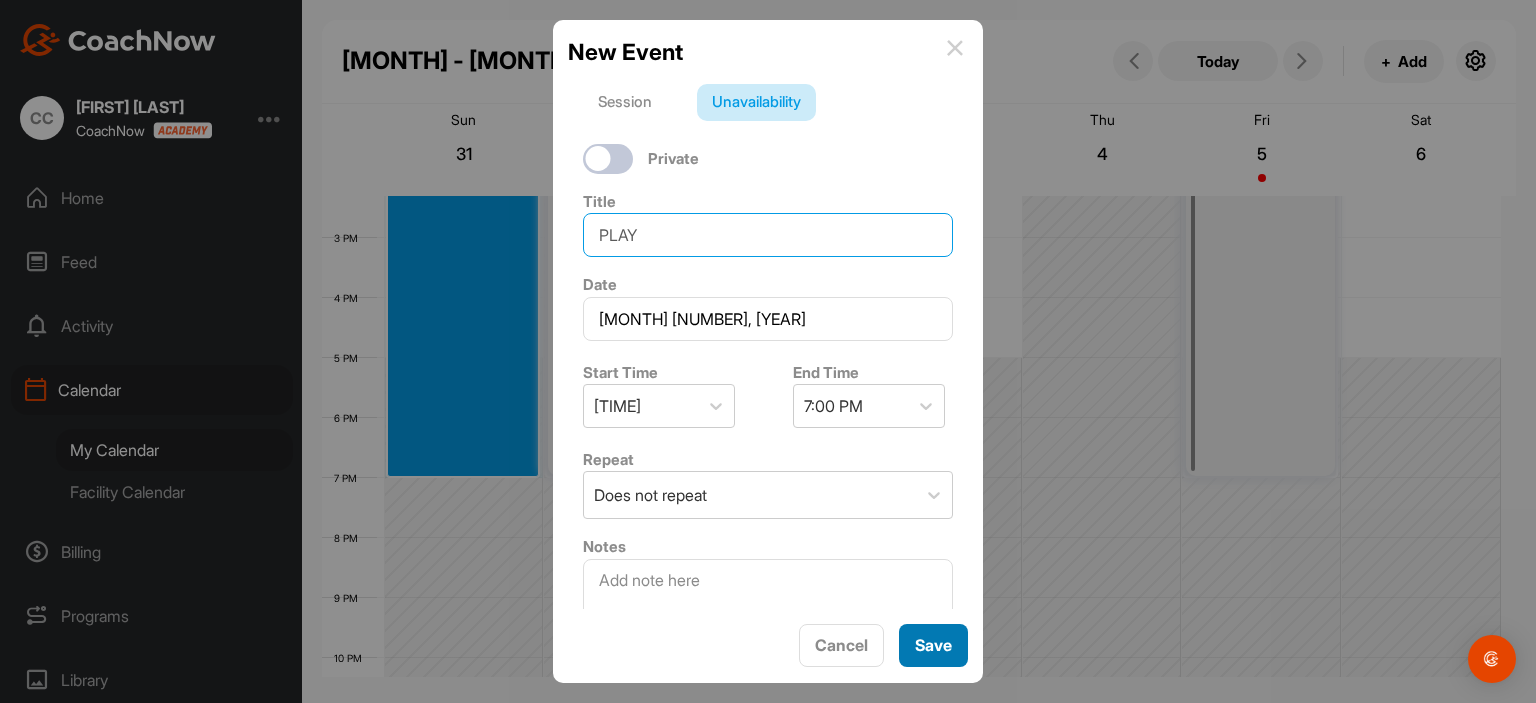 type on "PLAY" 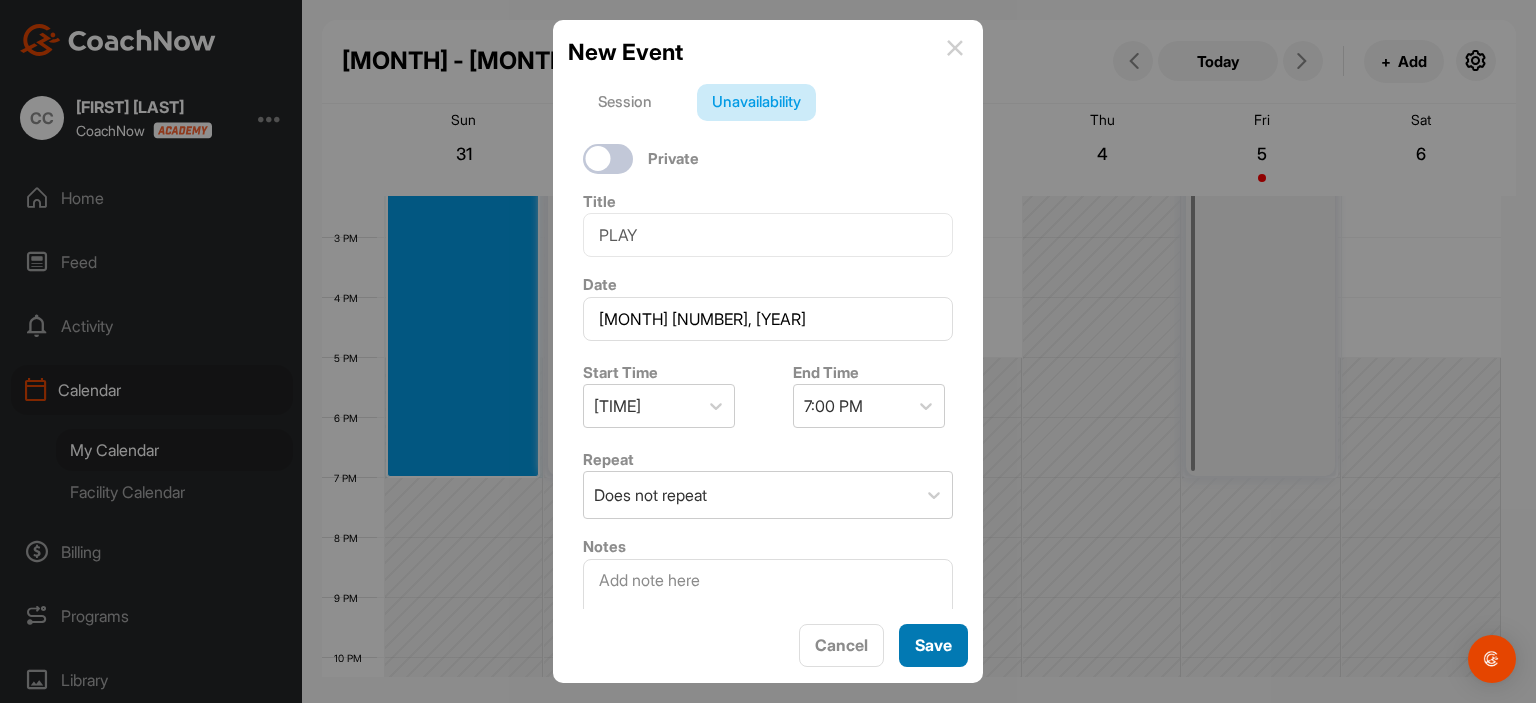 click on "Save" at bounding box center [933, 645] 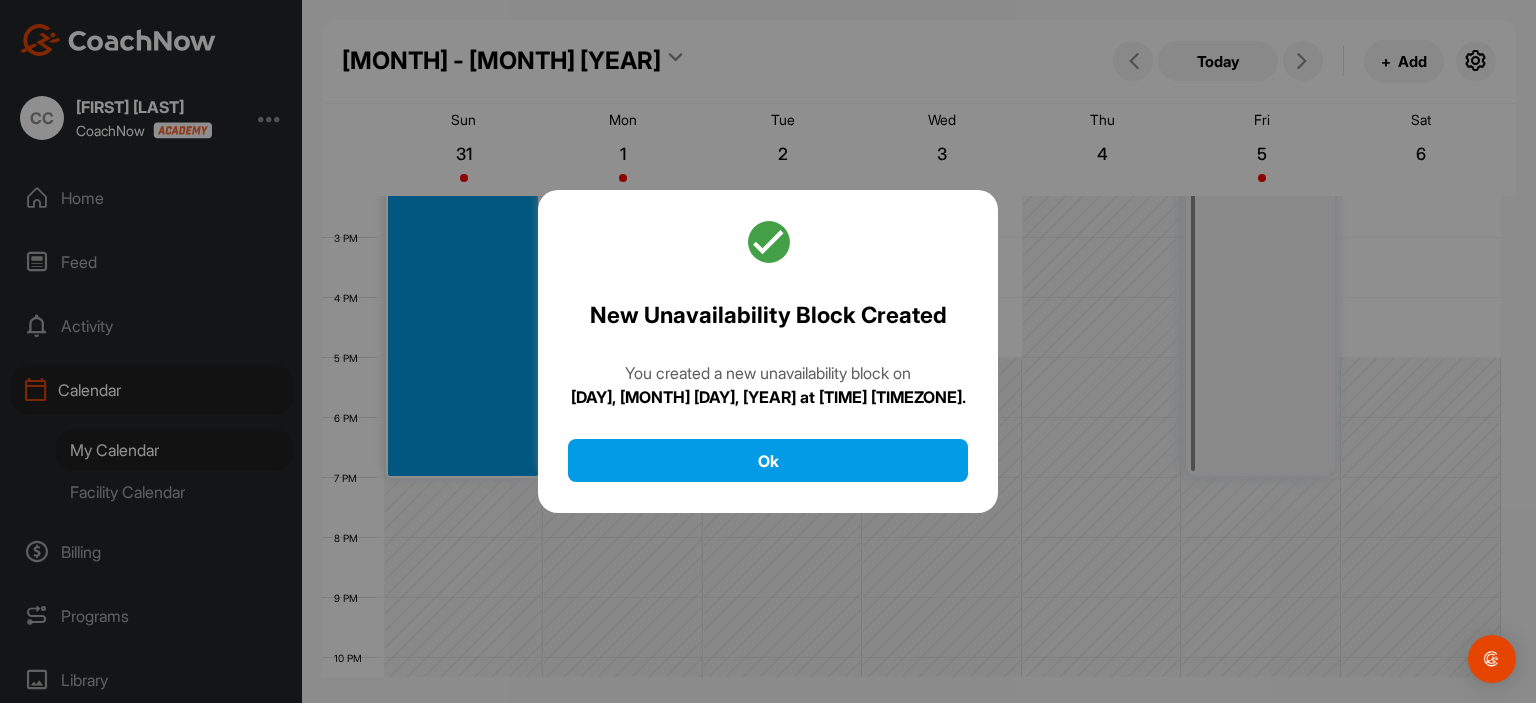 click on "New Unavailability Block Created You created a new unavailability block on   [DAY], [MONTH] [NUMBER], [YEAR] at [TIME] [TIMEZONE]. Ok" at bounding box center (768, 352) 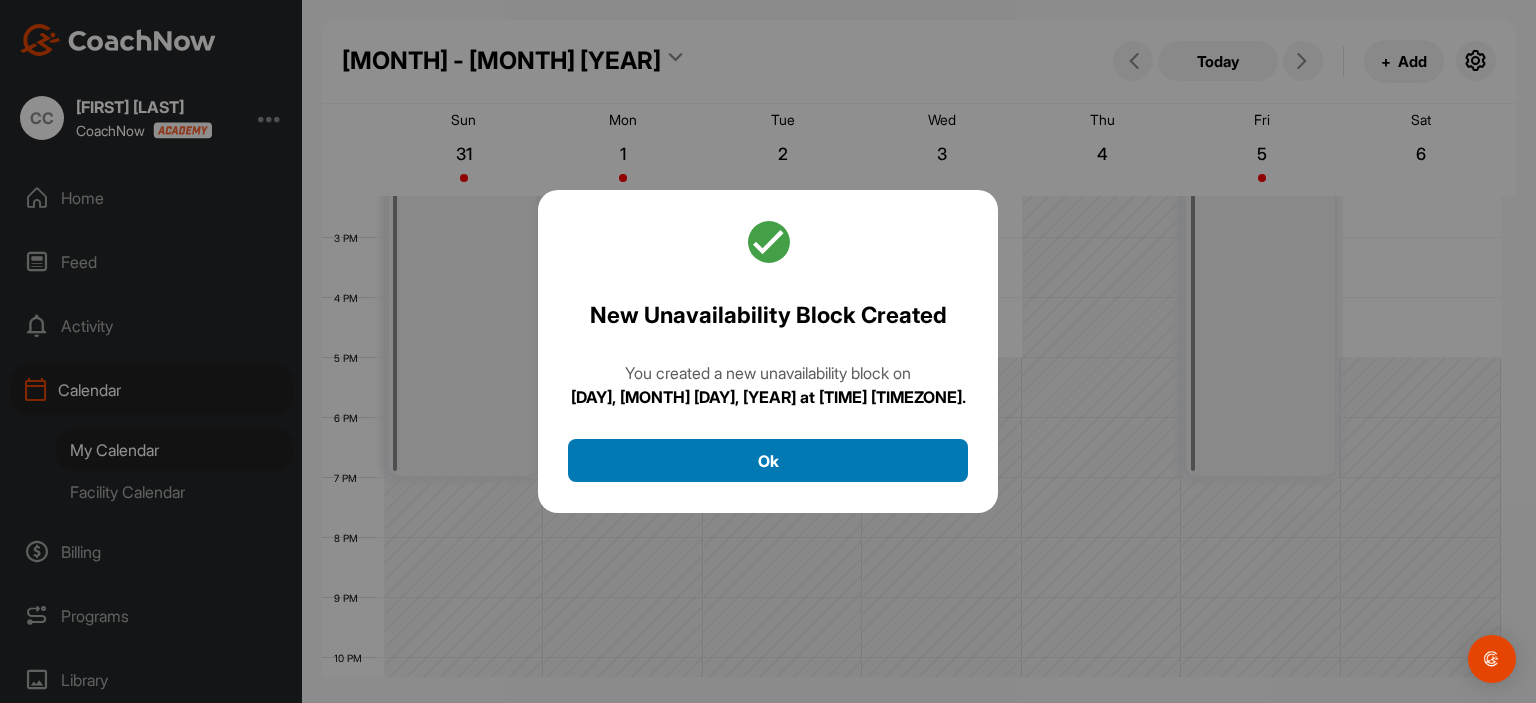 click on "Ok" at bounding box center [768, 460] 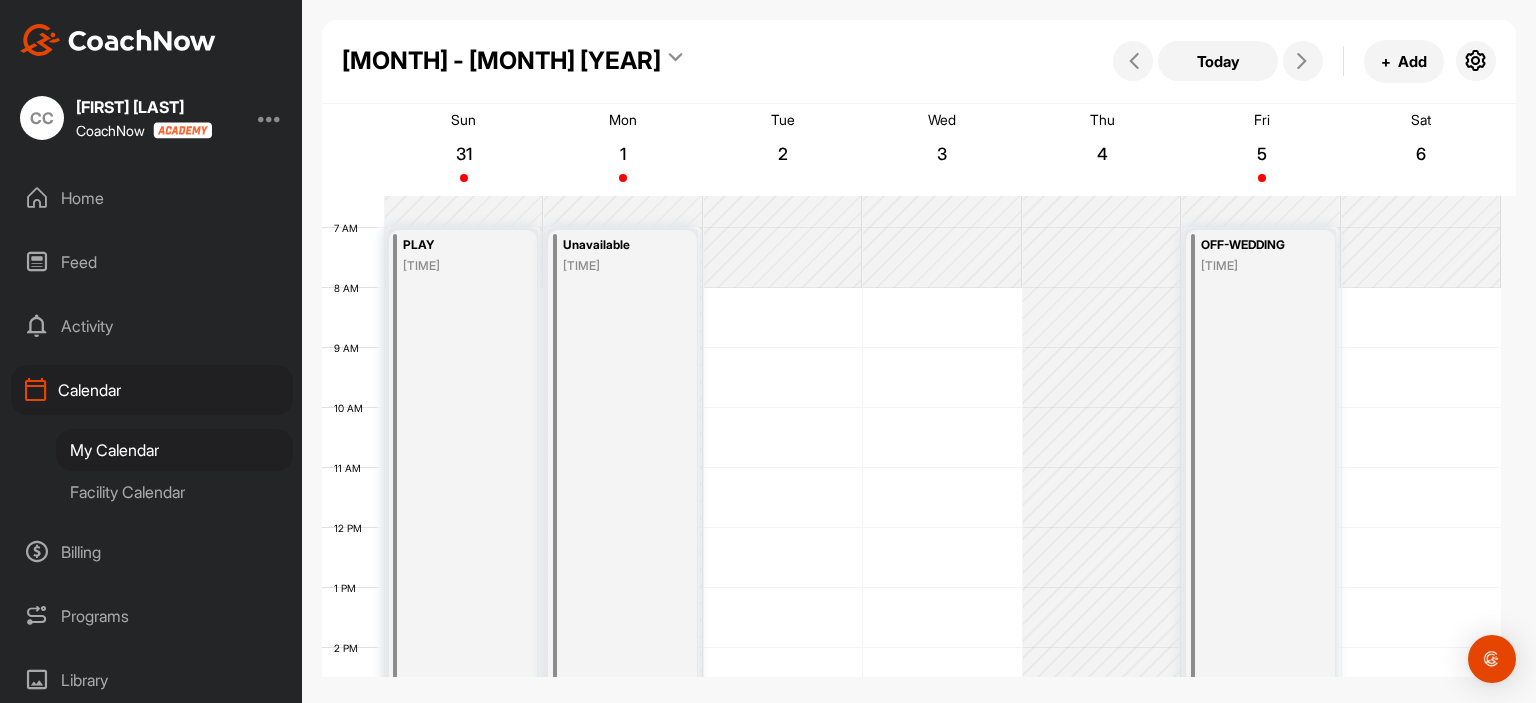 scroll, scrollTop: 358, scrollLeft: 0, axis: vertical 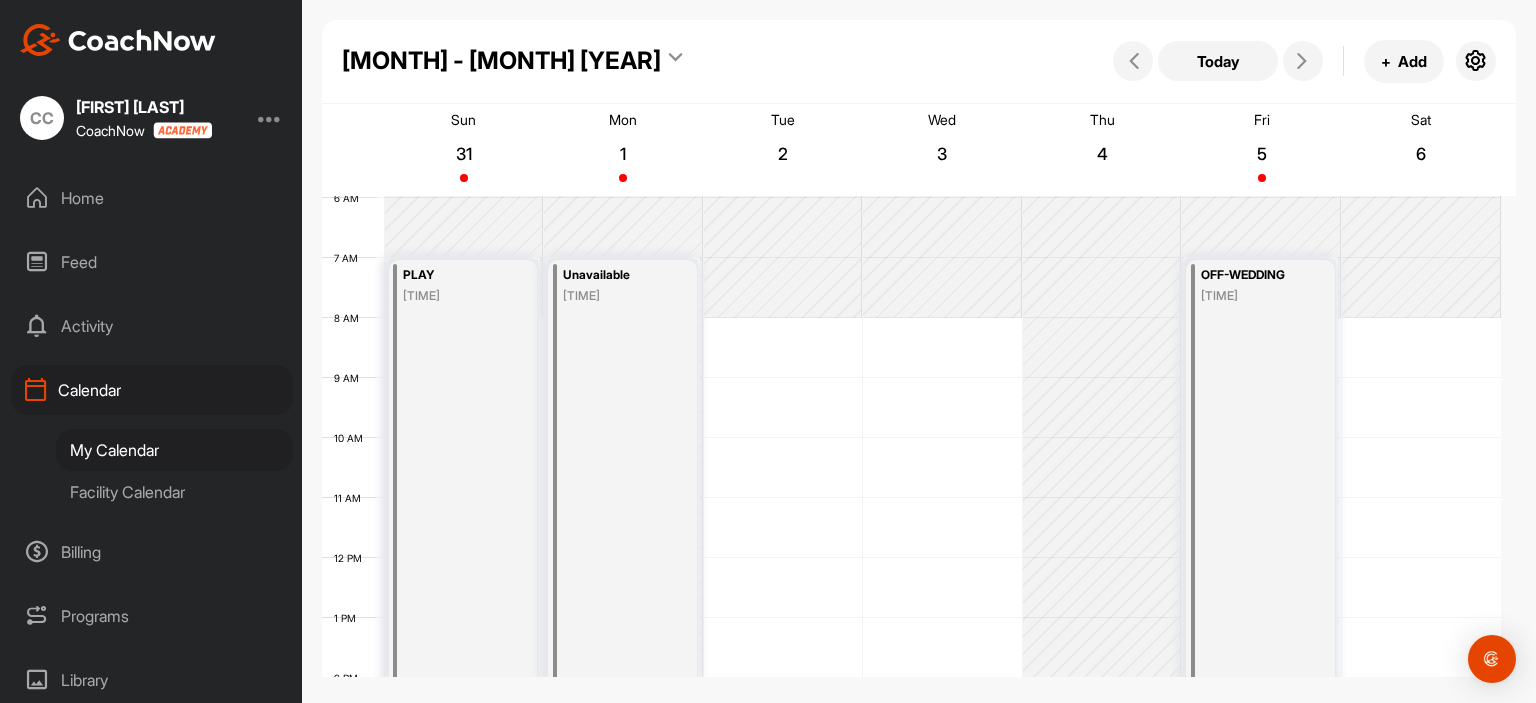 click on "My Calendar" at bounding box center [174, 450] 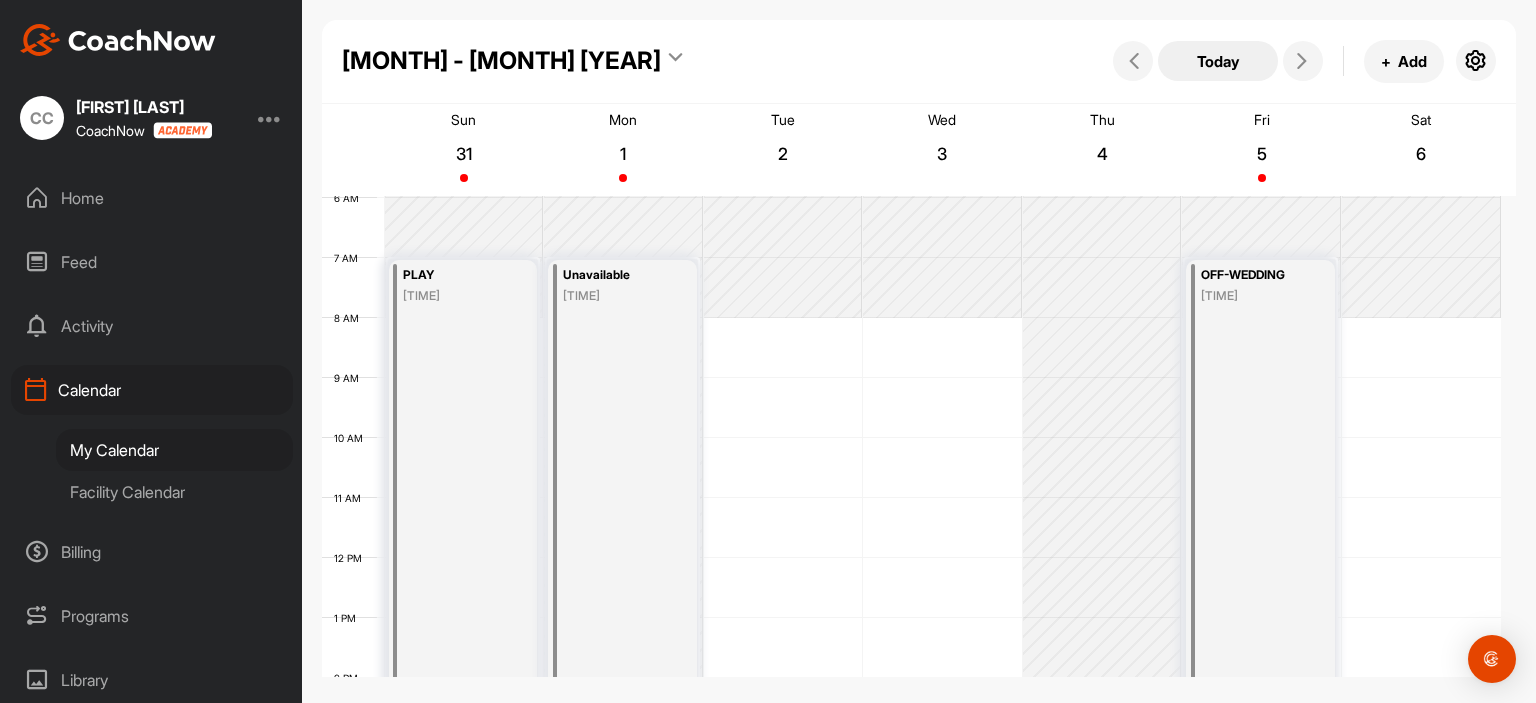click on "Today" at bounding box center (1218, 61) 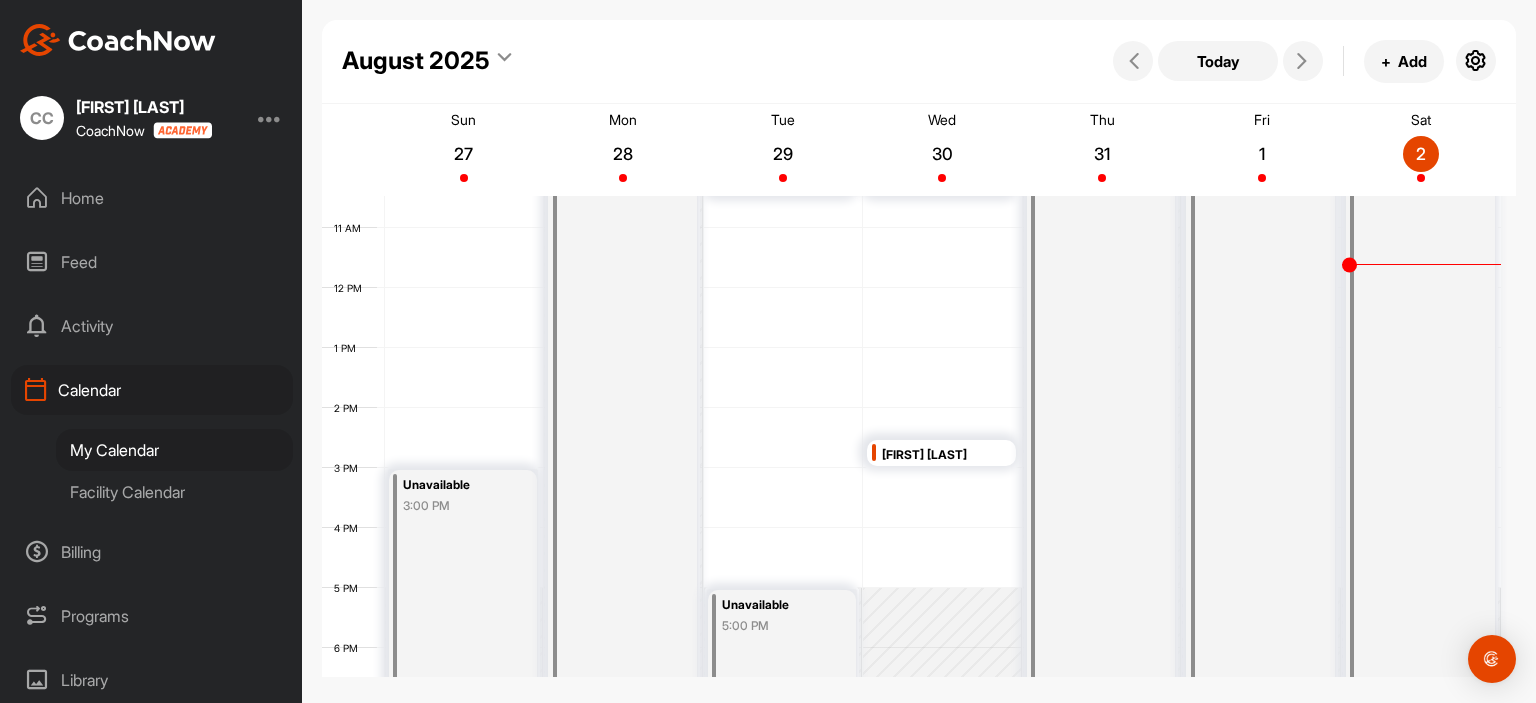 scroll, scrollTop: 647, scrollLeft: 0, axis: vertical 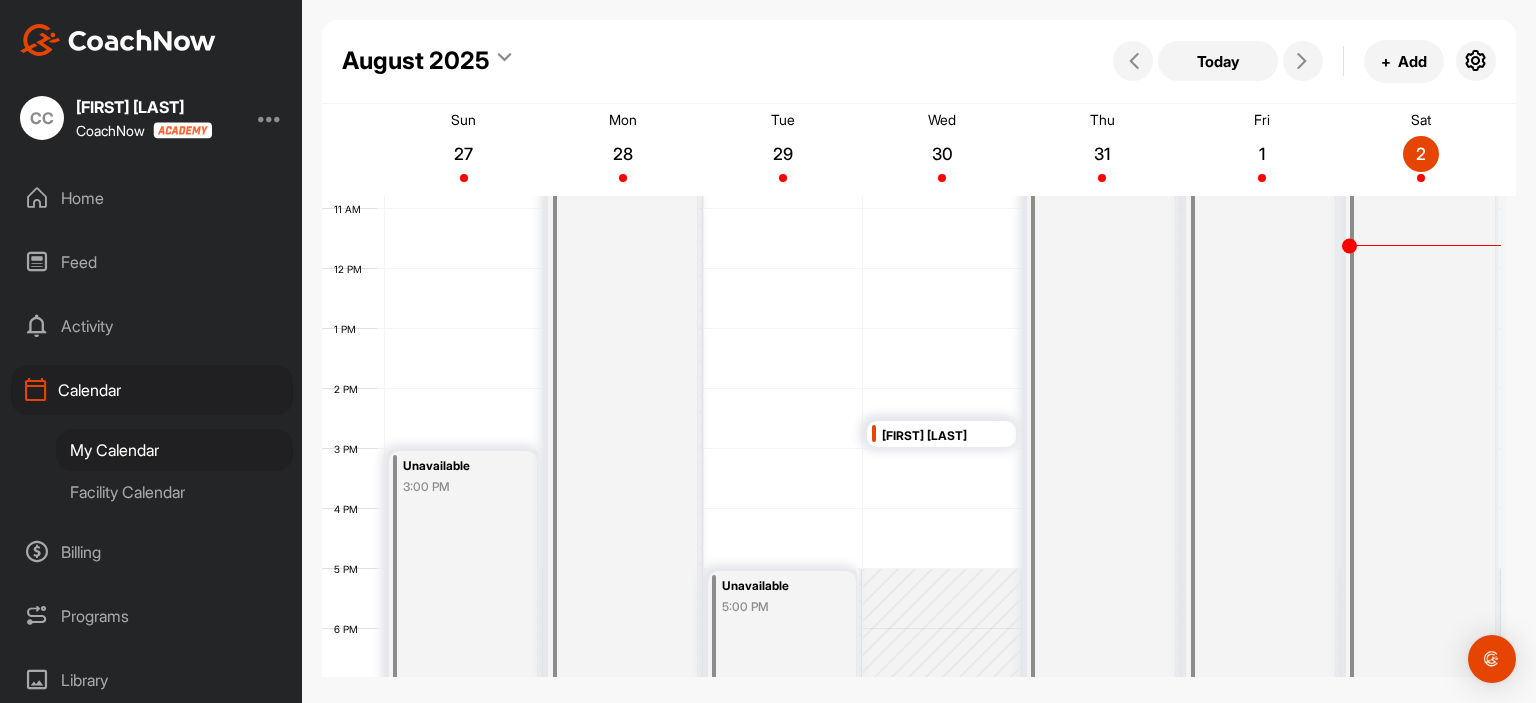 click on "[PRODUCT] C/C [TIME]" at bounding box center [1420, 329] 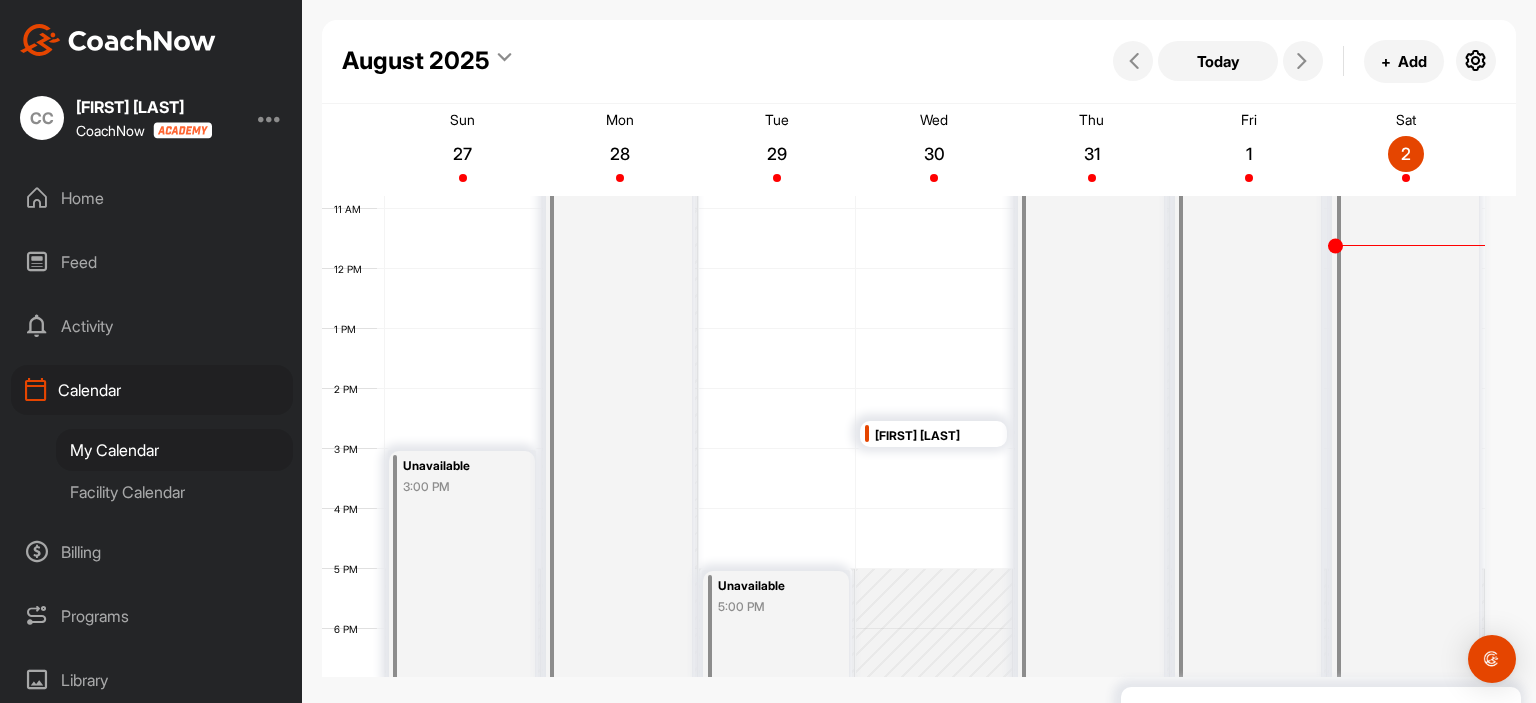 click on "[PRODUCT] C/C [TIME]" at bounding box center (1405, 329) 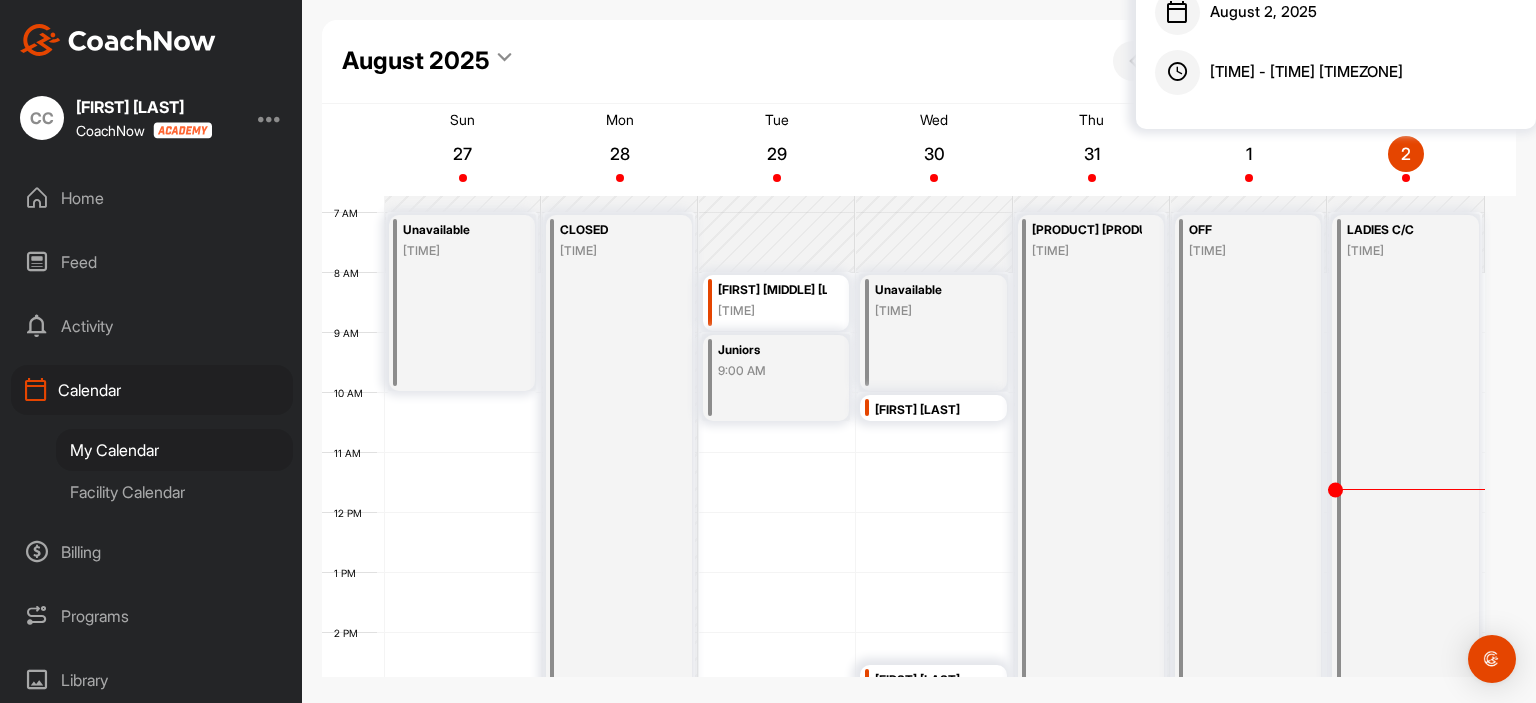scroll, scrollTop: 347, scrollLeft: 0, axis: vertical 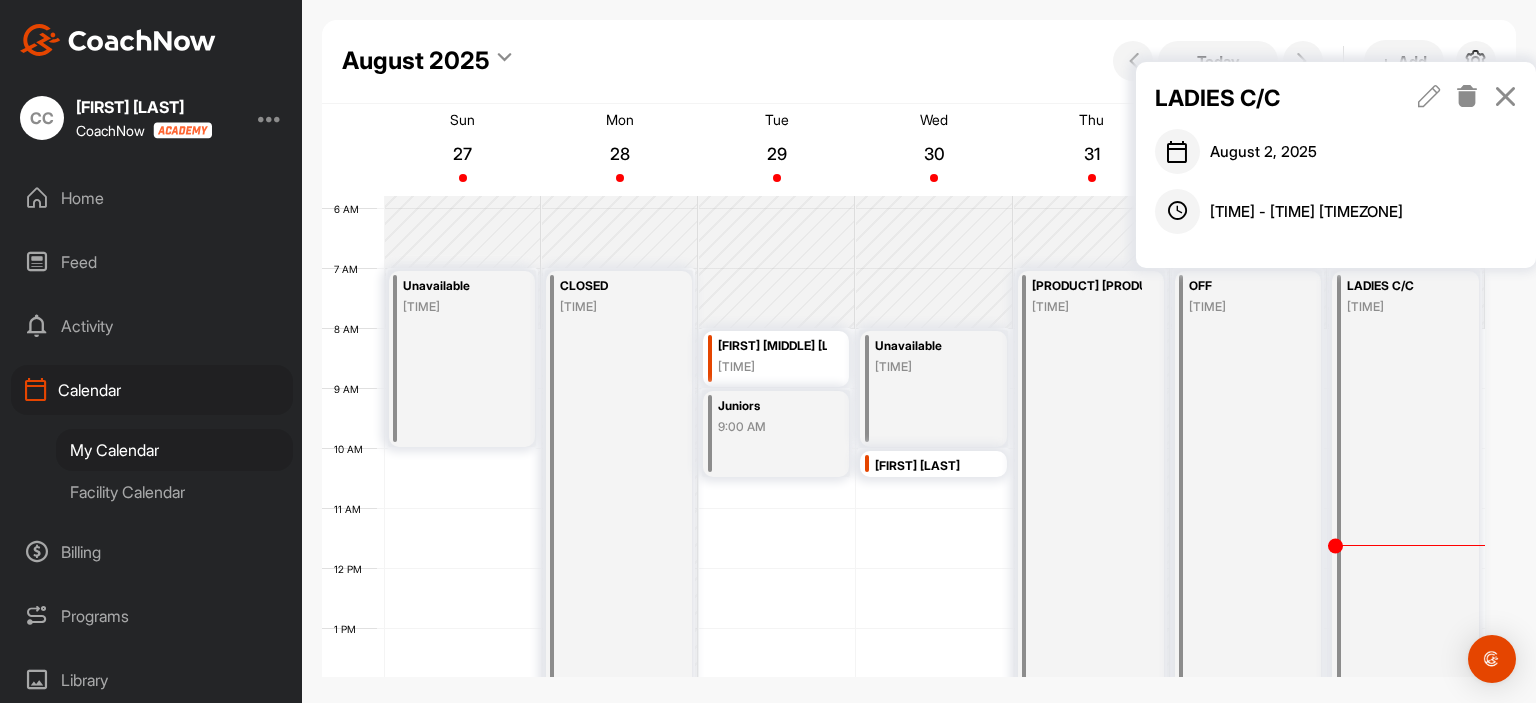 click at bounding box center (1429, 98) 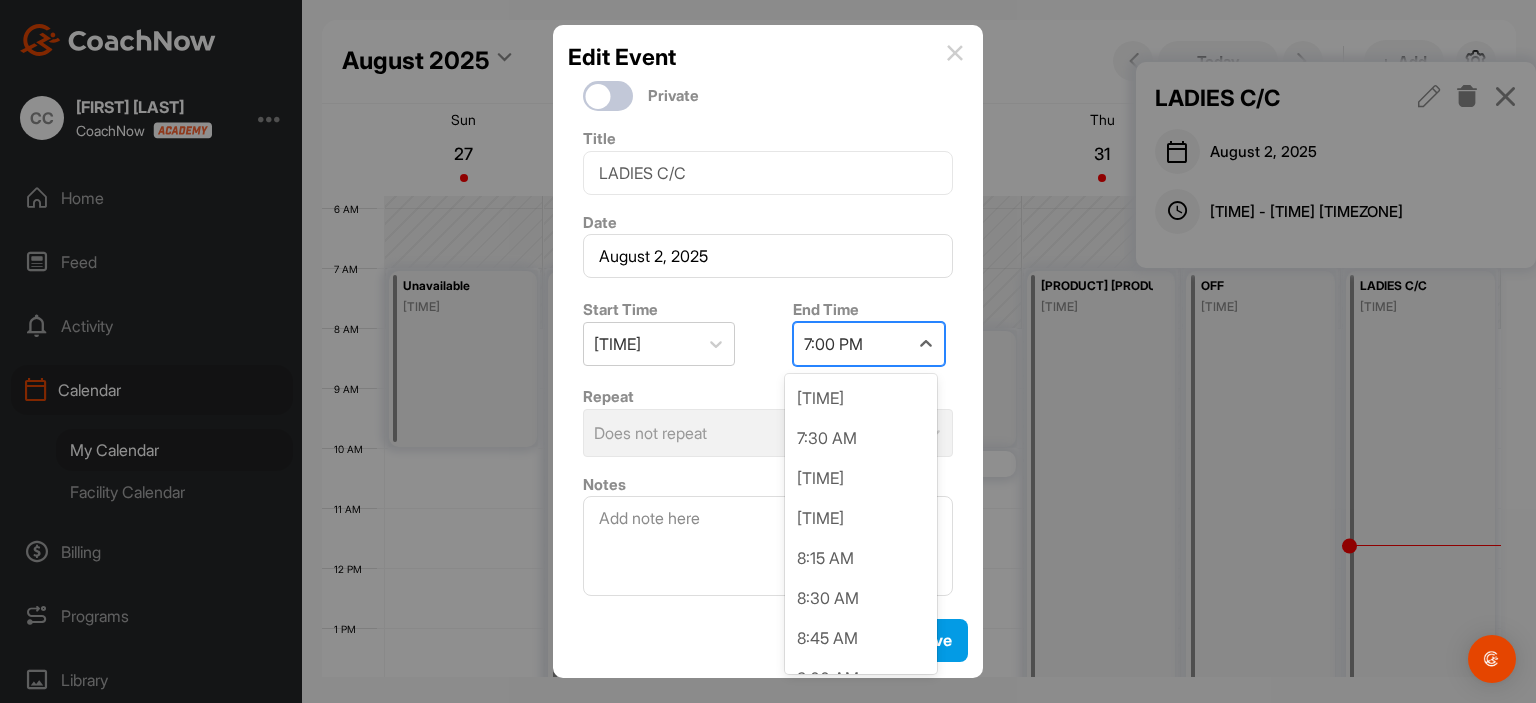 click on "7:00 PM" at bounding box center (833, 344) 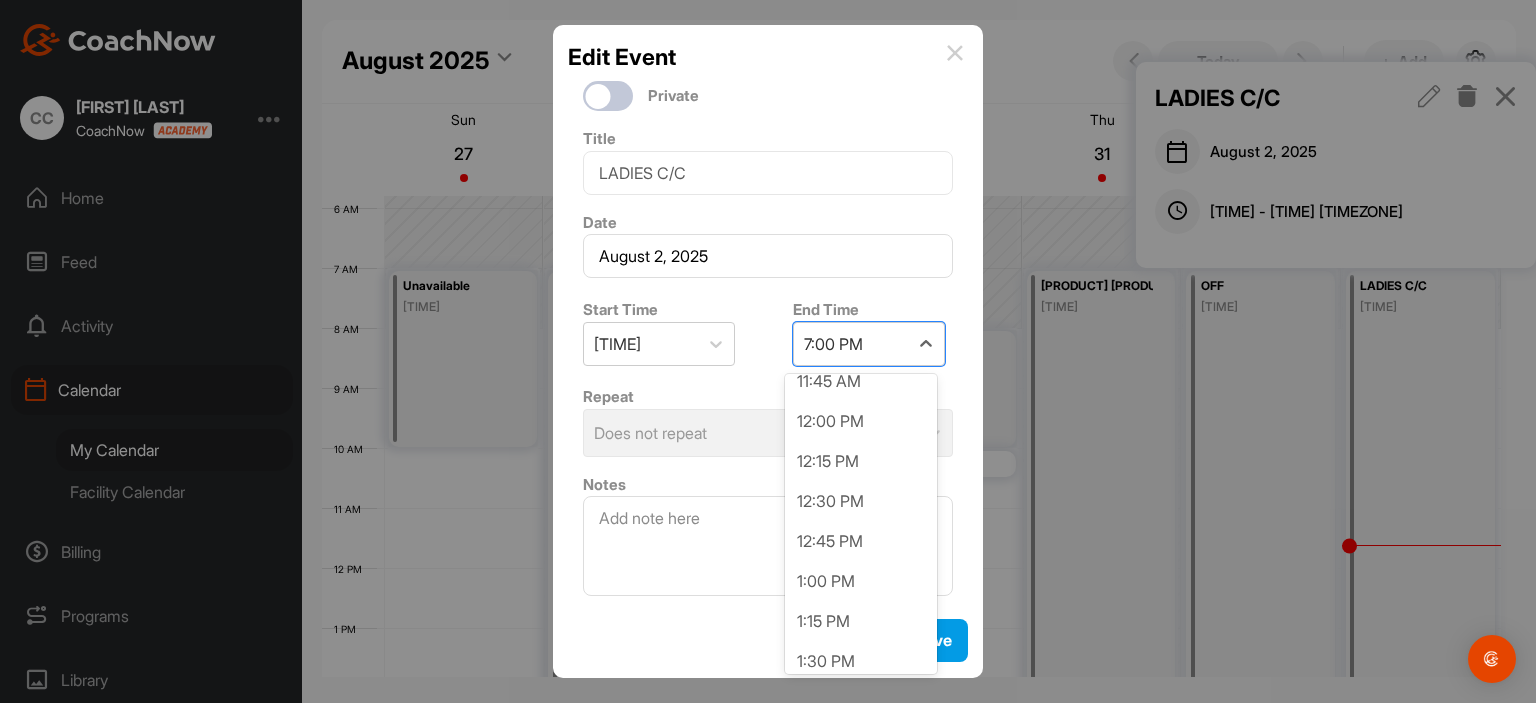 scroll, scrollTop: 637, scrollLeft: 0, axis: vertical 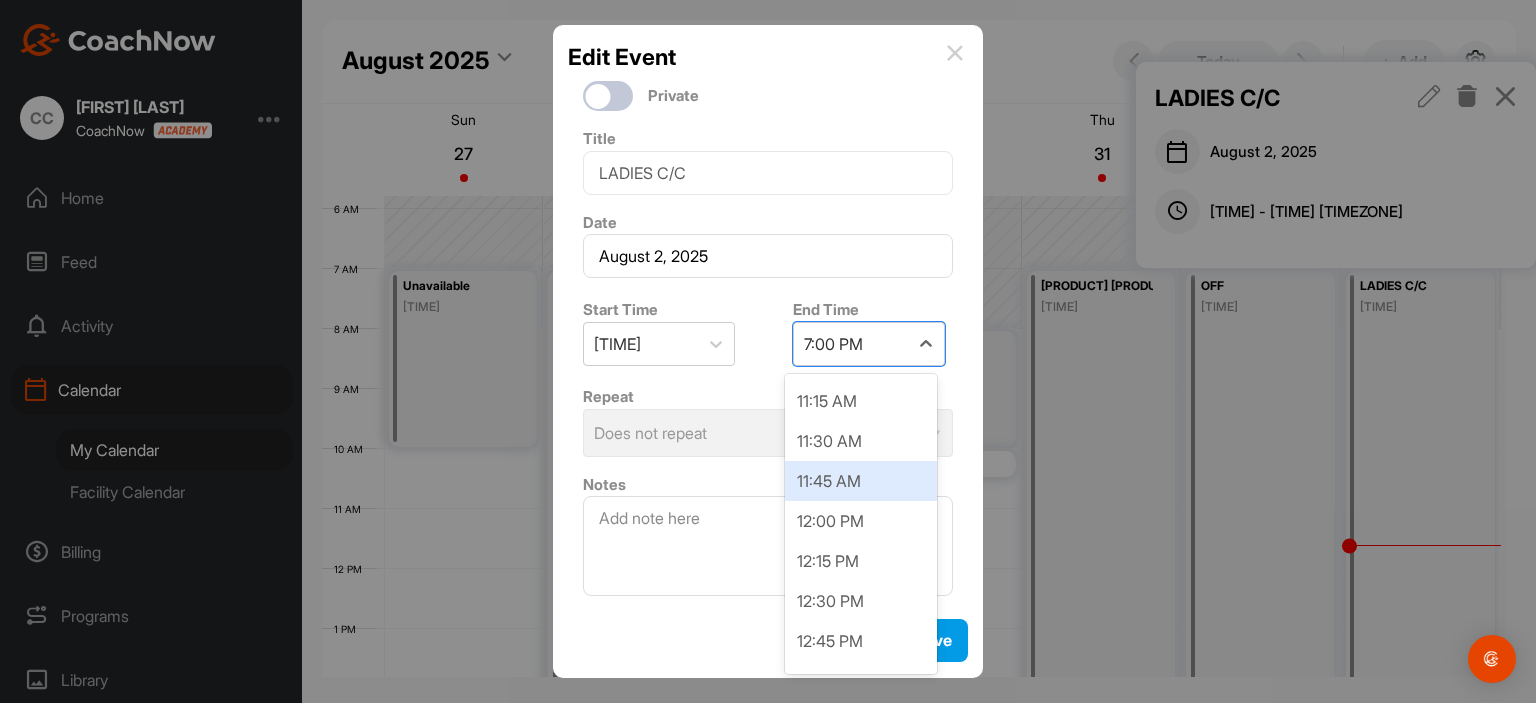 click on "11:45 AM" at bounding box center [861, 481] 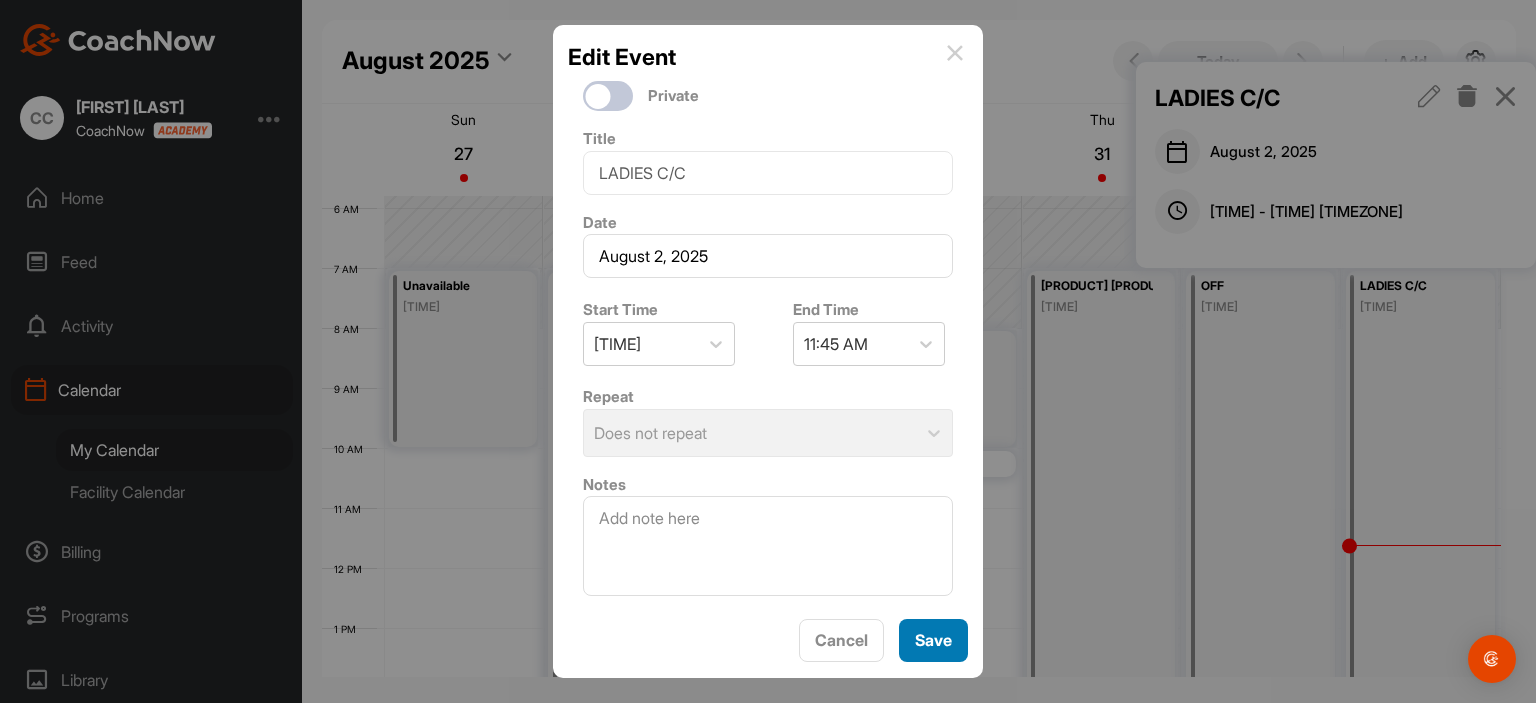 click on "Save" at bounding box center (933, 640) 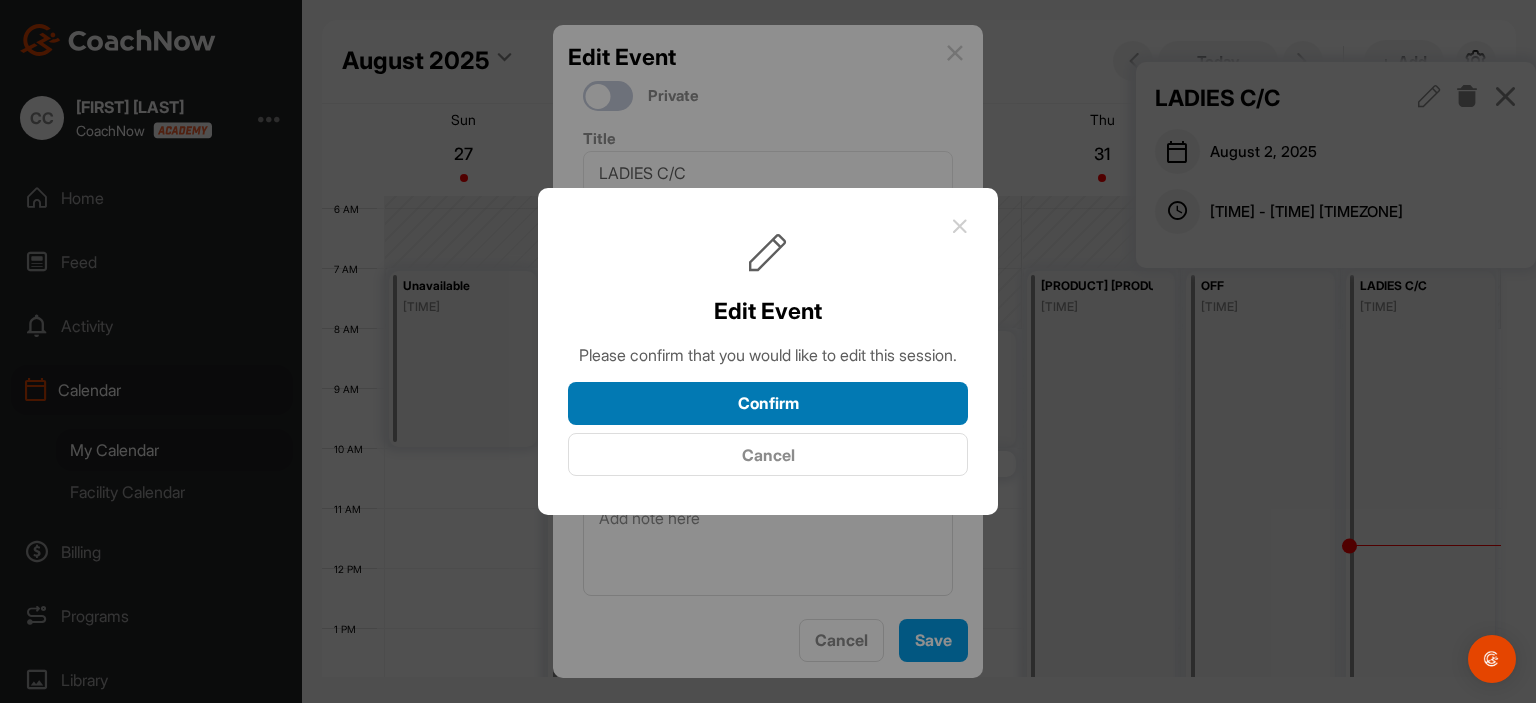 click on "Confirm" at bounding box center (768, 403) 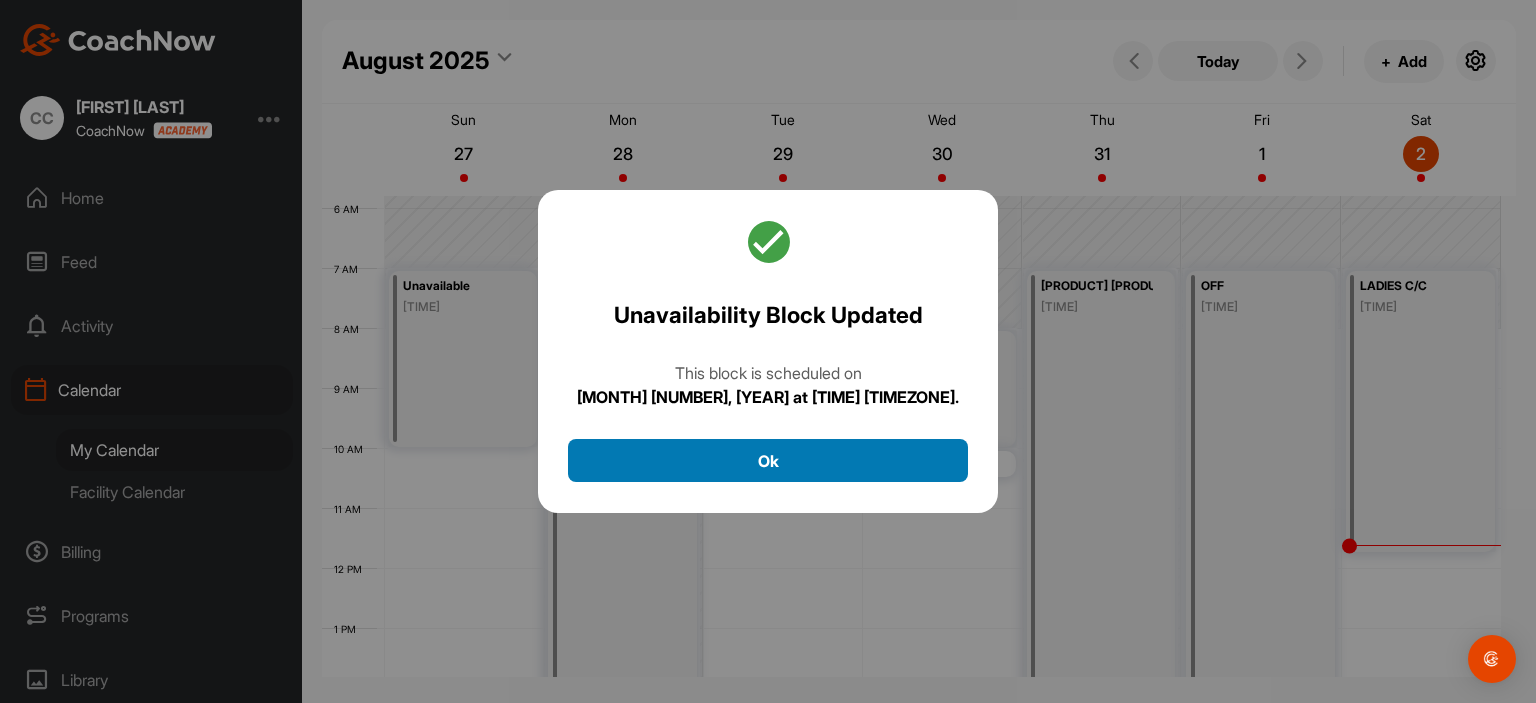 click on "Ok" at bounding box center (768, 460) 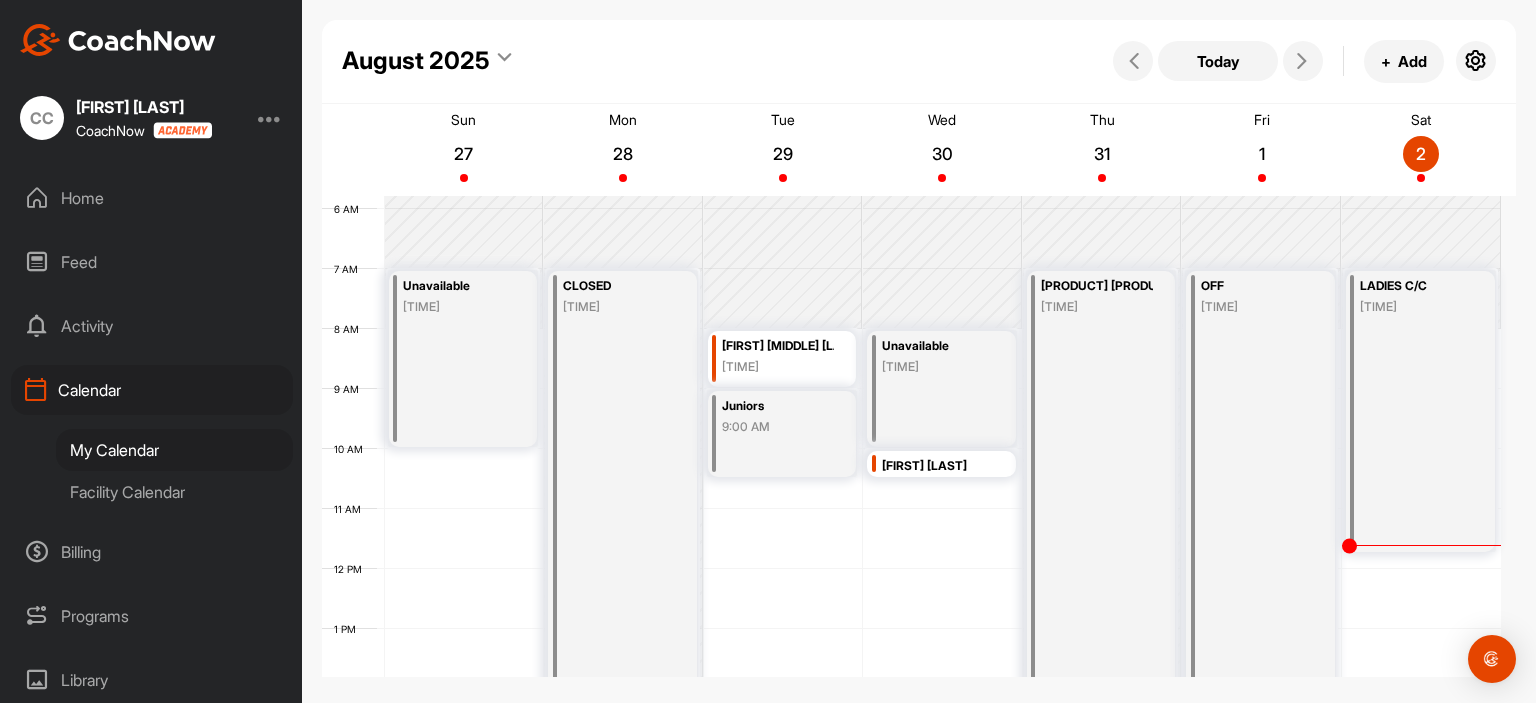 scroll, scrollTop: 447, scrollLeft: 0, axis: vertical 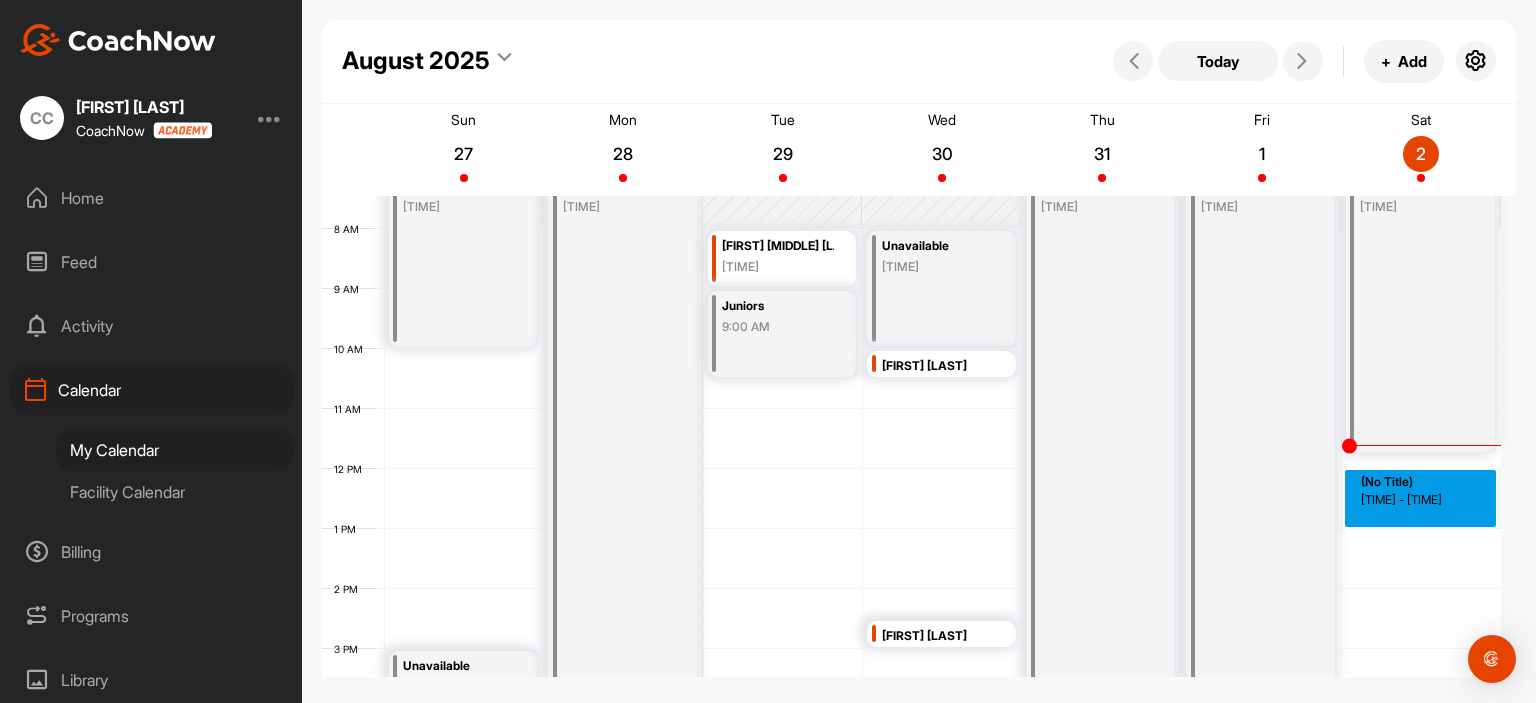 drag, startPoint x: 1369, startPoint y: 472, endPoint x: 1363, endPoint y: 528, distance: 56.32051 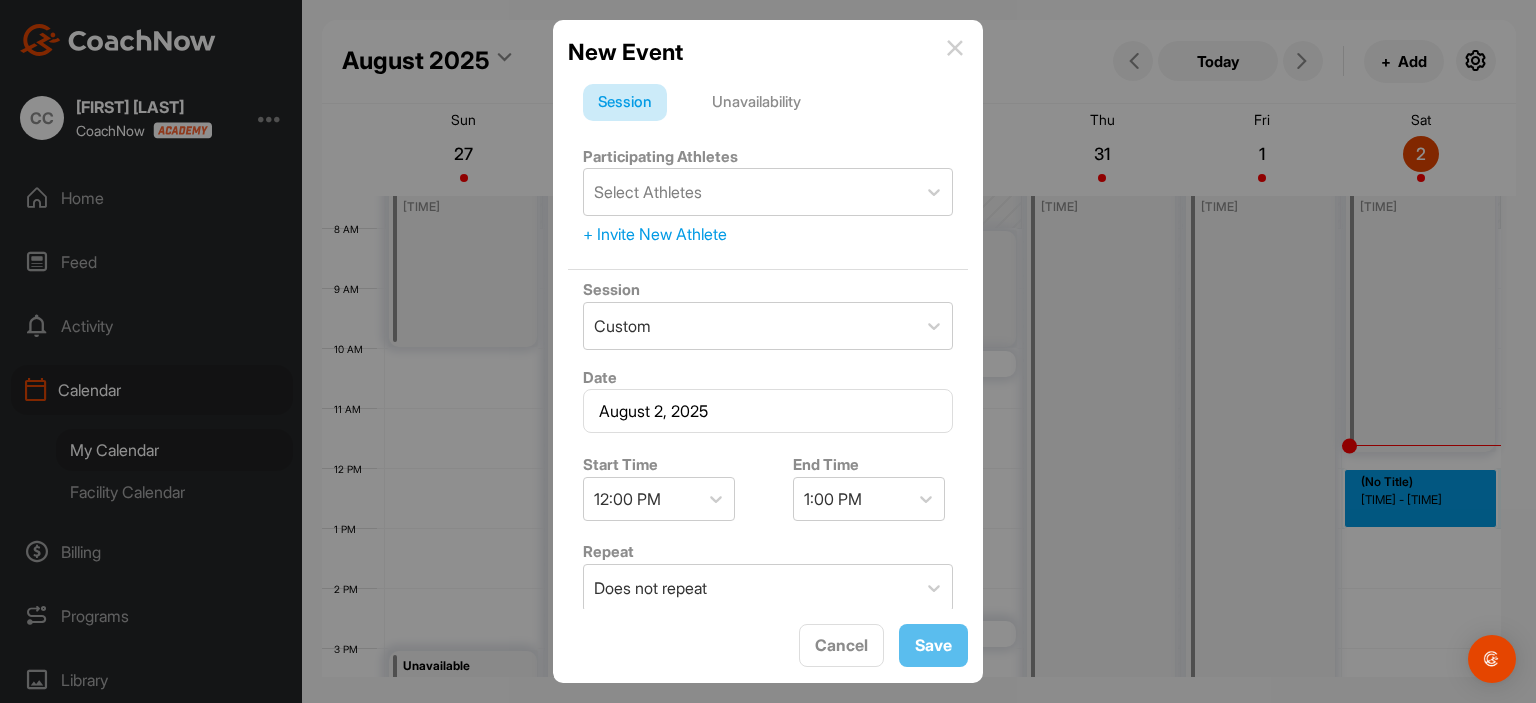 click on "New Event" at bounding box center (768, 52) 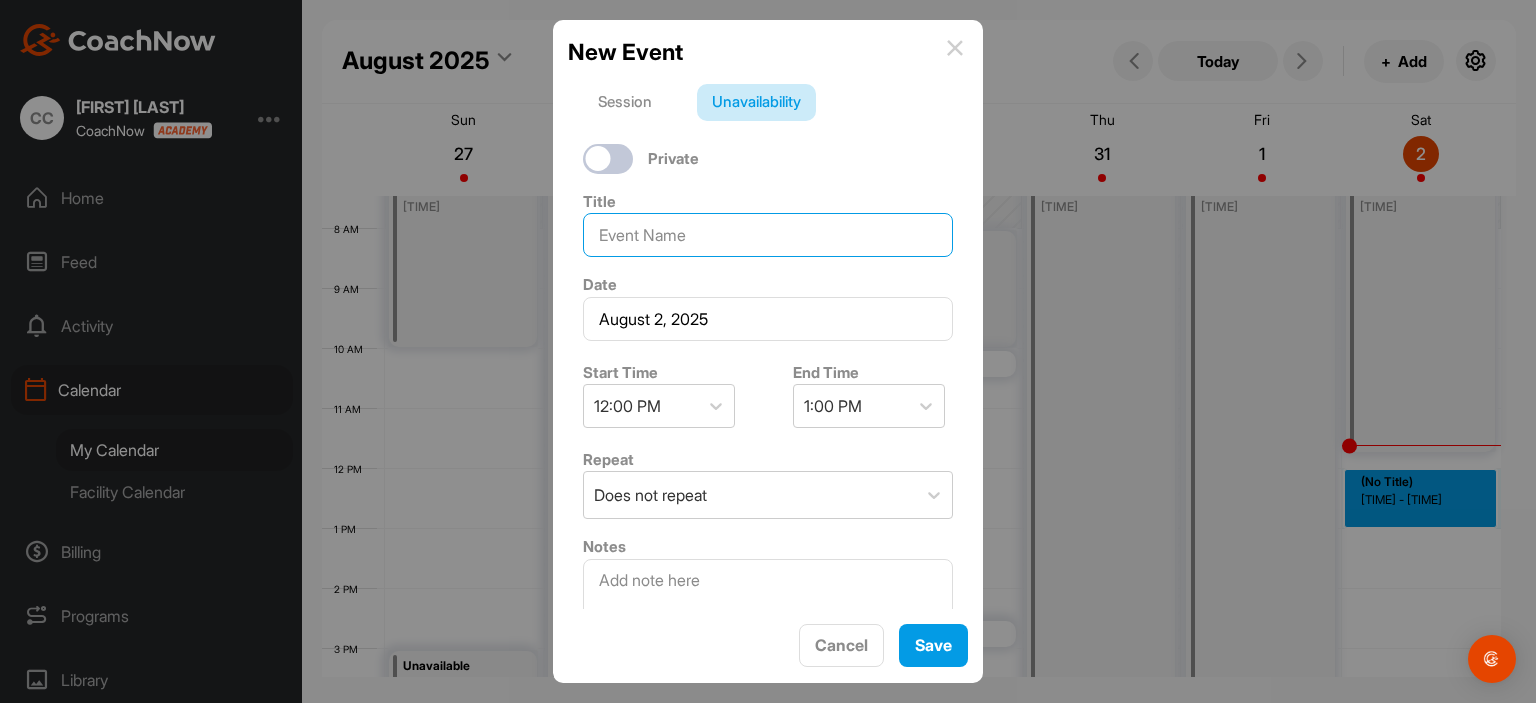 click at bounding box center (768, 235) 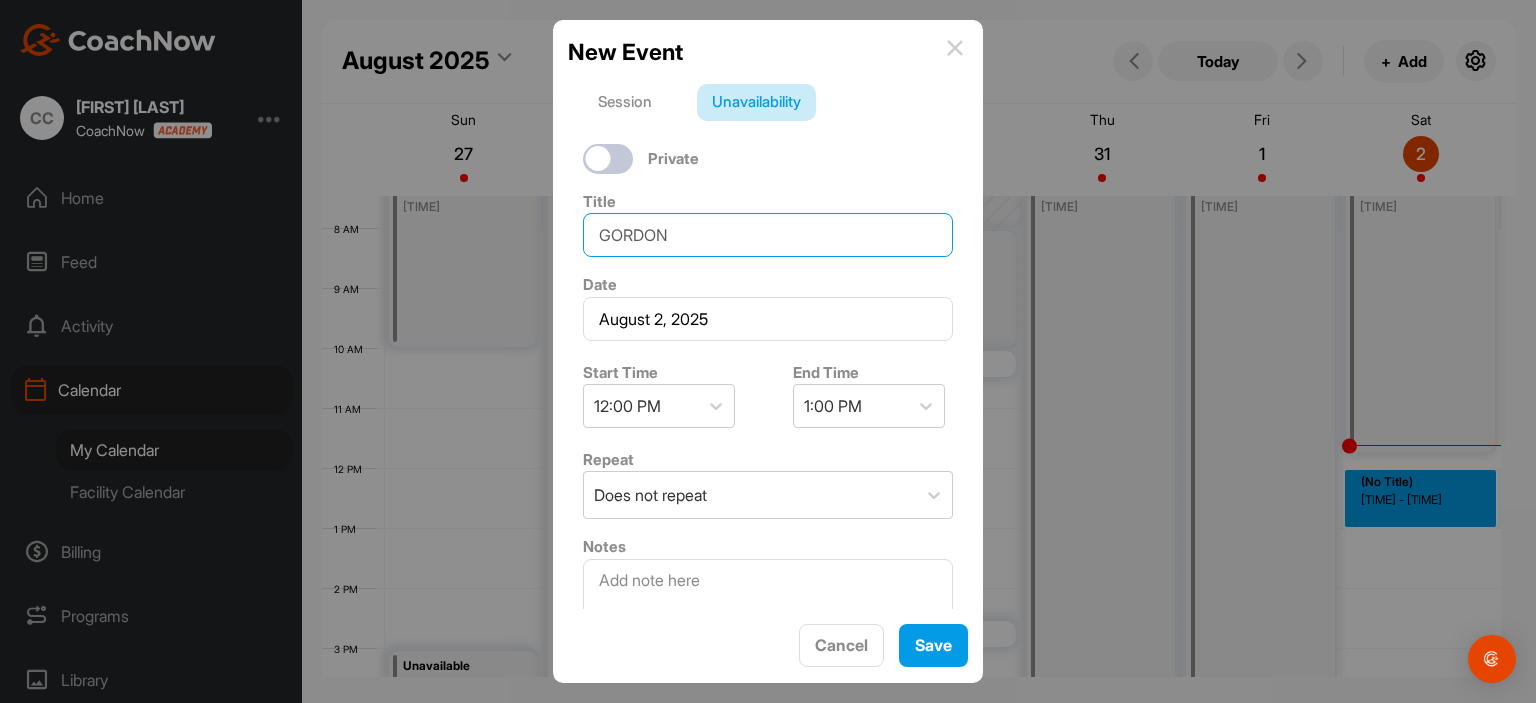 type on "GORDON" 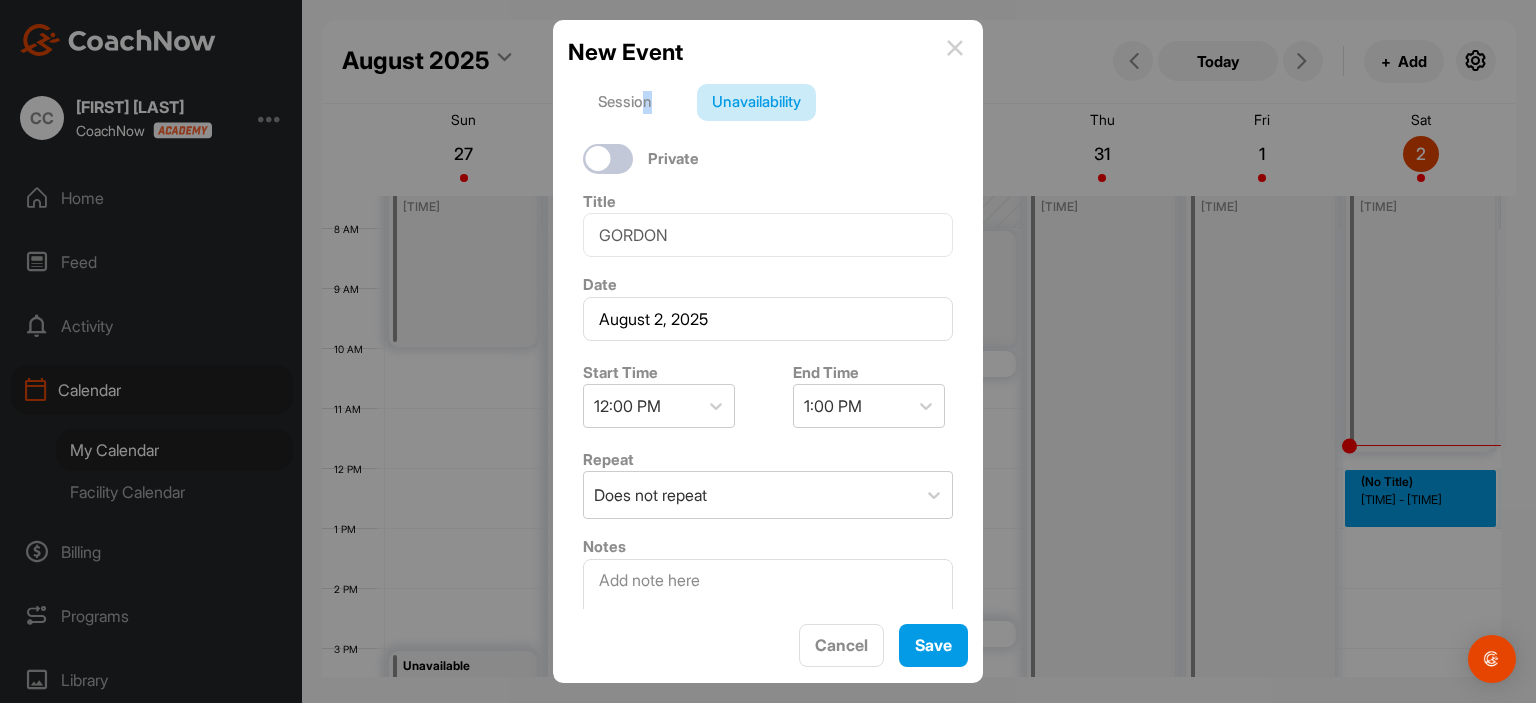 drag, startPoint x: 654, startPoint y: 114, endPoint x: 644, endPoint y: 105, distance: 13.453624 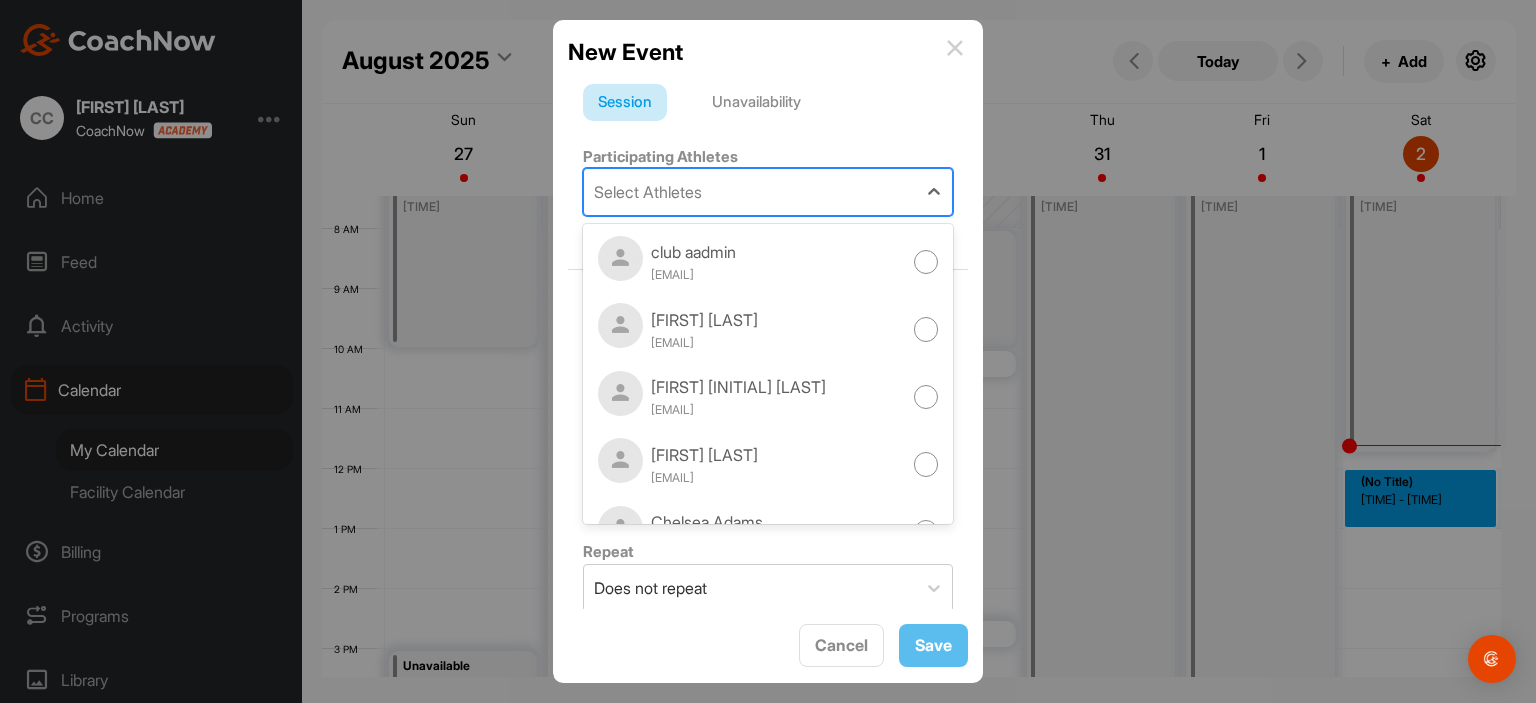 click on "Select Athletes" at bounding box center (648, 192) 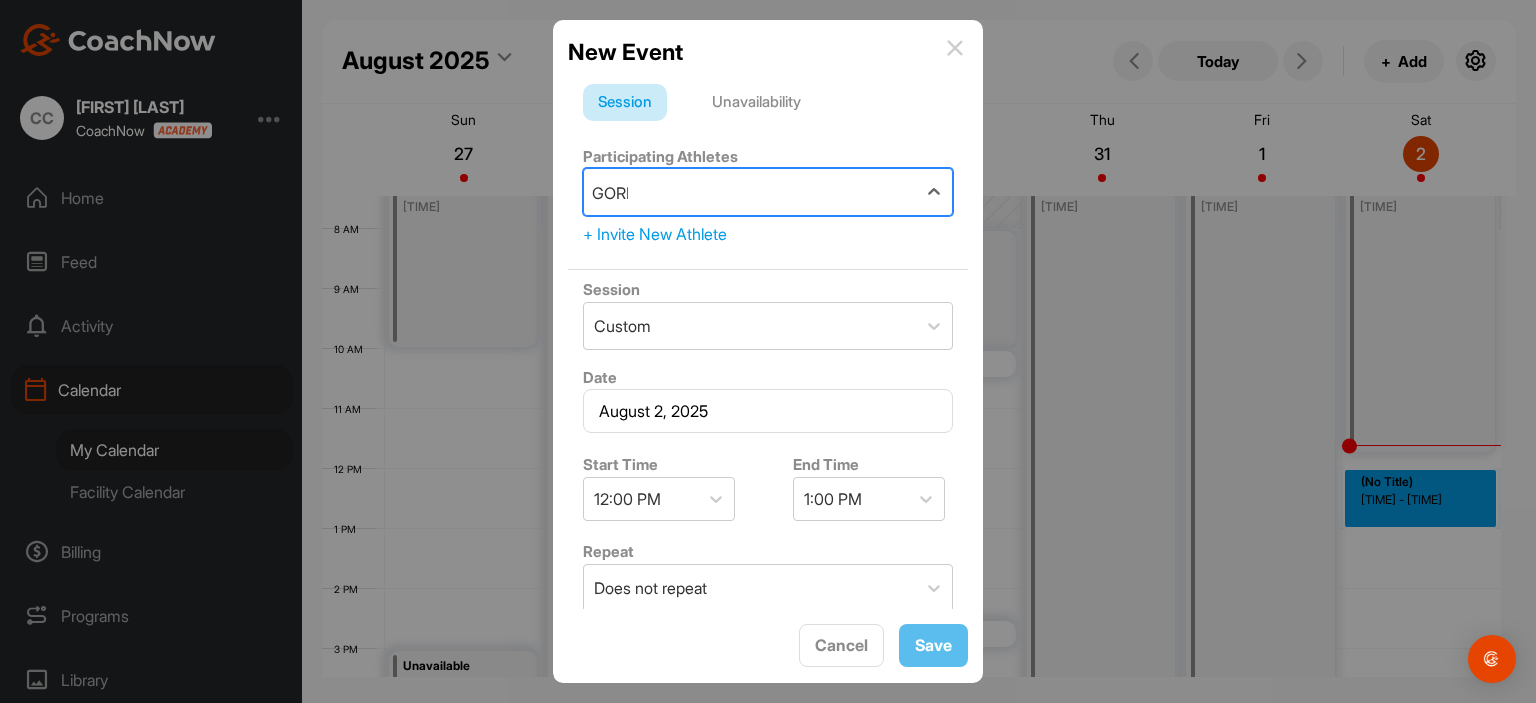 type on "GORDON" 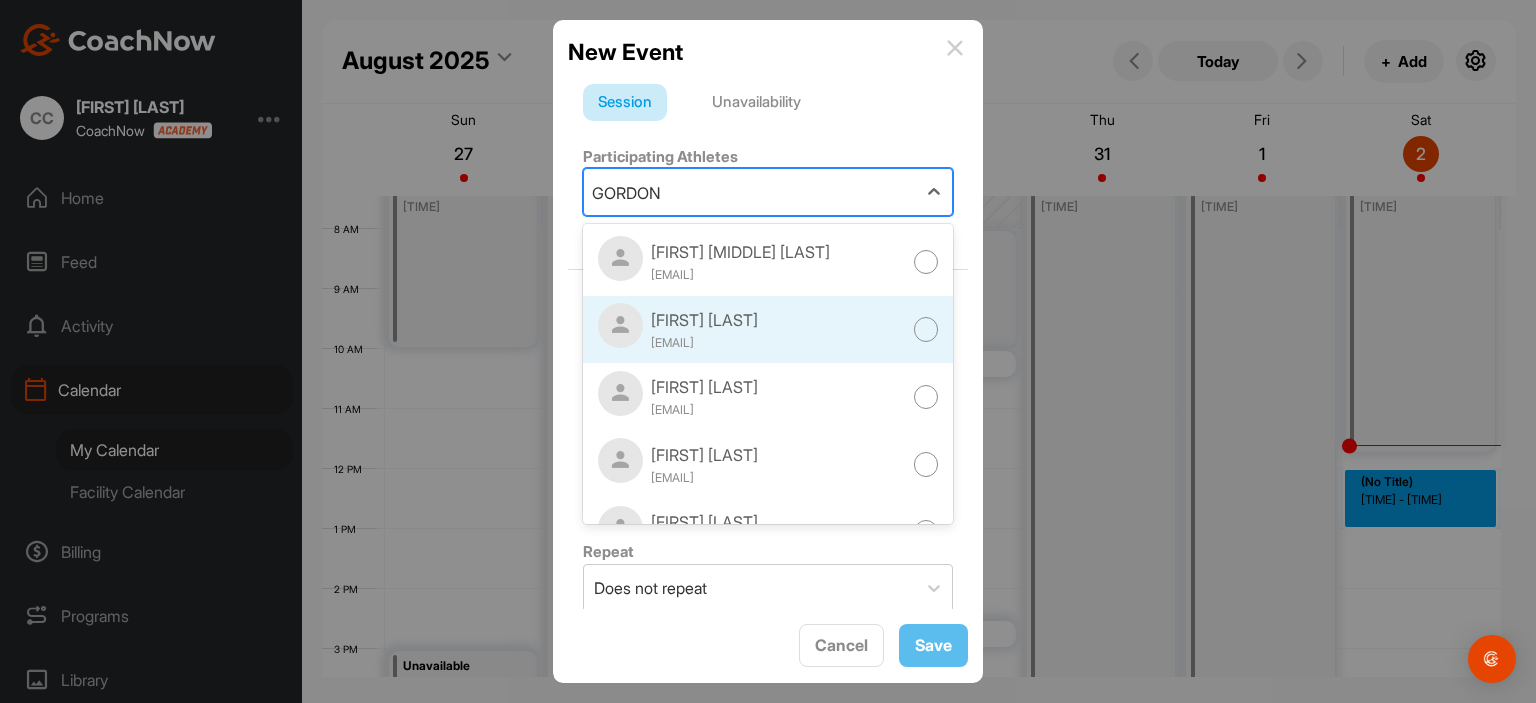 scroll, scrollTop: 45, scrollLeft: 0, axis: vertical 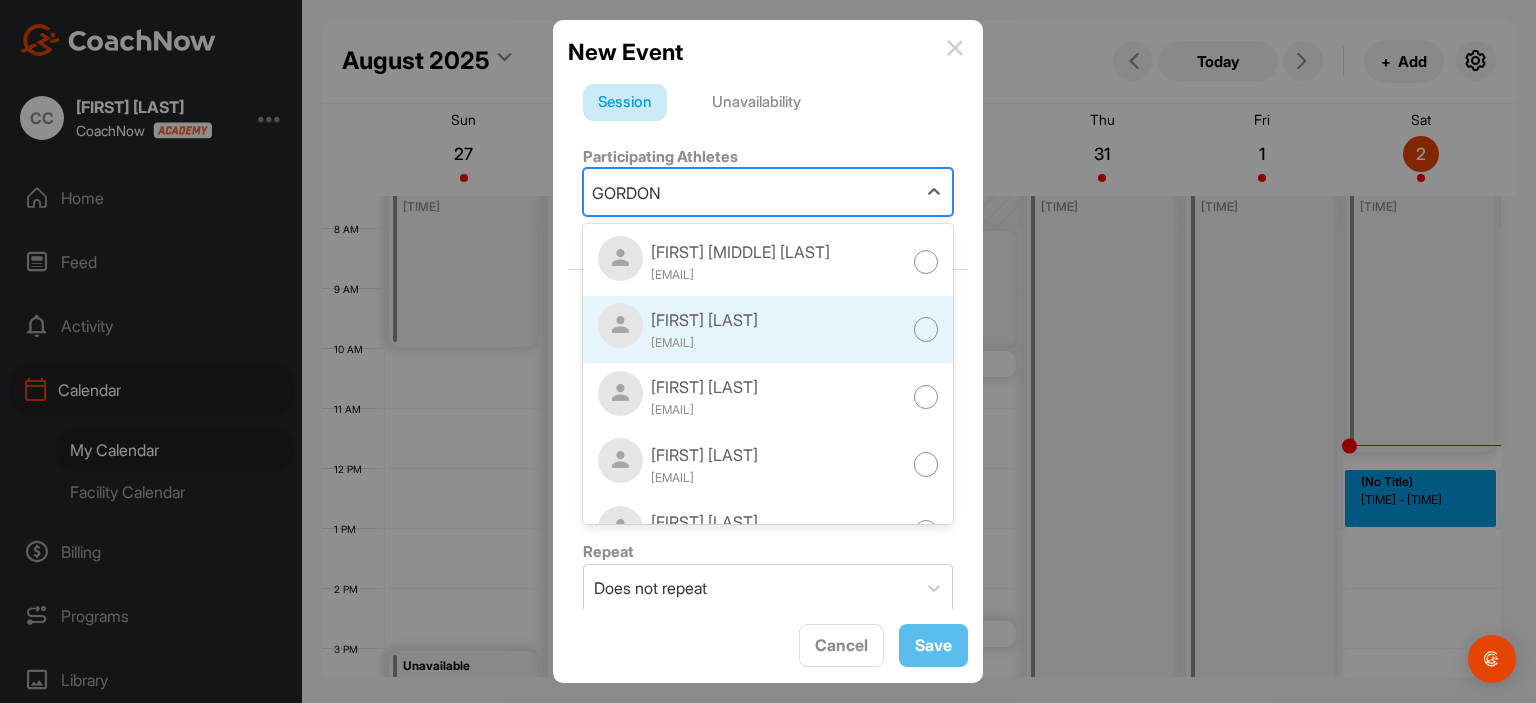 type 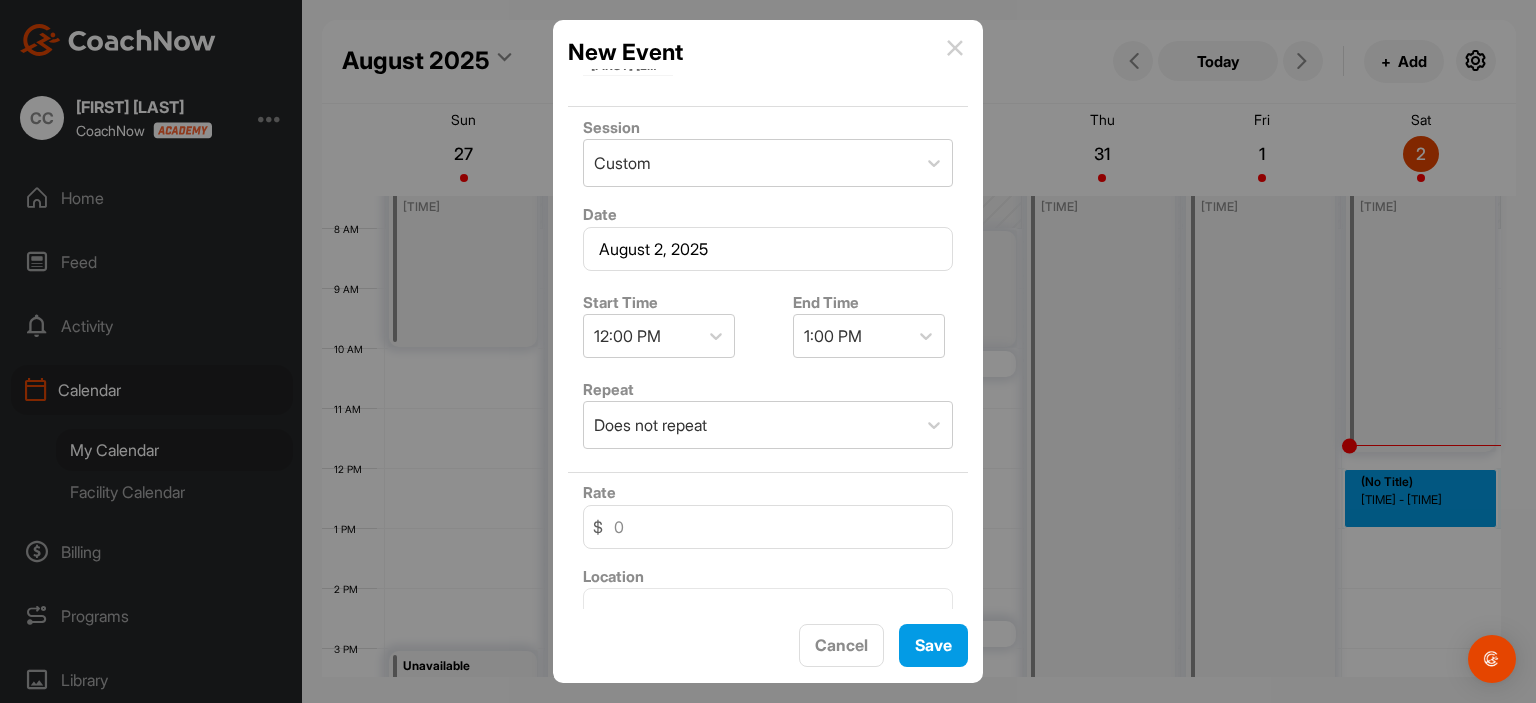 scroll, scrollTop: 300, scrollLeft: 0, axis: vertical 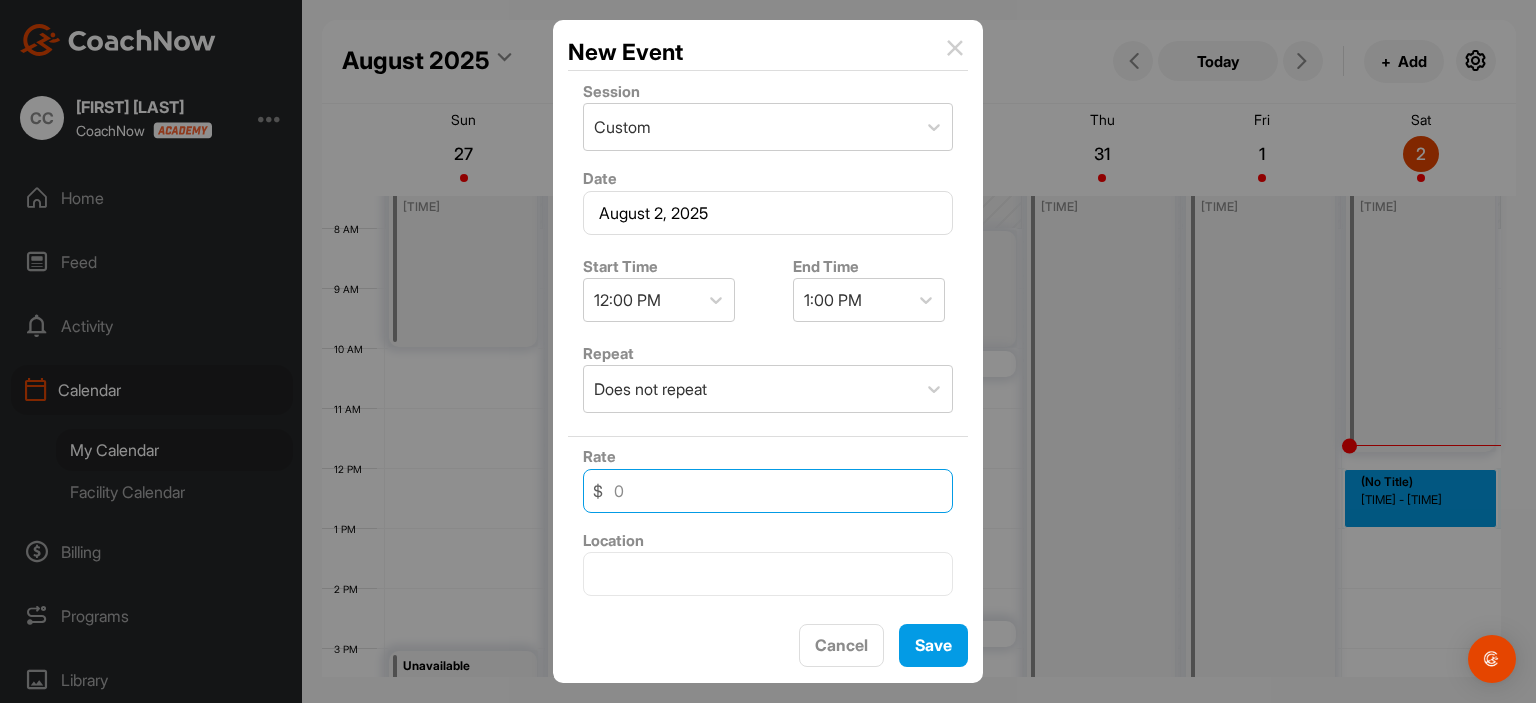 click at bounding box center [768, 491] 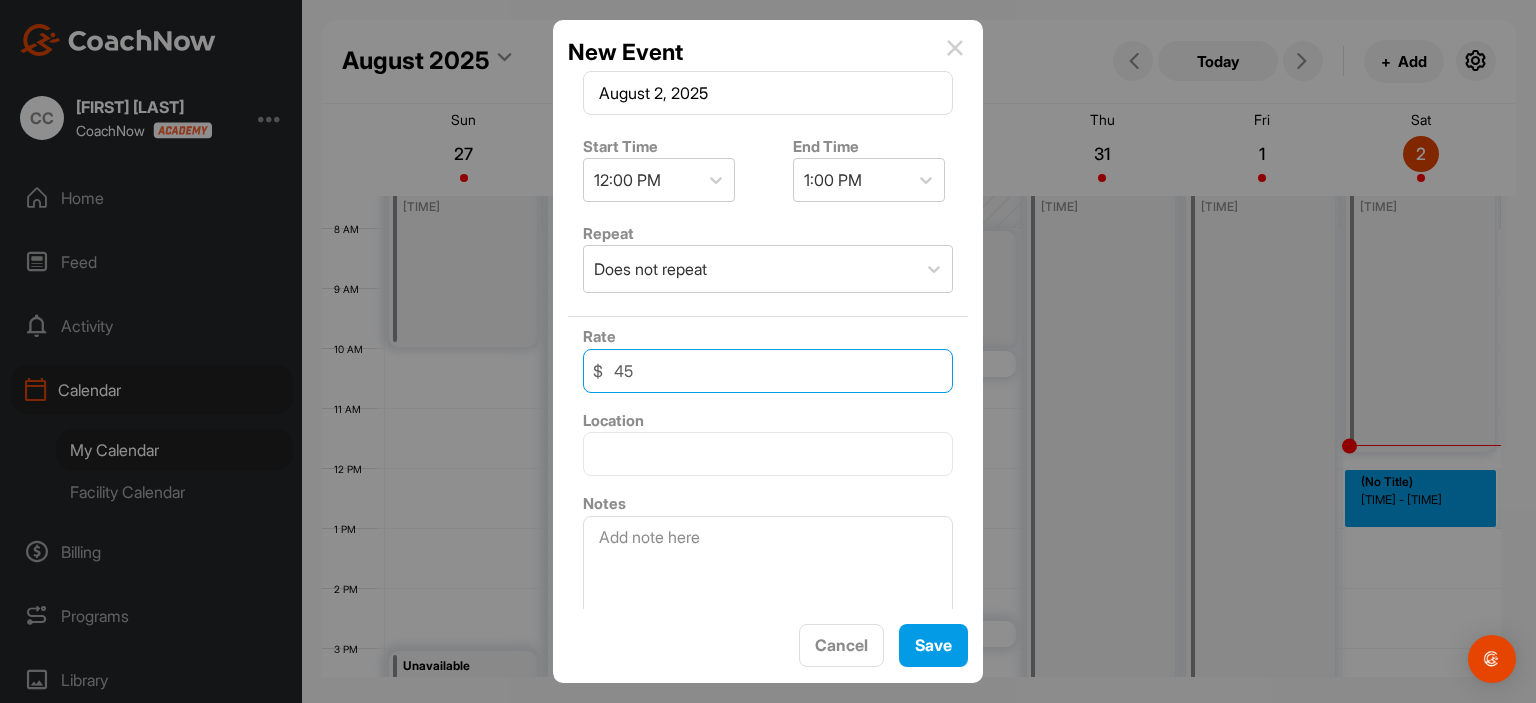 scroll, scrollTop: 429, scrollLeft: 0, axis: vertical 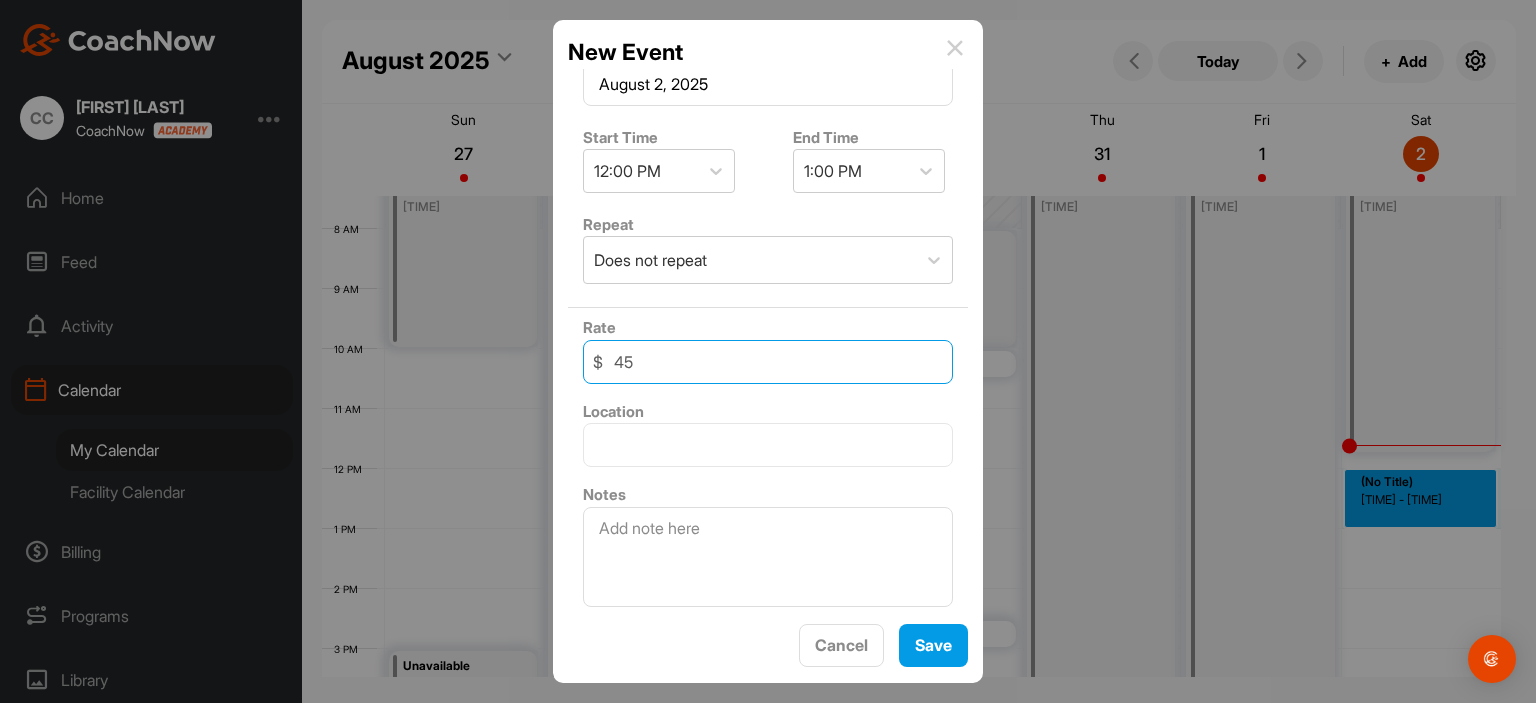 type on "45" 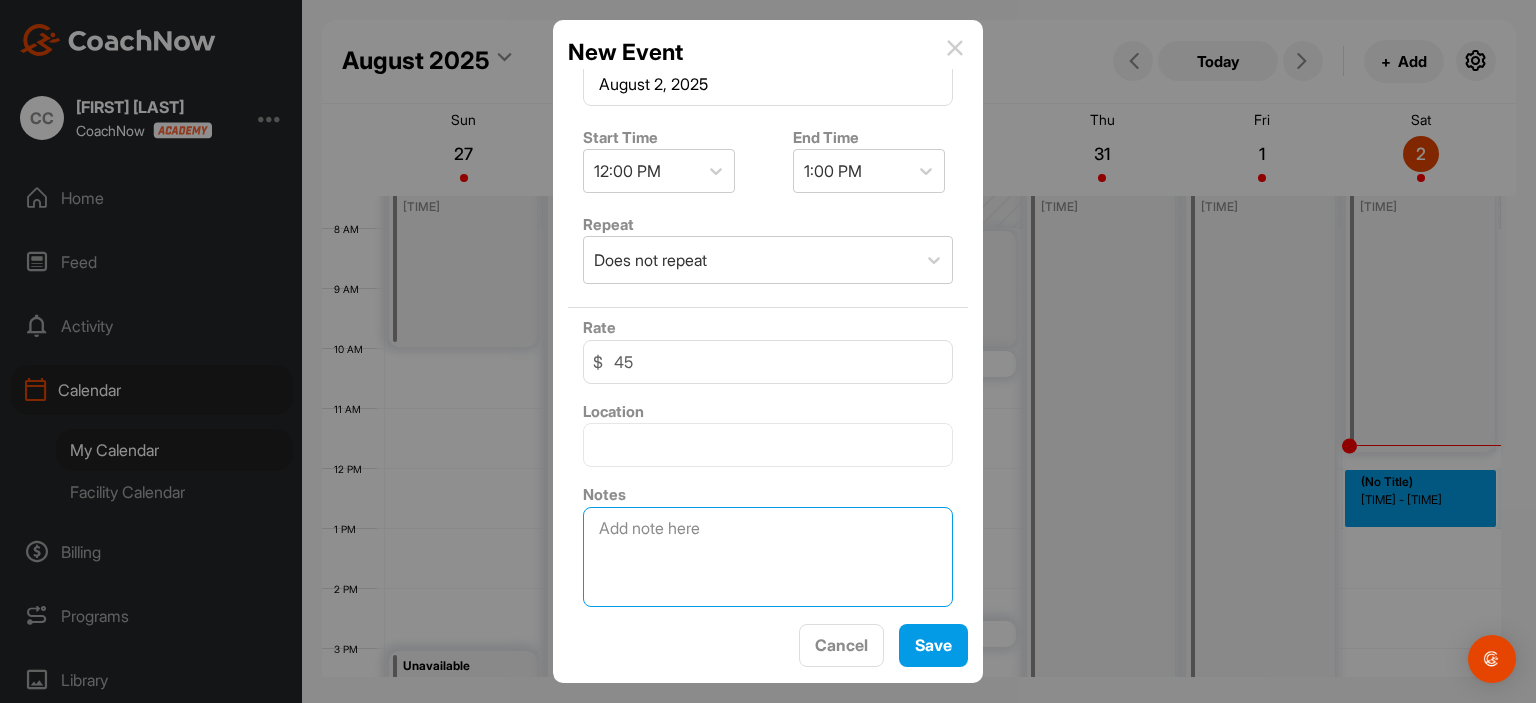 click at bounding box center (768, 557) 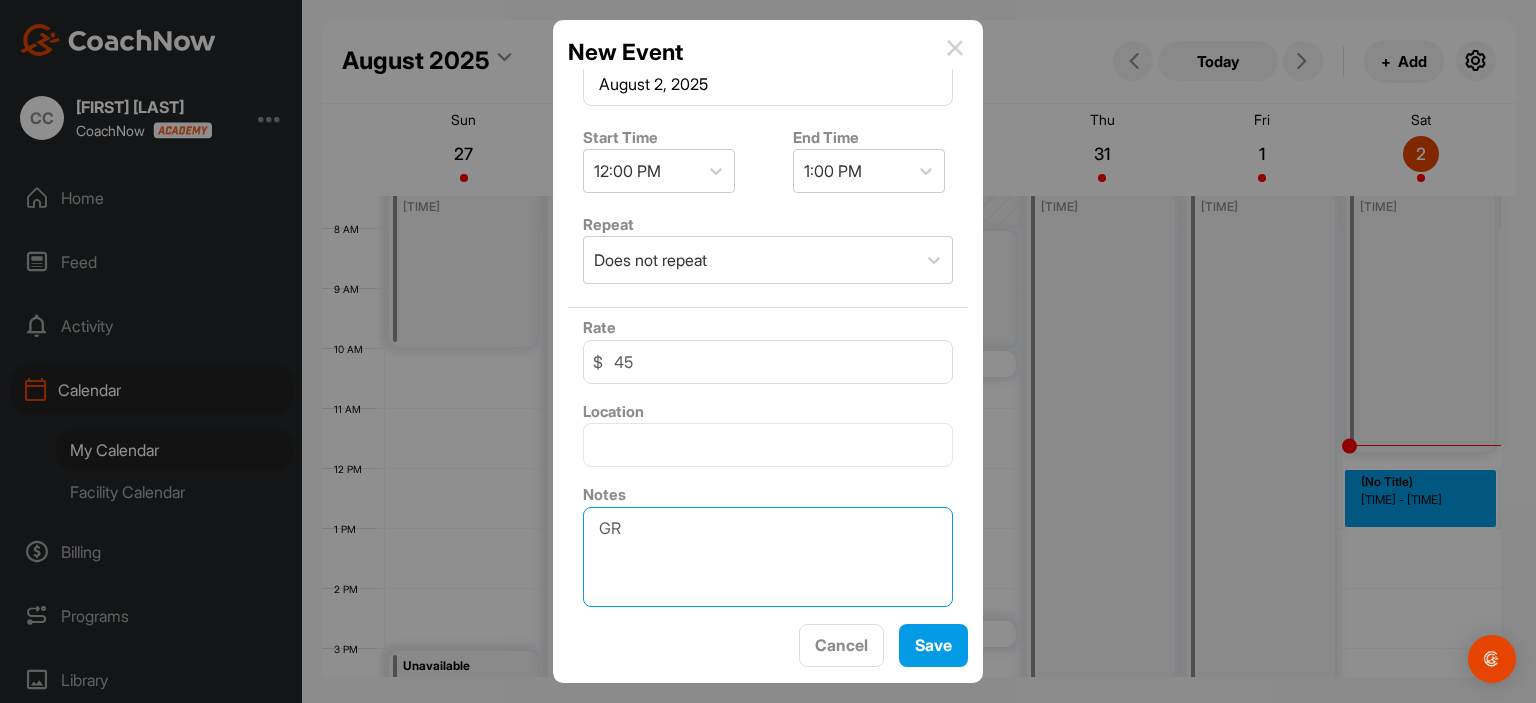 scroll, scrollTop: 429, scrollLeft: 0, axis: vertical 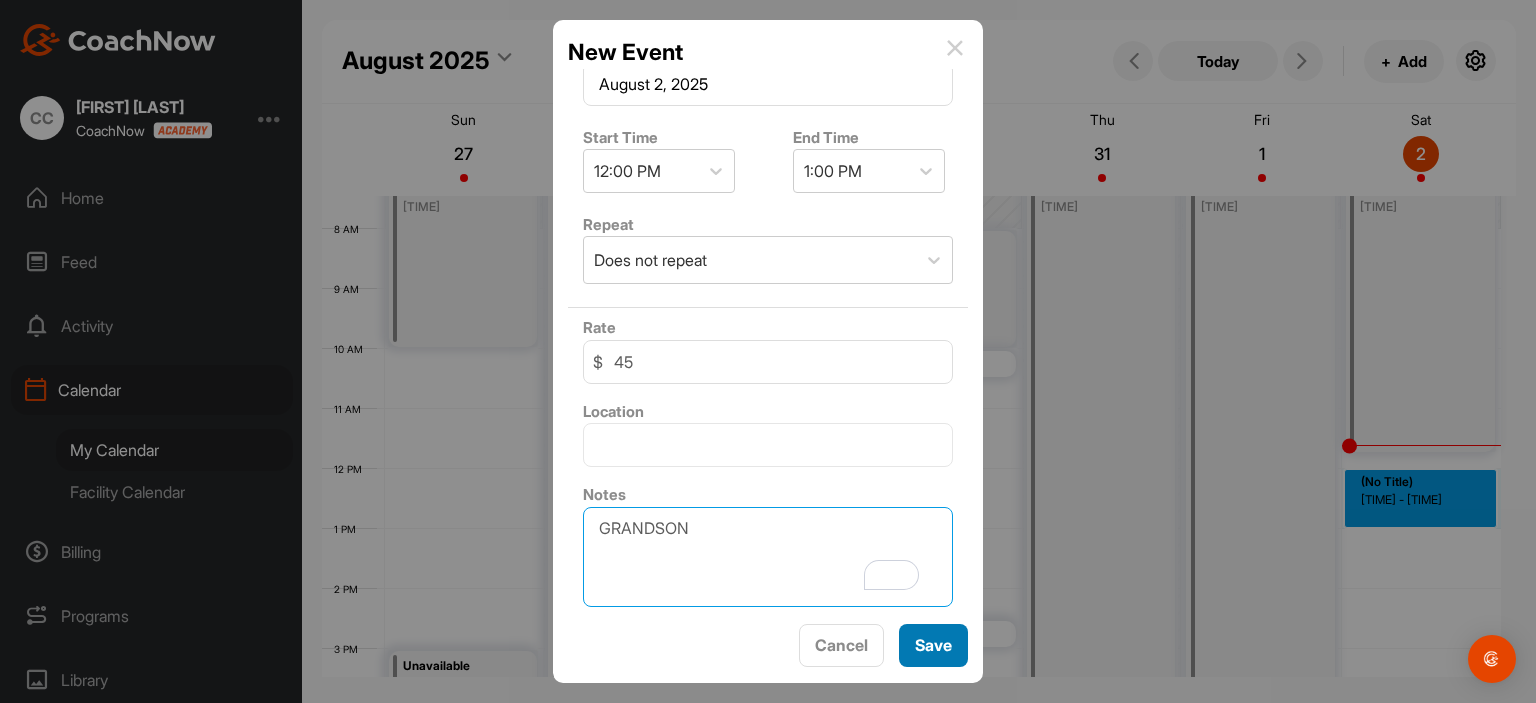type on "GRANDSON" 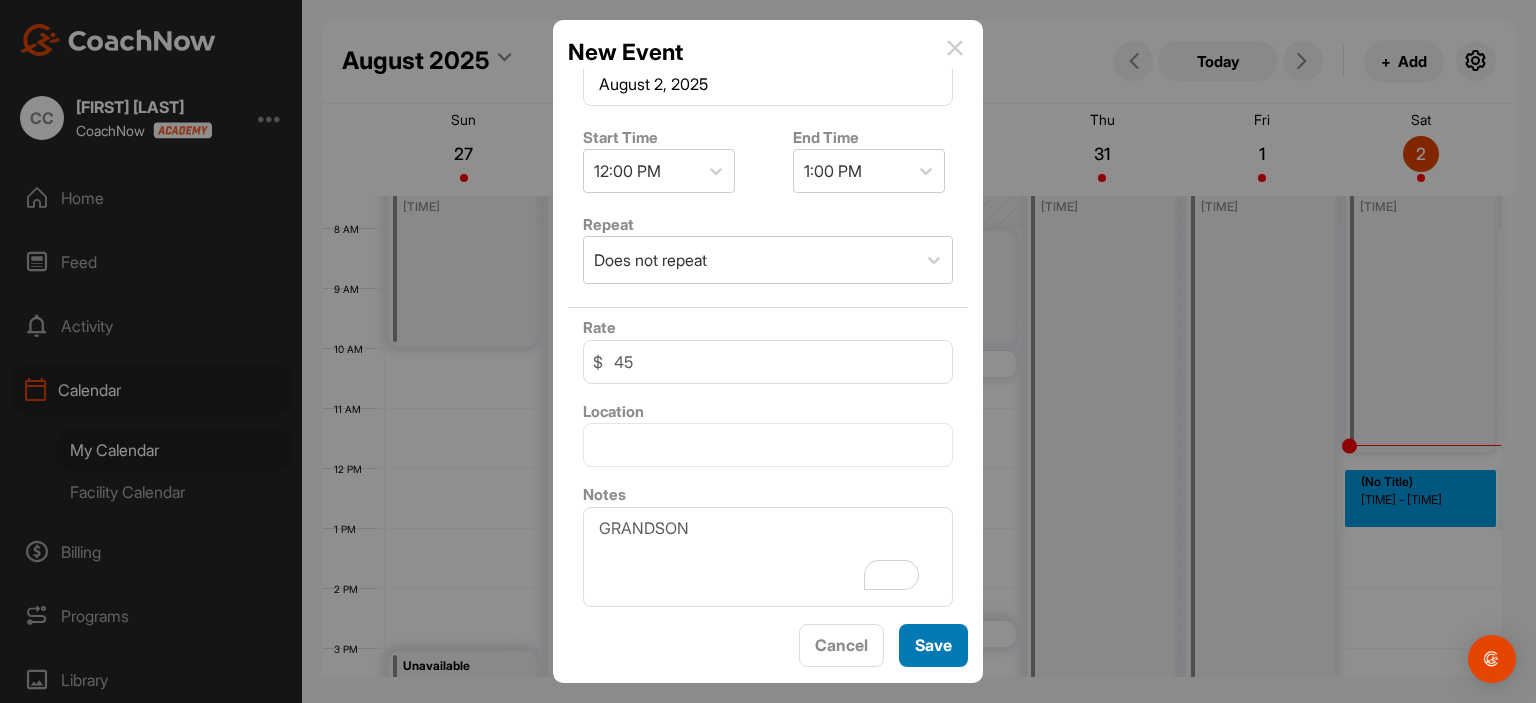 click on "Save" at bounding box center (933, 645) 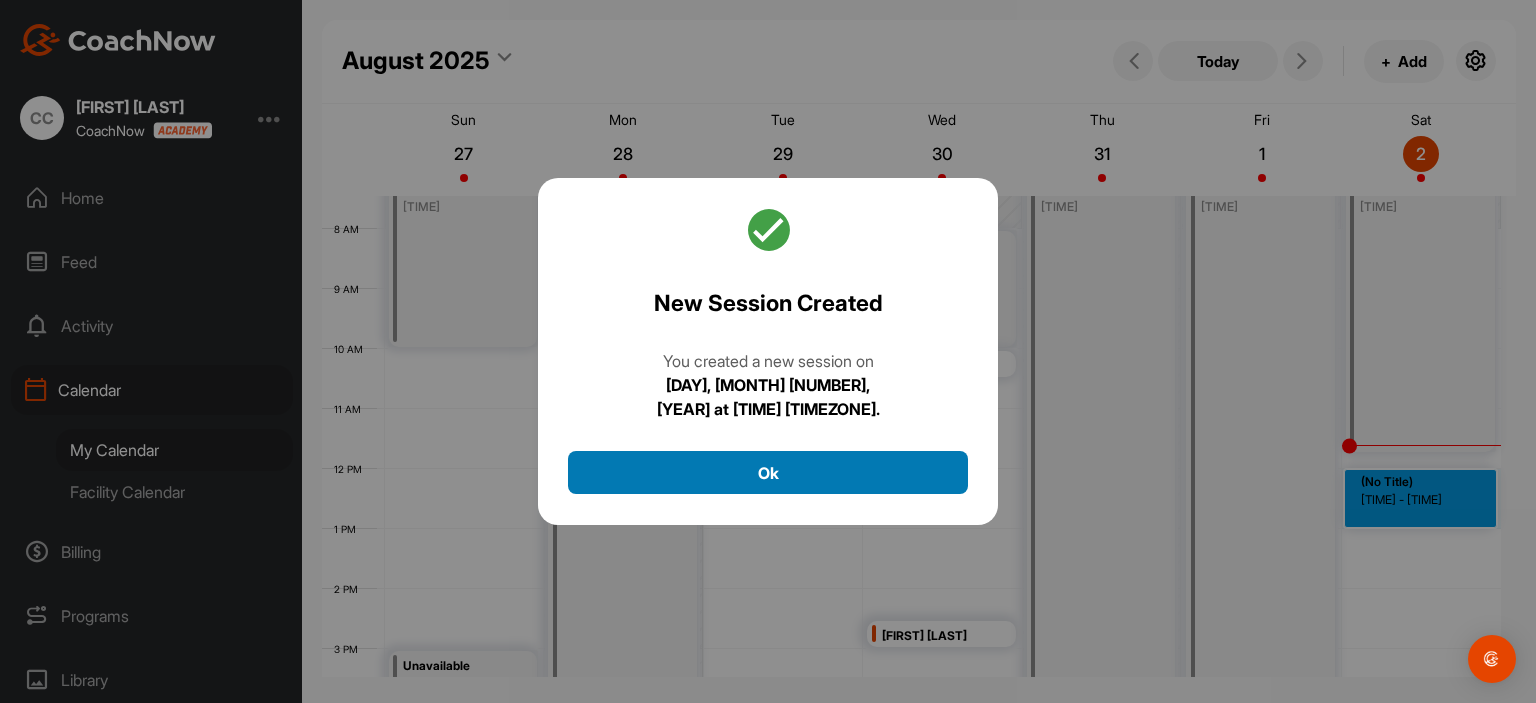 type 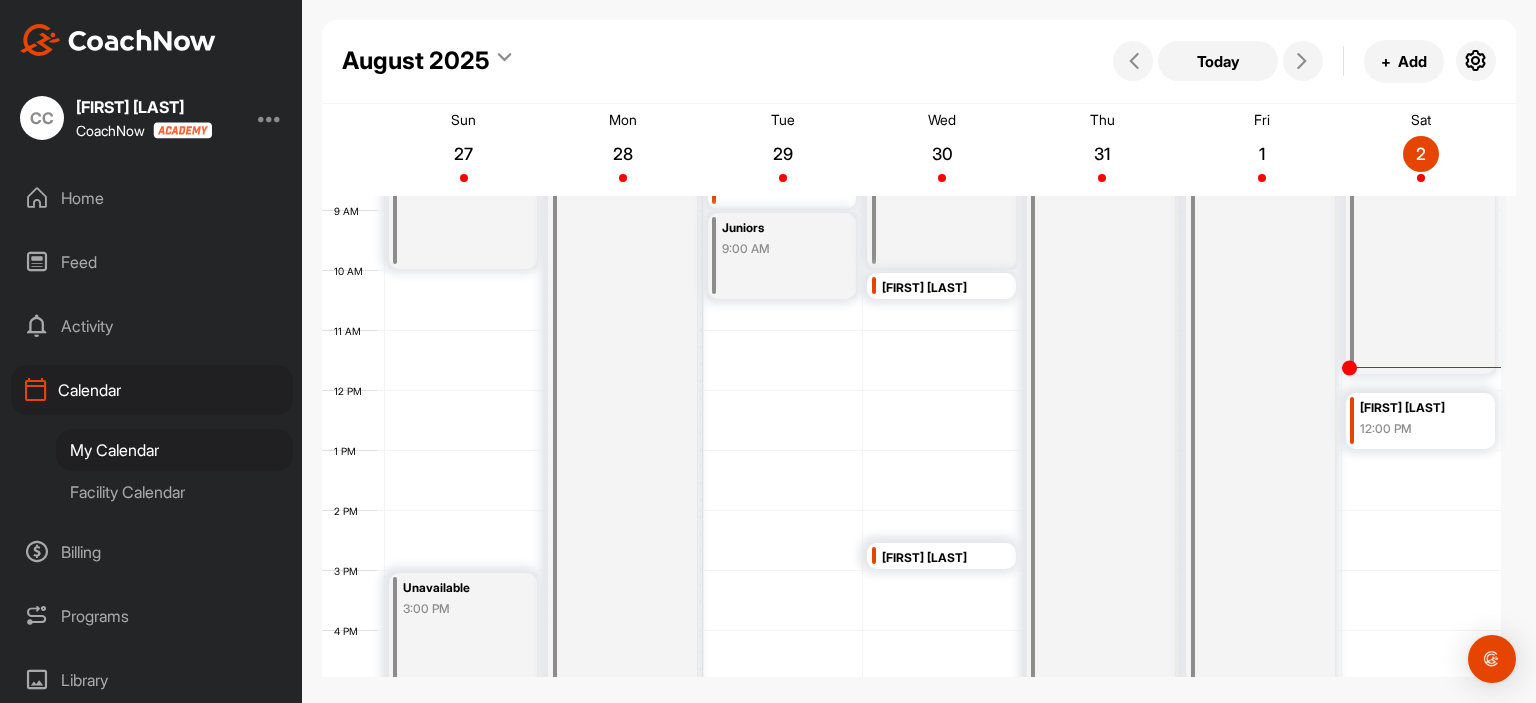 scroll, scrollTop: 647, scrollLeft: 0, axis: vertical 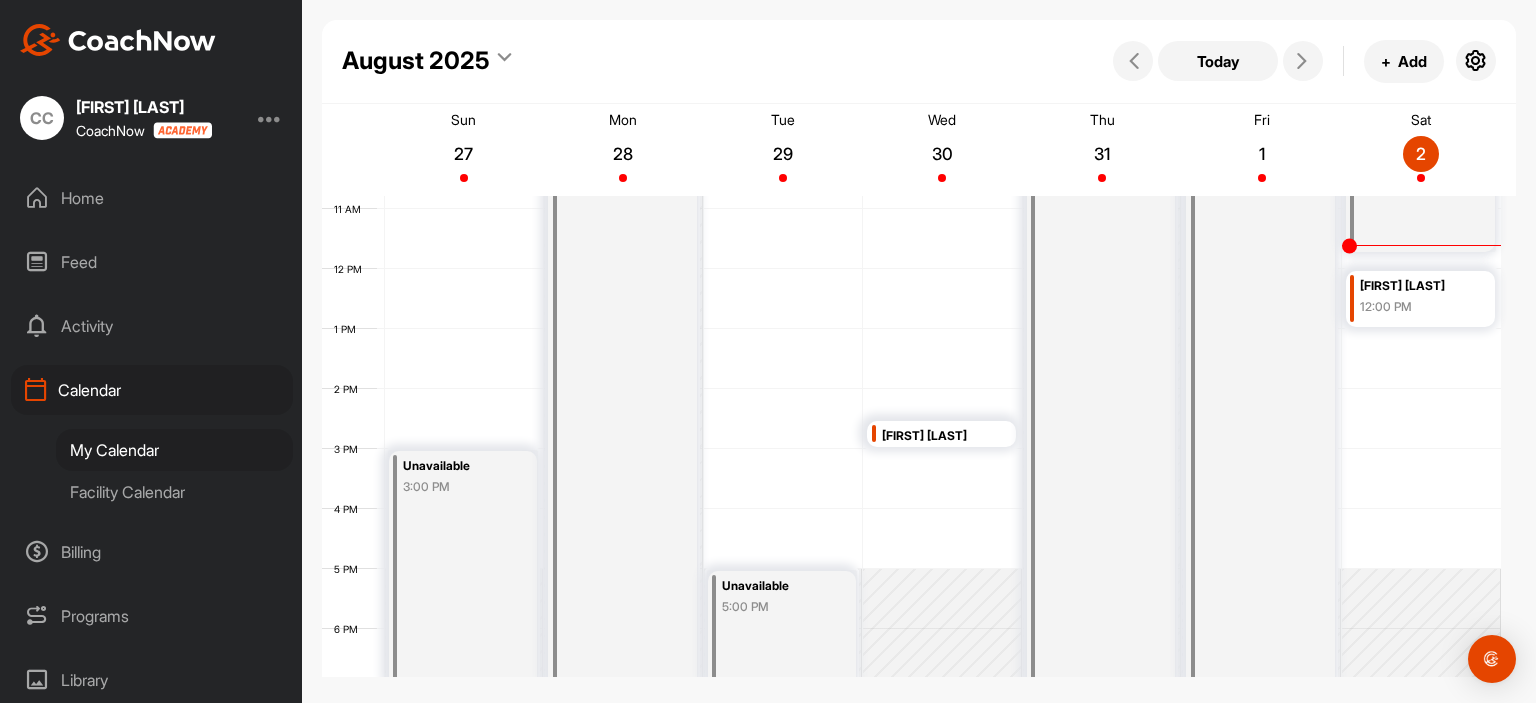 click on "12:00 PM" at bounding box center [1416, 307] 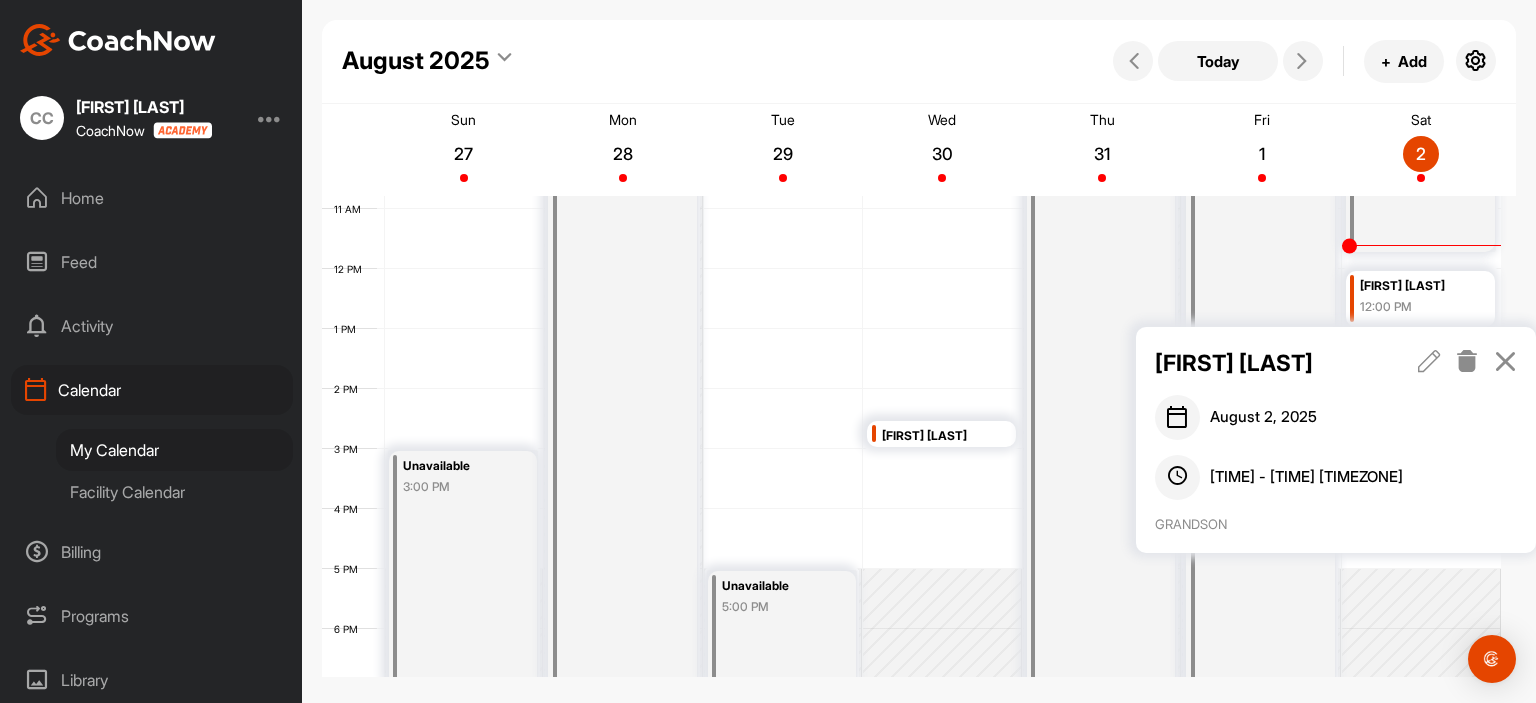 click at bounding box center [1505, 361] 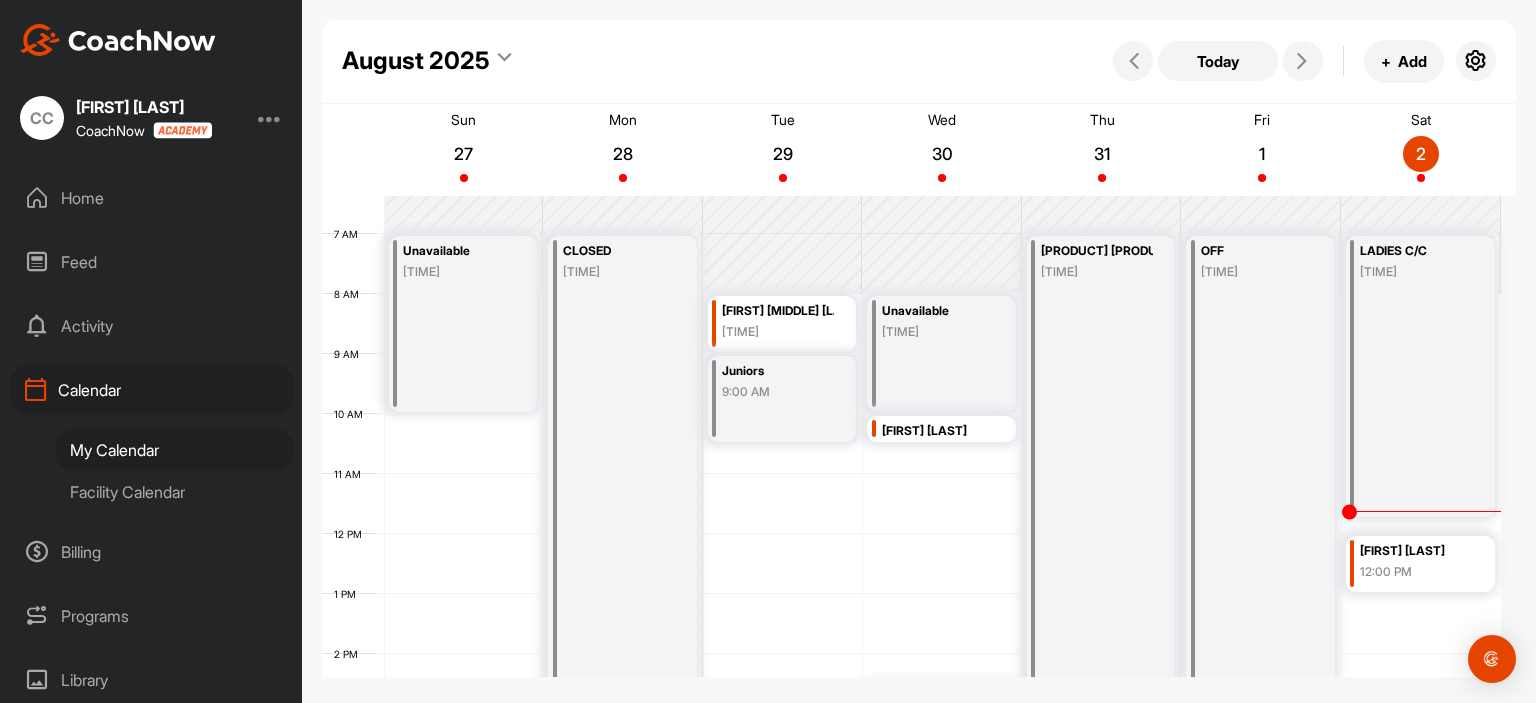 scroll, scrollTop: 647, scrollLeft: 0, axis: vertical 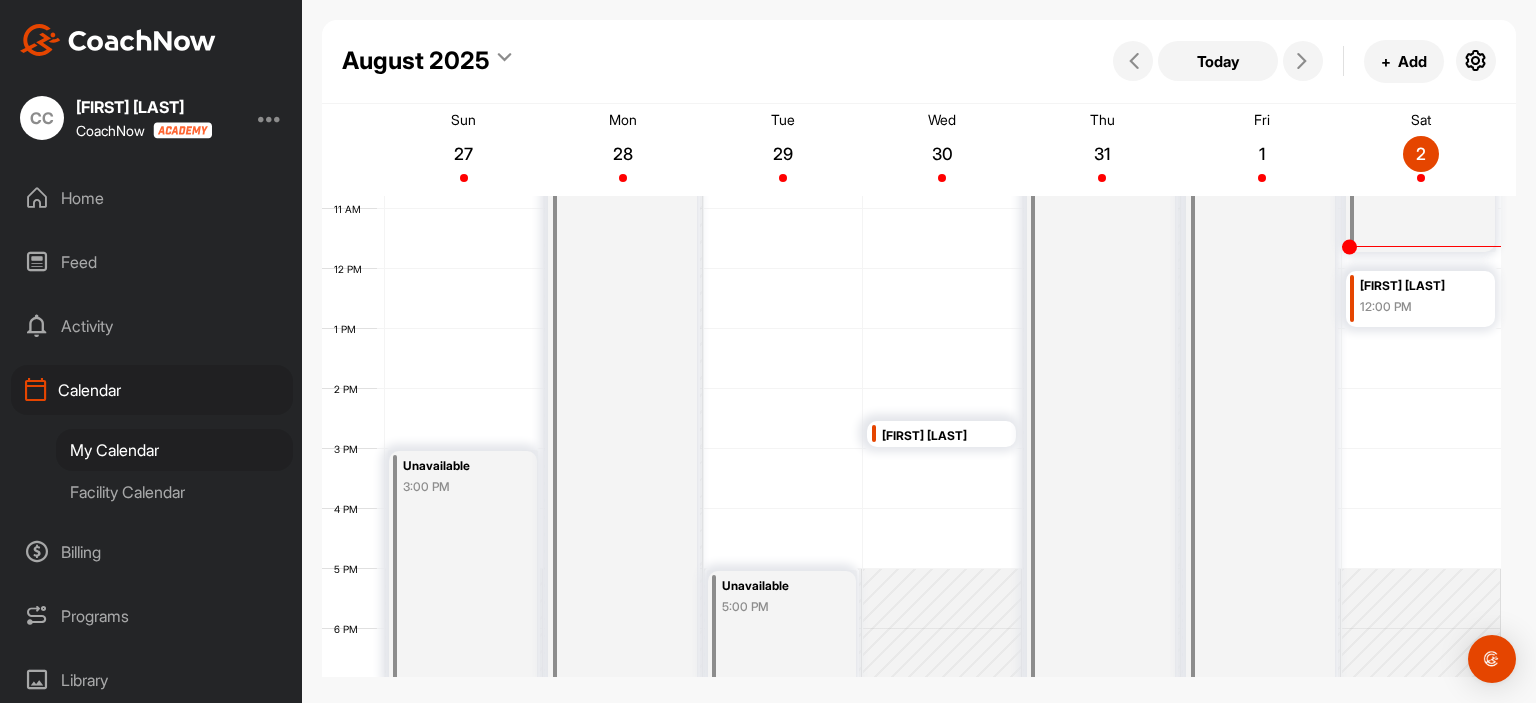 click on "12 AM 1 AM 2 AM 3 AM 4 AM 5 AM 6 AM 7 AM 8 AM 9 AM 10 AM 11 AM 12 PM 1 PM 2 PM 3 PM 4 PM 5 PM 6 PM 7 PM 8 PM 9 PM 10 PM 11 PM Unavailable [TIME] Unavailable [TIME] CLOSED [TIME] [FIRST] [LAST] [SUFFIX] [TIME] Juniors [TIME] Unavailable [TIME] Unavailable [TIME] [FIRST] [LAST] [TIME] [FIRST] [LAST] [TIME] [PRODUCT] [PRODUCT] / [LAST] [TIME] OFF [TIME] [PRODUCT] C/C [TIME] [FIRST] [LAST] [TIME]" at bounding box center (911, 269) 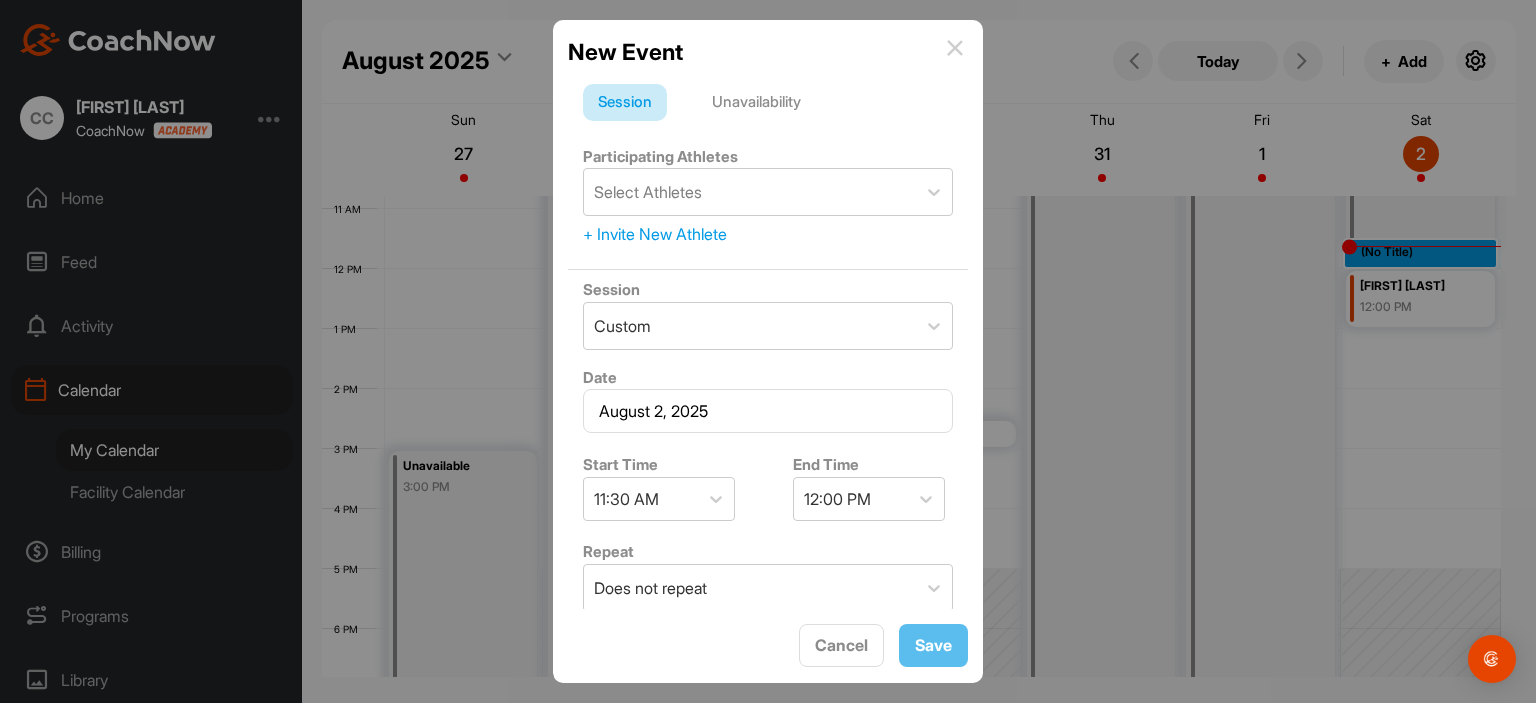 click on "Unavailability" at bounding box center [756, 103] 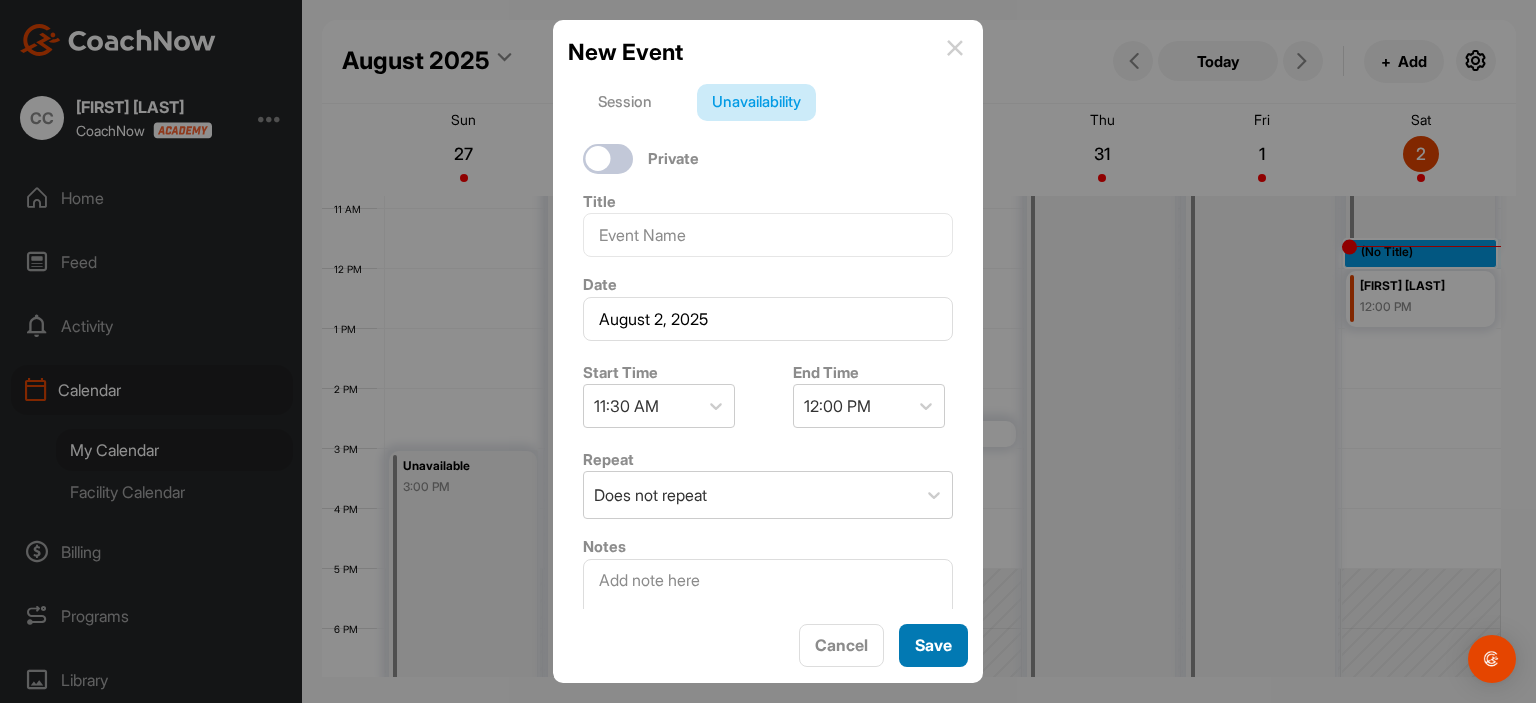 click on "Save" at bounding box center [933, 645] 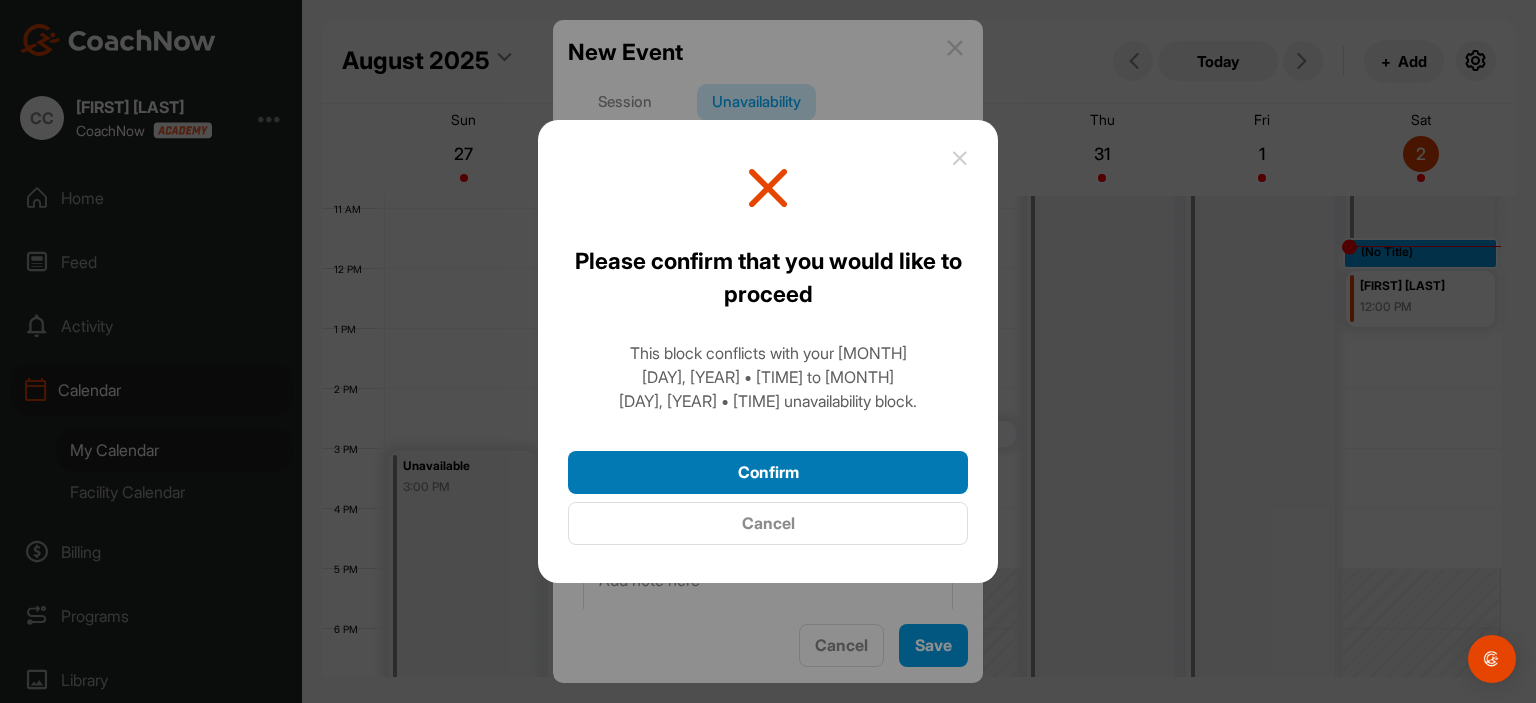 click on "Confirm" at bounding box center [768, 472] 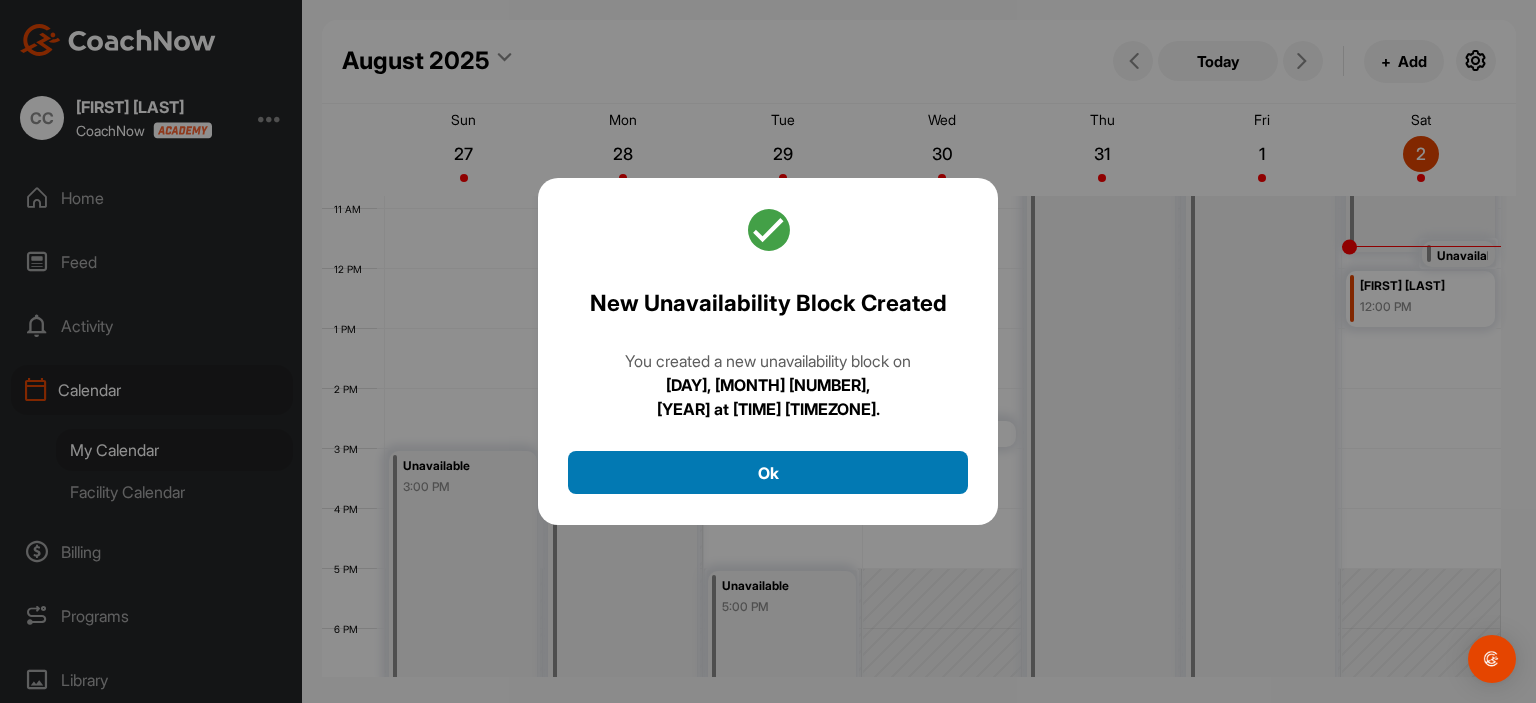 click on "Ok" at bounding box center (768, 472) 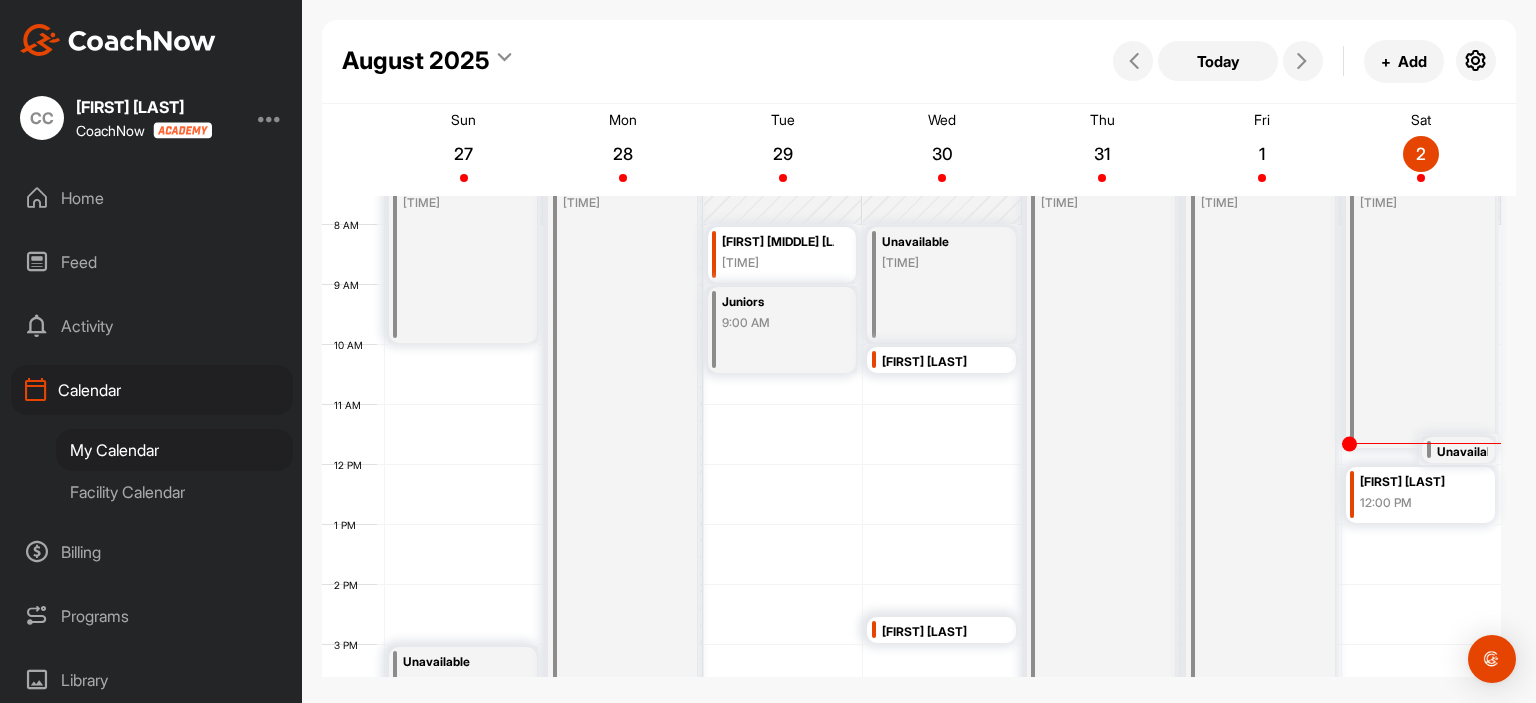 scroll, scrollTop: 447, scrollLeft: 0, axis: vertical 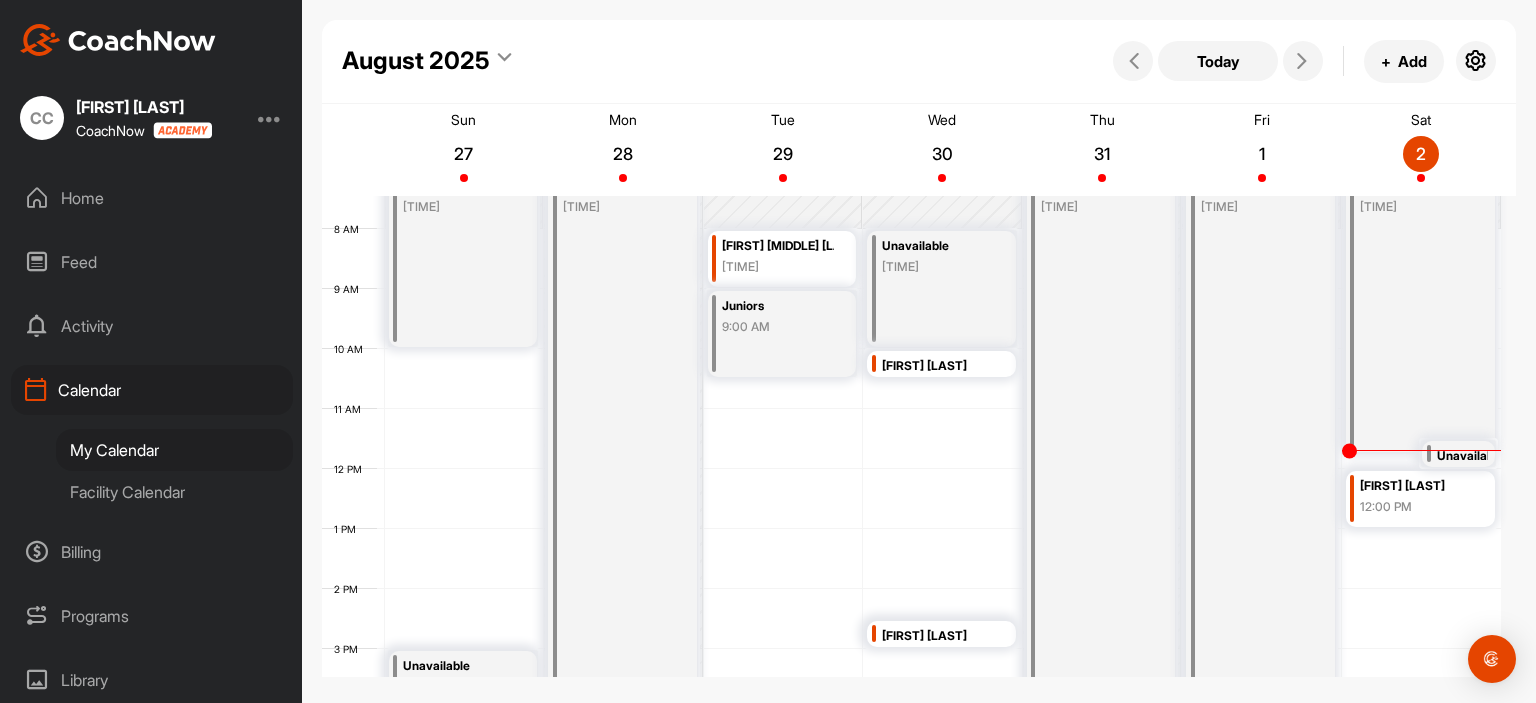 drag, startPoint x: 436, startPoint y: 601, endPoint x: 549, endPoint y: 736, distance: 176.05113 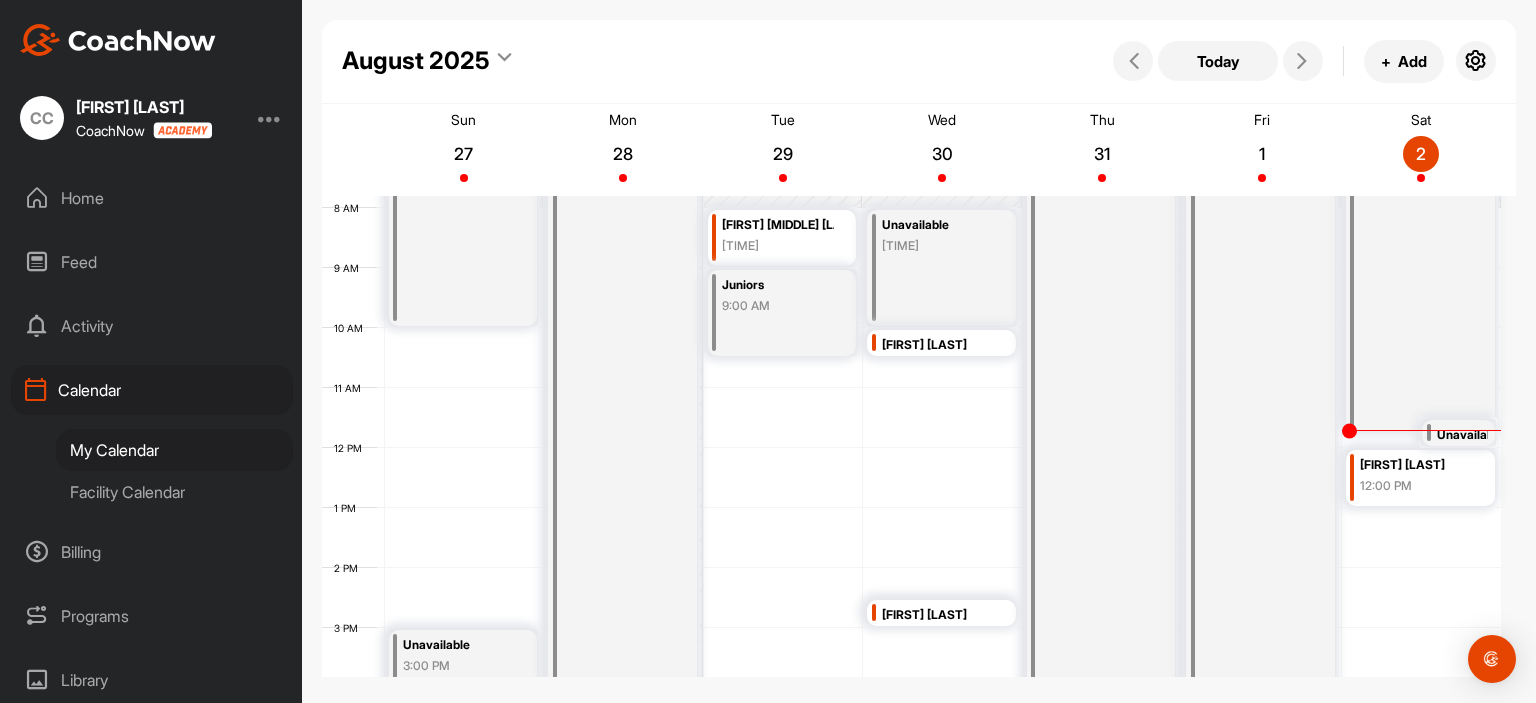 scroll, scrollTop: 447, scrollLeft: 0, axis: vertical 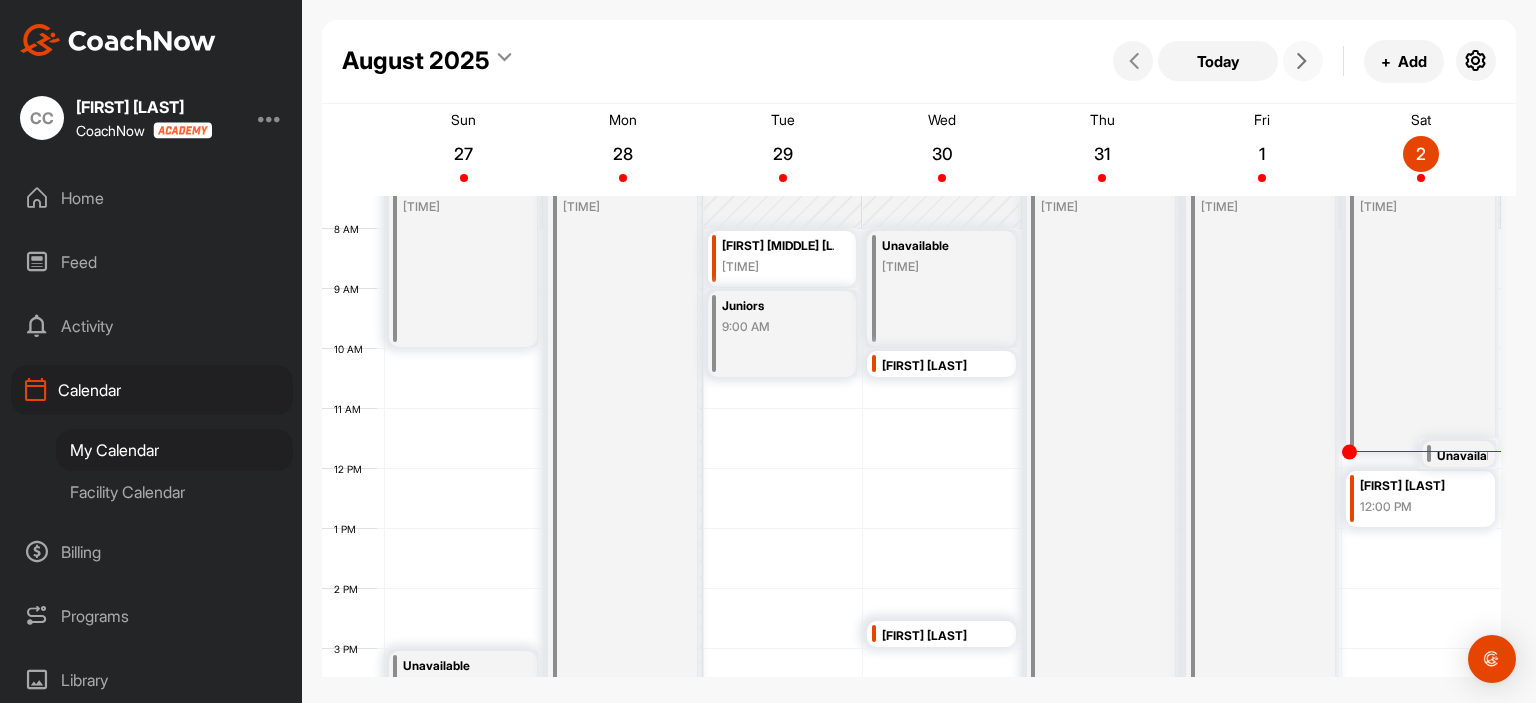 click at bounding box center [1302, 61] 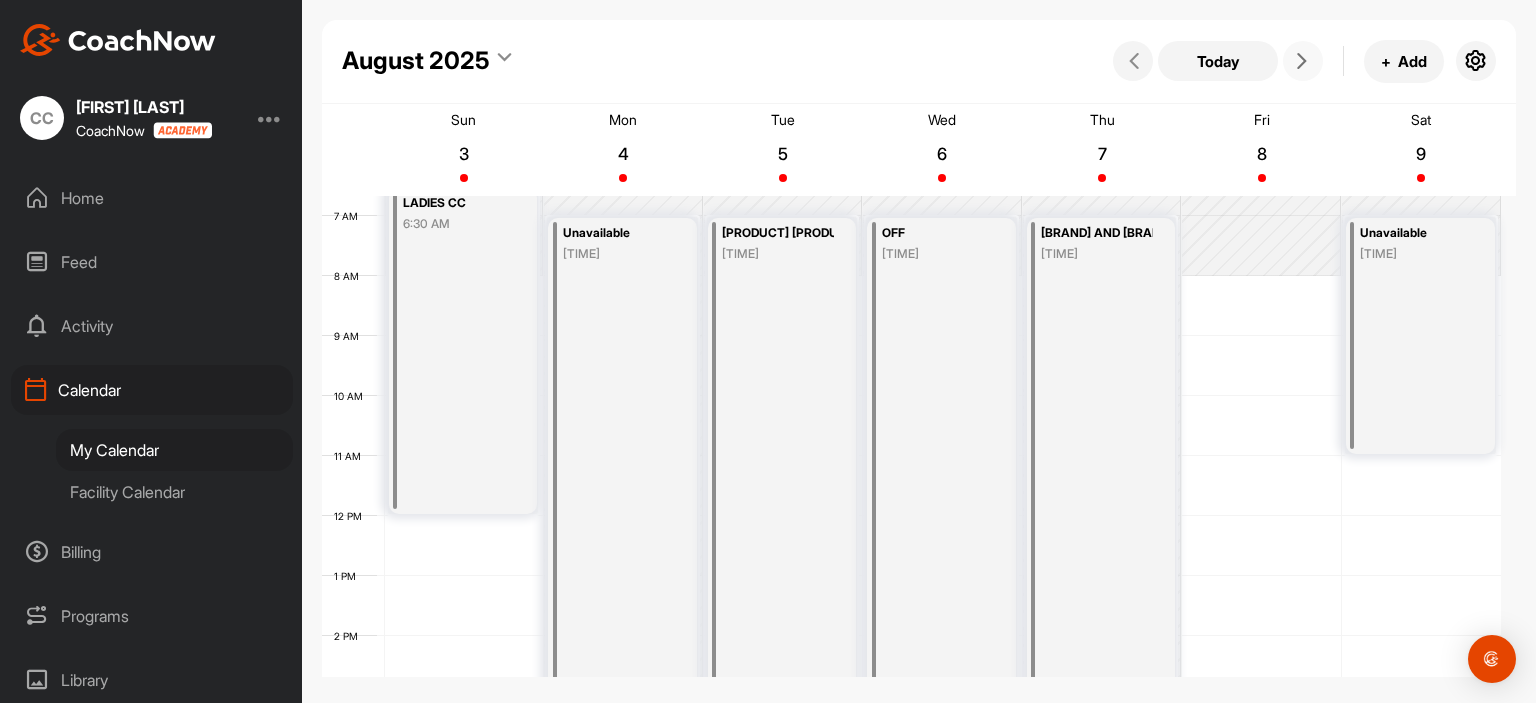 scroll, scrollTop: 447, scrollLeft: 0, axis: vertical 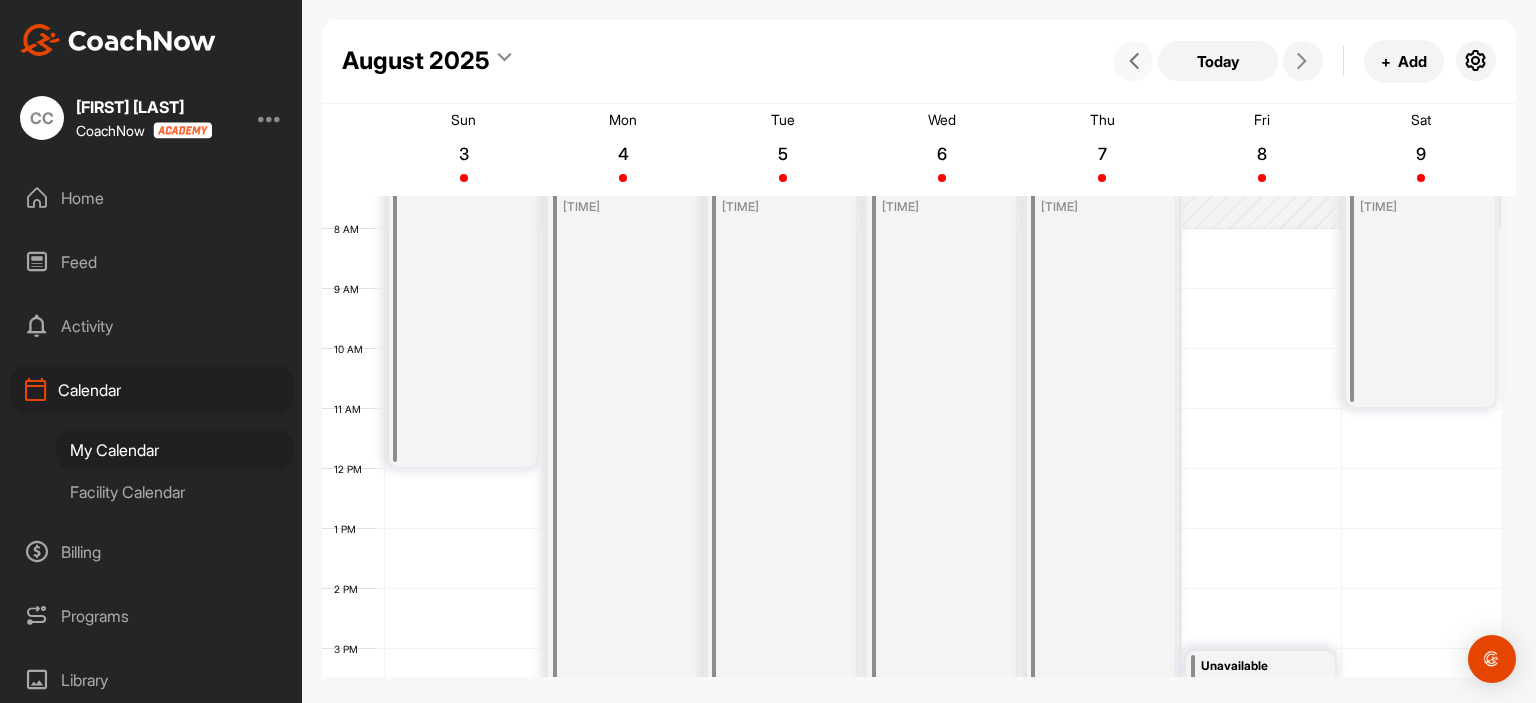 click at bounding box center [1133, 61] 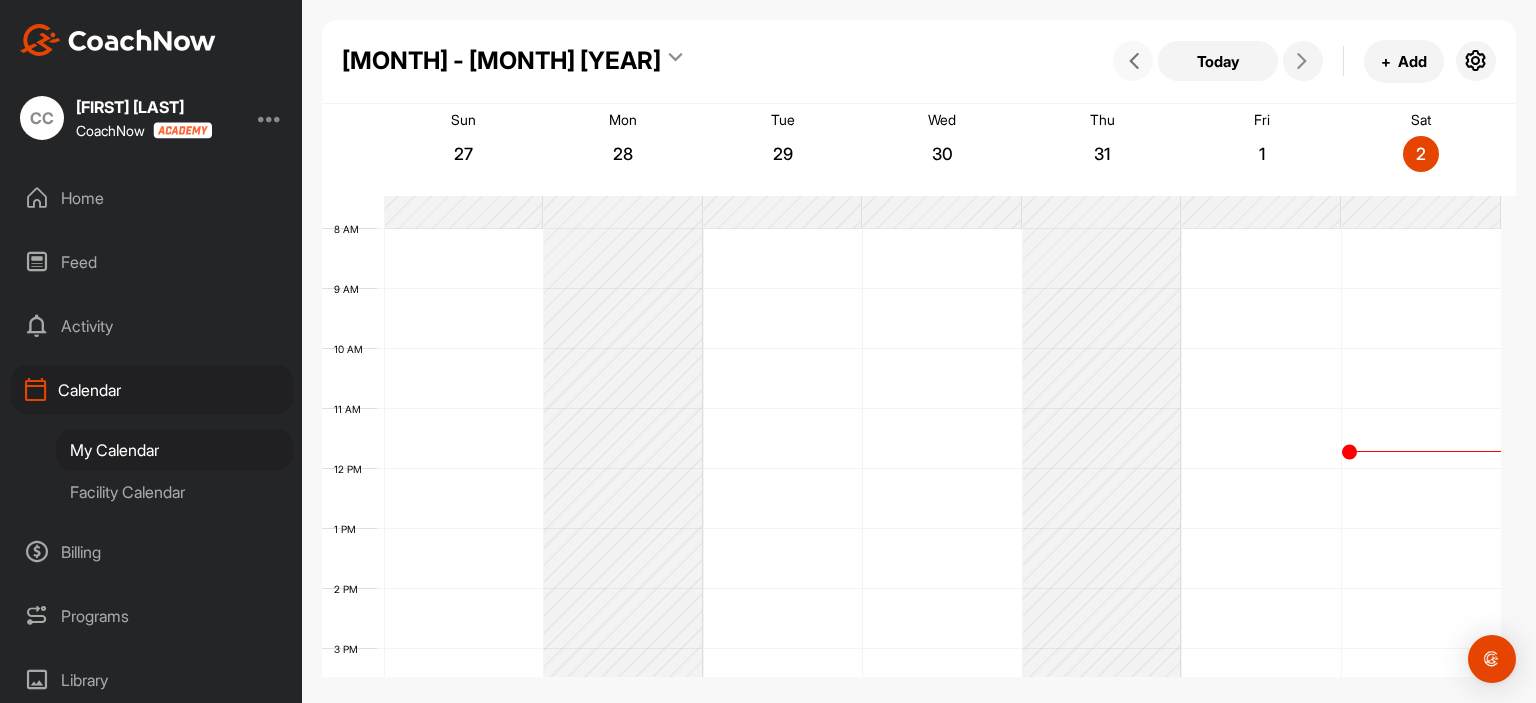 scroll, scrollTop: 347, scrollLeft: 0, axis: vertical 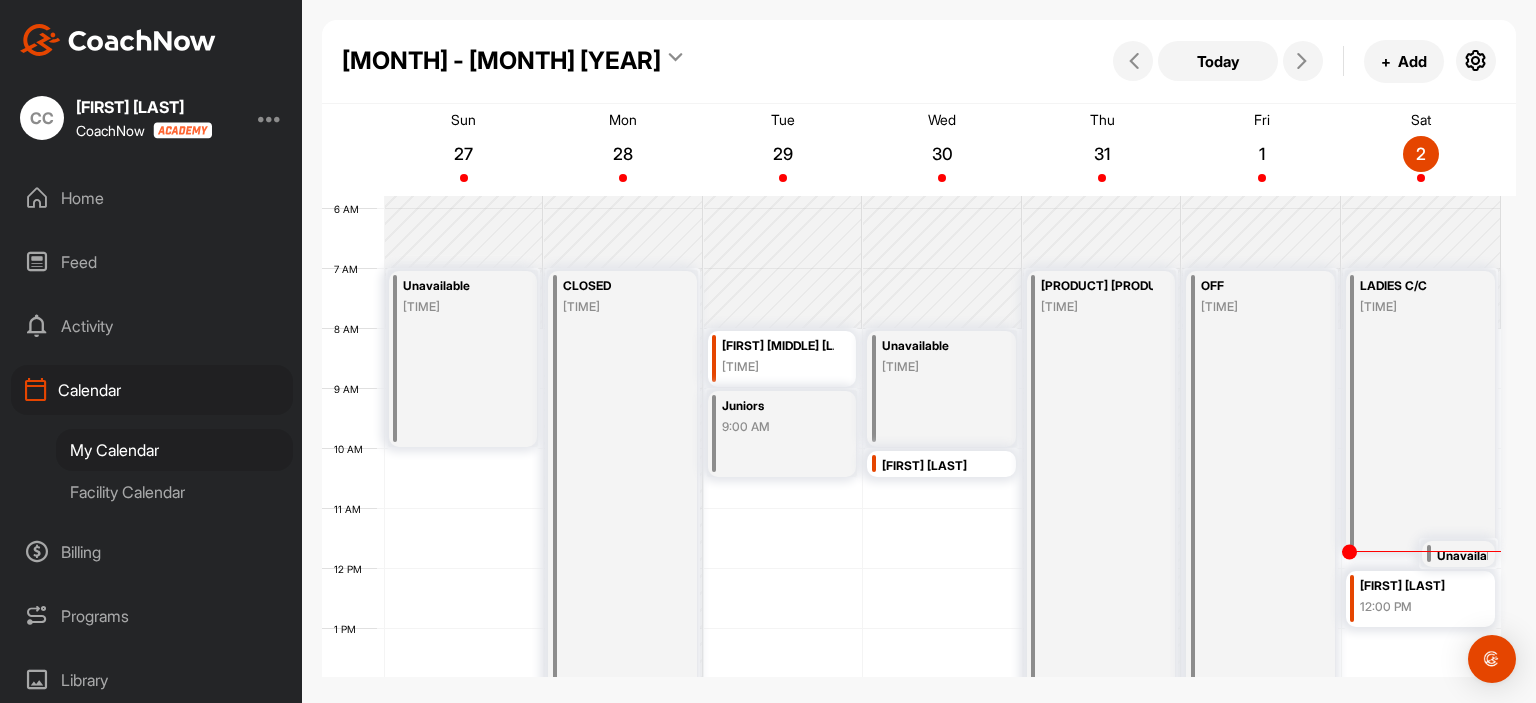 click on "Facility Calendar" at bounding box center [174, 492] 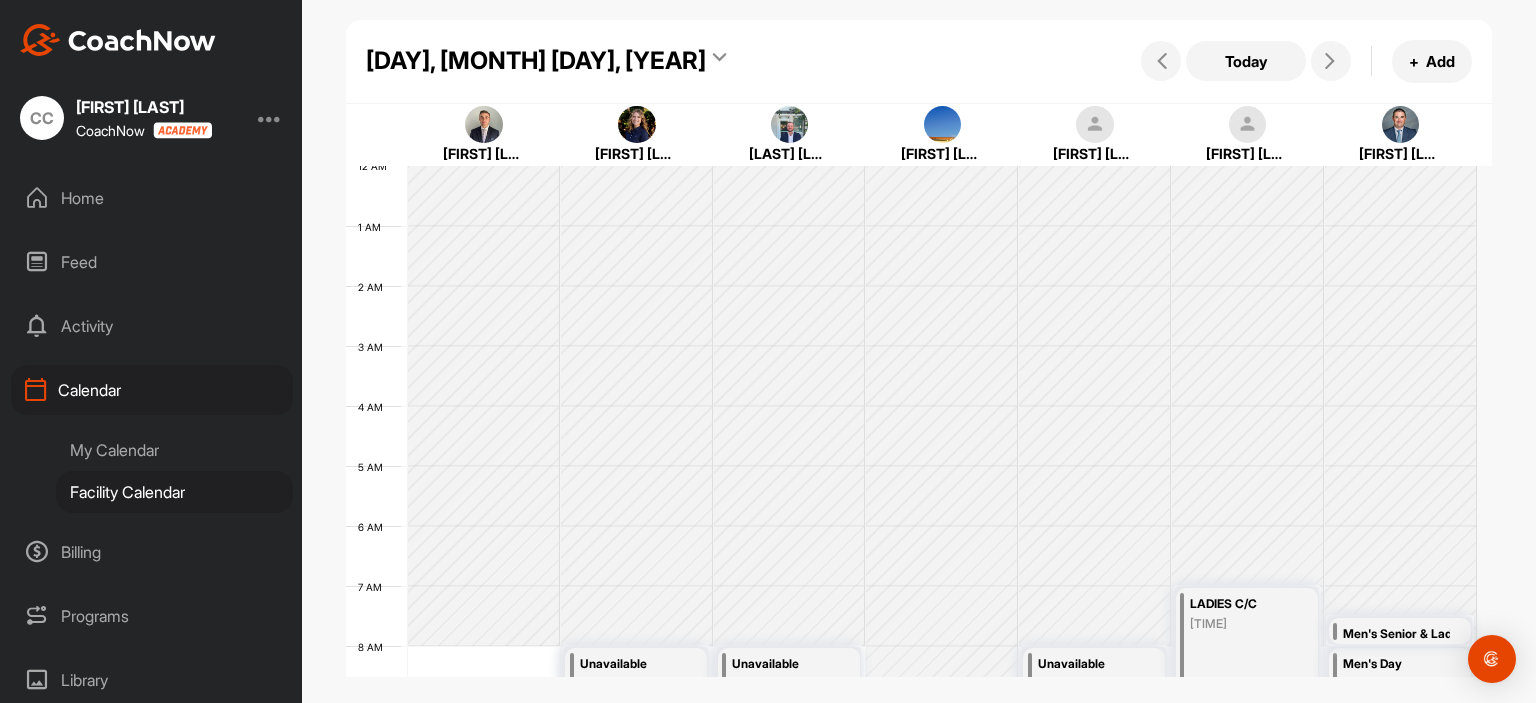 scroll, scrollTop: 347, scrollLeft: 0, axis: vertical 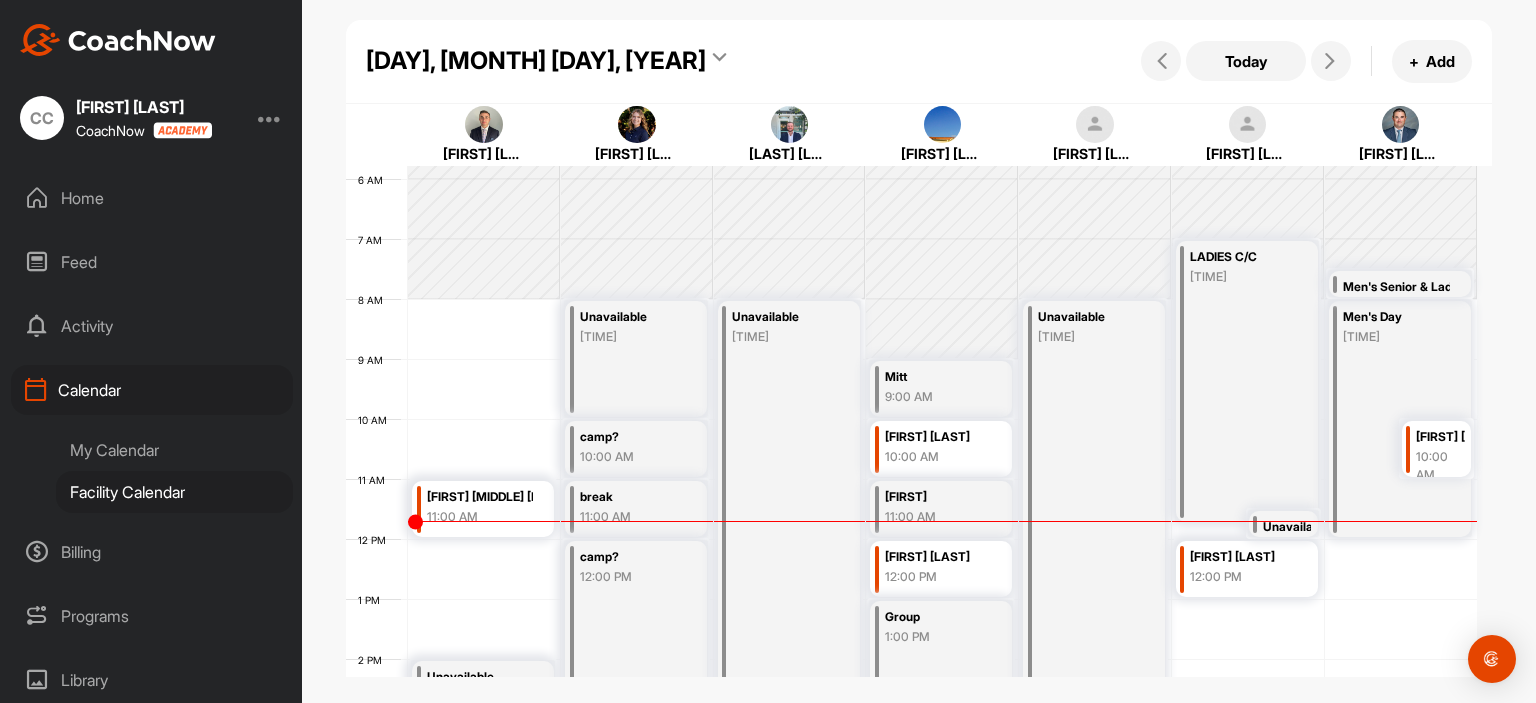 click on "My Calendar" at bounding box center (174, 450) 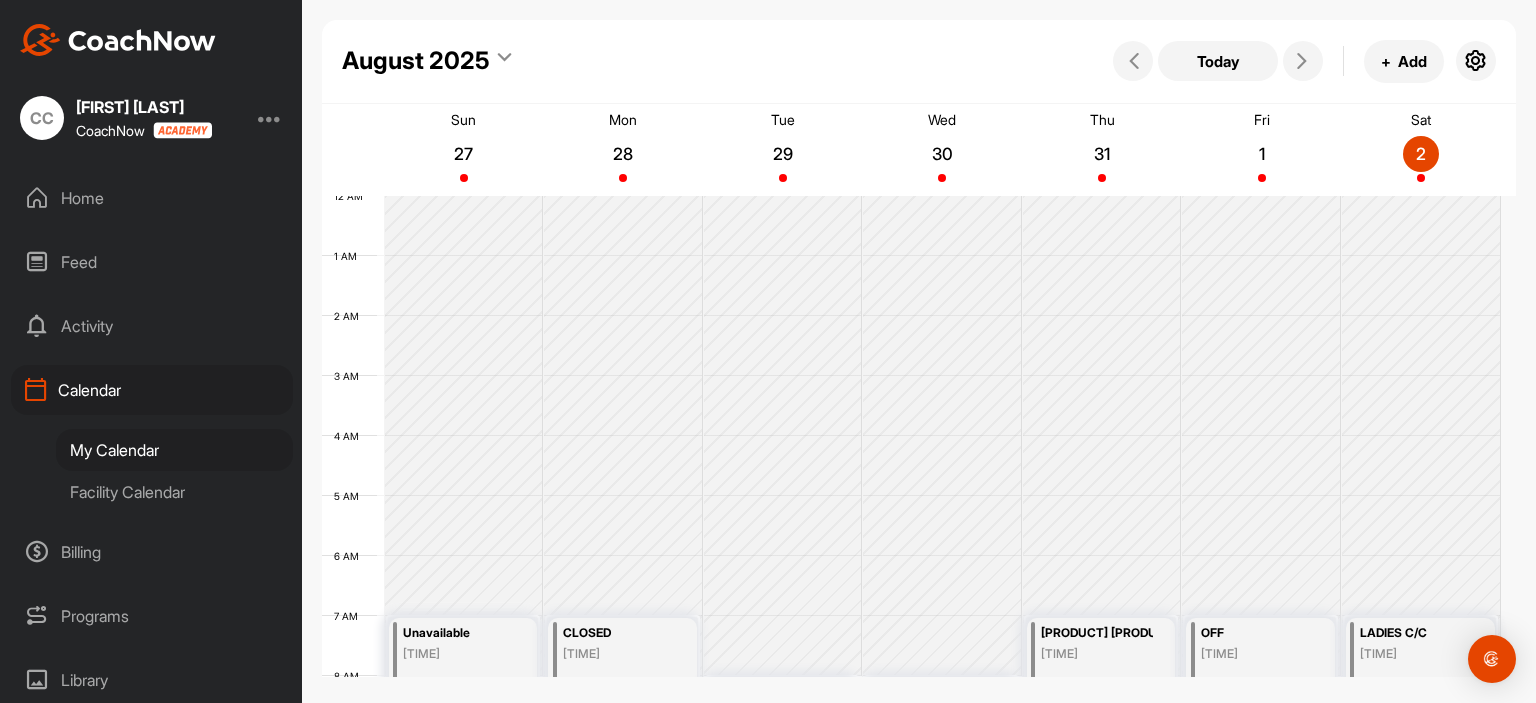 scroll, scrollTop: 347, scrollLeft: 0, axis: vertical 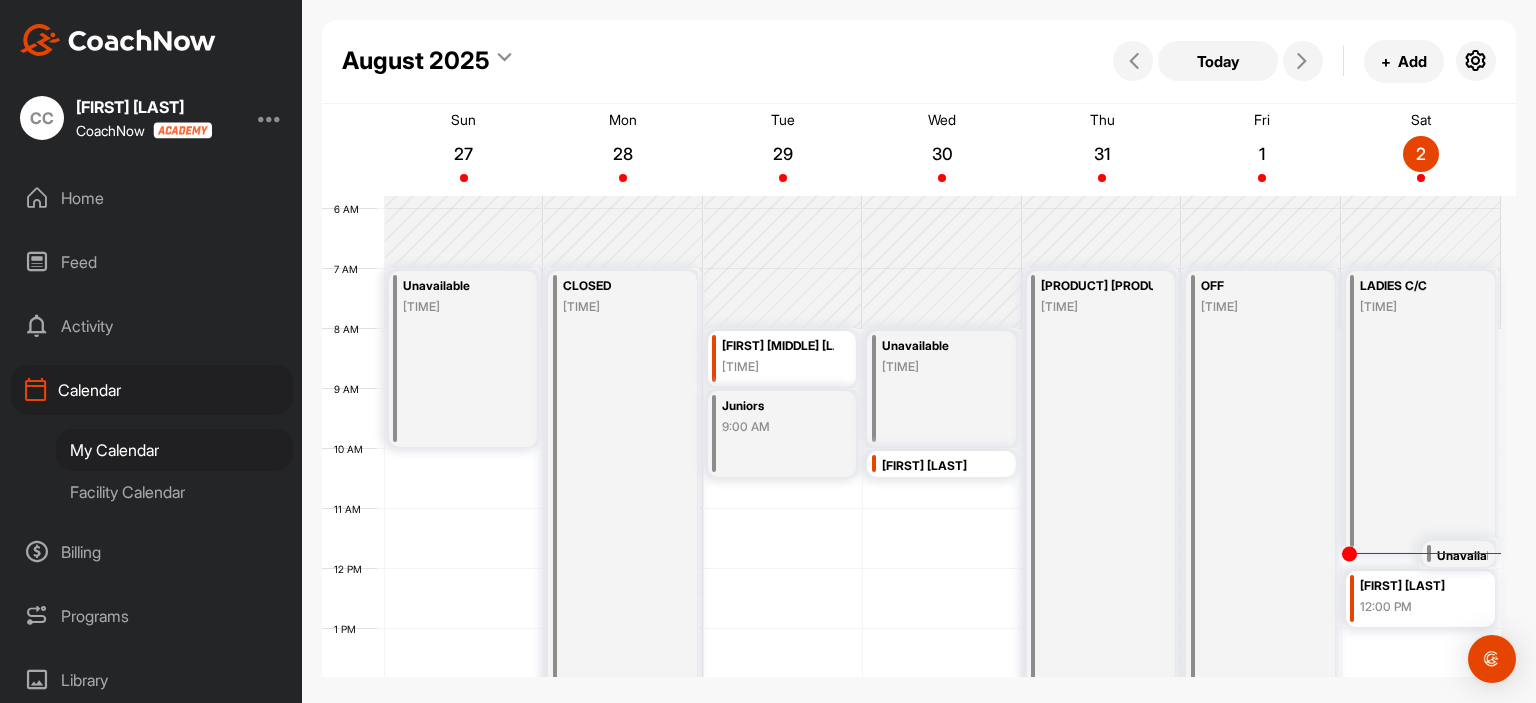 click on "Facility Calendar" at bounding box center (174, 492) 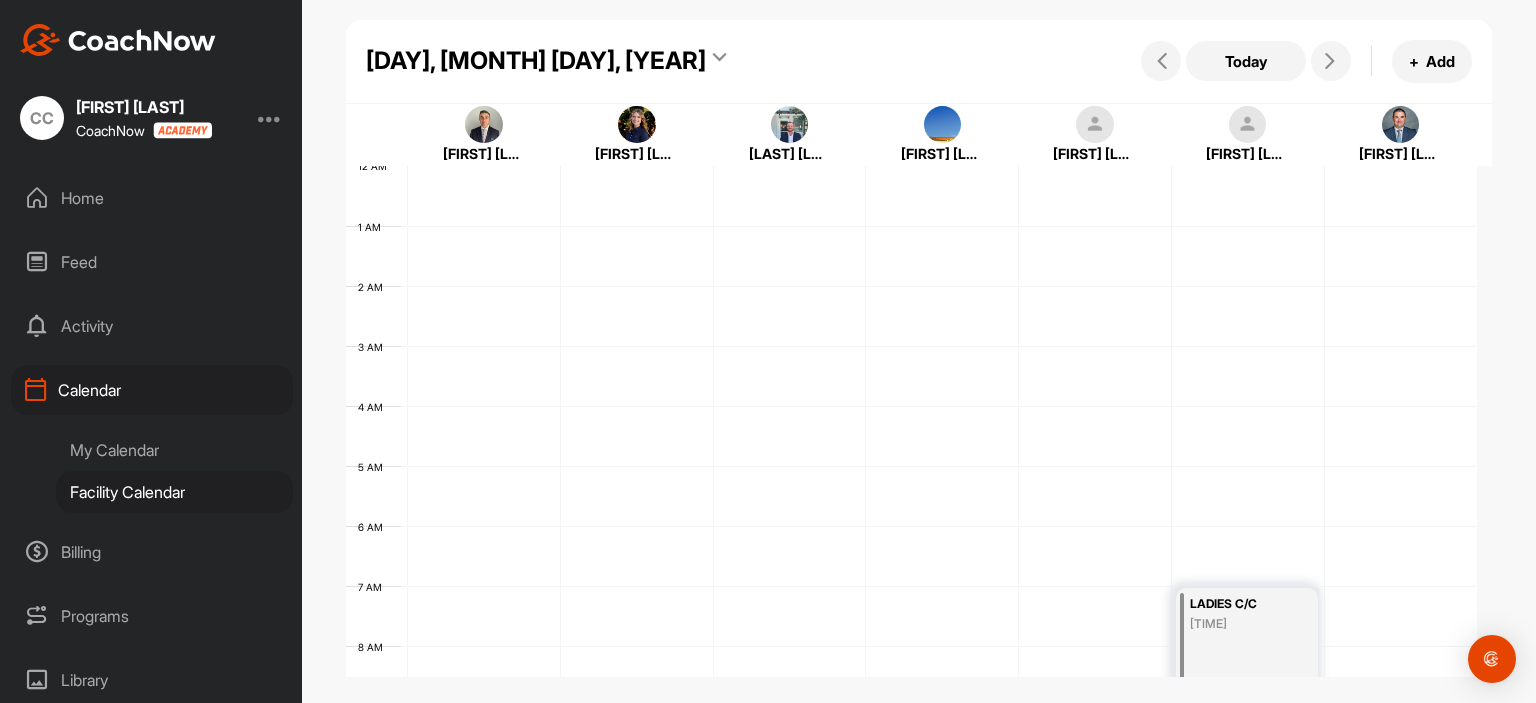 scroll, scrollTop: 0, scrollLeft: 0, axis: both 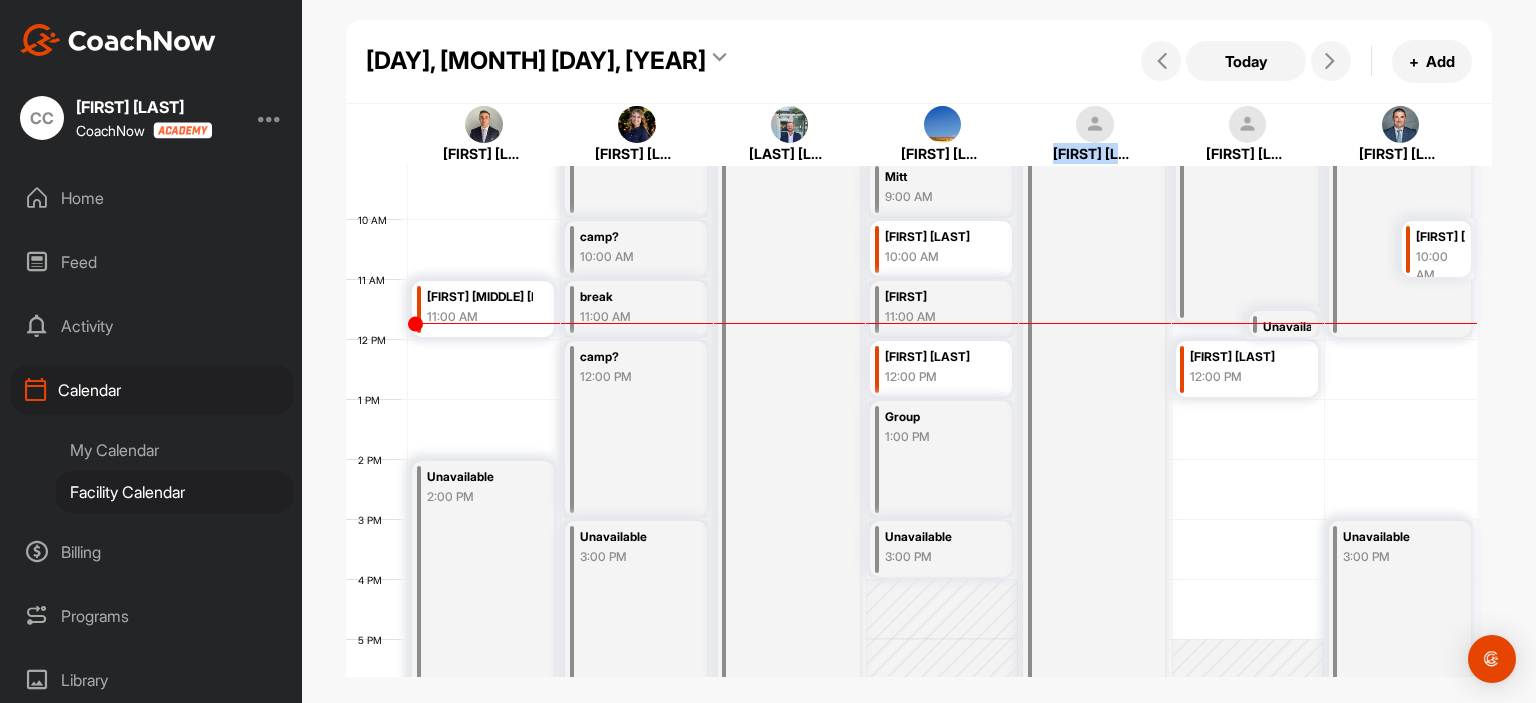 drag, startPoint x: 1134, startPoint y: 147, endPoint x: 1050, endPoint y: 109, distance: 92.19544 